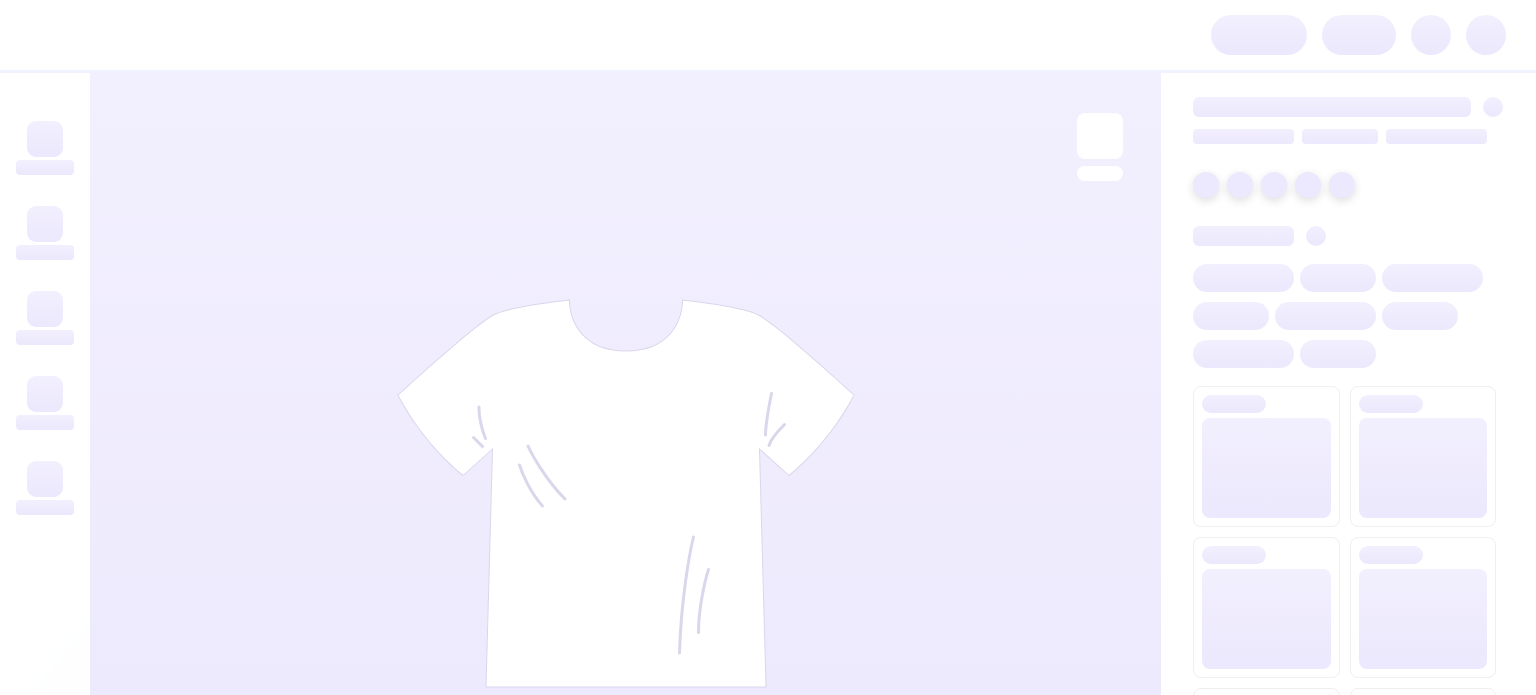 scroll, scrollTop: 0, scrollLeft: 0, axis: both 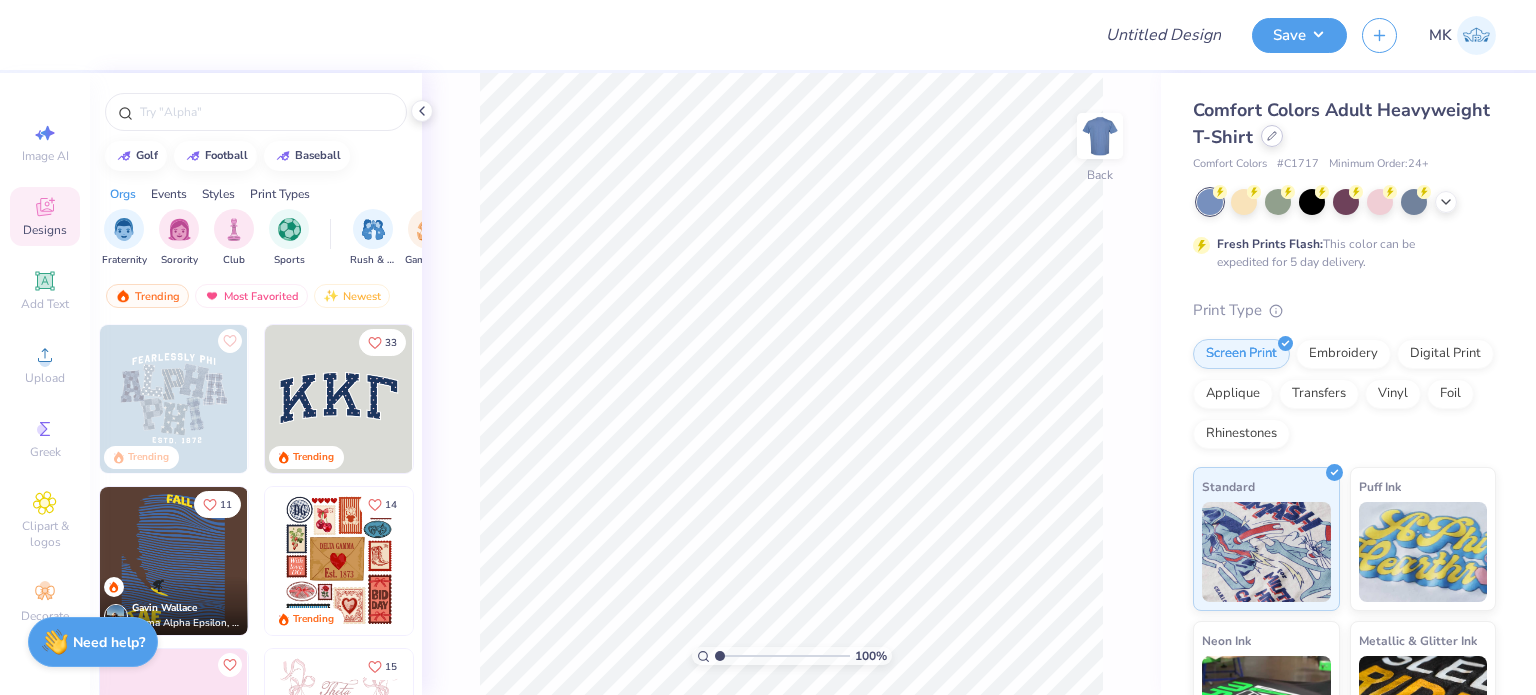 click 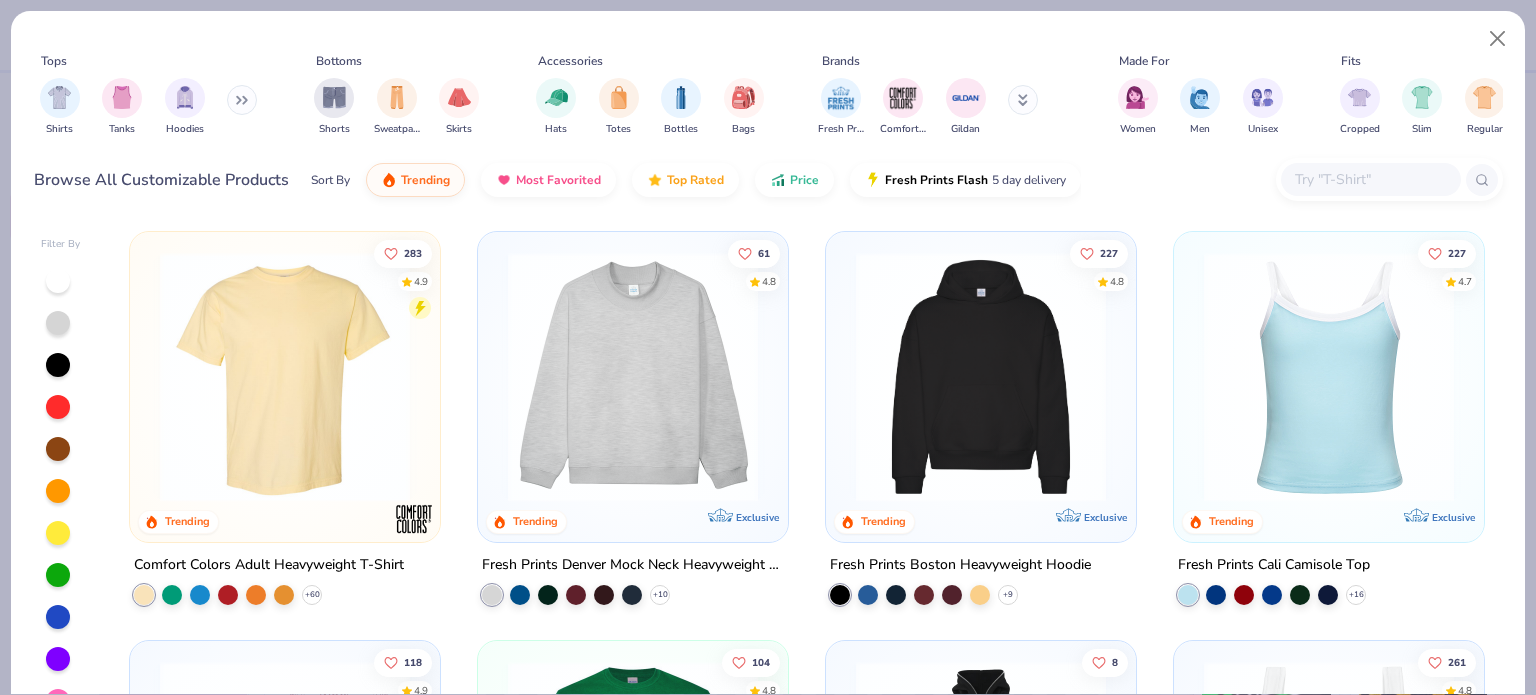 click at bounding box center (633, 377) 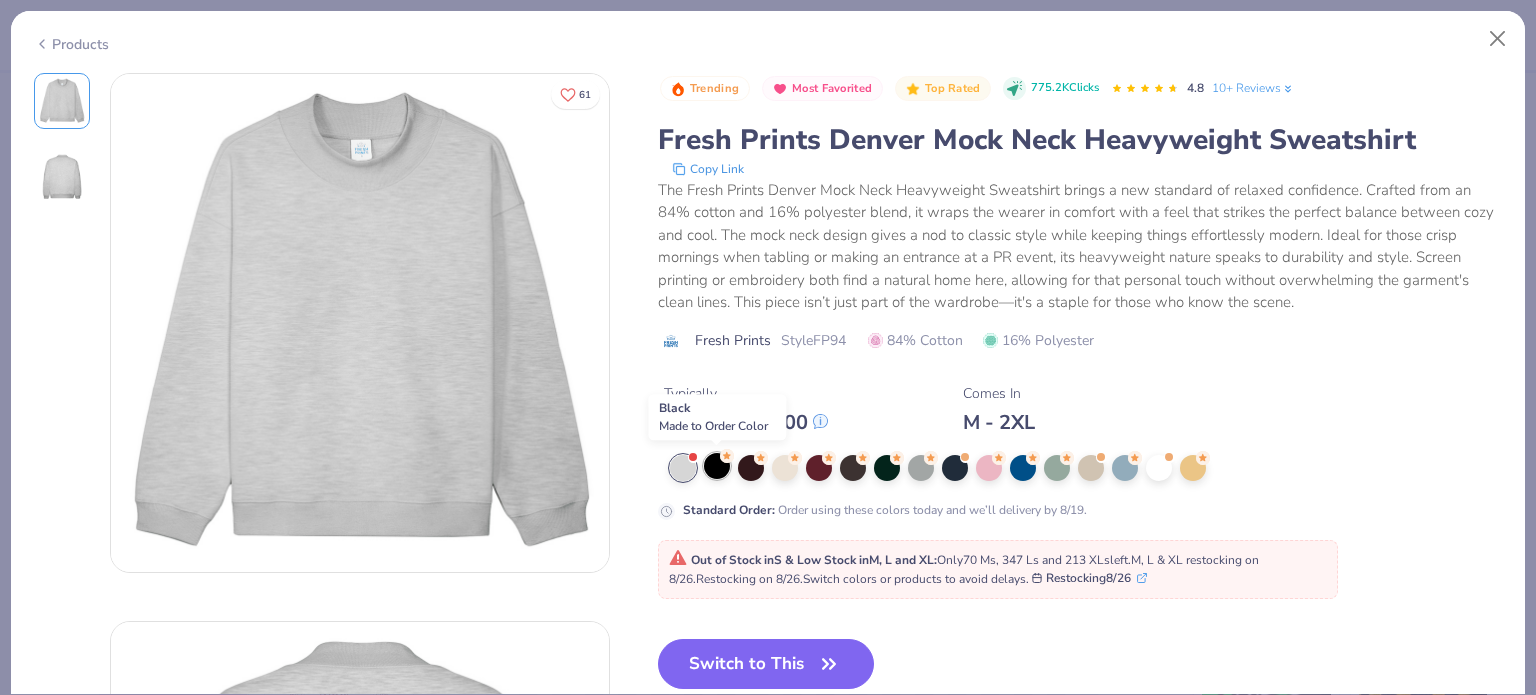 click at bounding box center [717, 466] 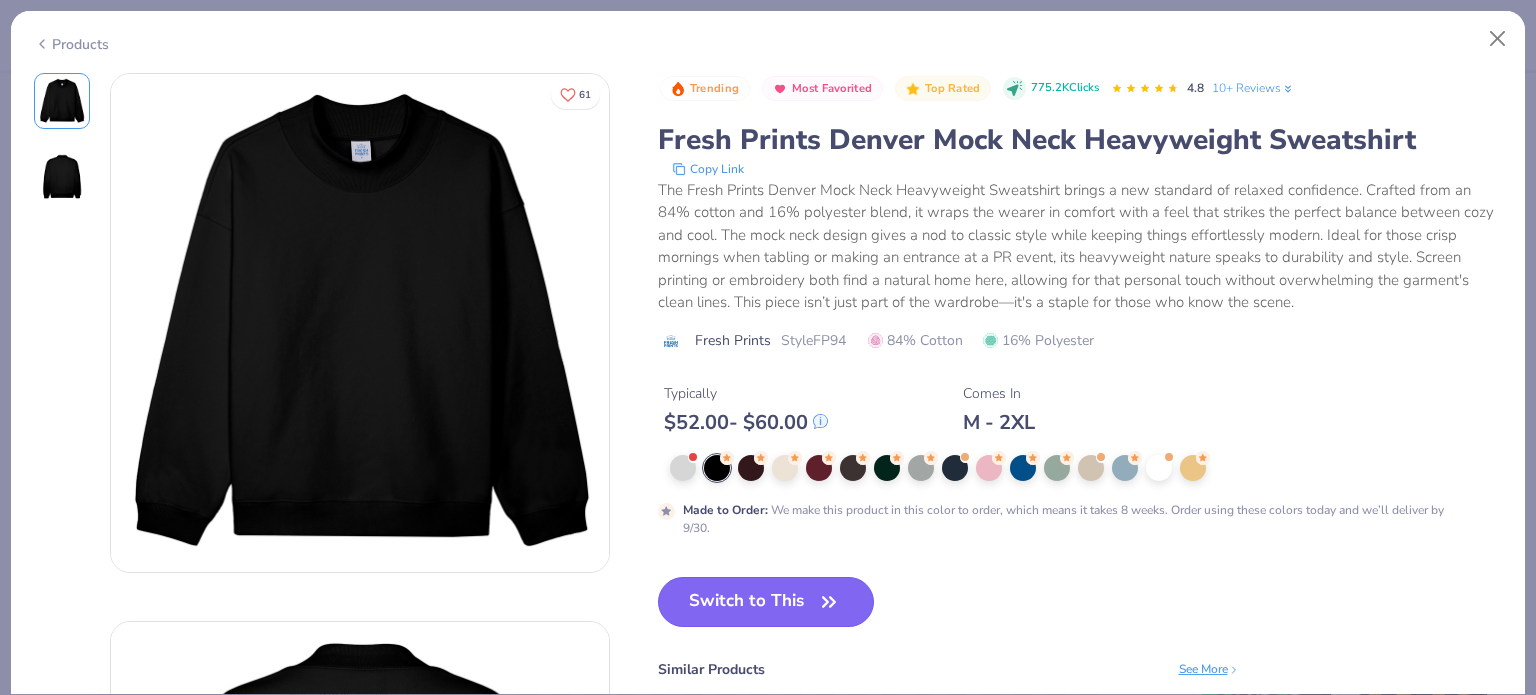 click on "Switch to This" at bounding box center [766, 602] 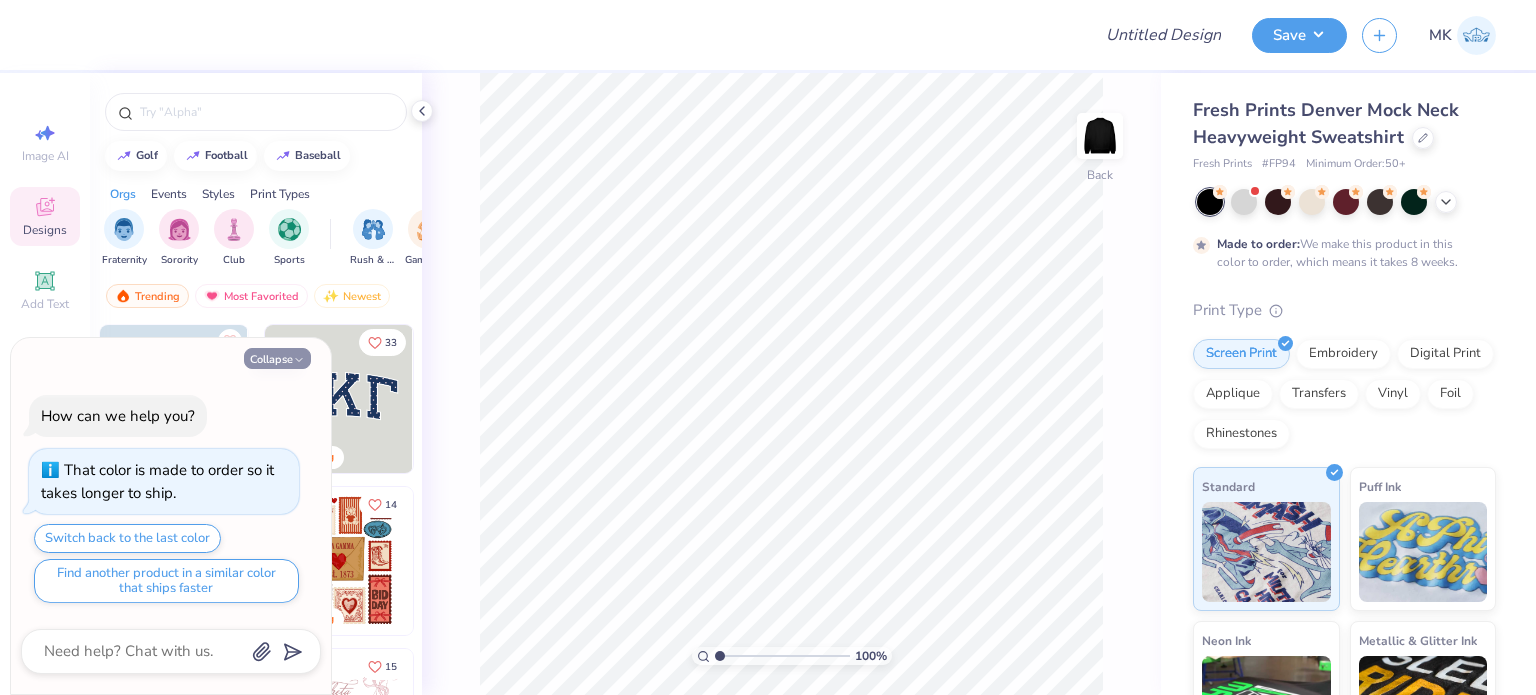 click on "Collapse" at bounding box center [277, 358] 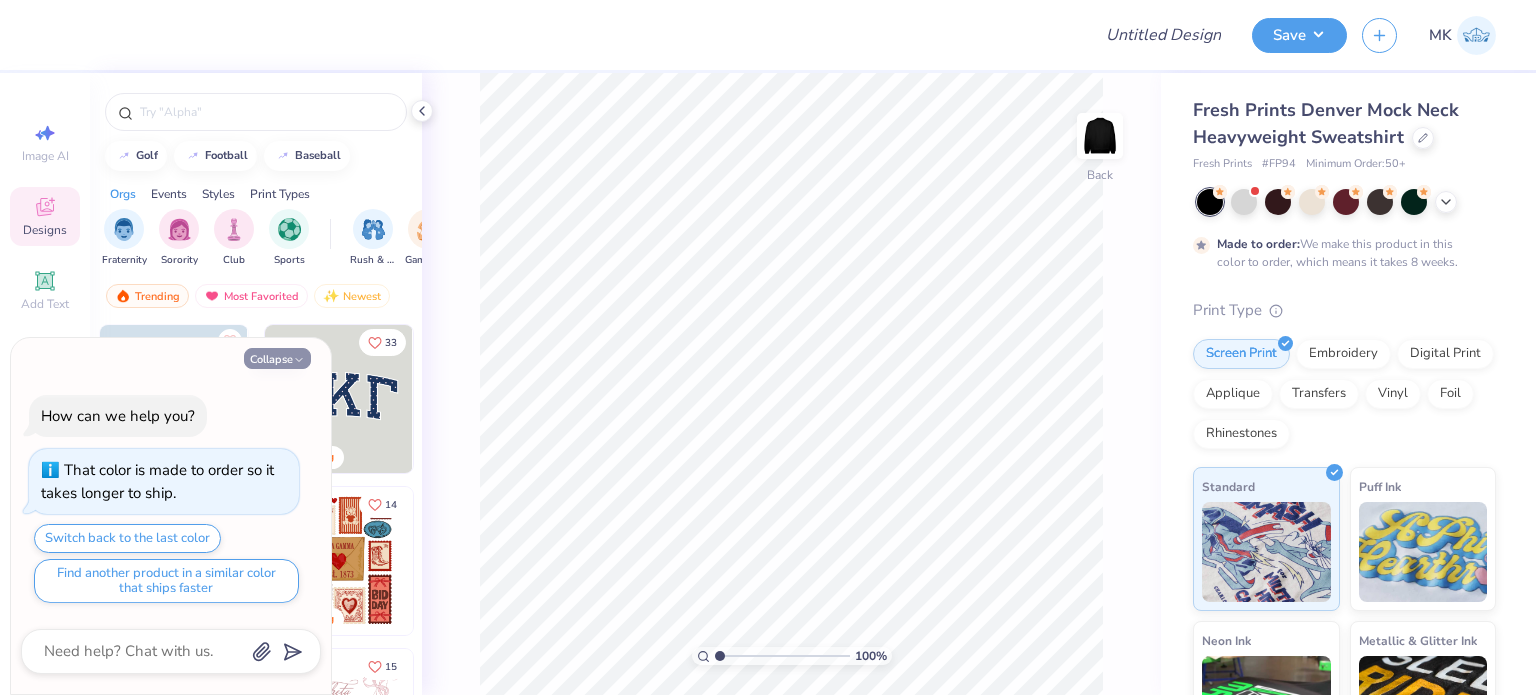 type on "x" 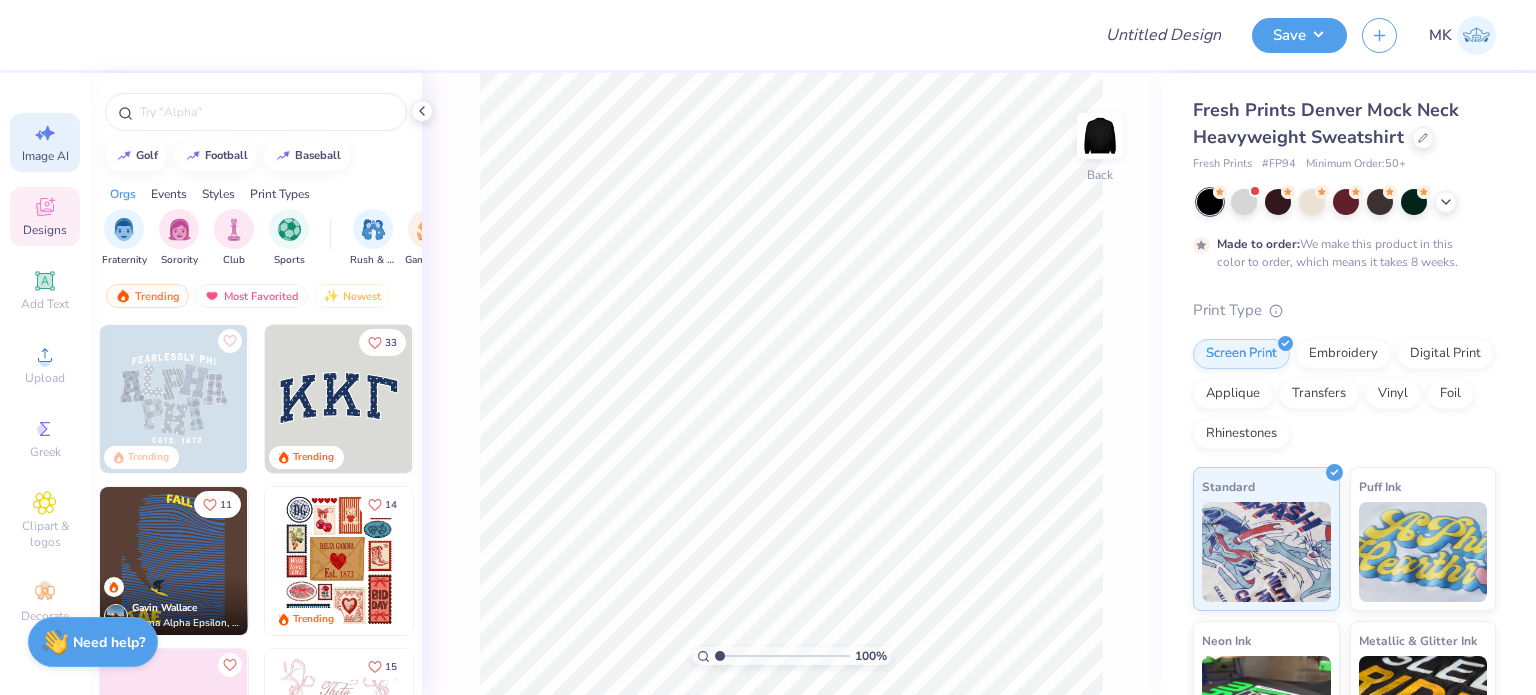 click 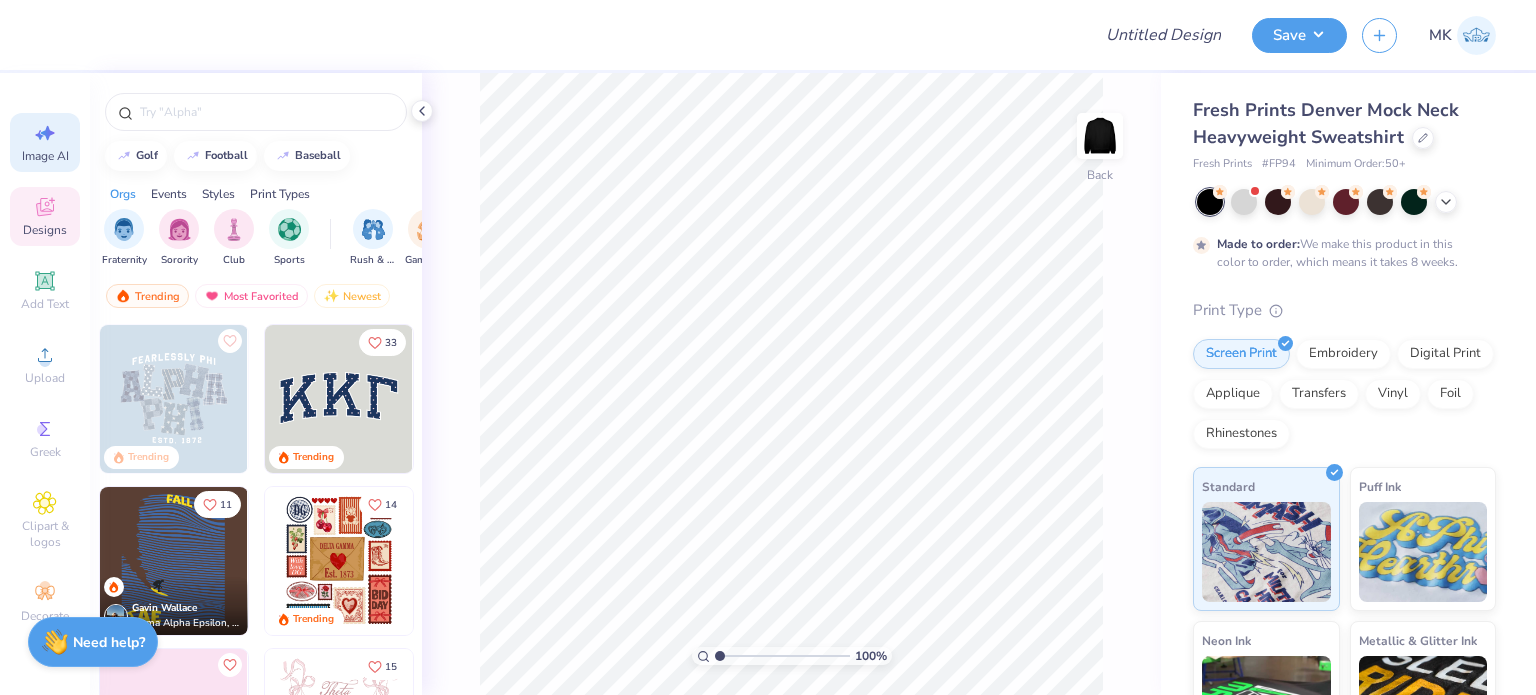select on "4" 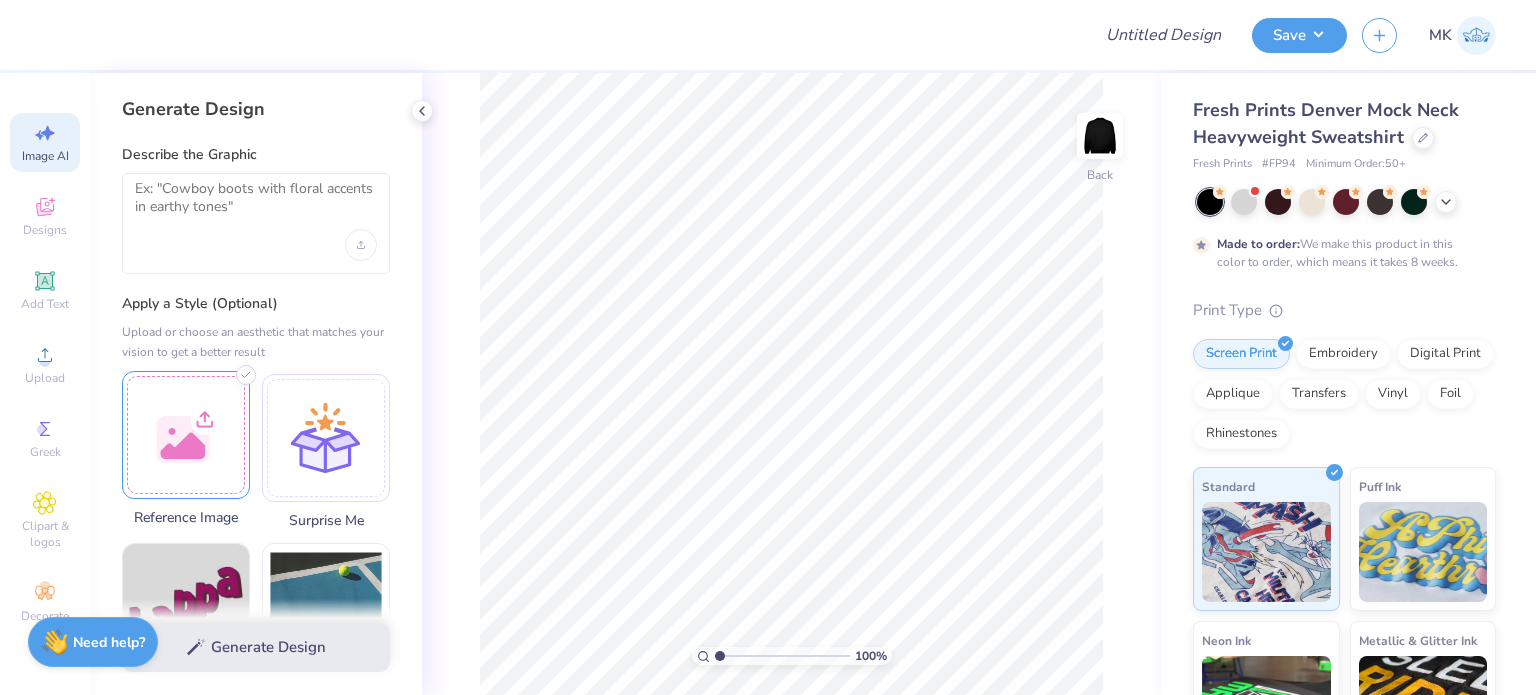 click at bounding box center (186, 435) 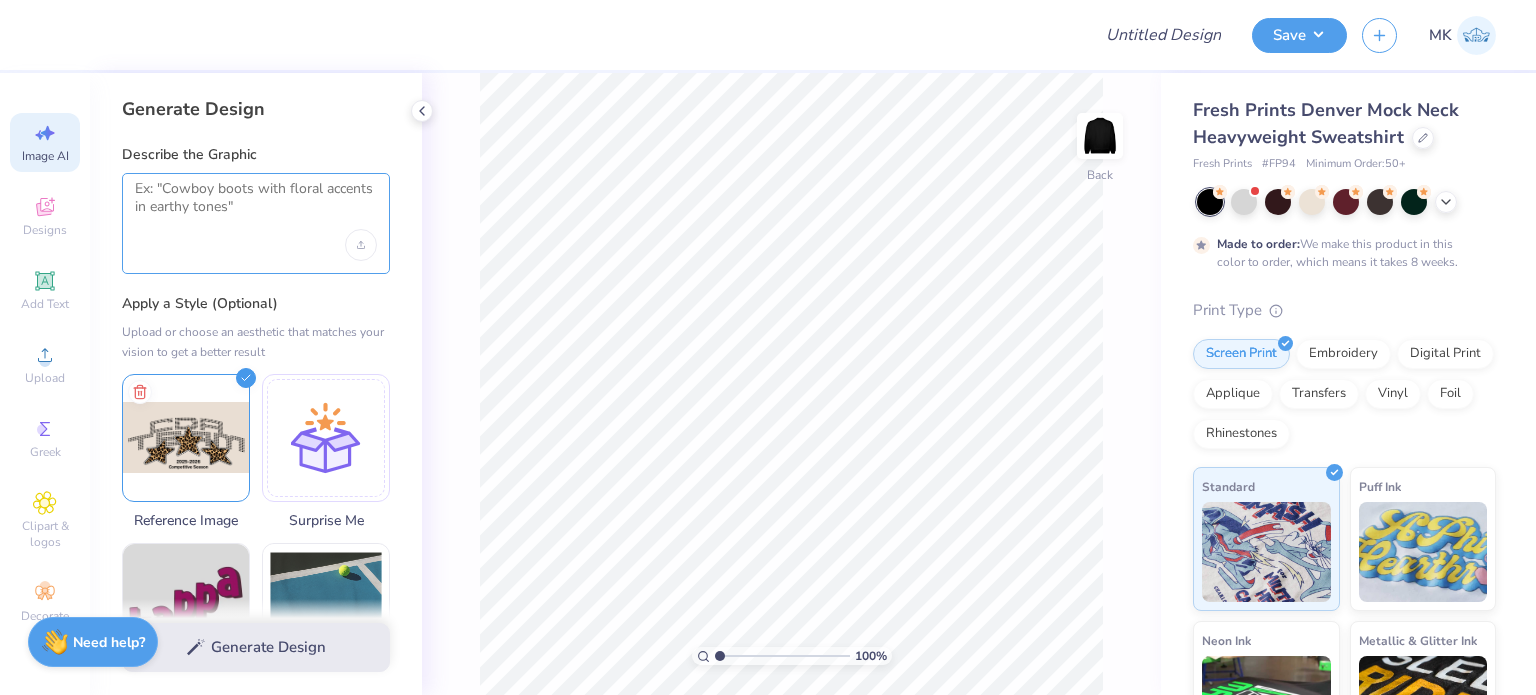 click at bounding box center (256, 205) 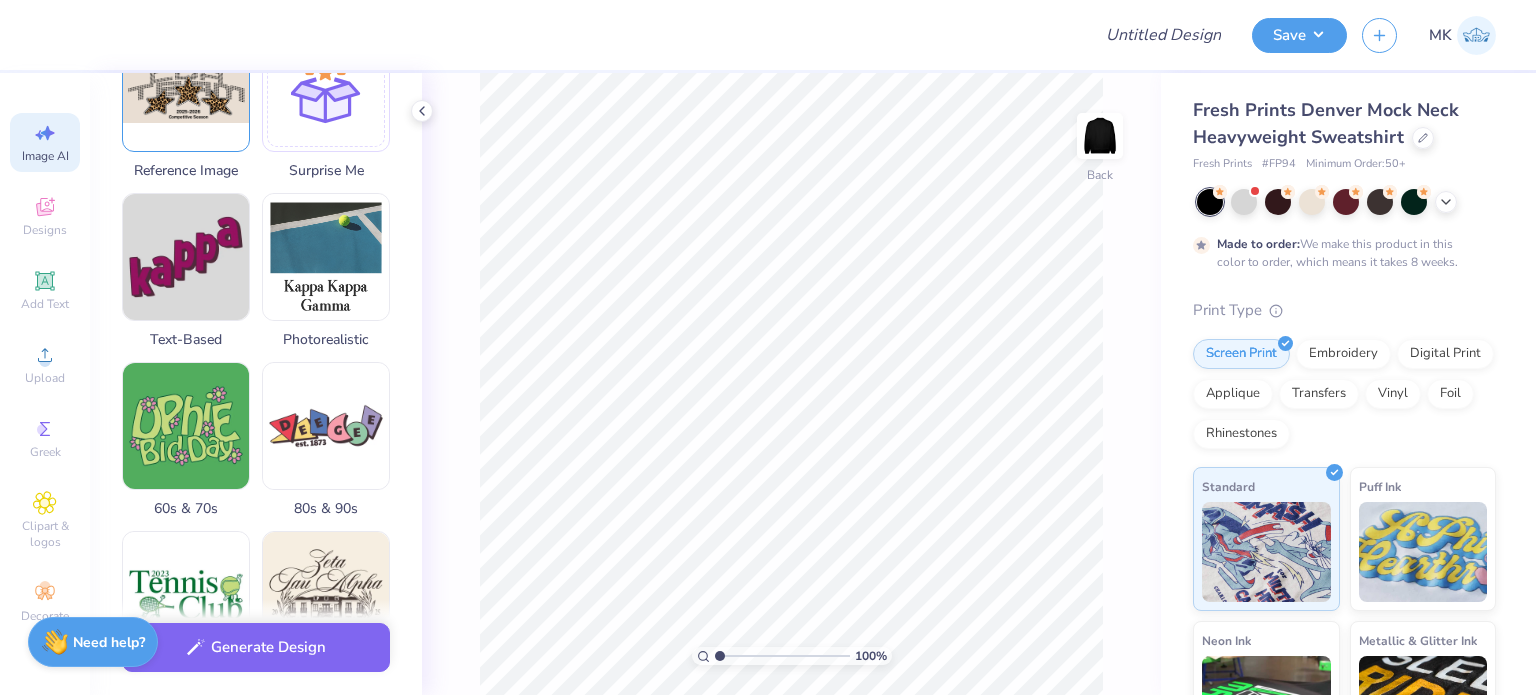 scroll, scrollTop: 500, scrollLeft: 0, axis: vertical 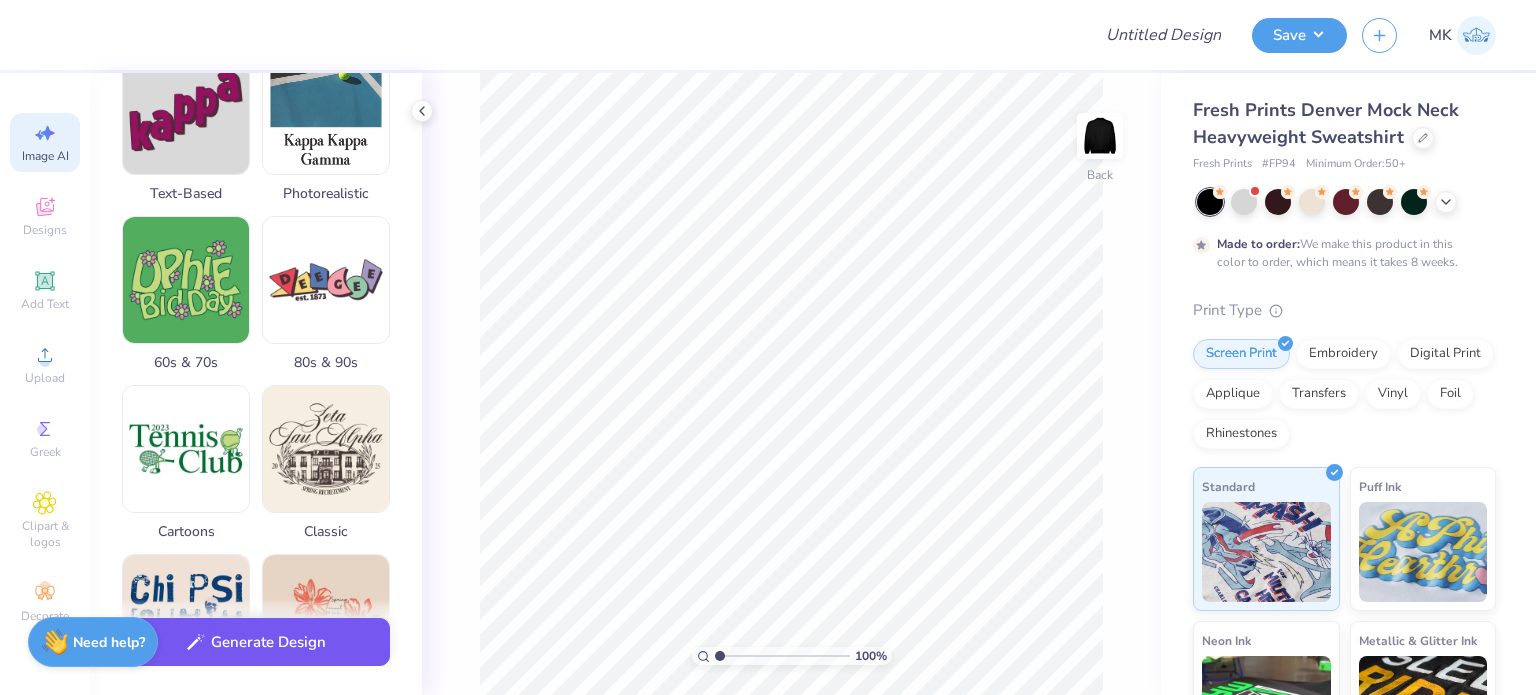 type on "based on this mockup few designs based on a dance studio written cda team" 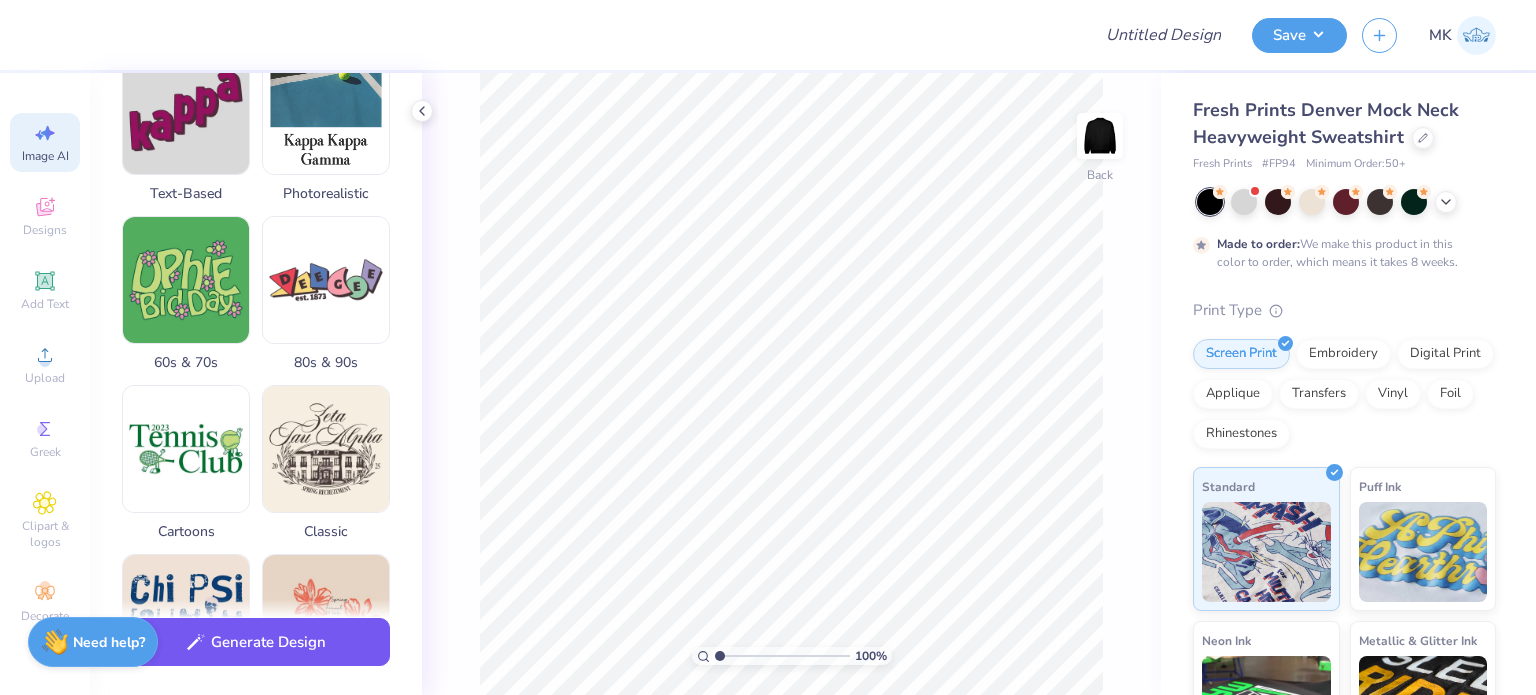click on "Generate Design" at bounding box center [256, 642] 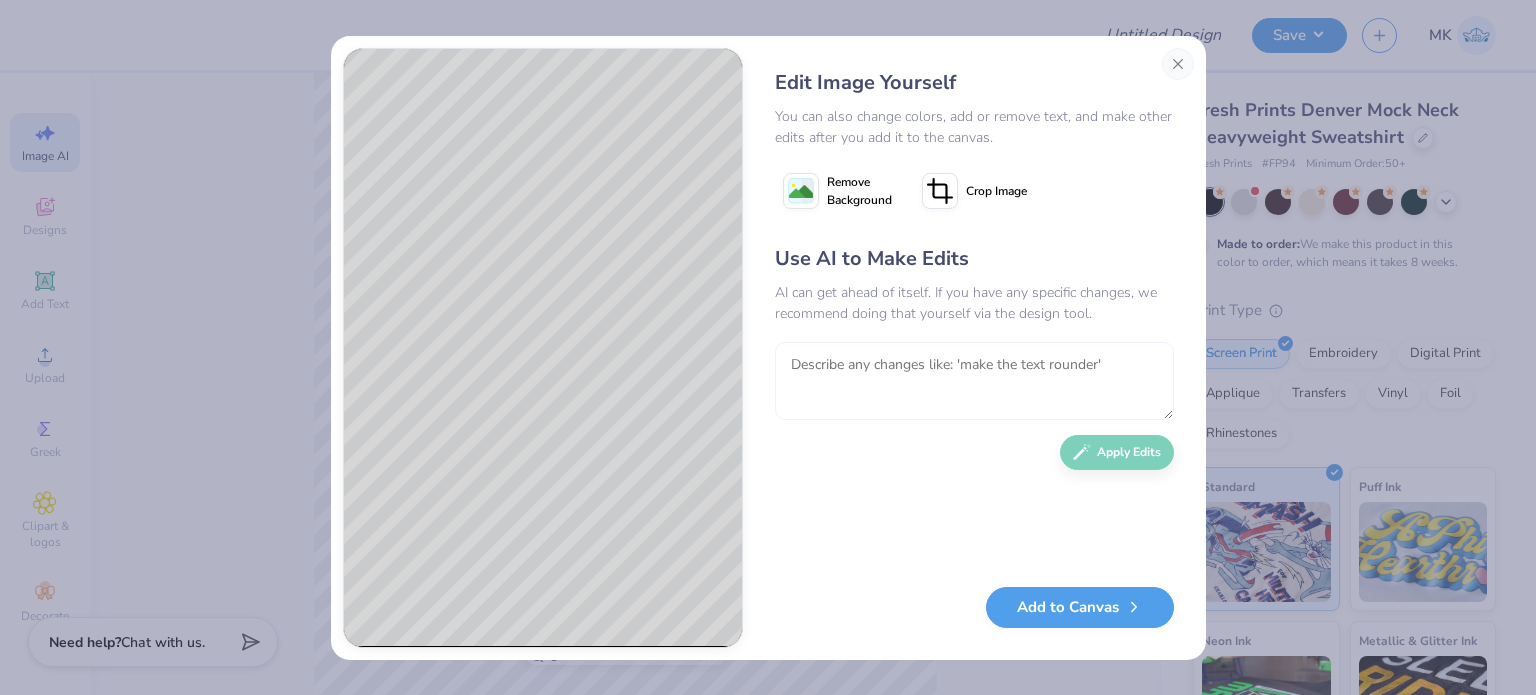 click at bounding box center [974, 381] 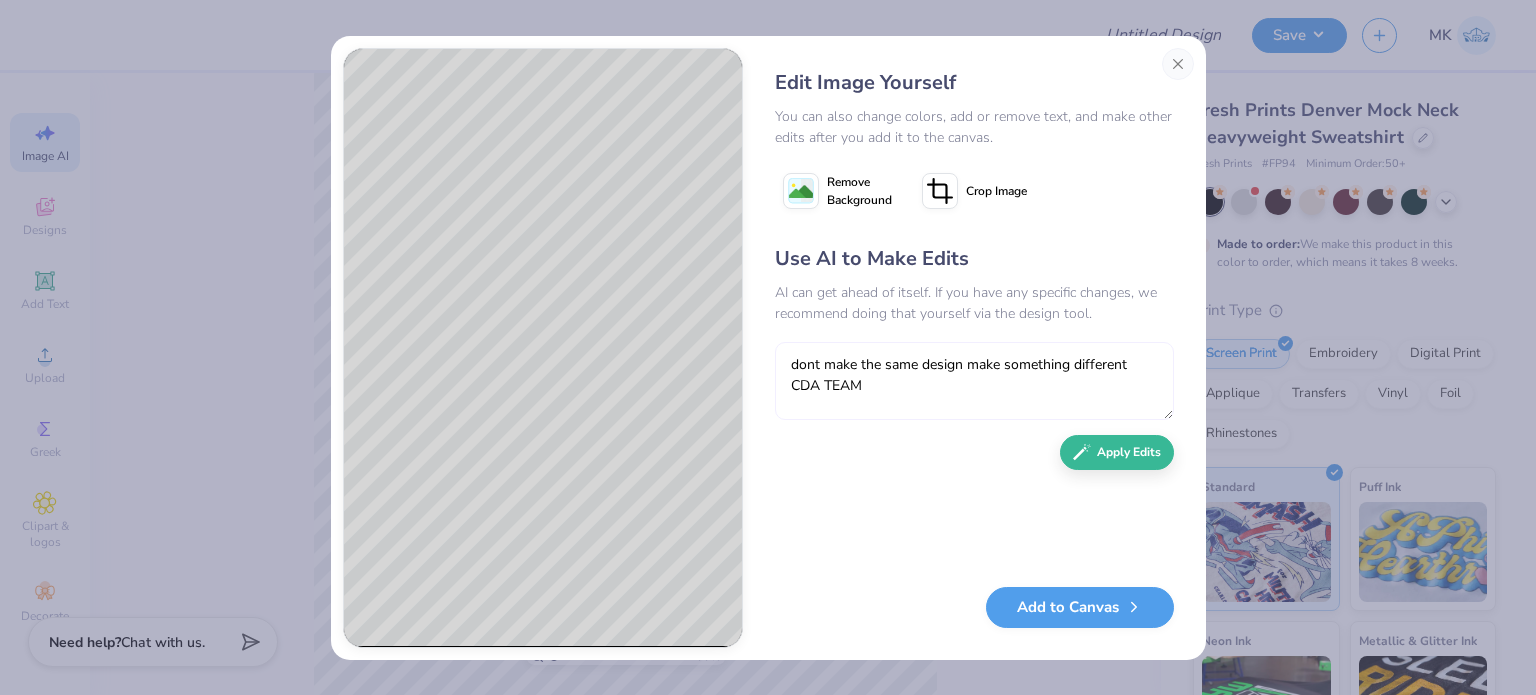 click on "dont make the same design make something different CDA TEAM" at bounding box center (974, 381) 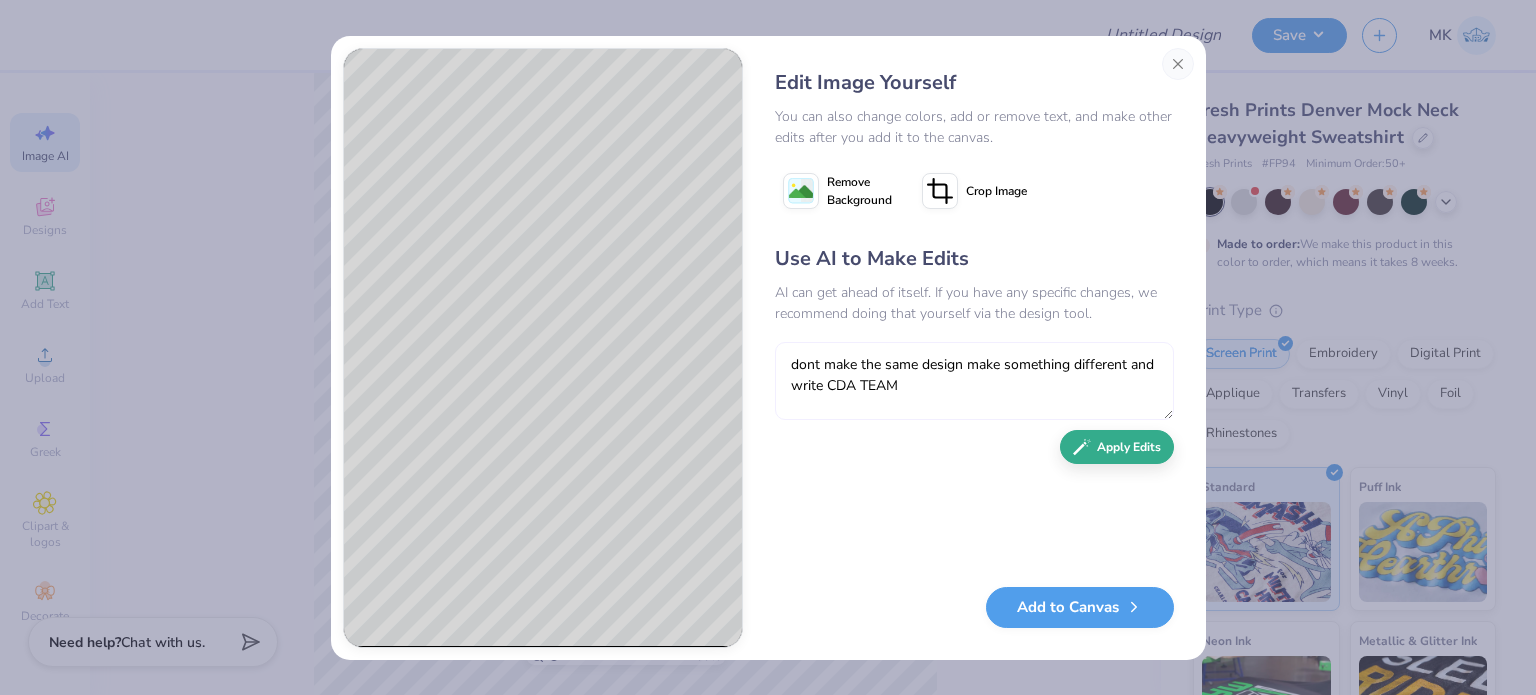 type on "dont make the same design make something different and write CDA TEAM" 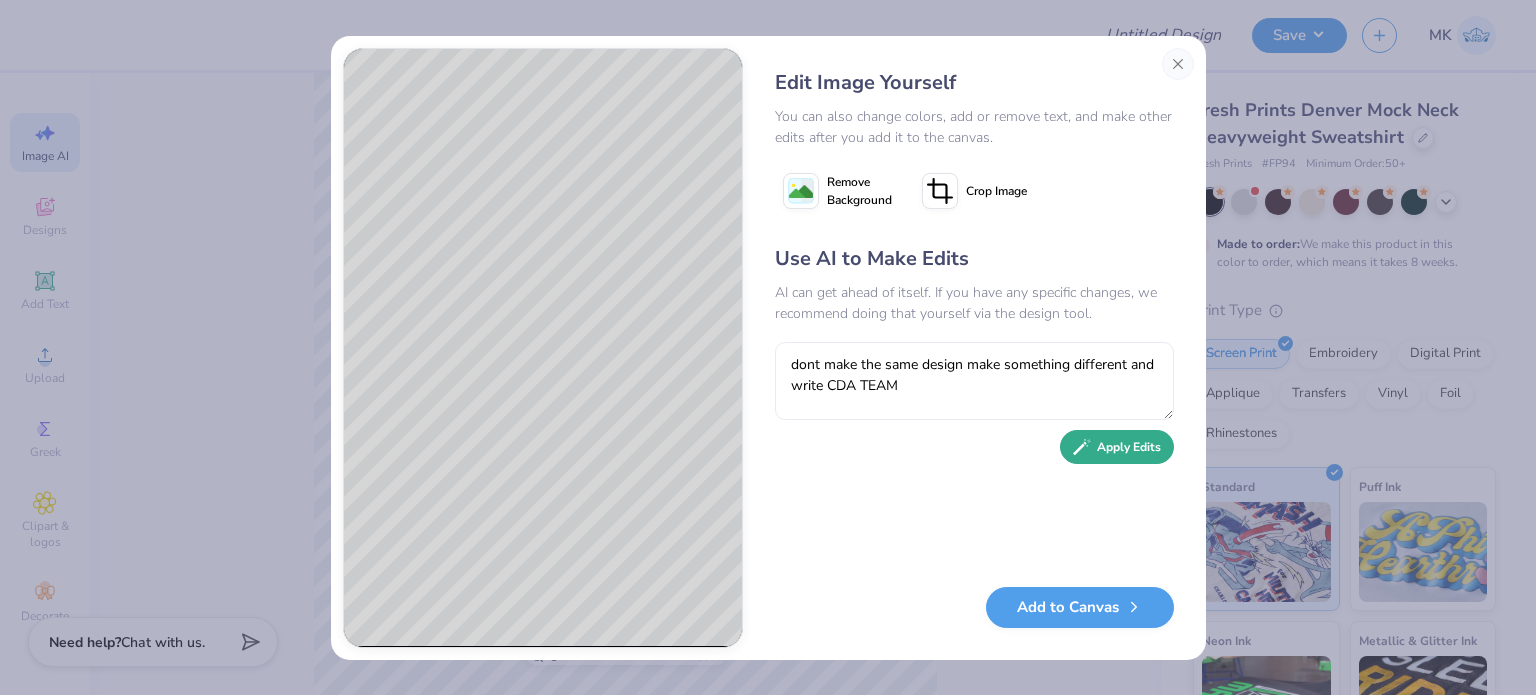 click on "Apply Edits" at bounding box center [1117, 447] 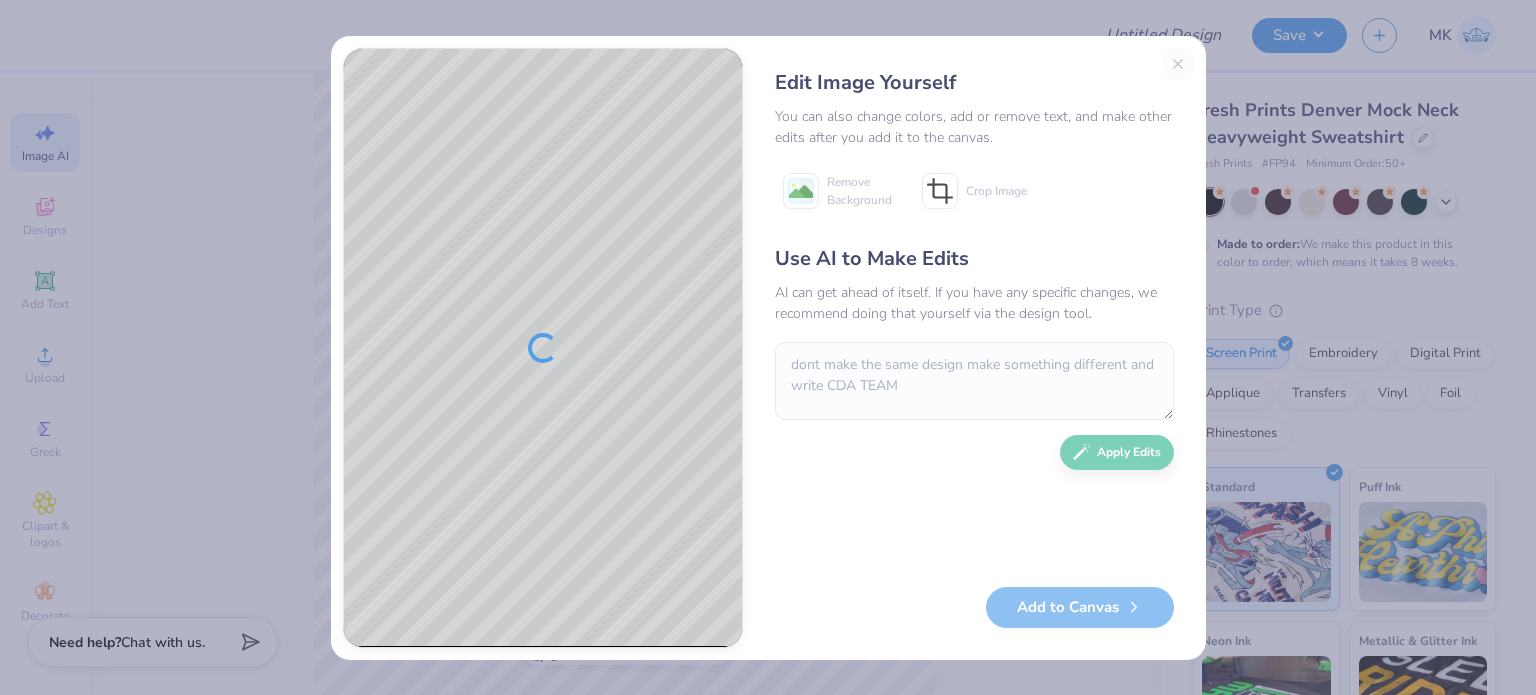 scroll, scrollTop: 0, scrollLeft: 0, axis: both 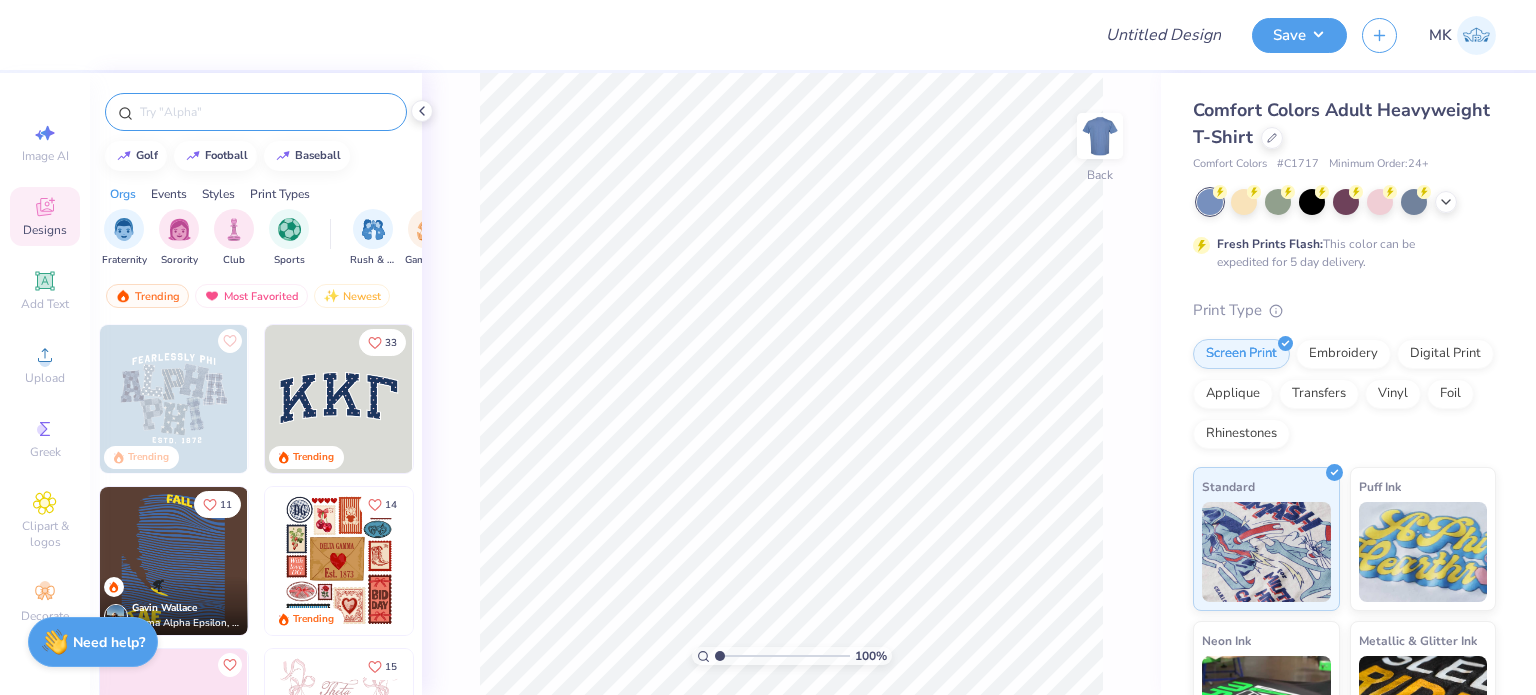 click at bounding box center (256, 112) 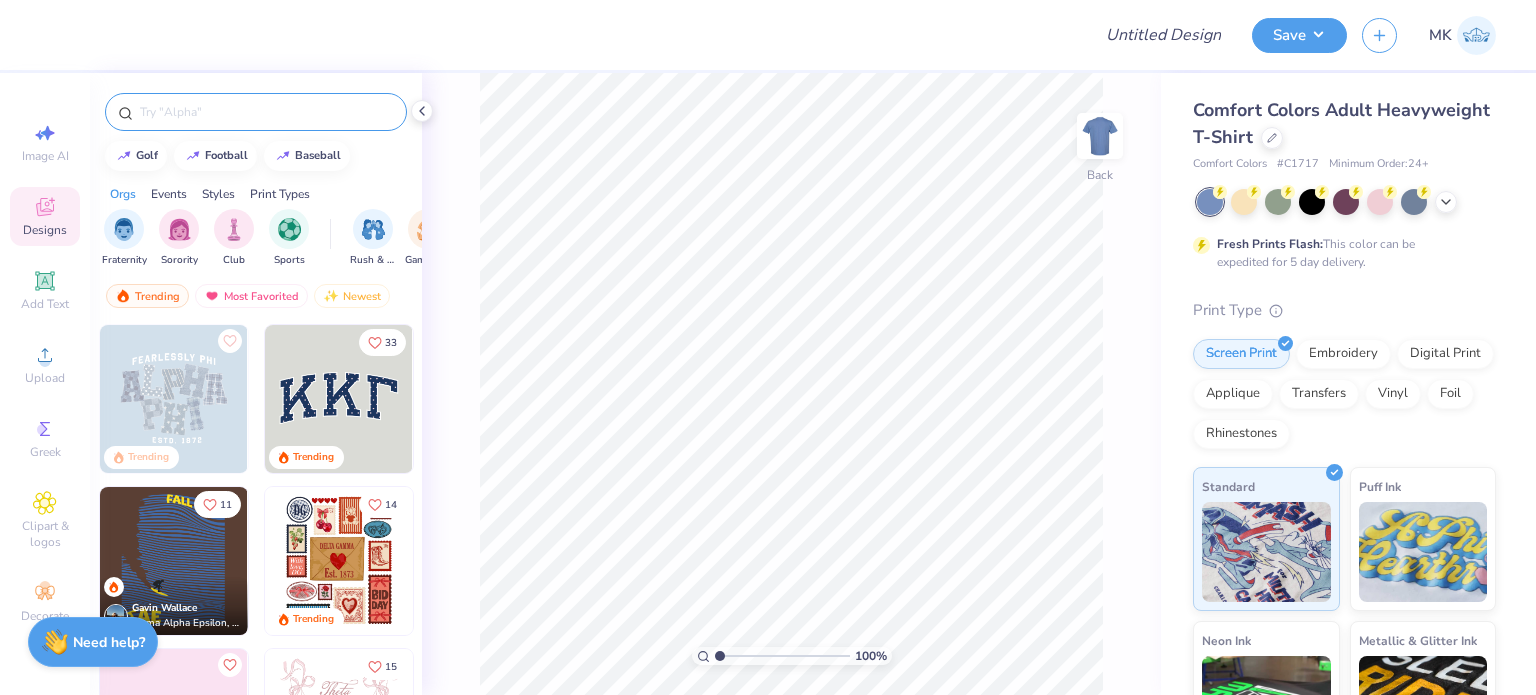 click at bounding box center (266, 112) 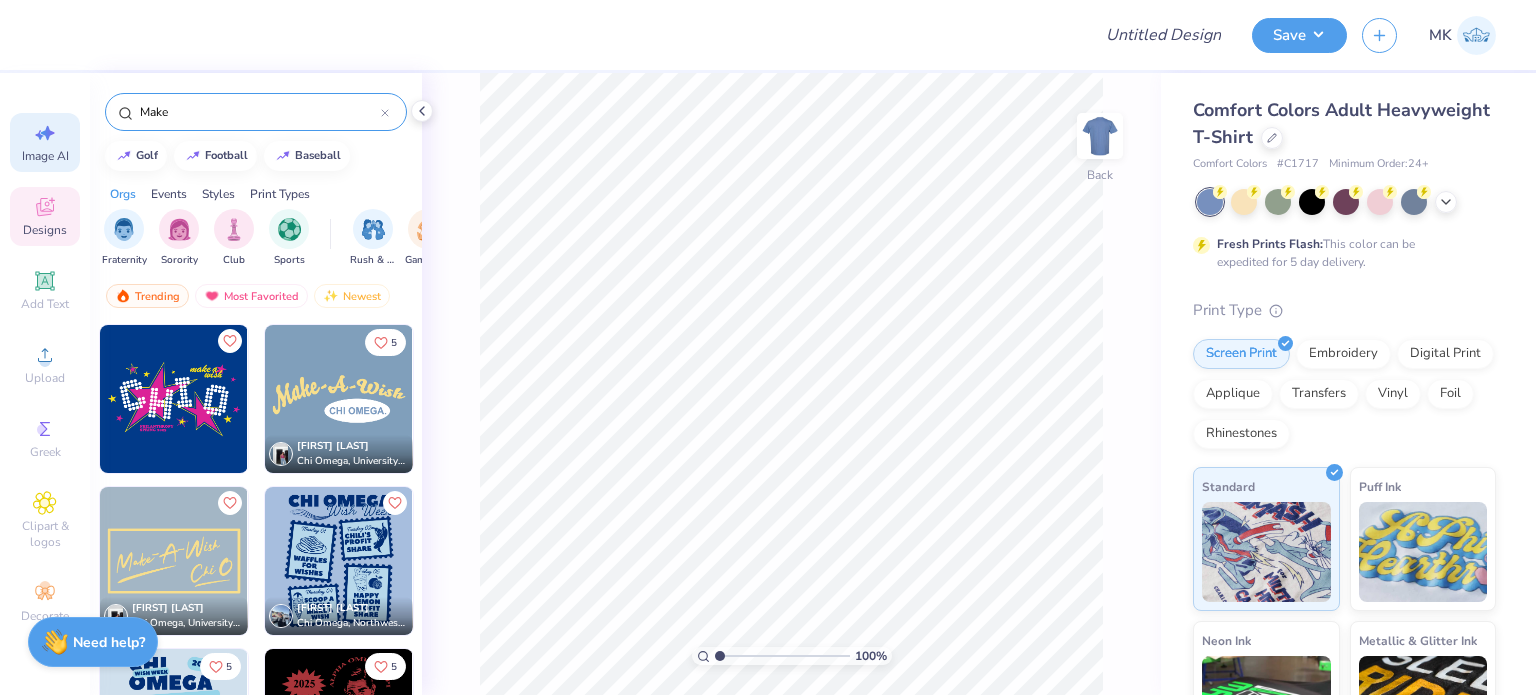 type on "Make" 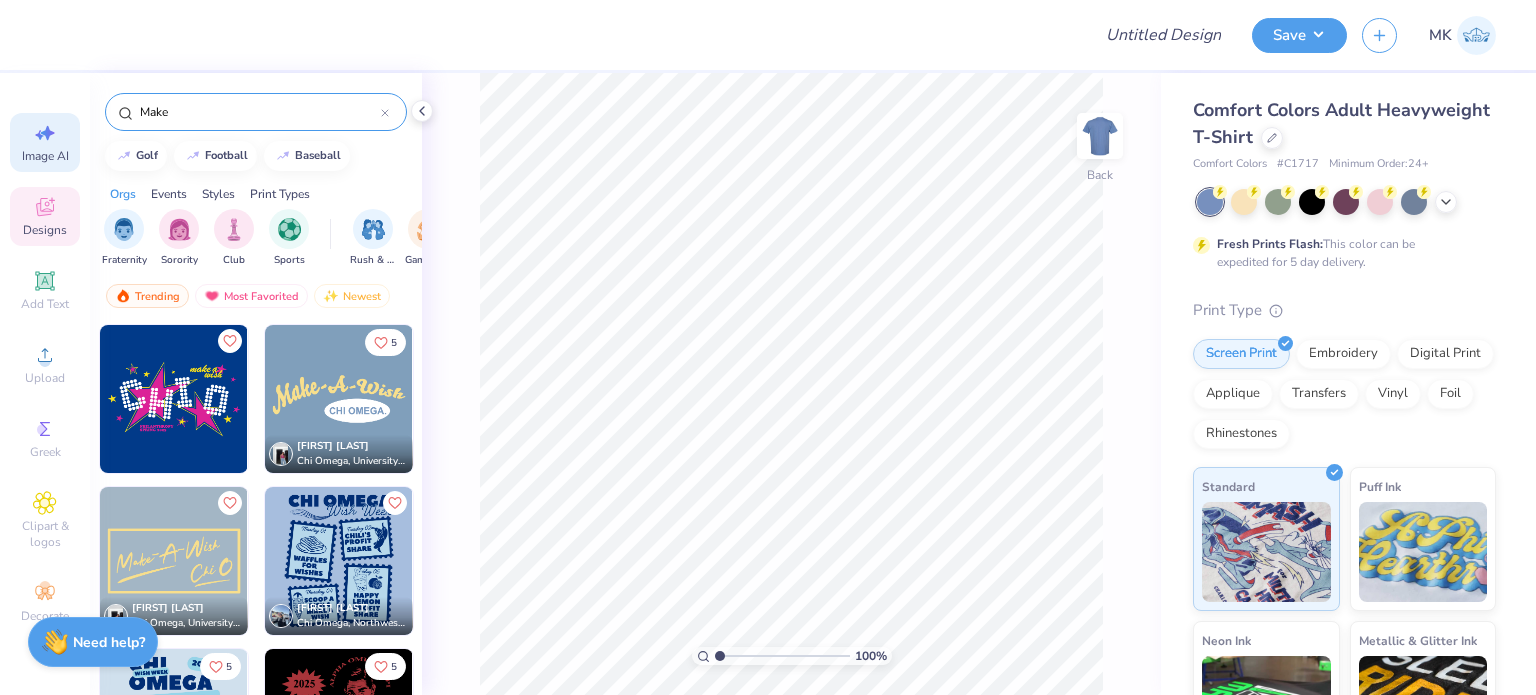 click 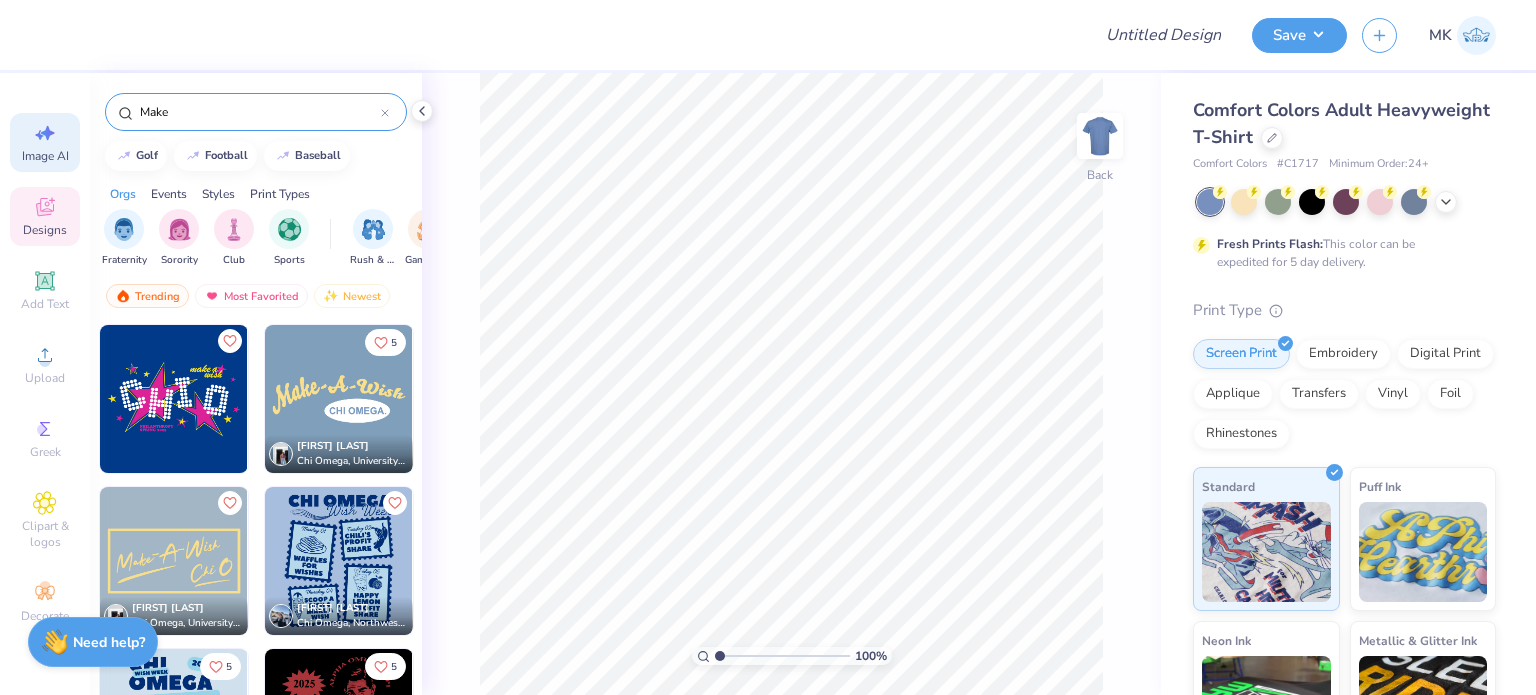 select on "4" 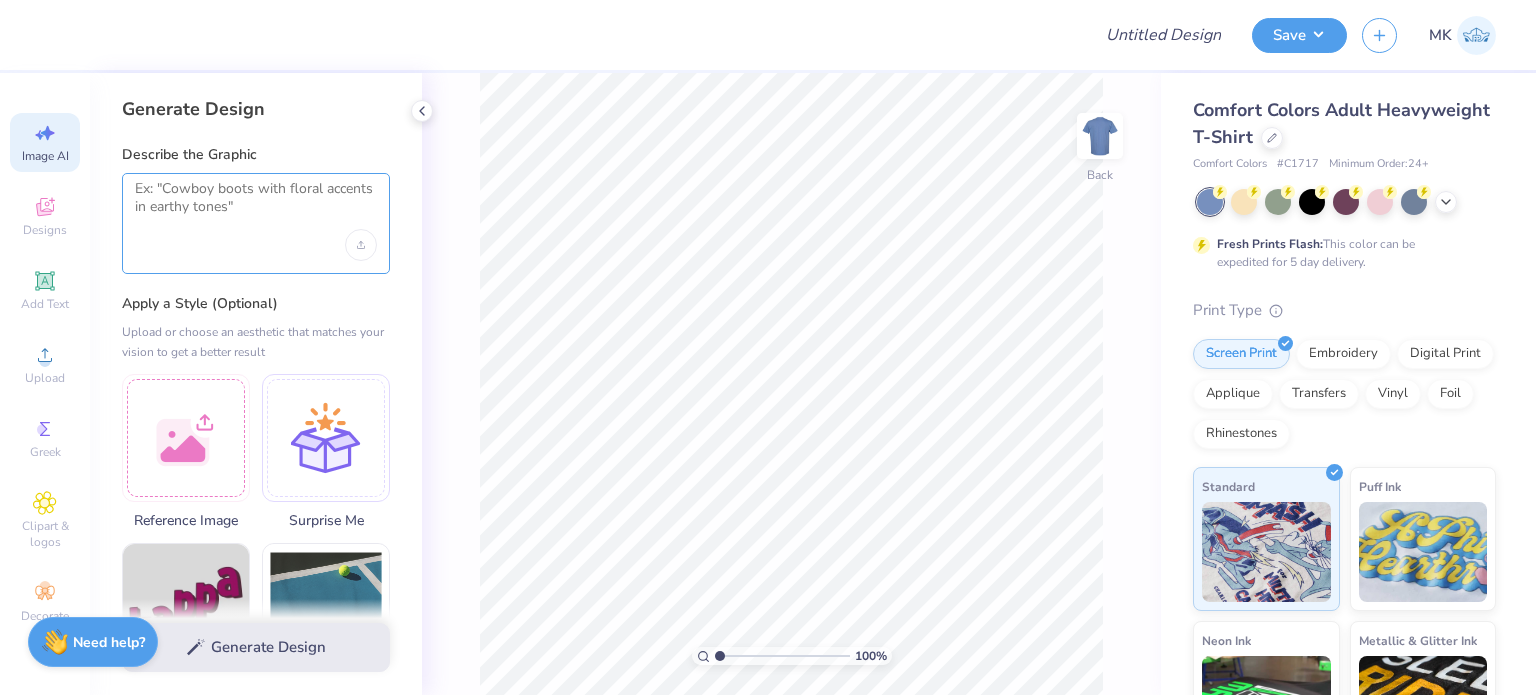 click at bounding box center [256, 205] 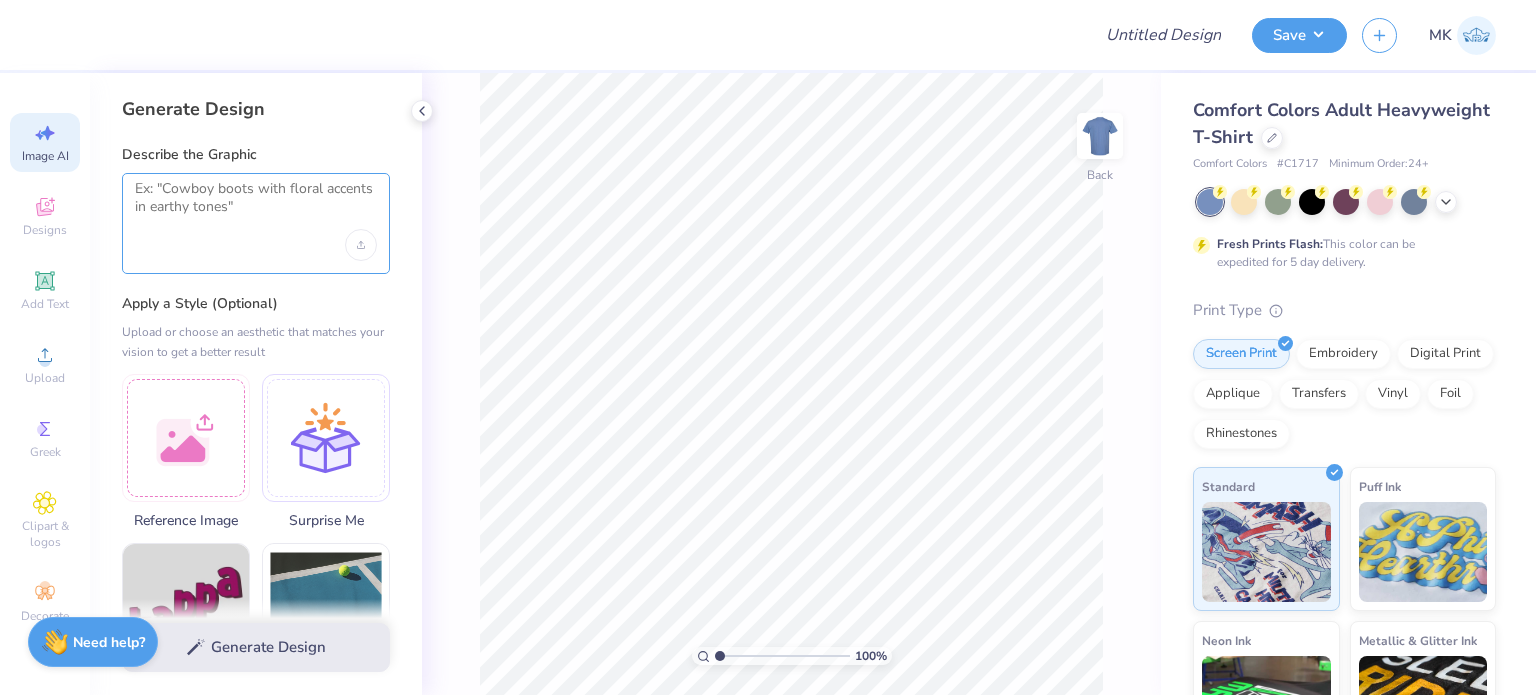 paste on "Dance Studio" 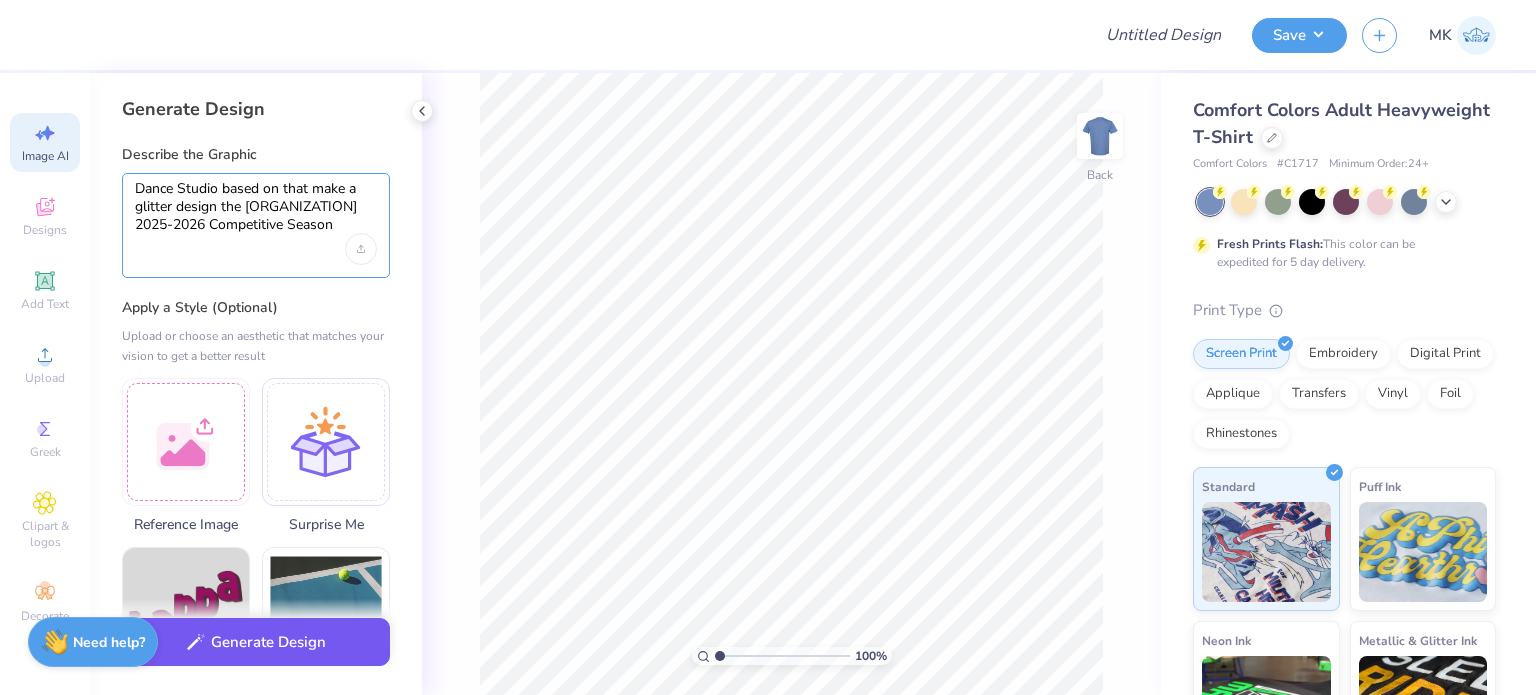type on "Dance Studio based on that make a glitter design the CDA TEAM [YEAR]-[YEAR] Competitive Season" 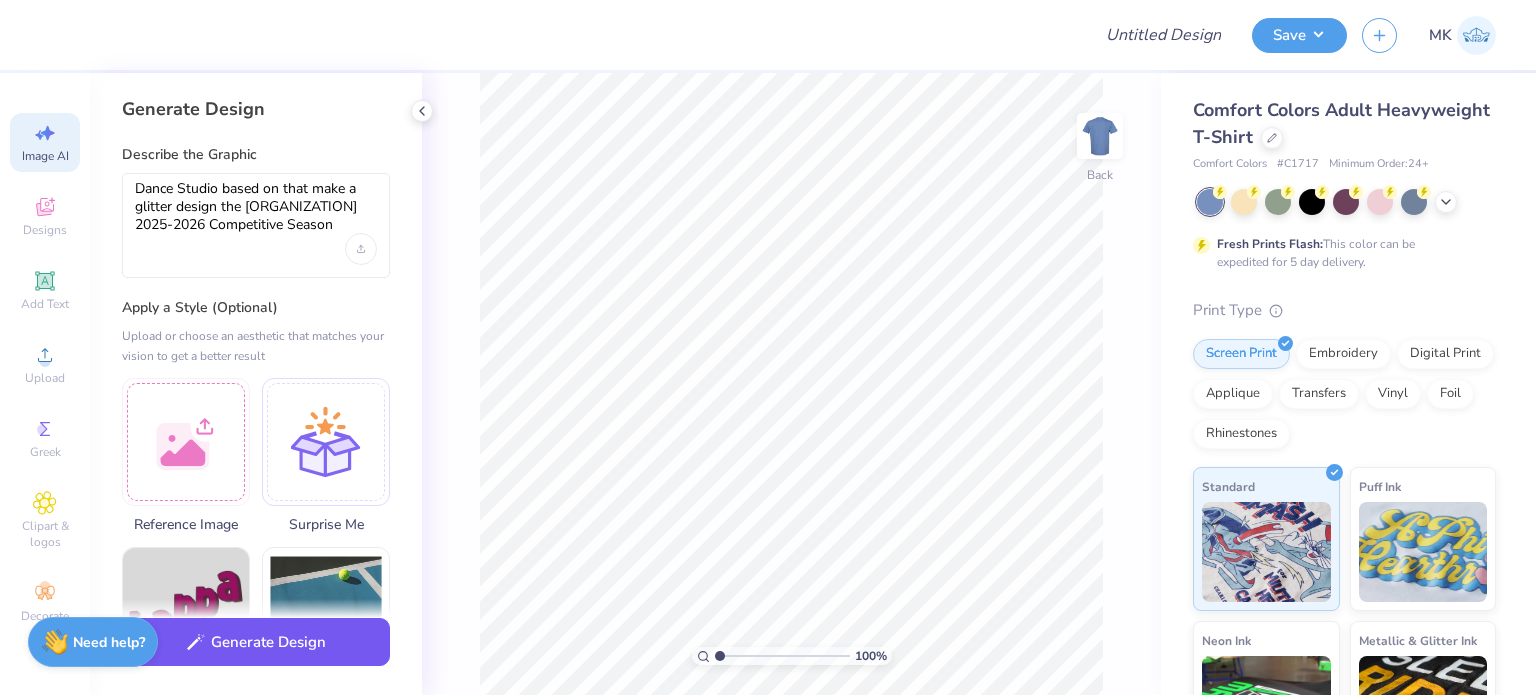 click on "Generate Design" at bounding box center (256, 642) 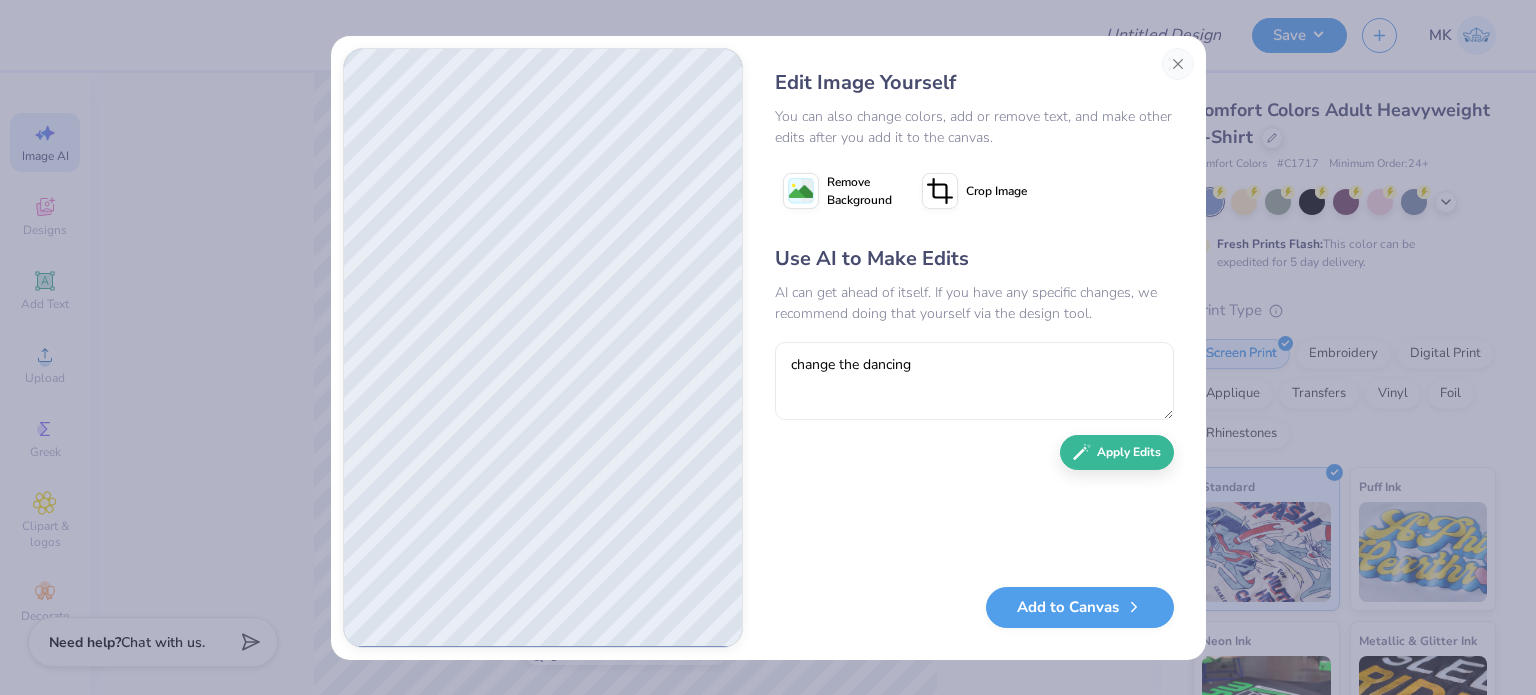 scroll, scrollTop: 0, scrollLeft: 0, axis: both 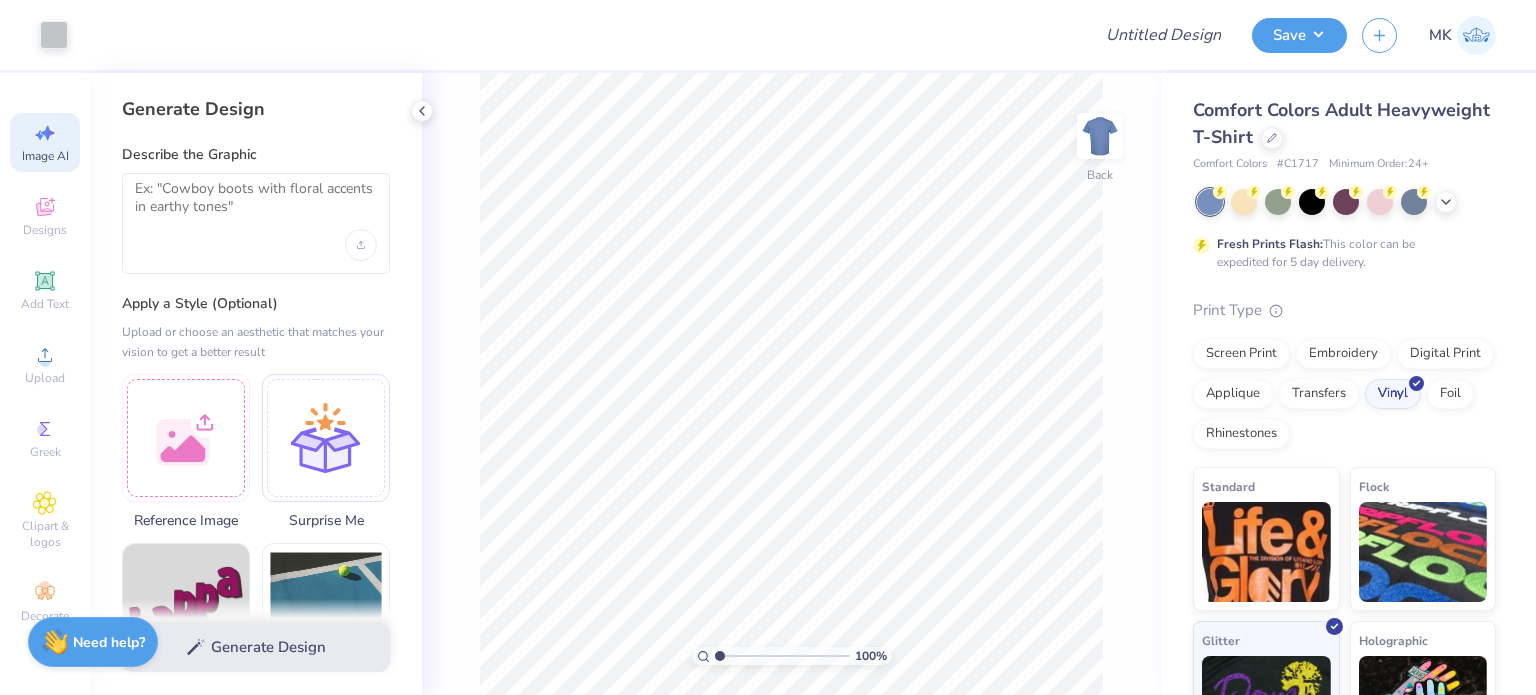 select on "4" 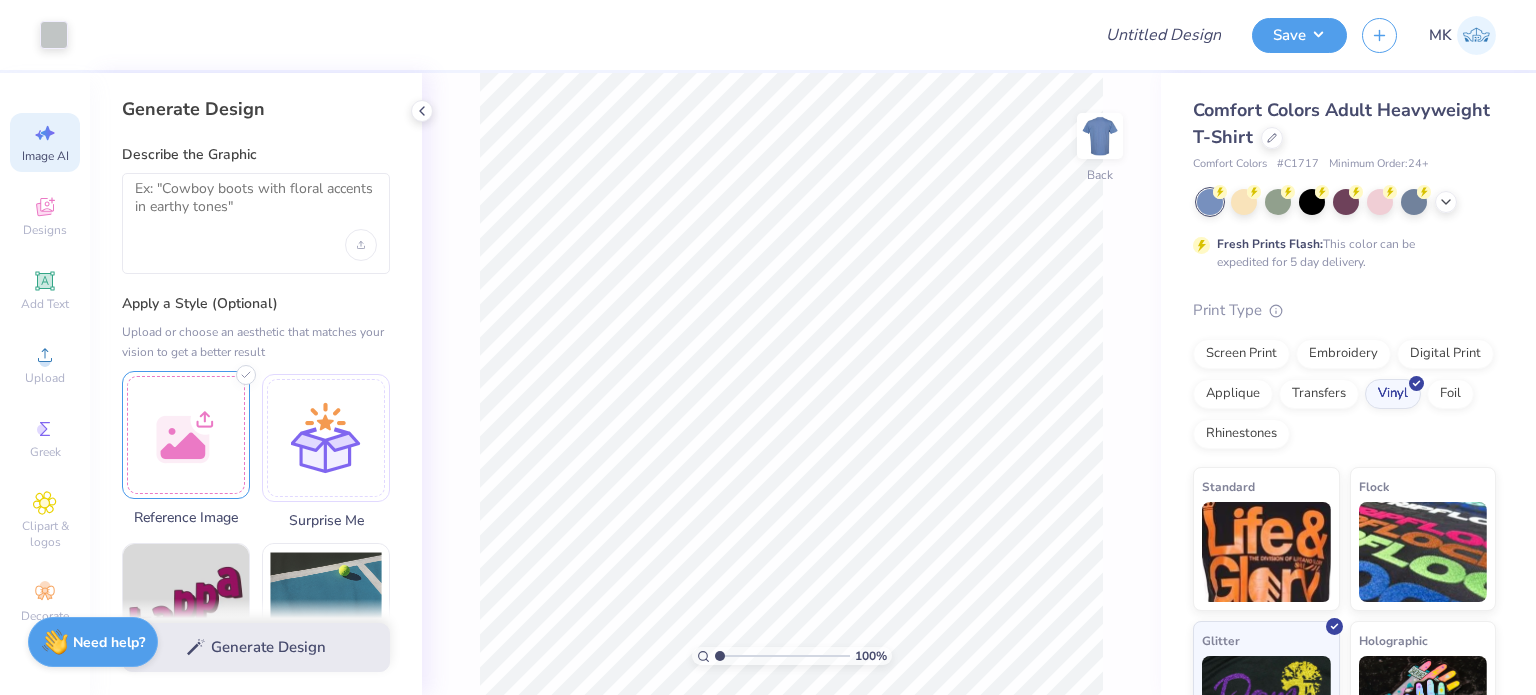 scroll, scrollTop: 0, scrollLeft: 0, axis: both 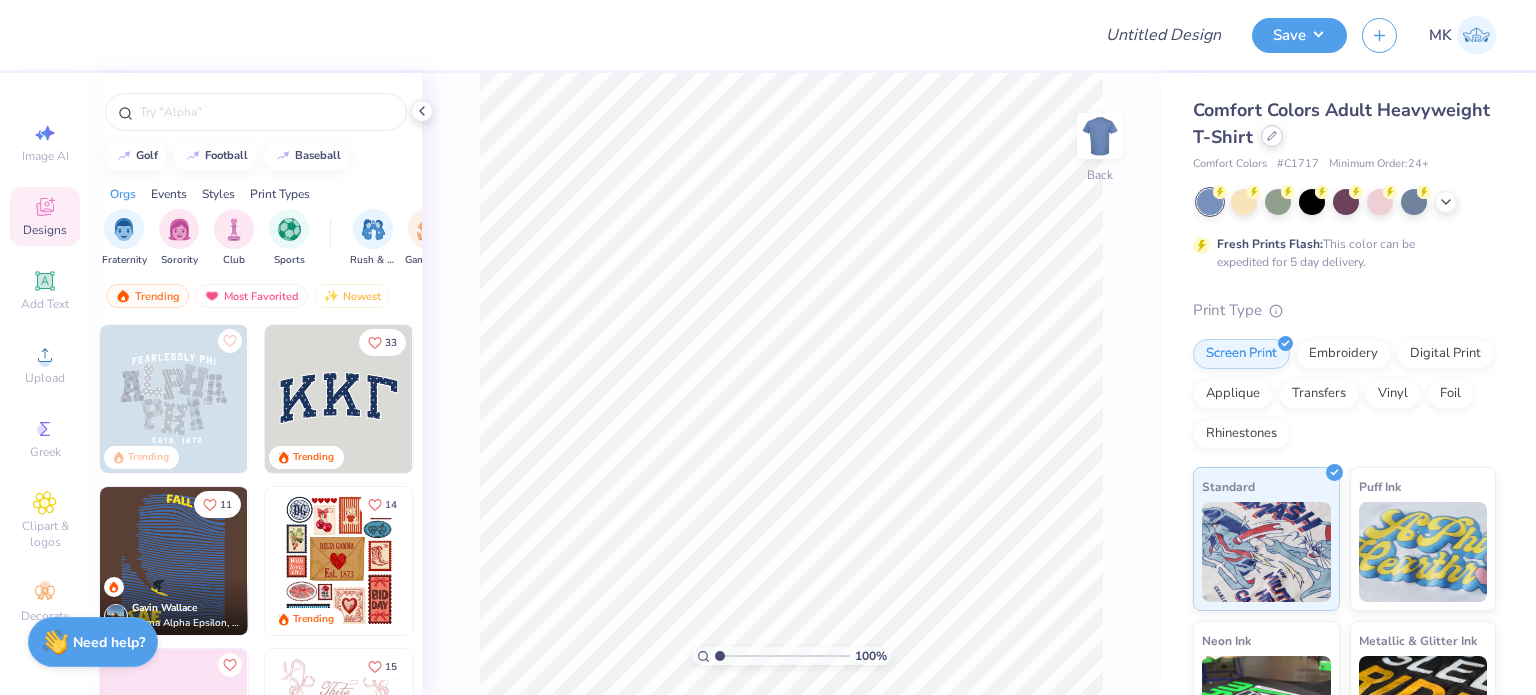 click 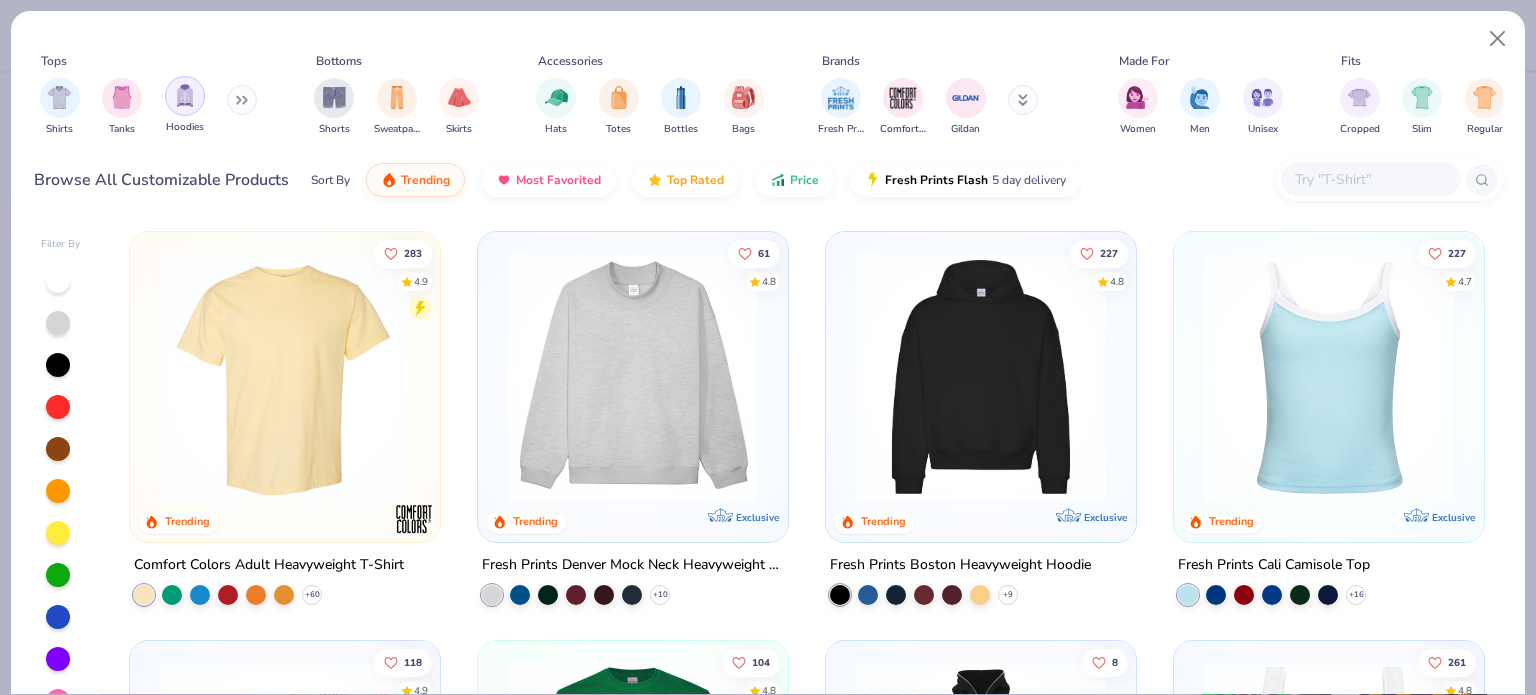 click at bounding box center (185, 95) 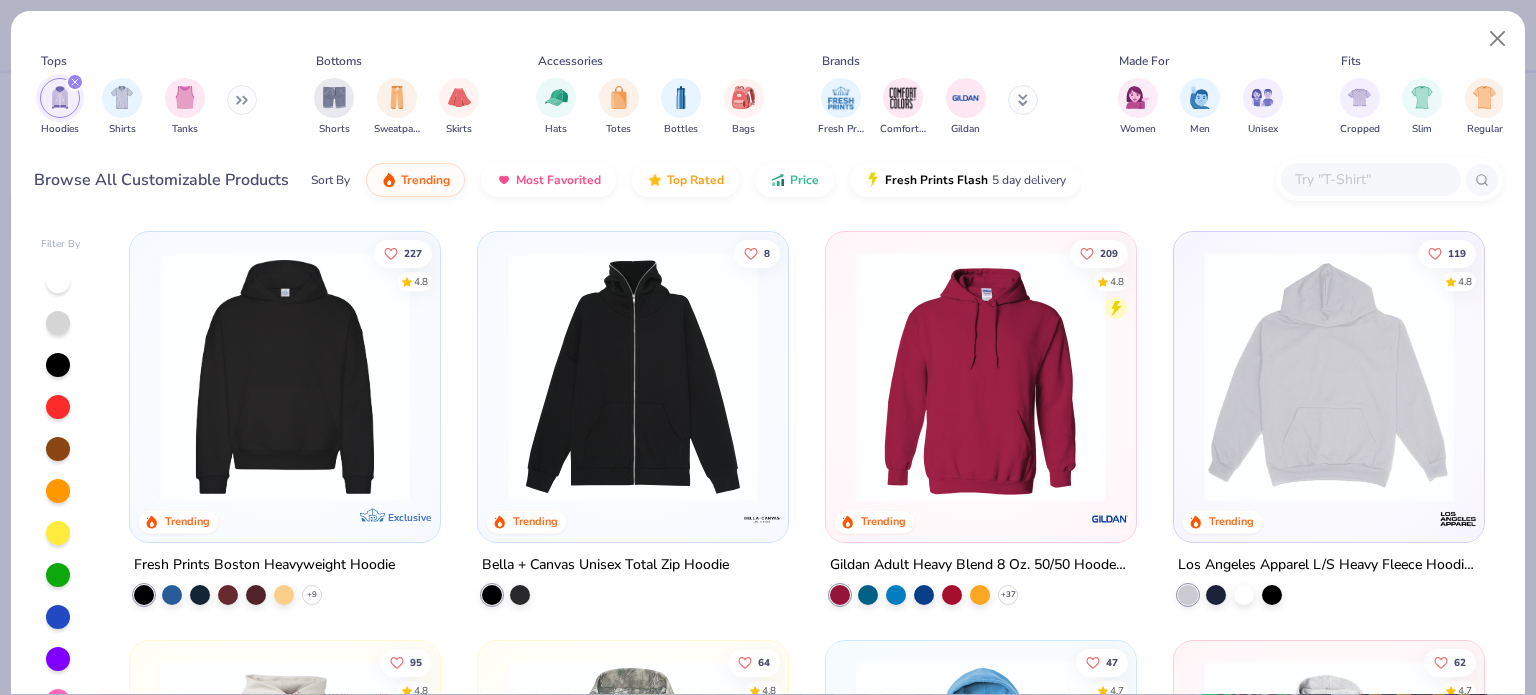 click at bounding box center [981, 377] 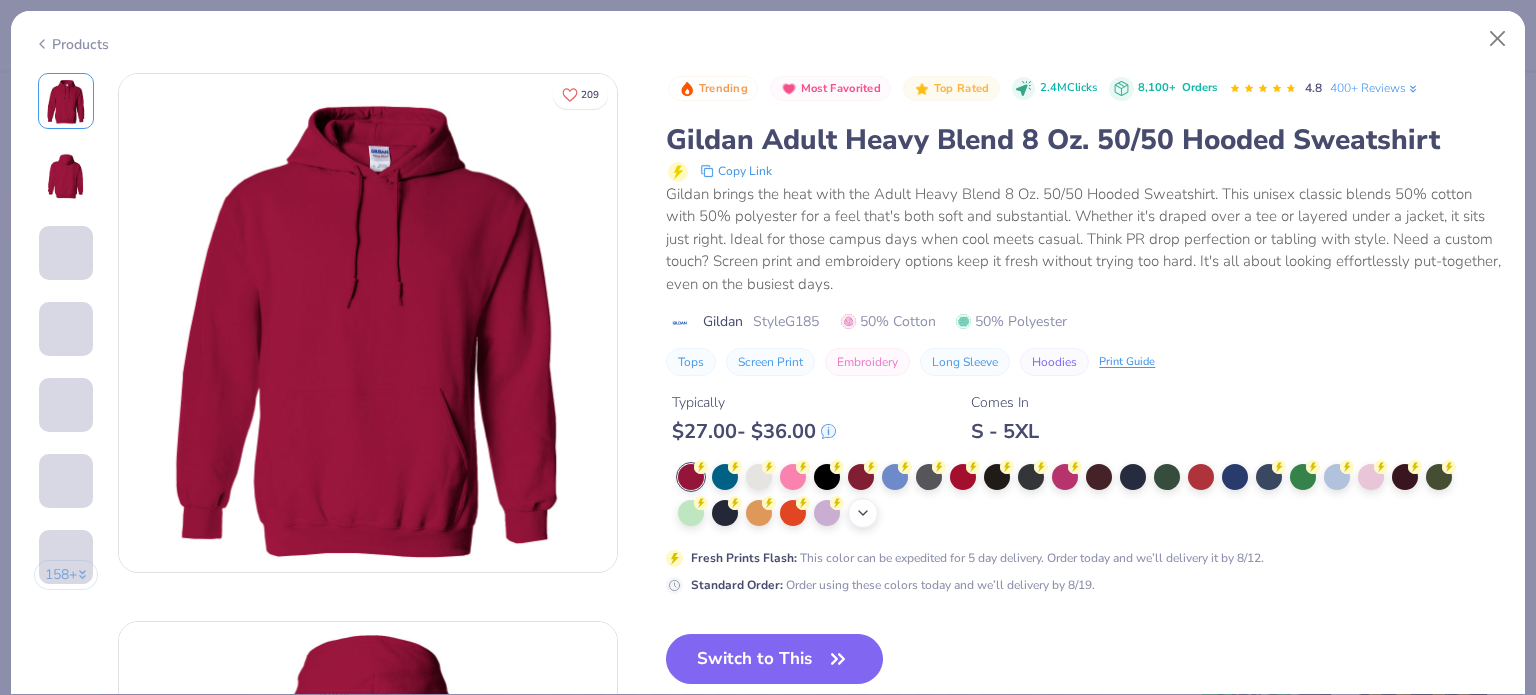 click on "+ 15" at bounding box center [863, 513] 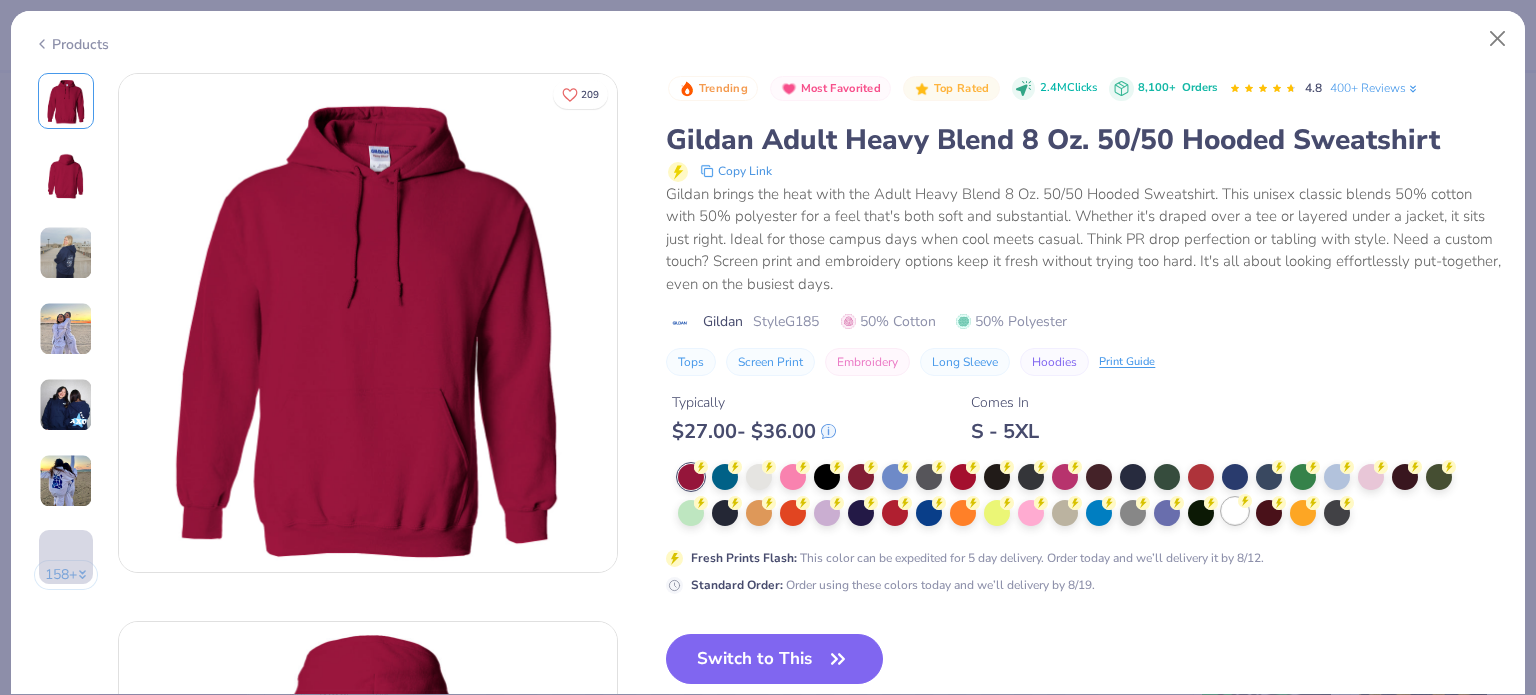 click at bounding box center [1235, 511] 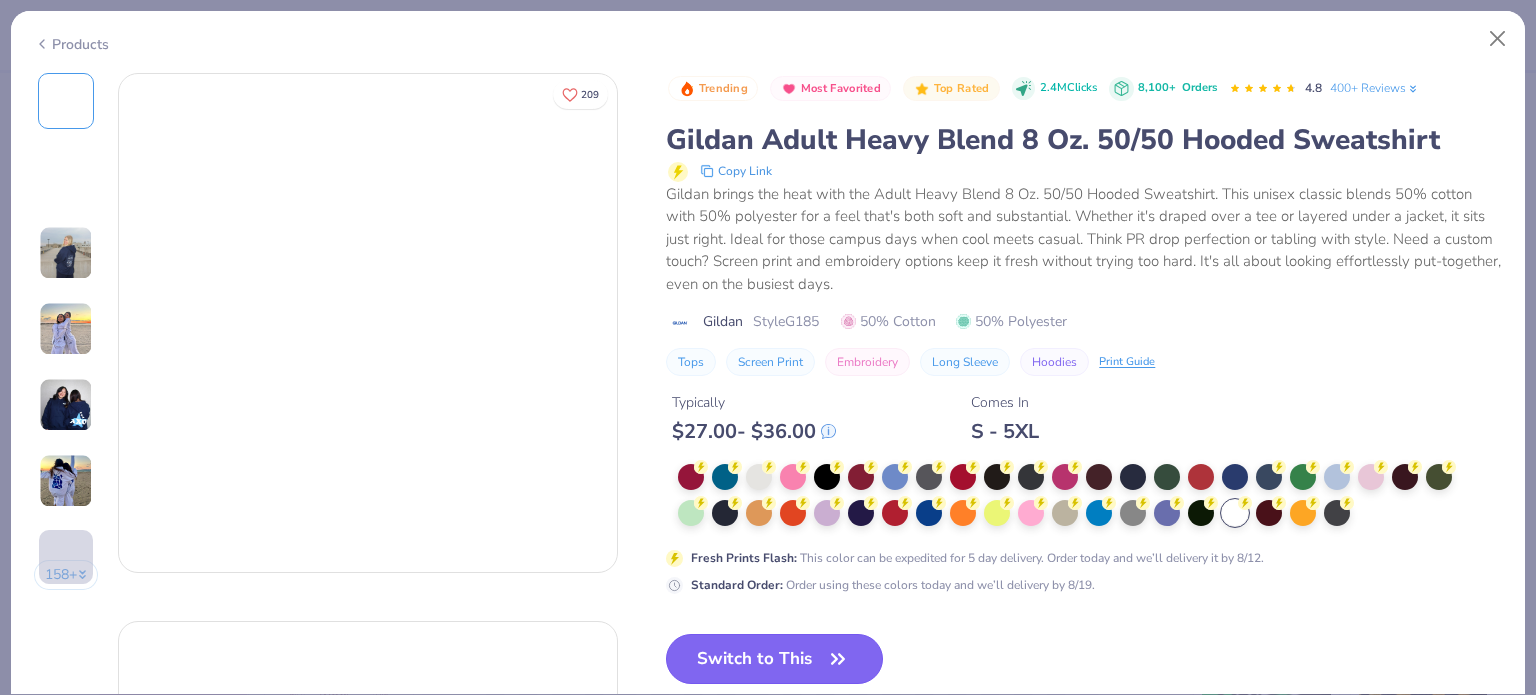 click on "Switch to This" at bounding box center [774, 659] 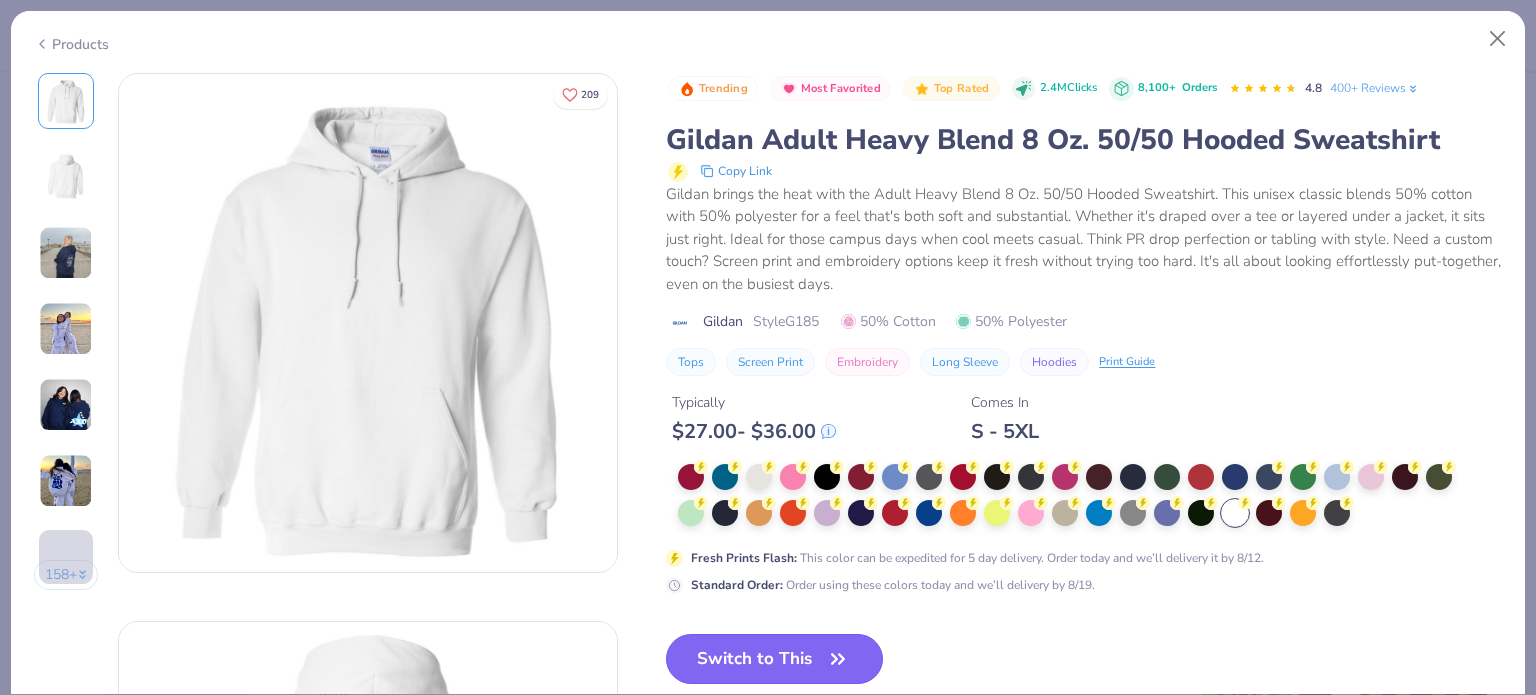 click on "Switch to This" at bounding box center [774, 659] 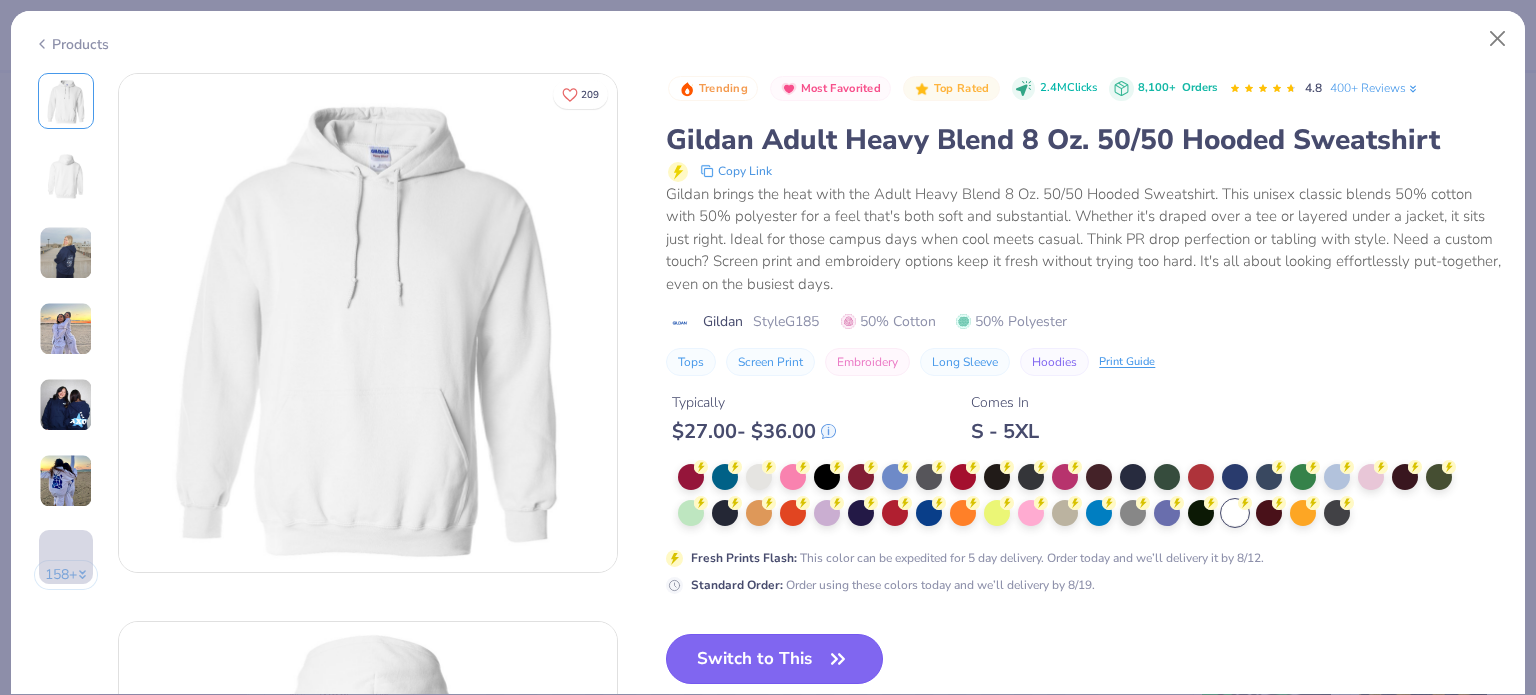 click on "Switch to This" at bounding box center (774, 659) 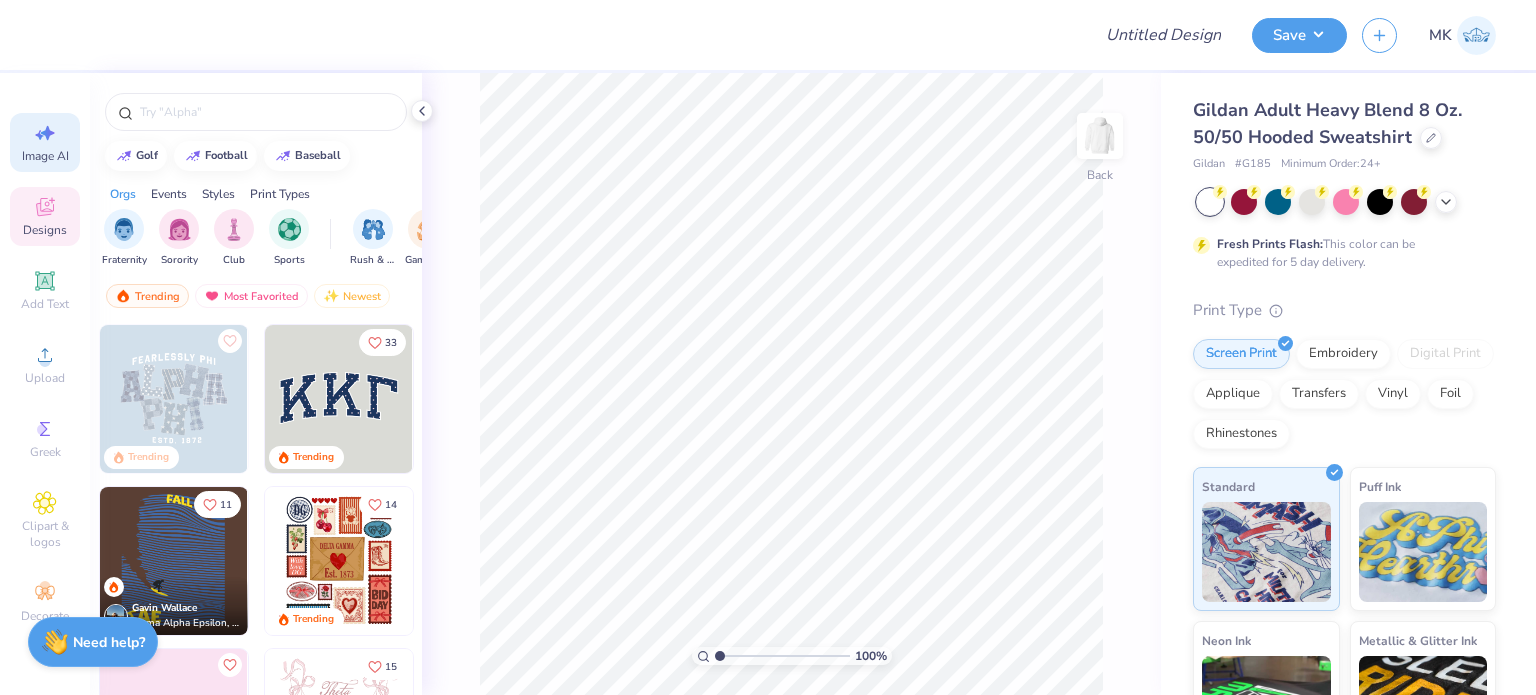click 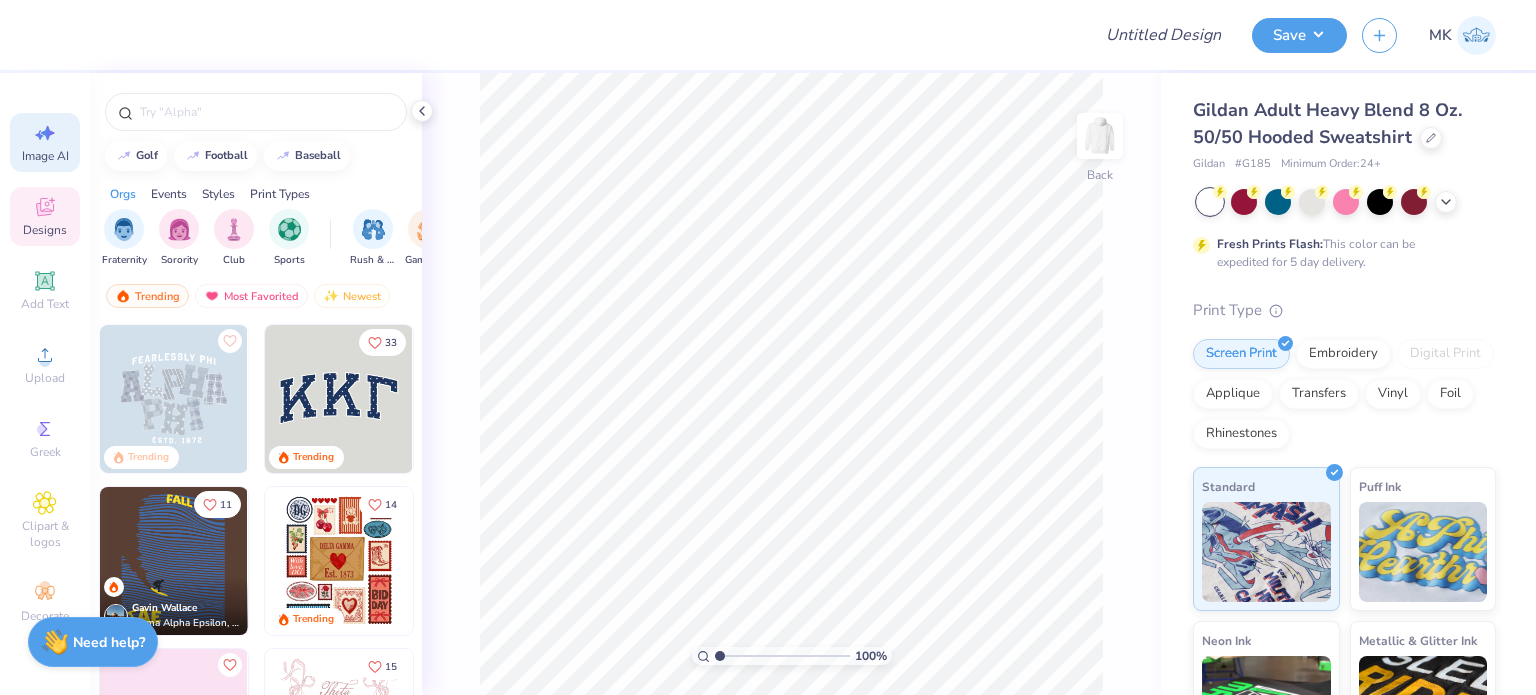 select on "4" 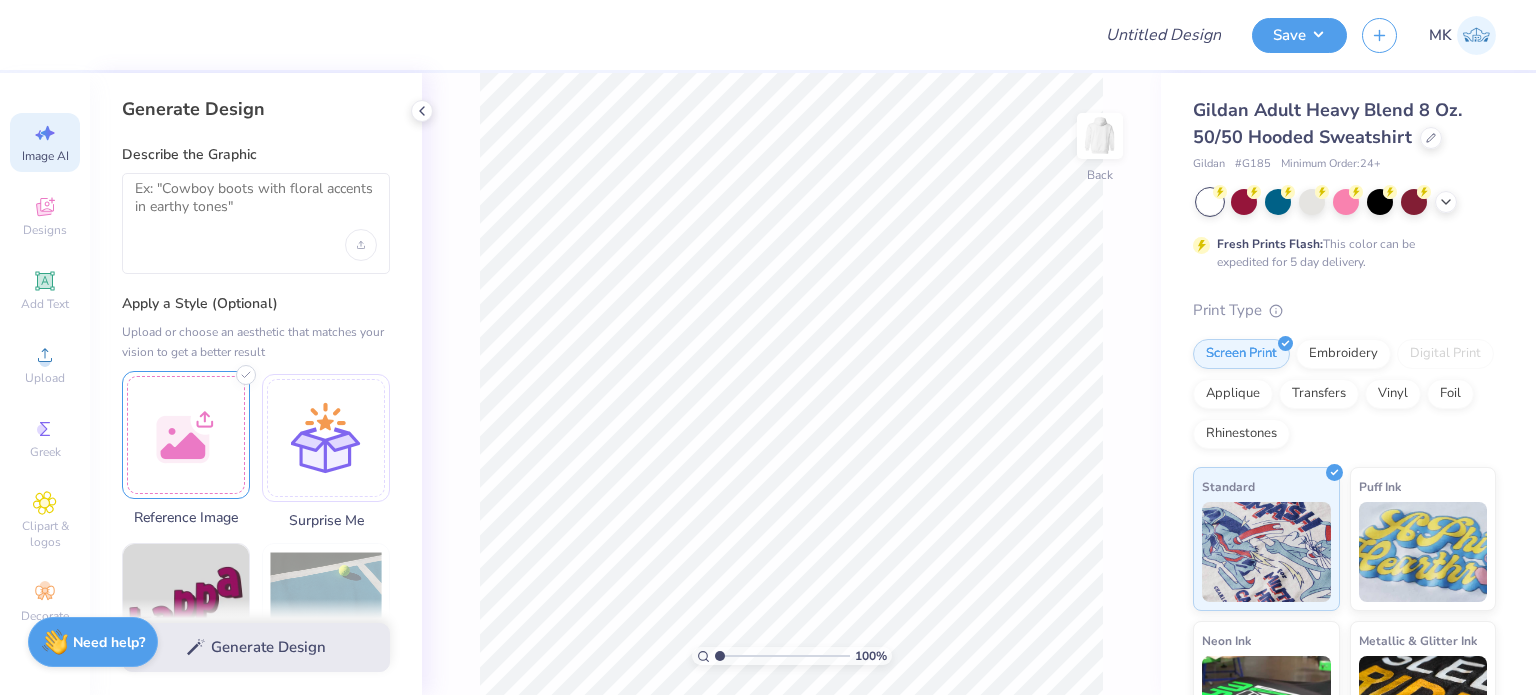 click at bounding box center (186, 435) 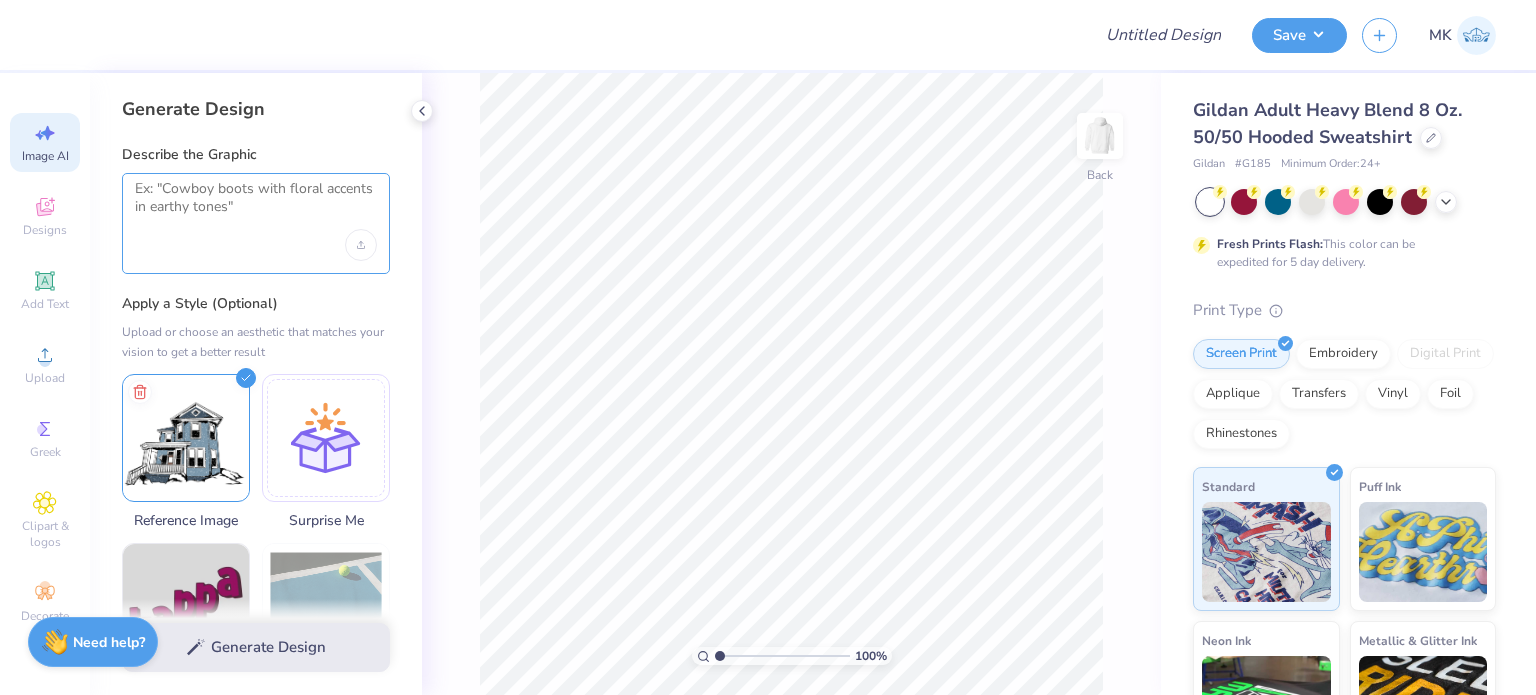 click at bounding box center [256, 205] 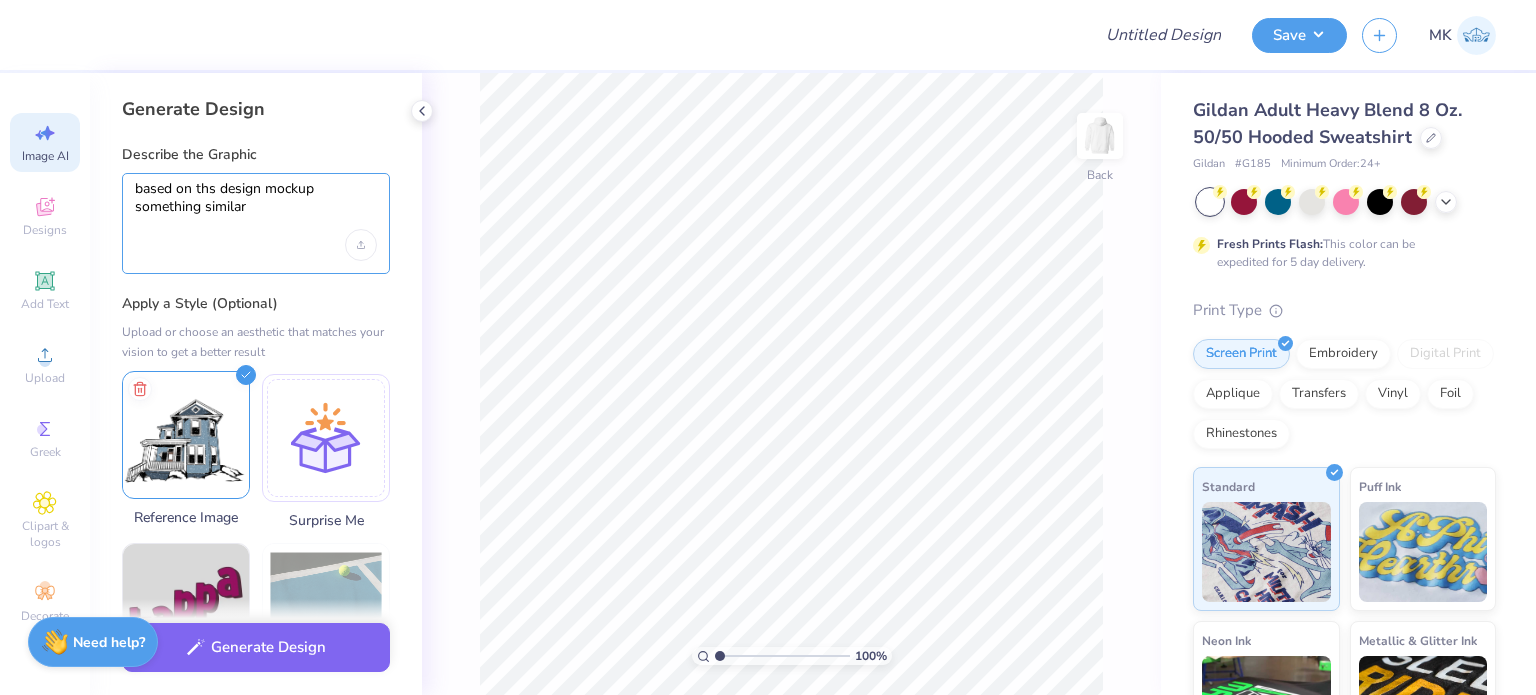 scroll, scrollTop: 100, scrollLeft: 0, axis: vertical 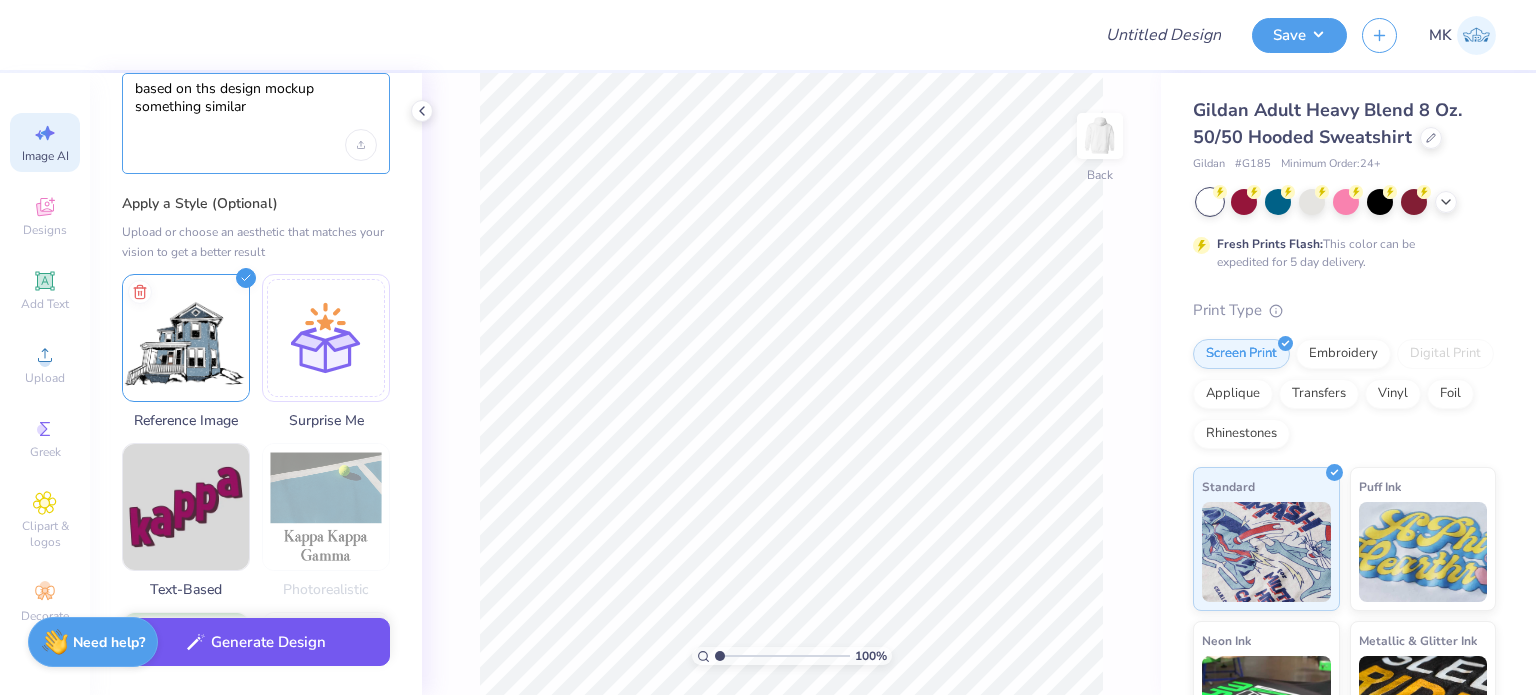 type on "based on ths design mockup something similar" 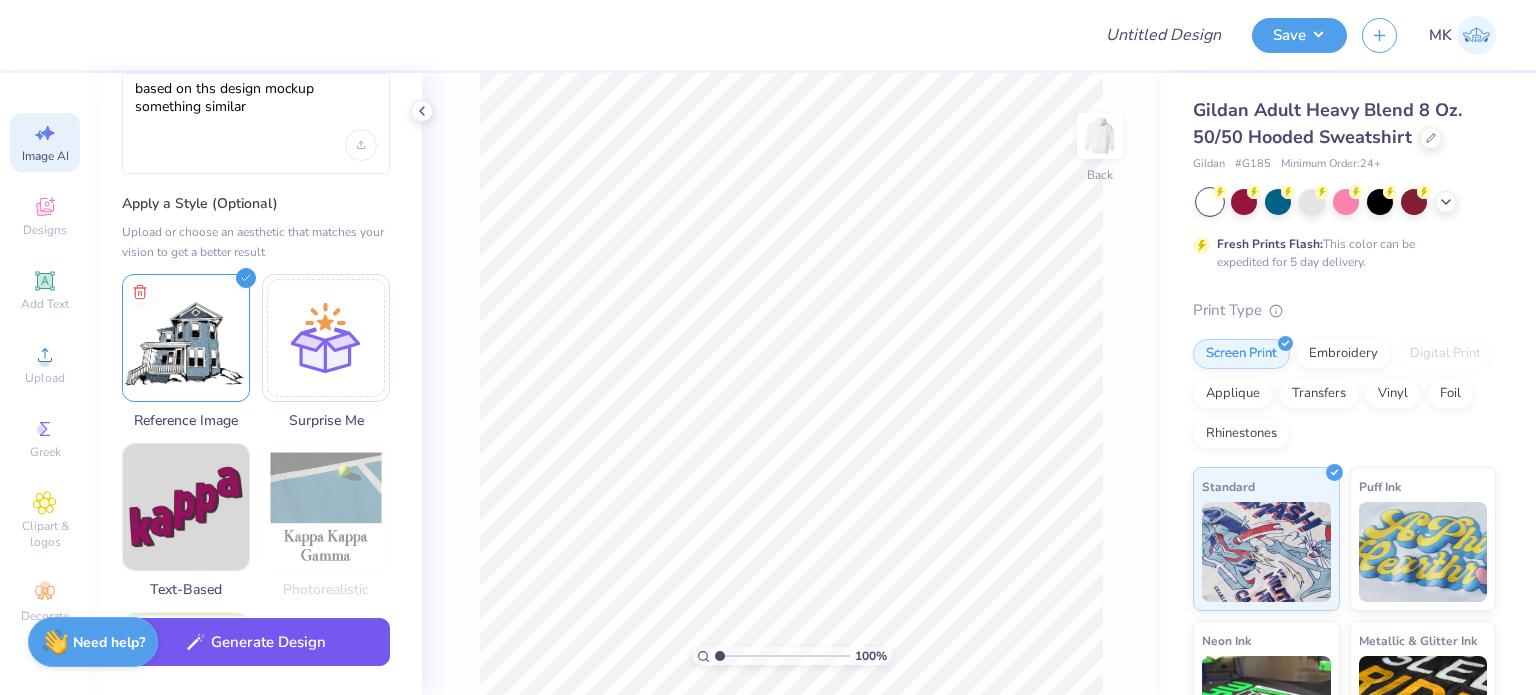 click on "Generate Design" at bounding box center [256, 642] 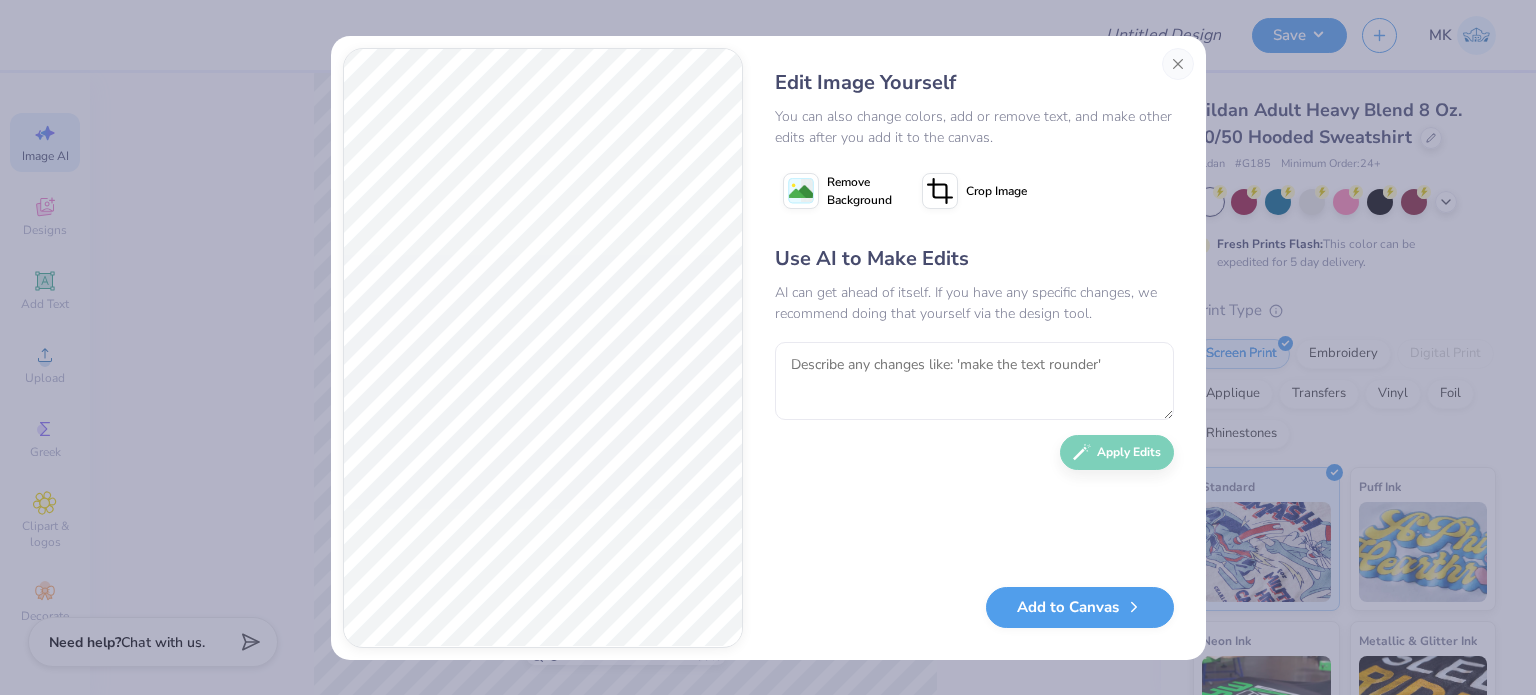click 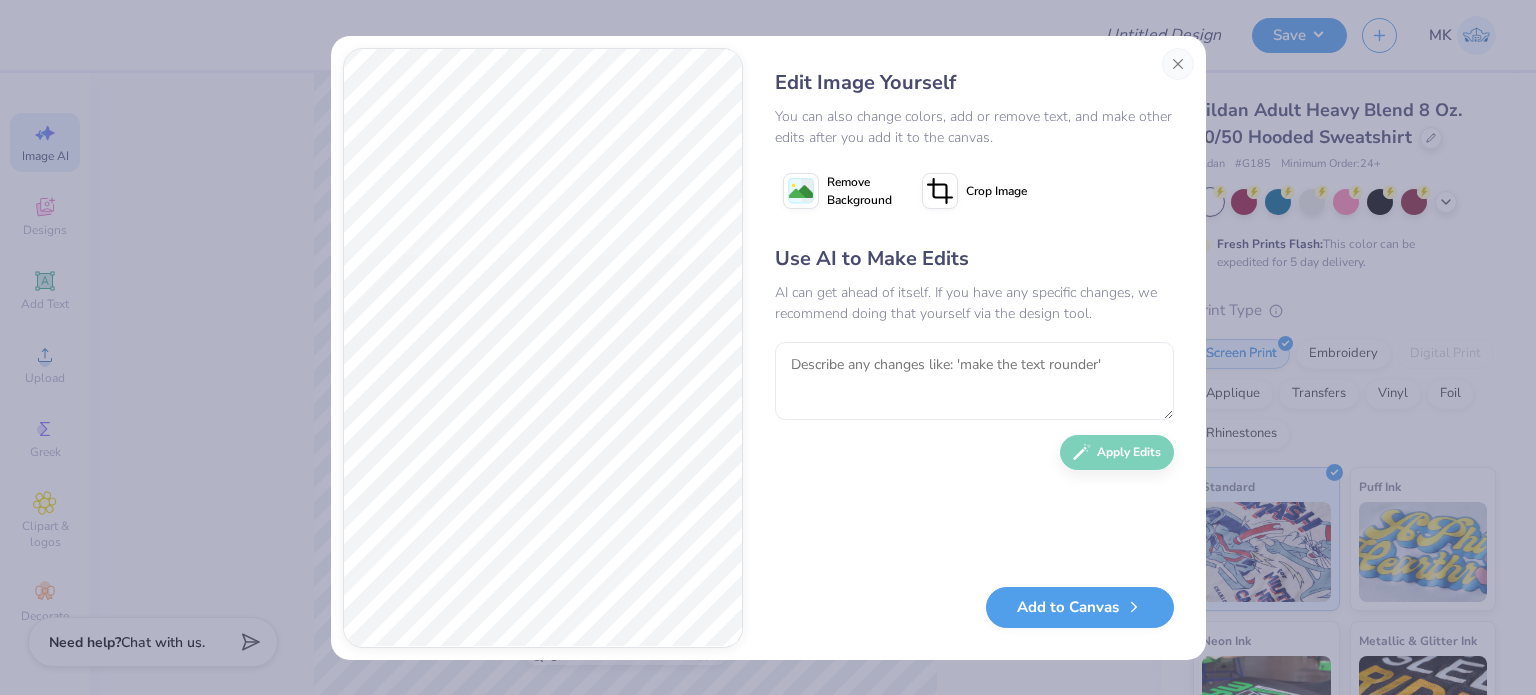 click 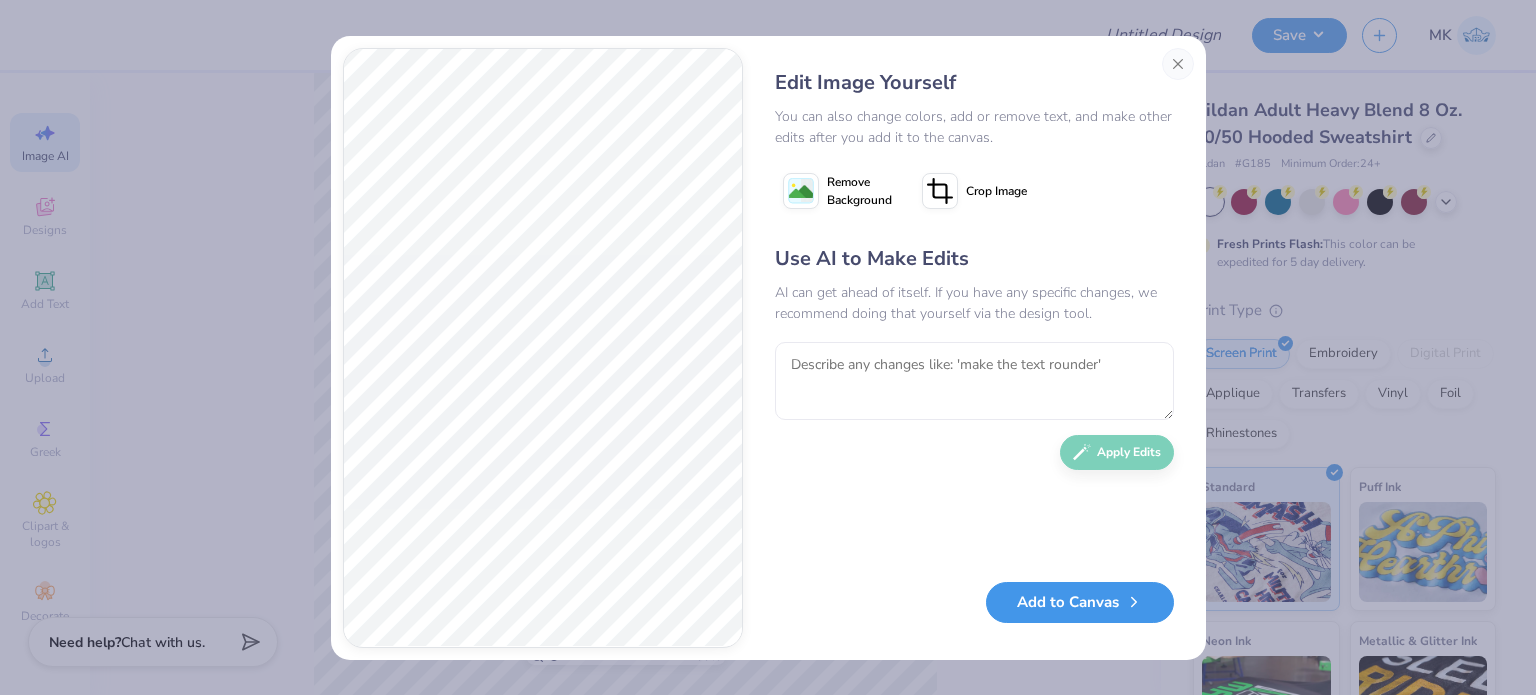click on "Add to Canvas" at bounding box center (1080, 602) 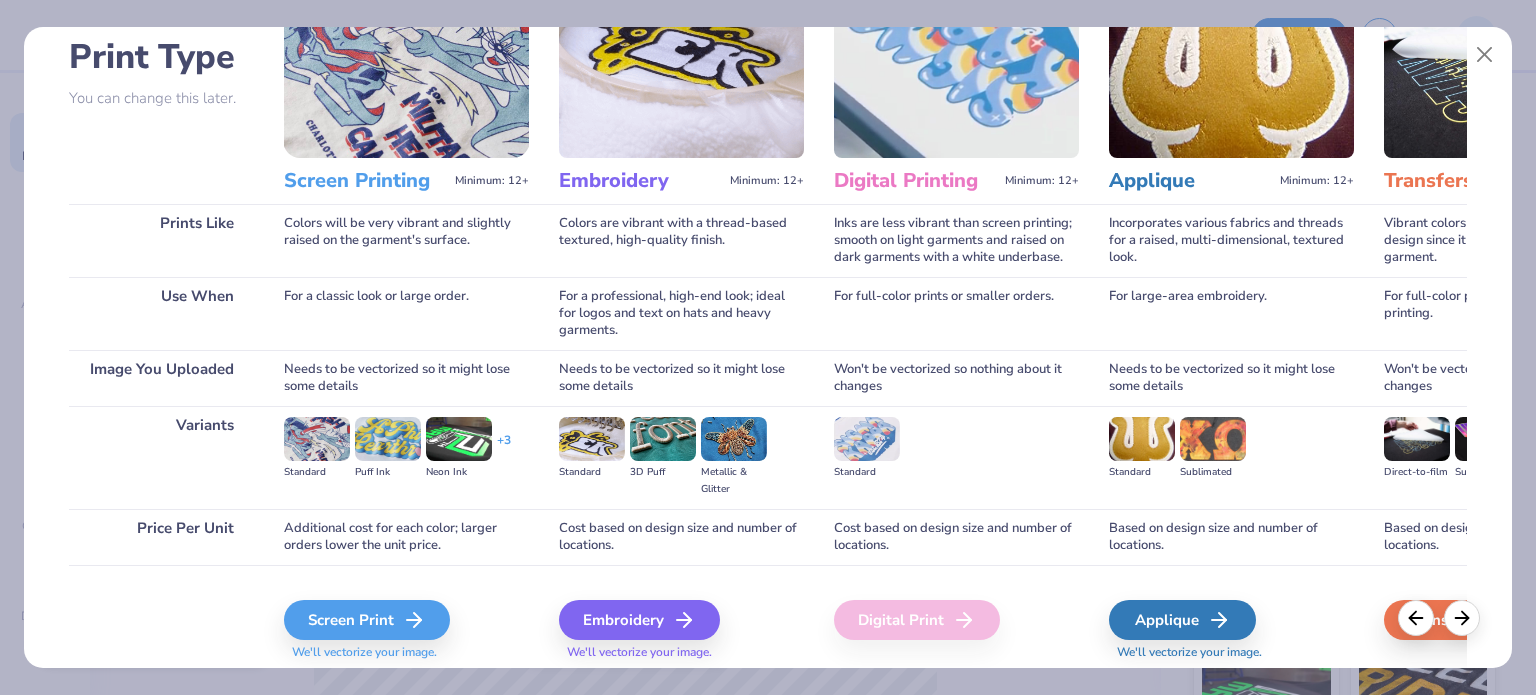 scroll, scrollTop: 200, scrollLeft: 0, axis: vertical 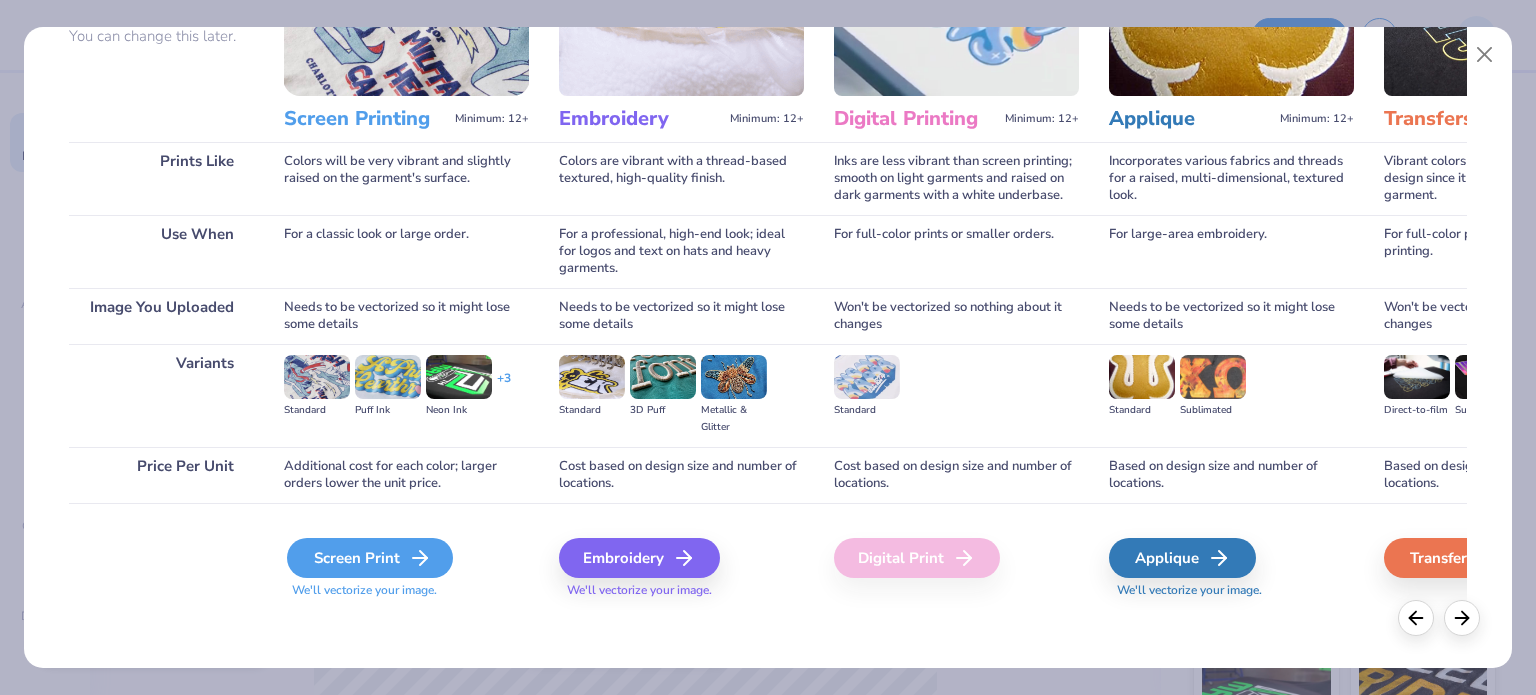 click on "Screen Print" at bounding box center (370, 558) 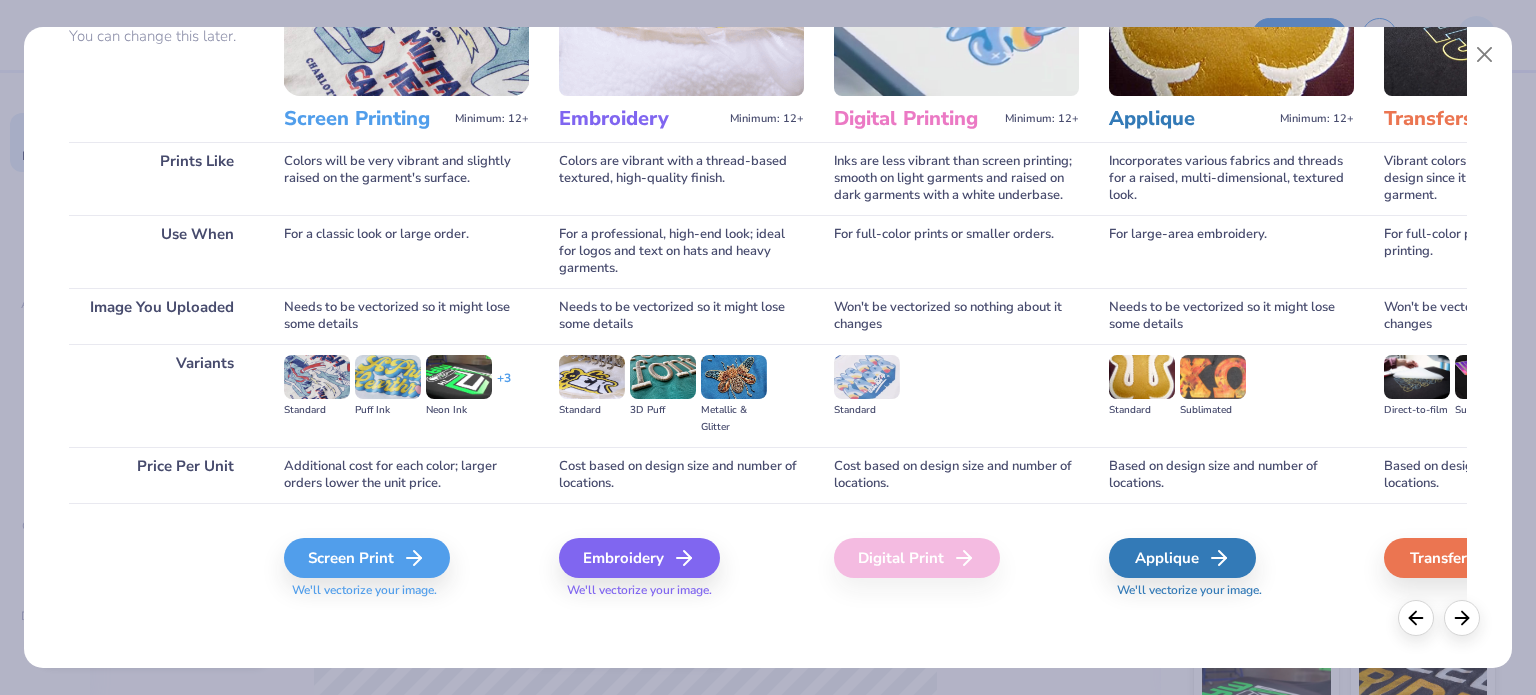 scroll, scrollTop: 201, scrollLeft: 0, axis: vertical 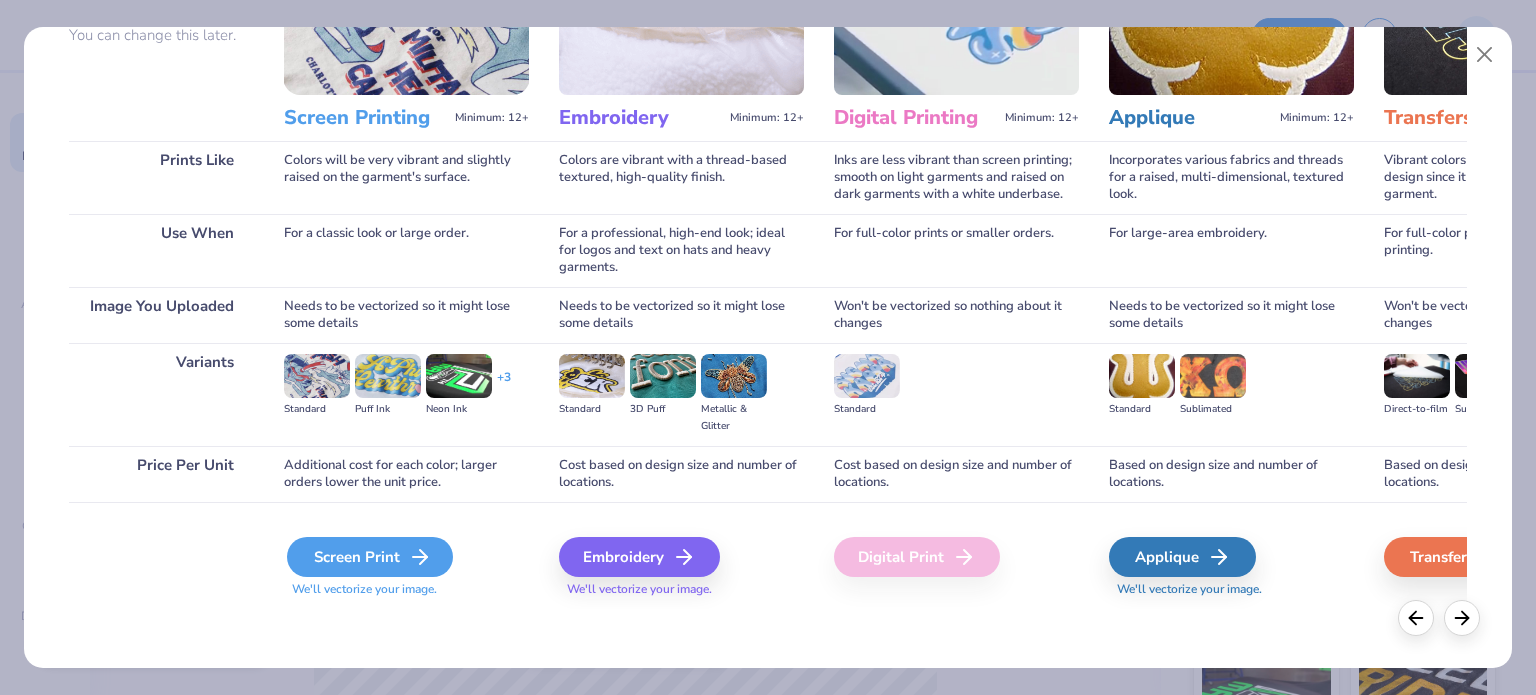 type 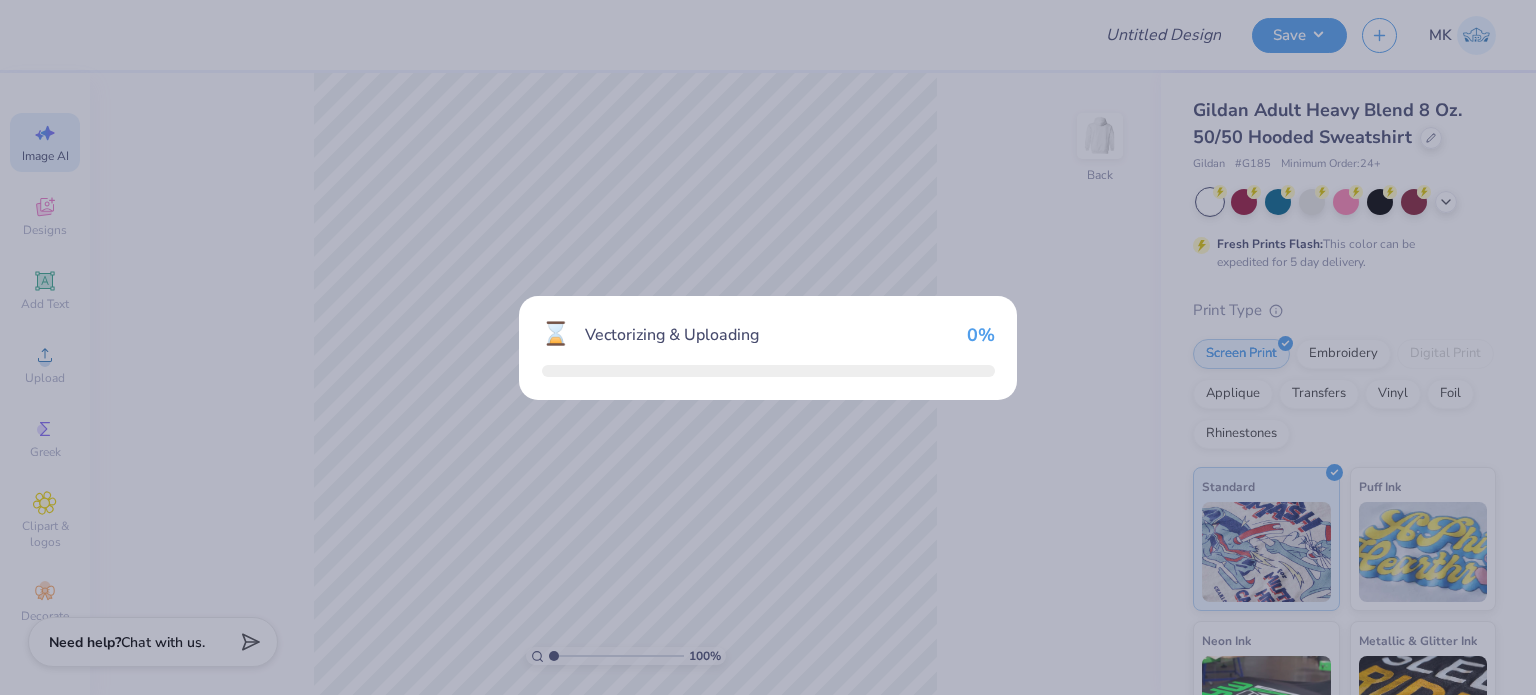 click on "⌛ Vectorizing & Uploading 0 %" at bounding box center [768, 347] 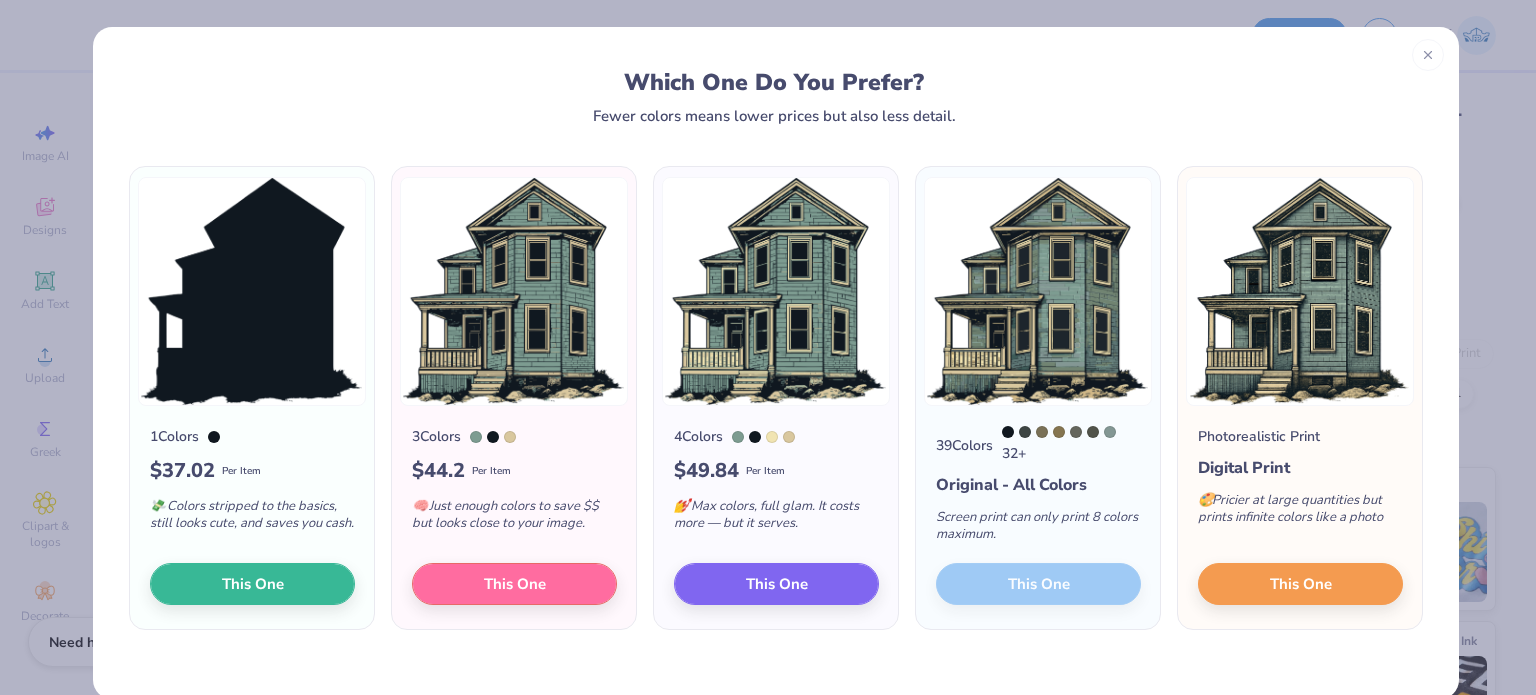 scroll, scrollTop: 0, scrollLeft: 0, axis: both 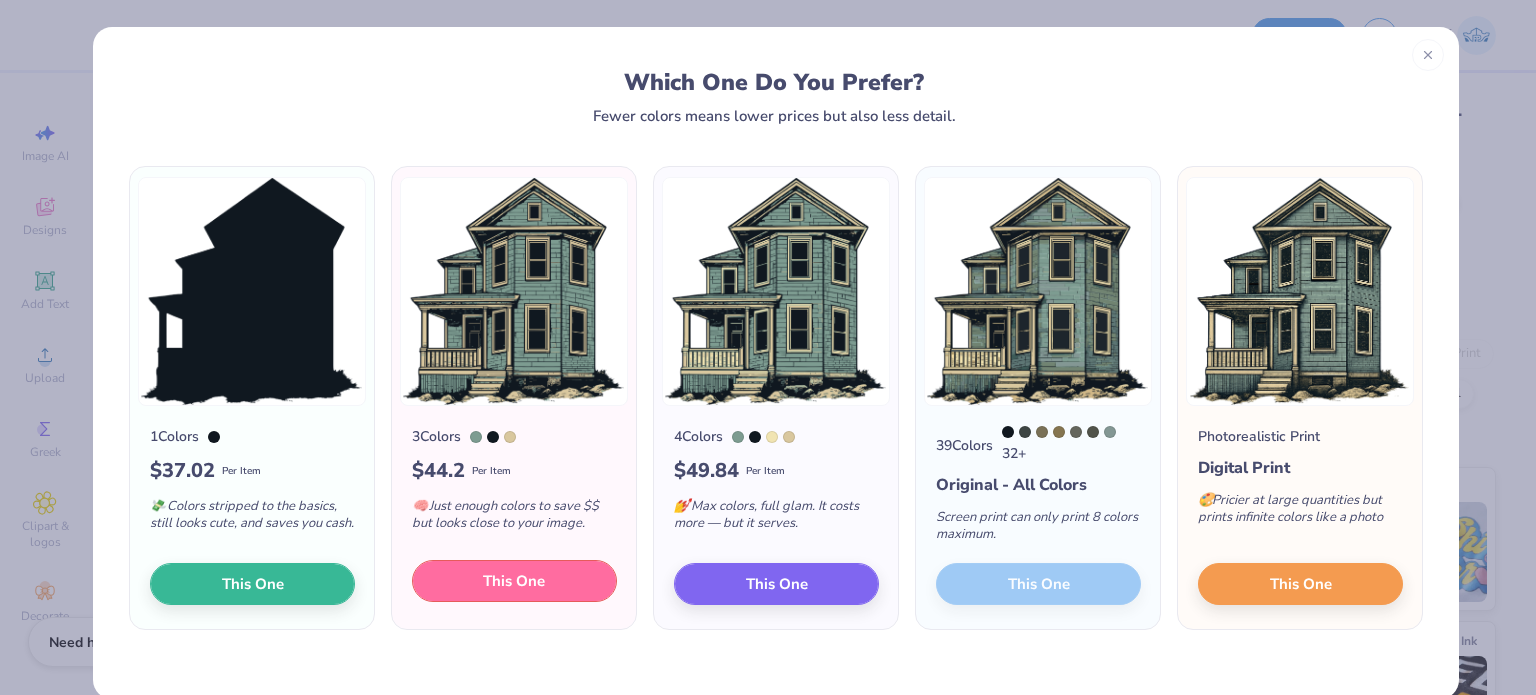 click on "This One" at bounding box center (514, 581) 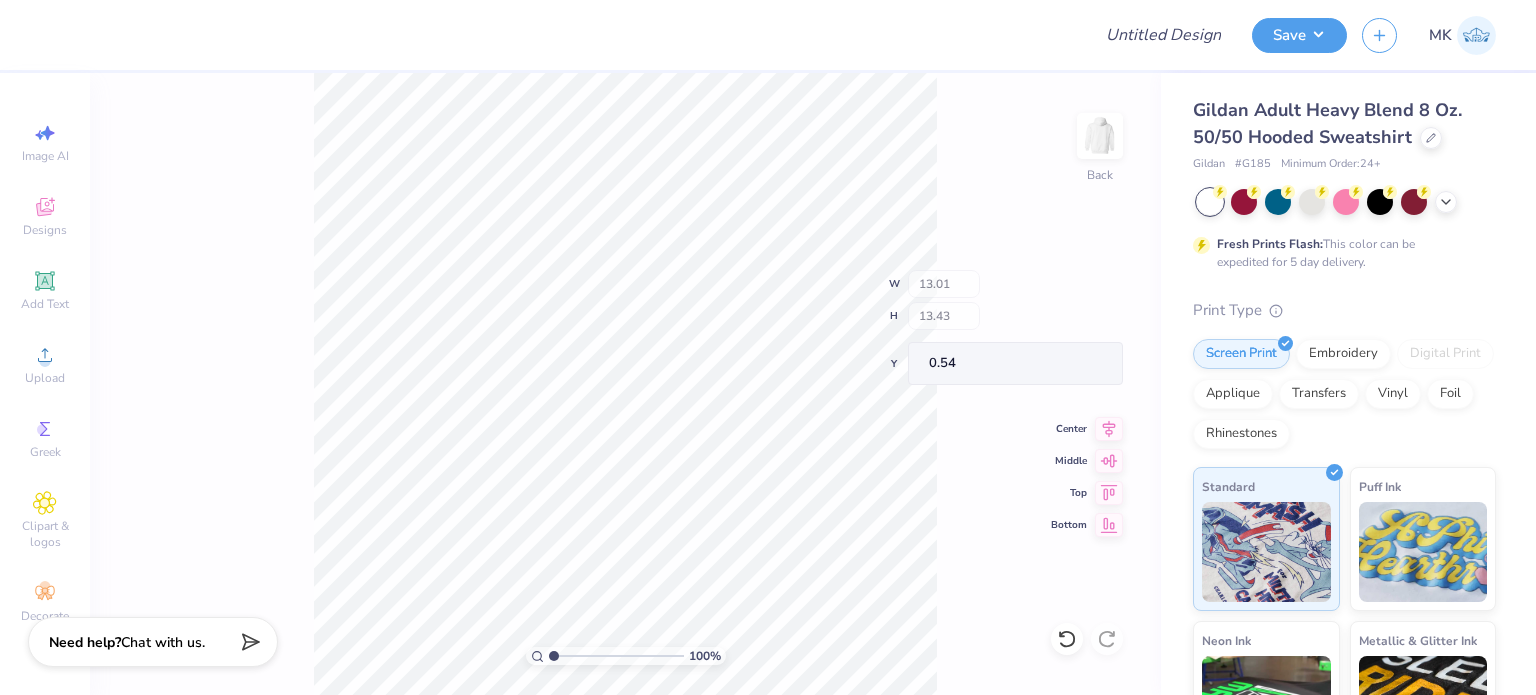 scroll, scrollTop: 0, scrollLeft: 0, axis: both 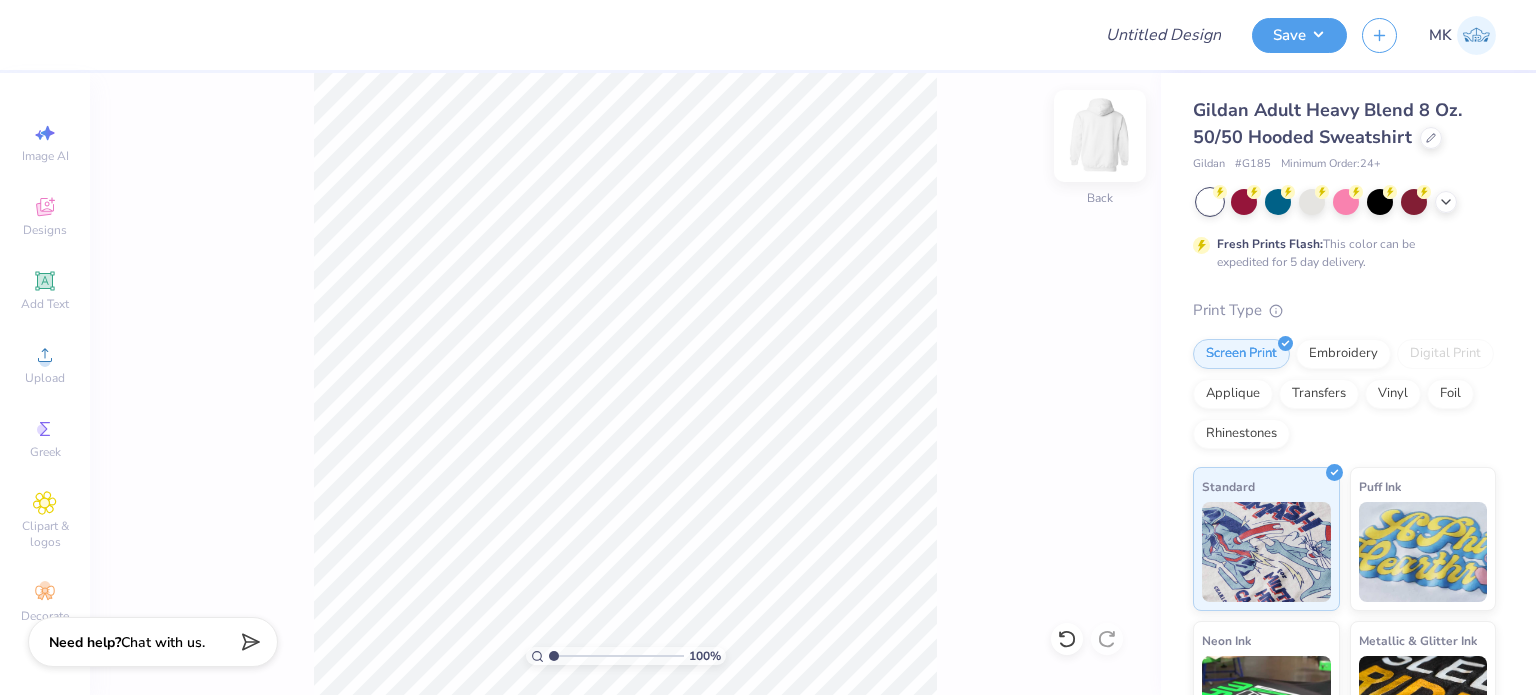 click at bounding box center (1100, 136) 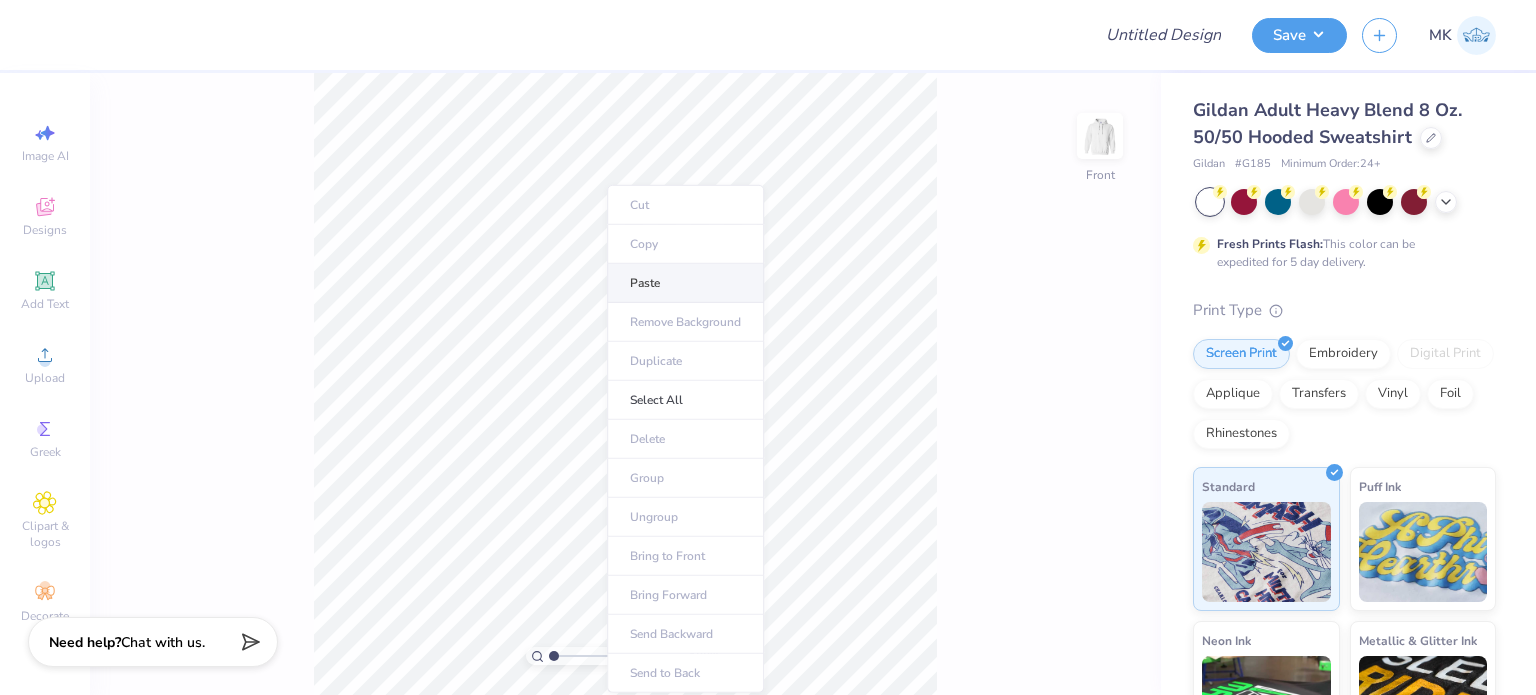 click on "Paste" at bounding box center [685, 283] 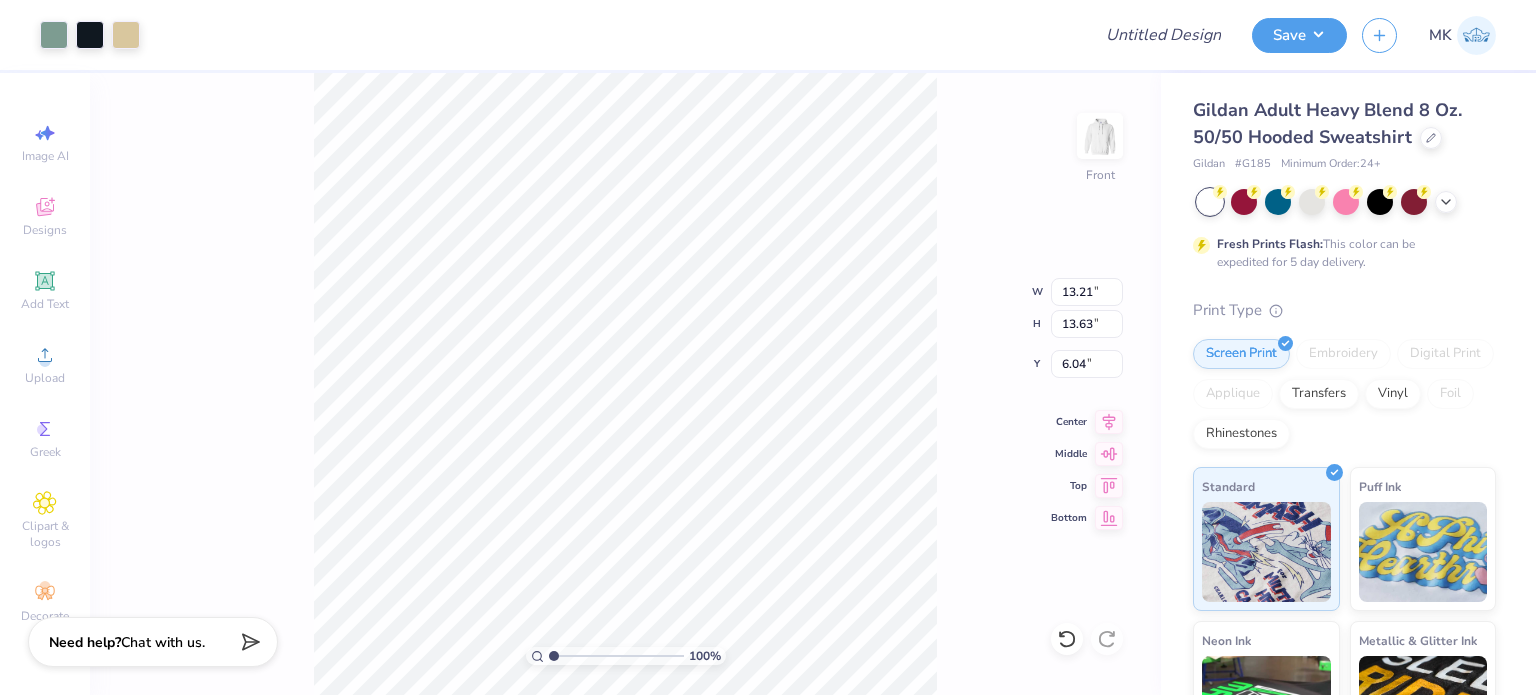 type on "6.00" 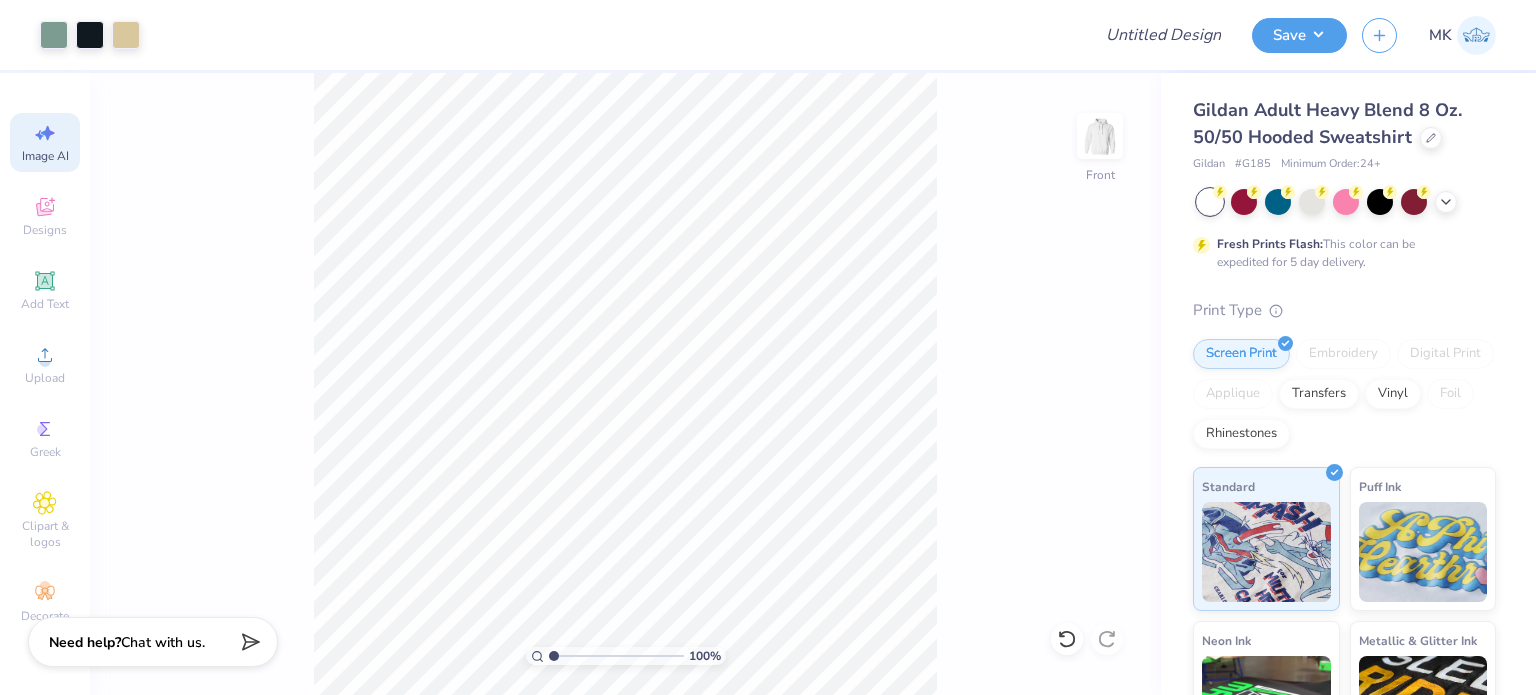 click 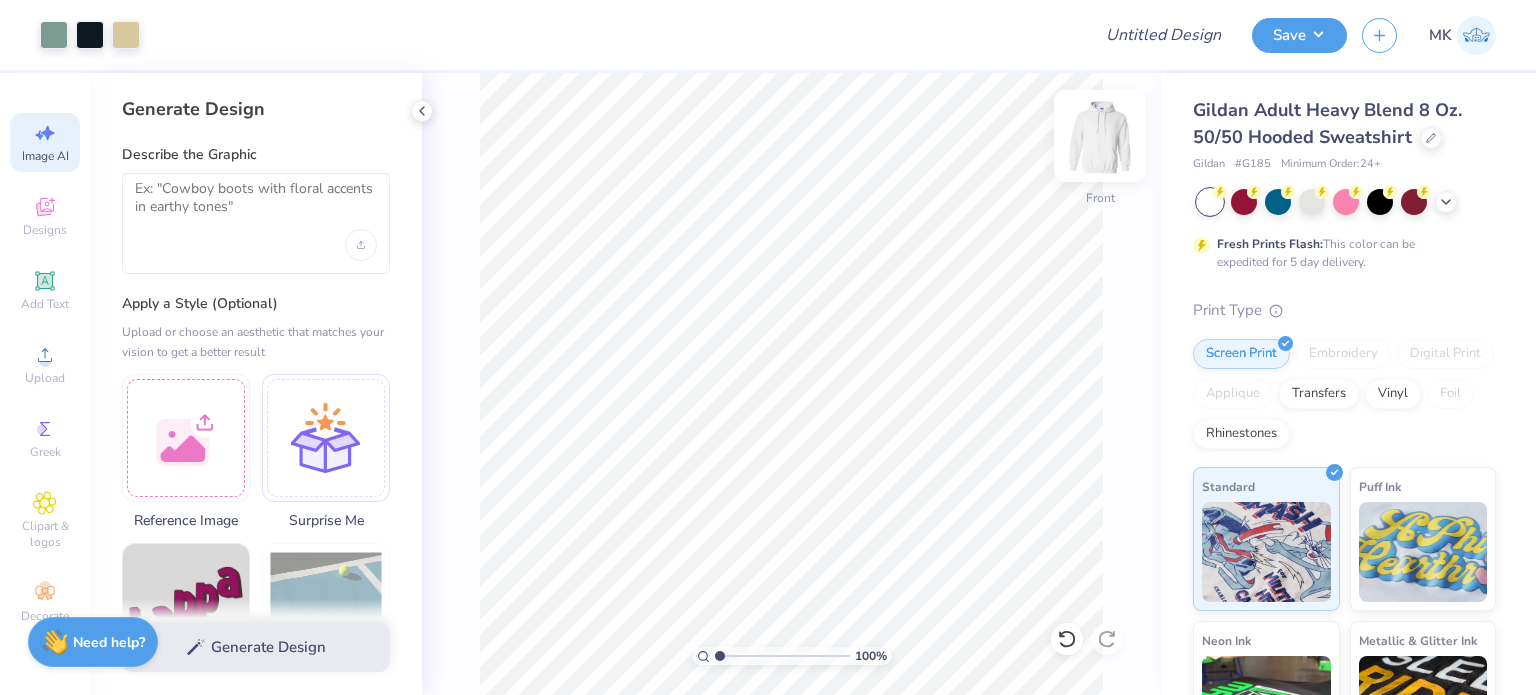 click at bounding box center (1100, 136) 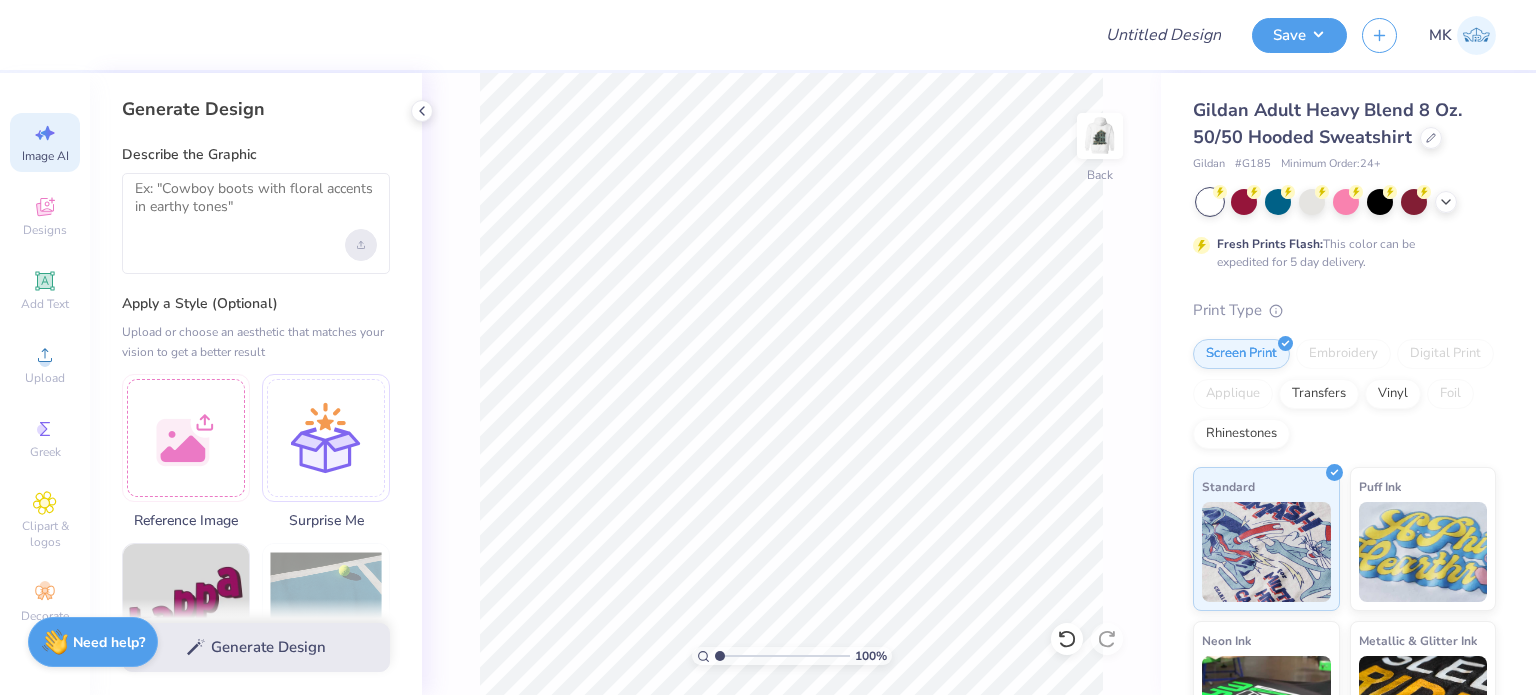 click at bounding box center (361, 245) 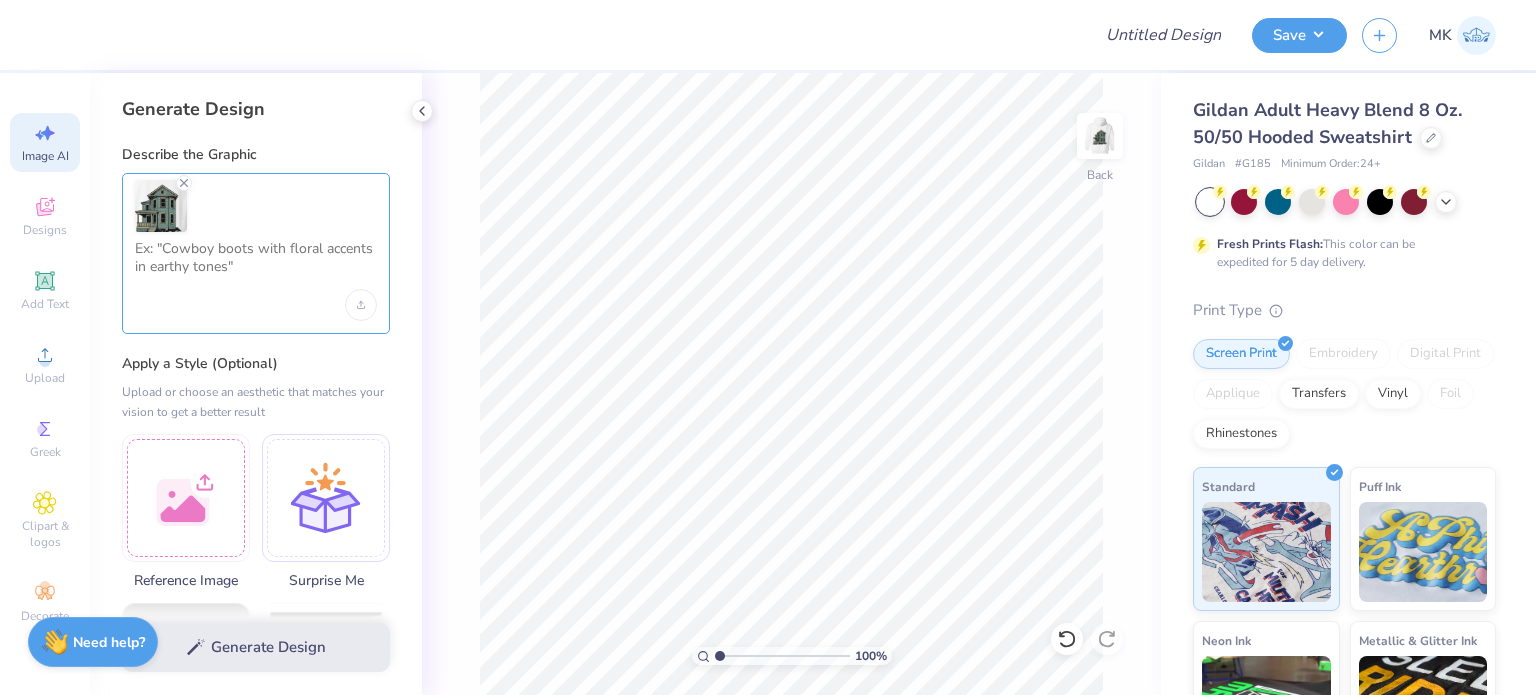 click at bounding box center (256, 265) 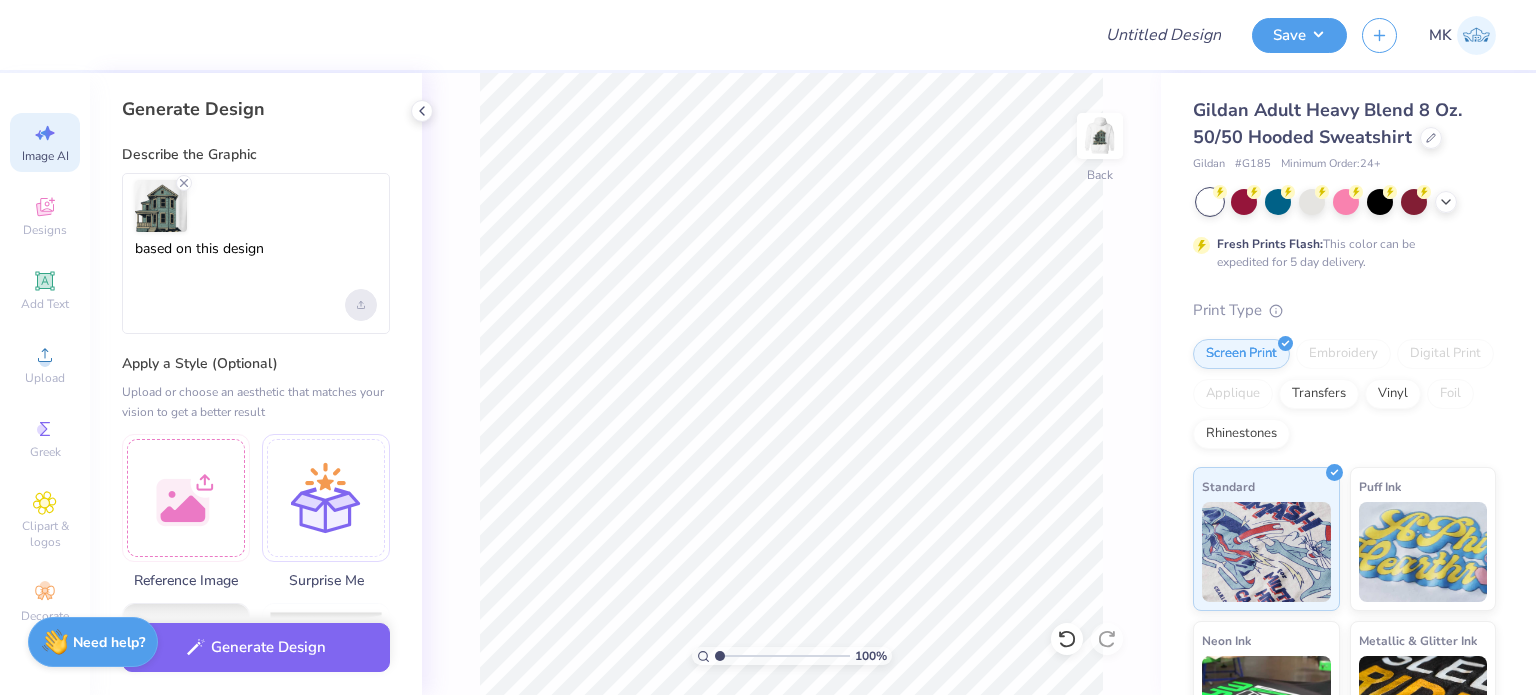click 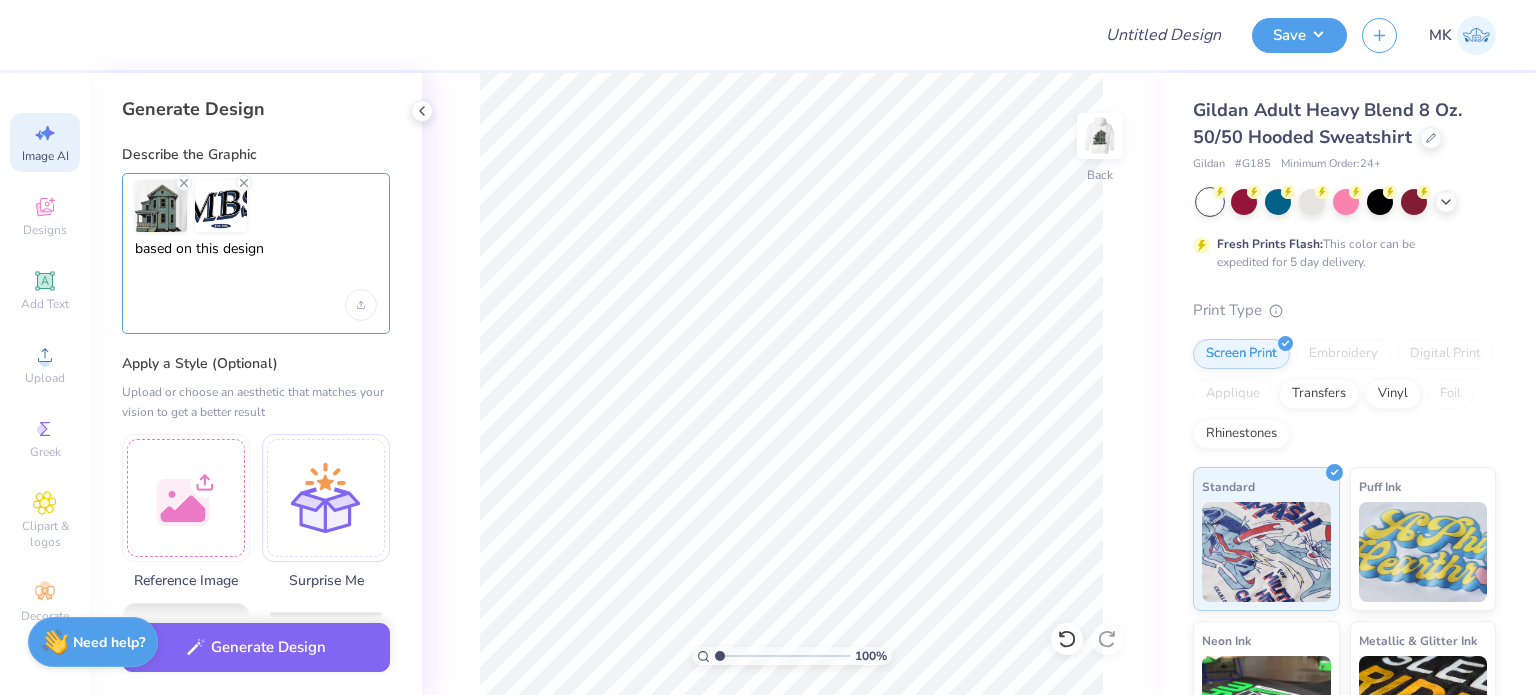 click on "based on this design" at bounding box center (256, 265) 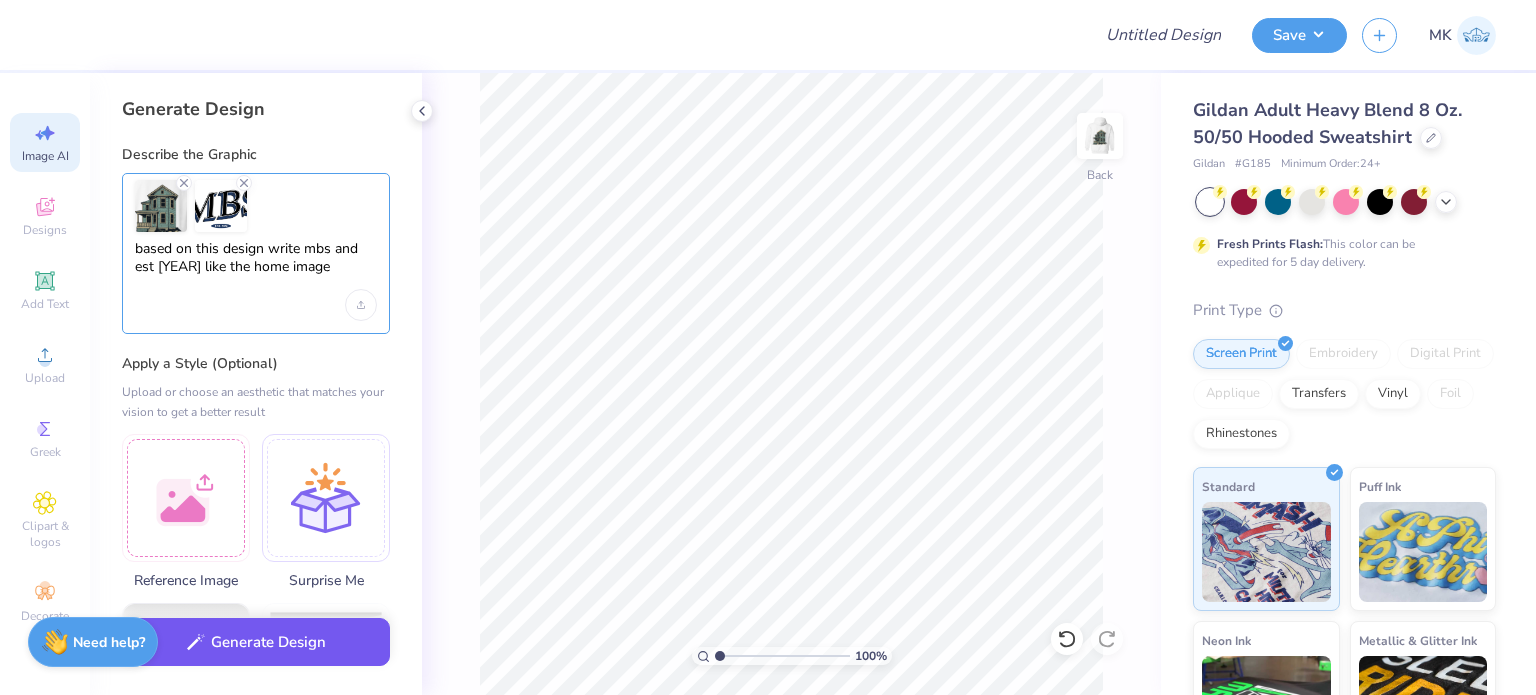 type on "based on this design write mbs and est [YEAR] like the home image" 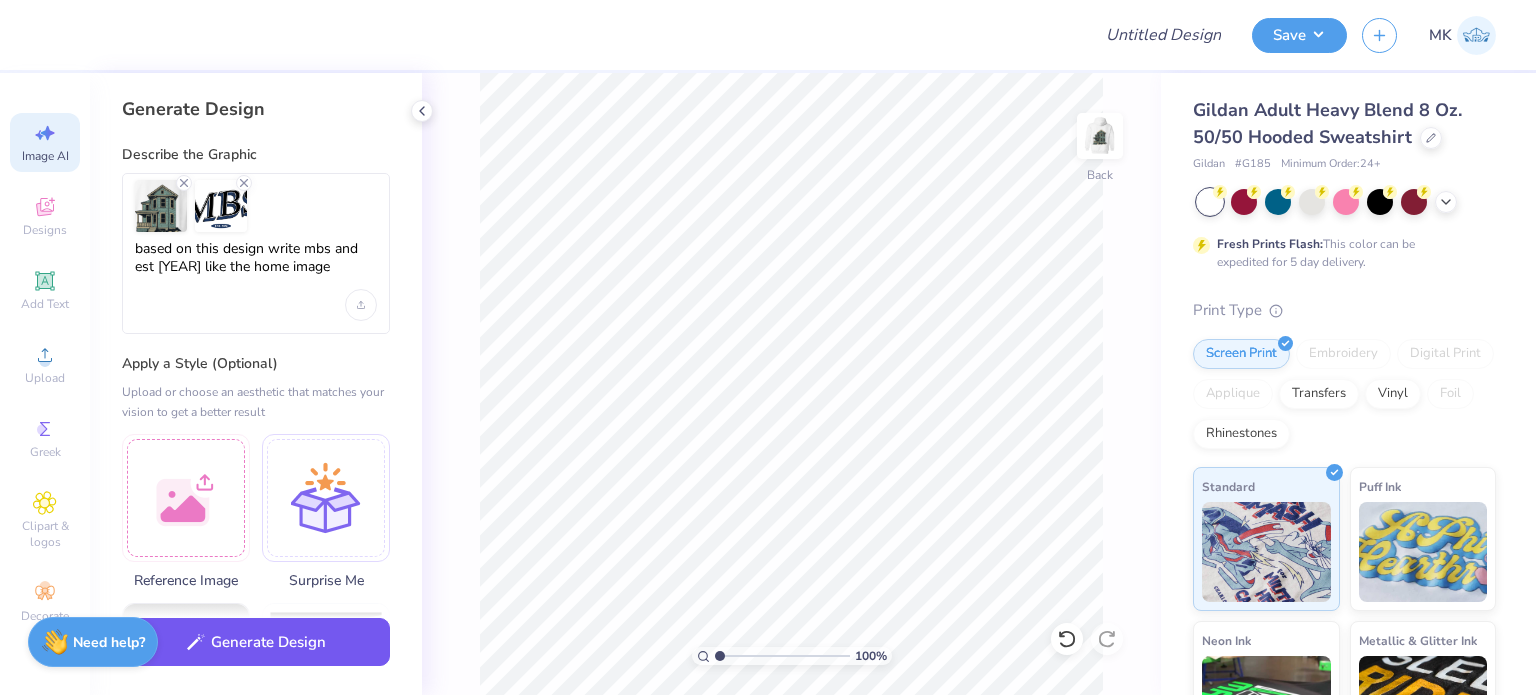 click on "Generate Design" at bounding box center (256, 642) 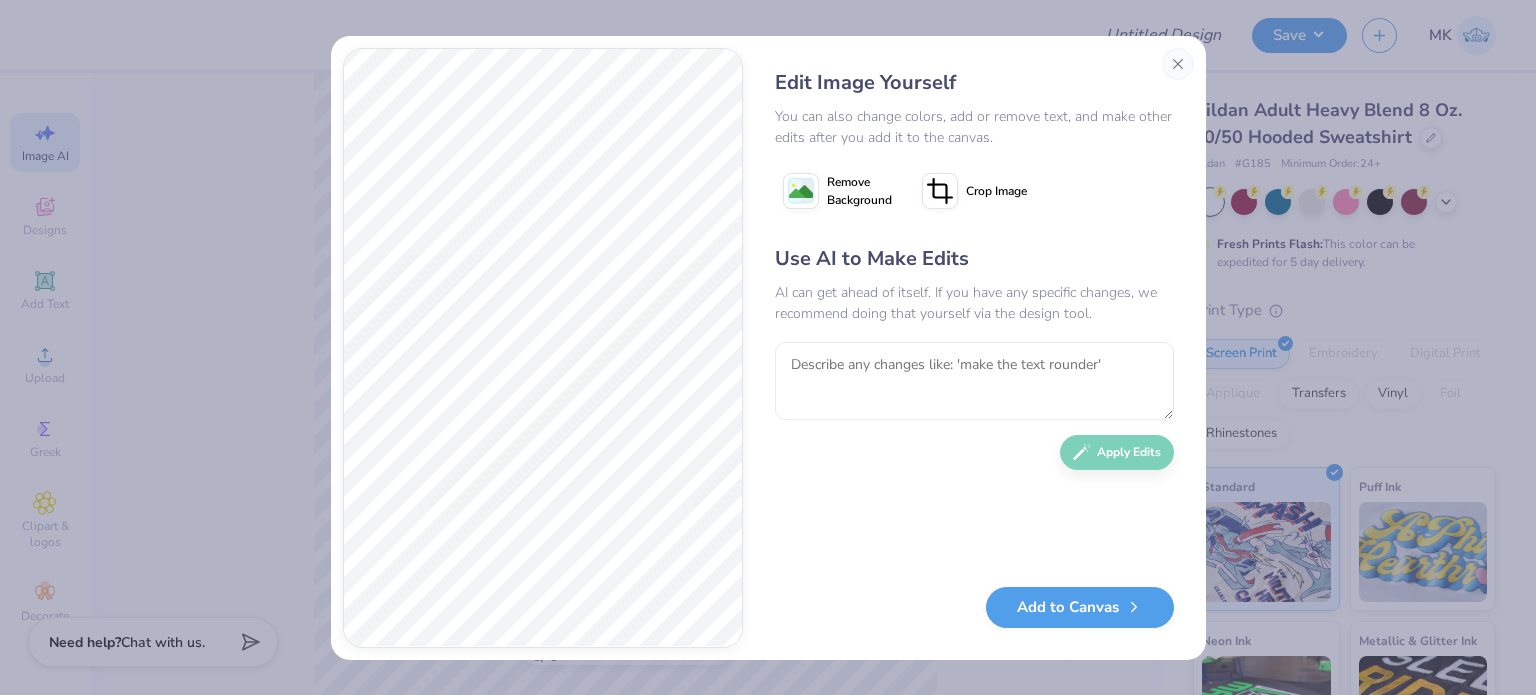 scroll, scrollTop: 0, scrollLeft: 0, axis: both 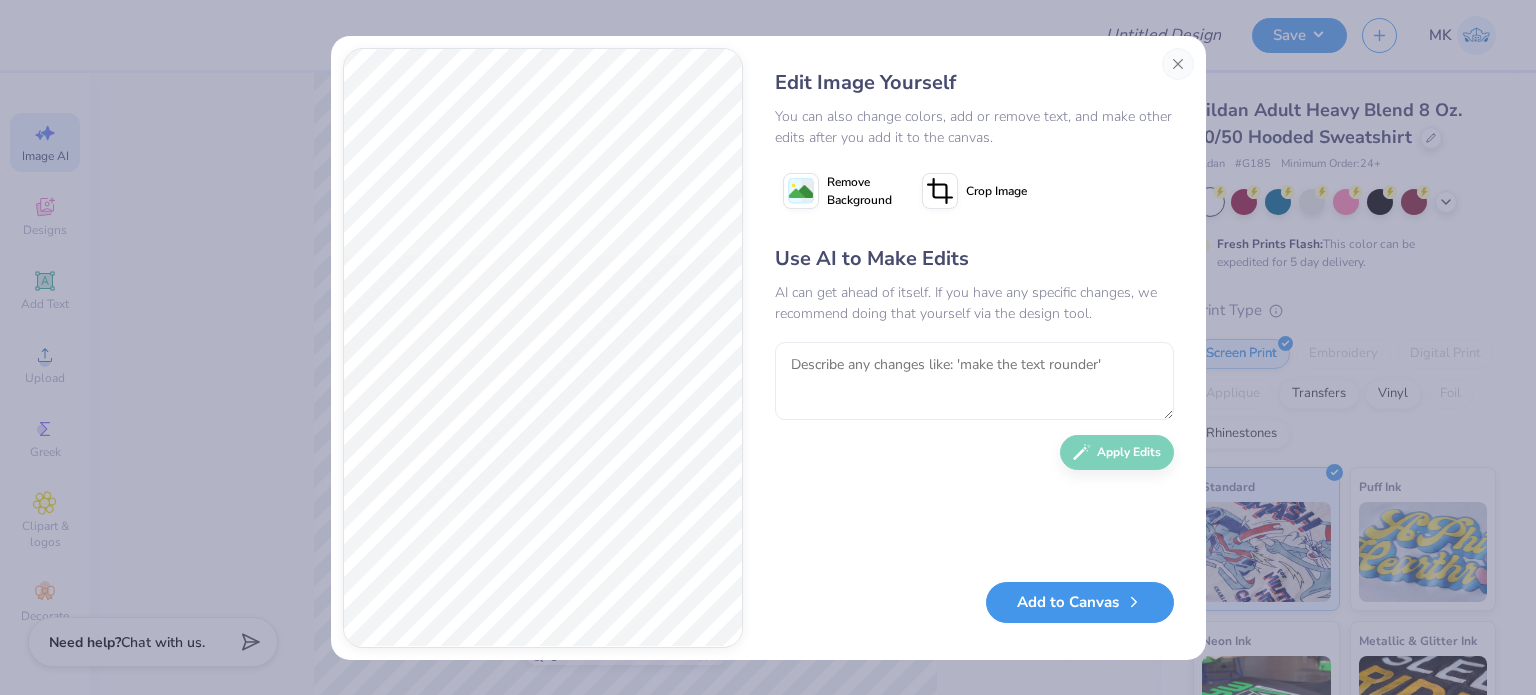 click on "Add to Canvas" at bounding box center (1080, 602) 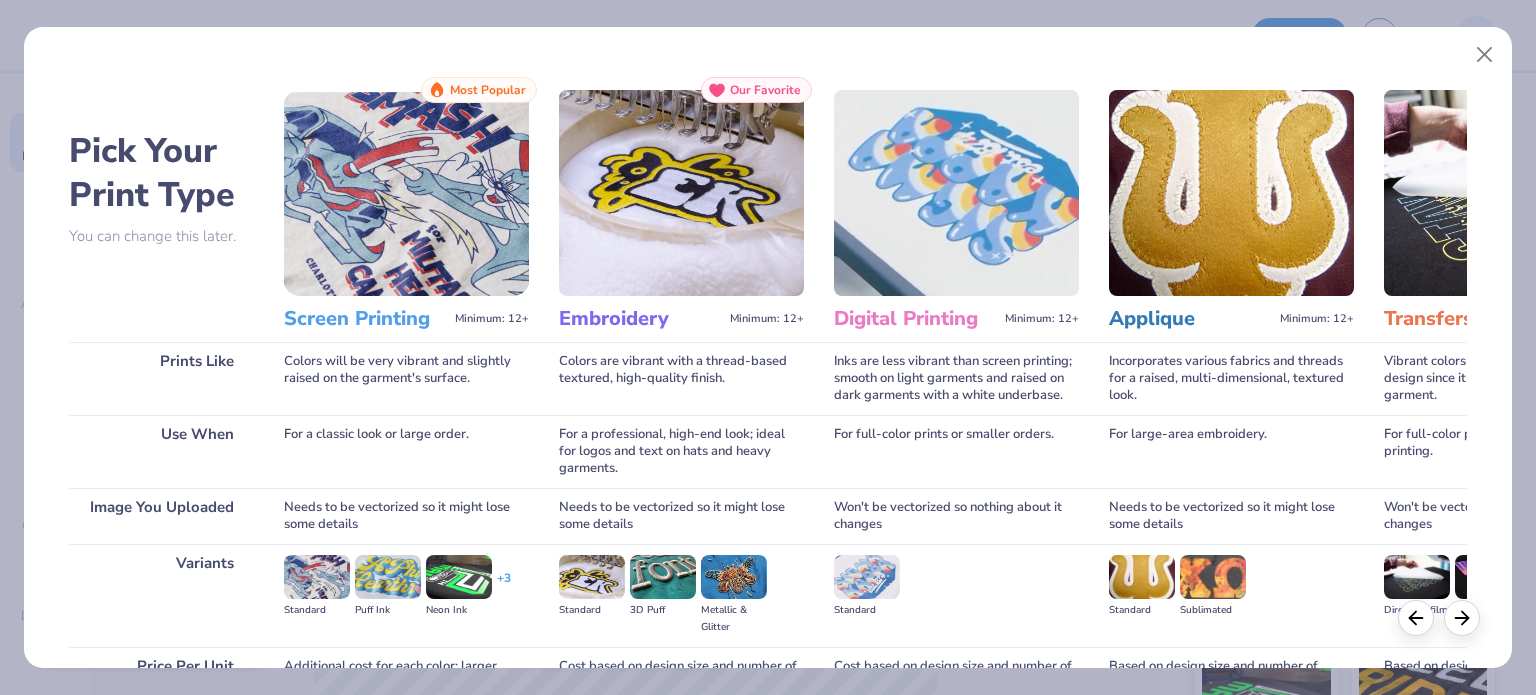 scroll, scrollTop: 201, scrollLeft: 0, axis: vertical 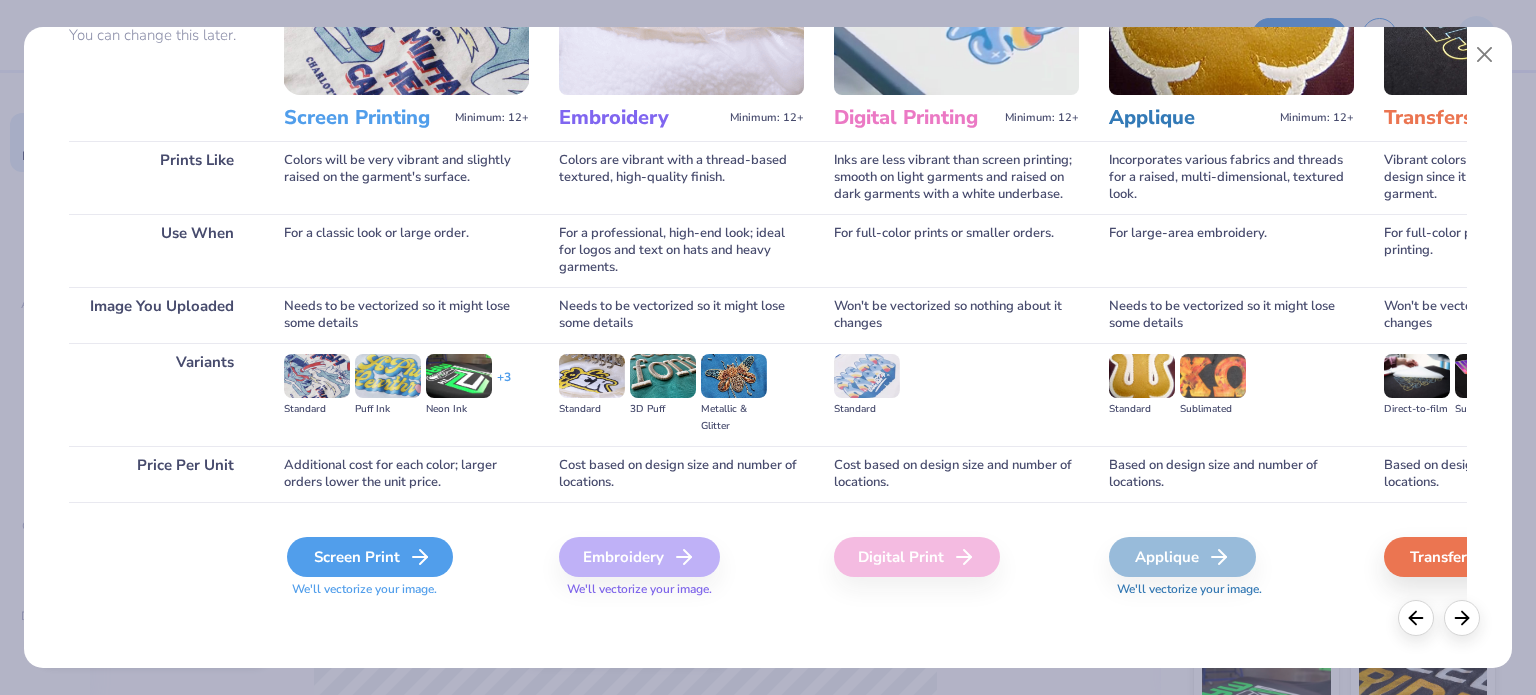 click on "Screen Print" at bounding box center (370, 557) 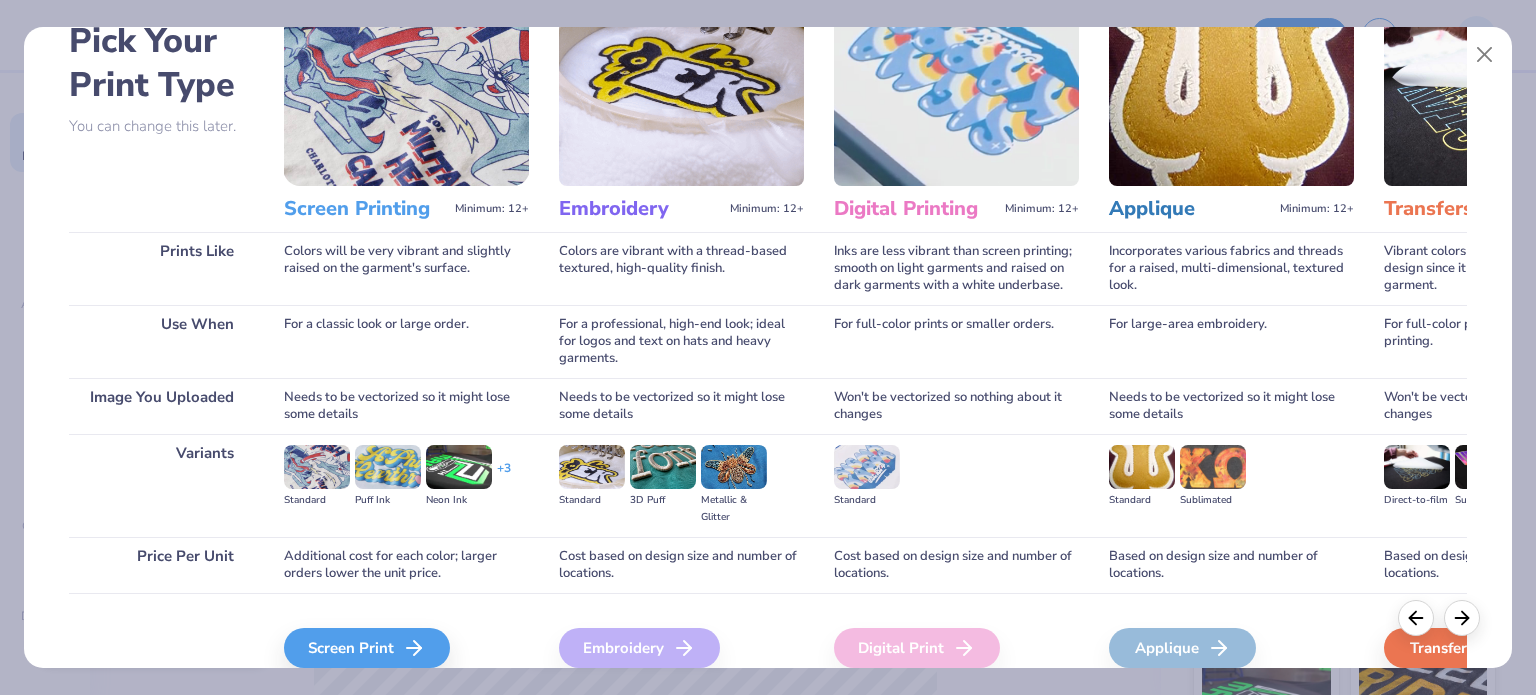 scroll, scrollTop: 102, scrollLeft: 0, axis: vertical 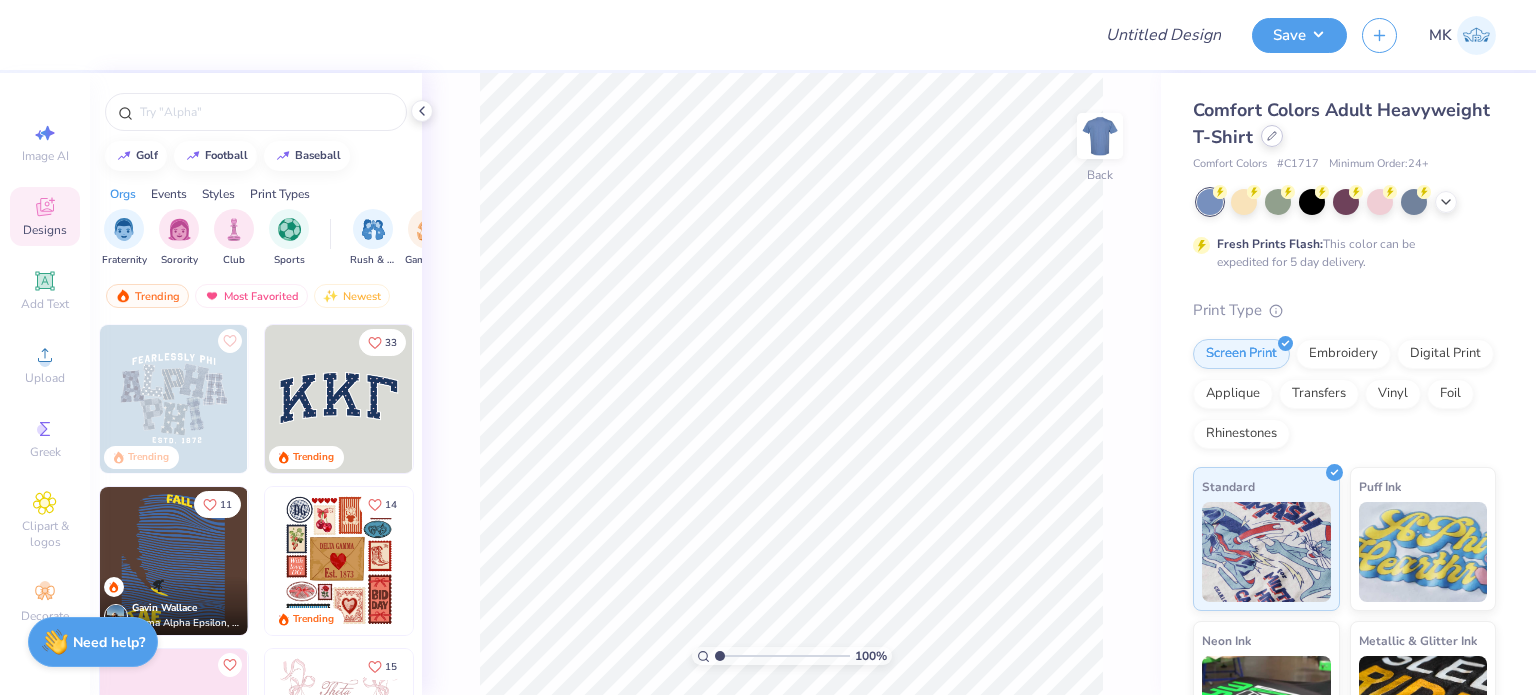 click 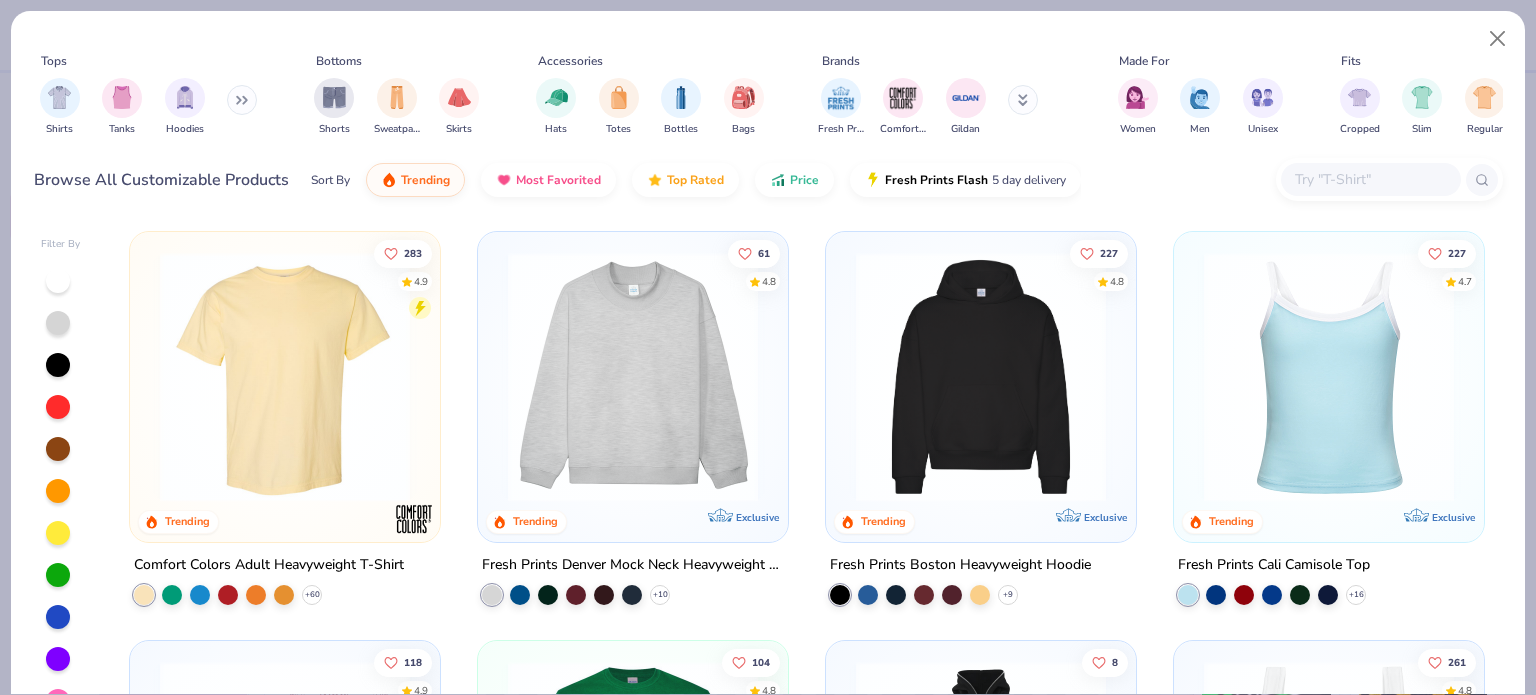 click at bounding box center (633, 377) 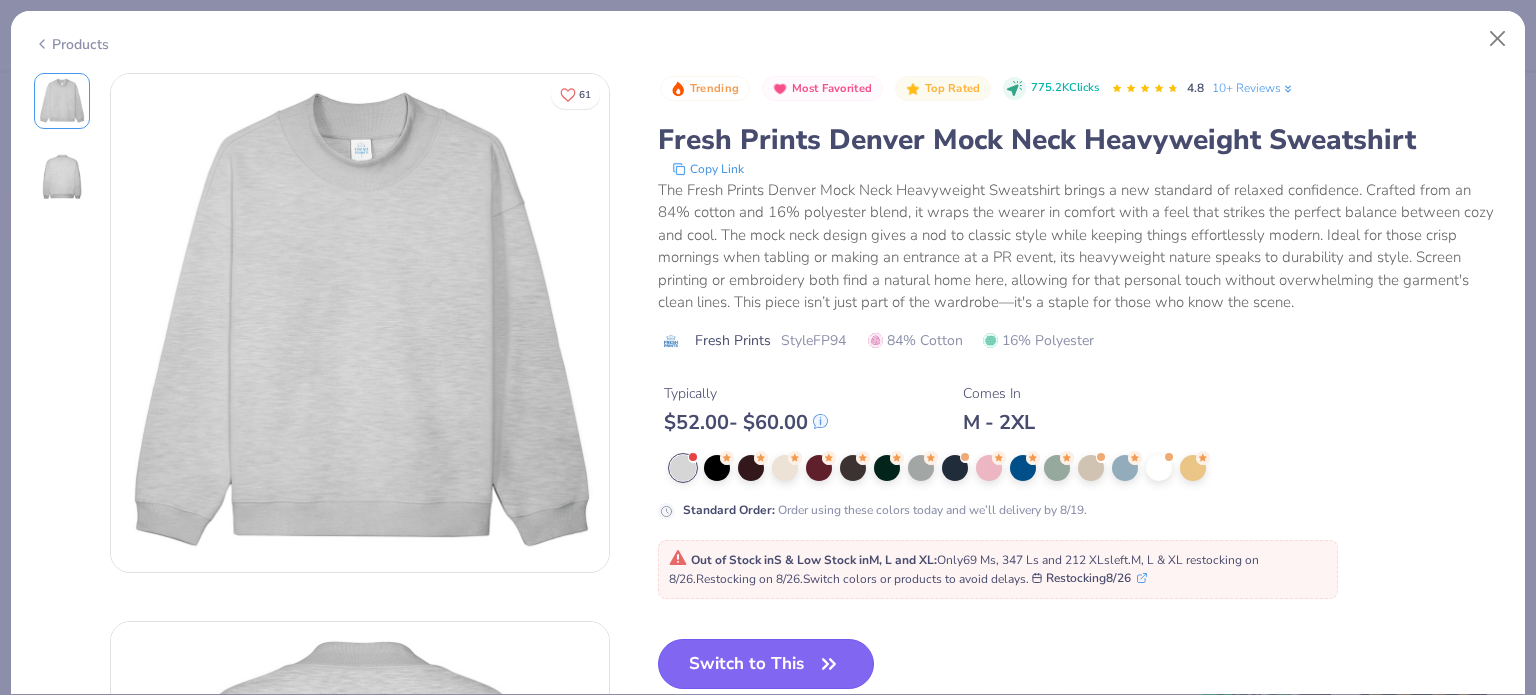 click on "Switch to This" at bounding box center [766, 664] 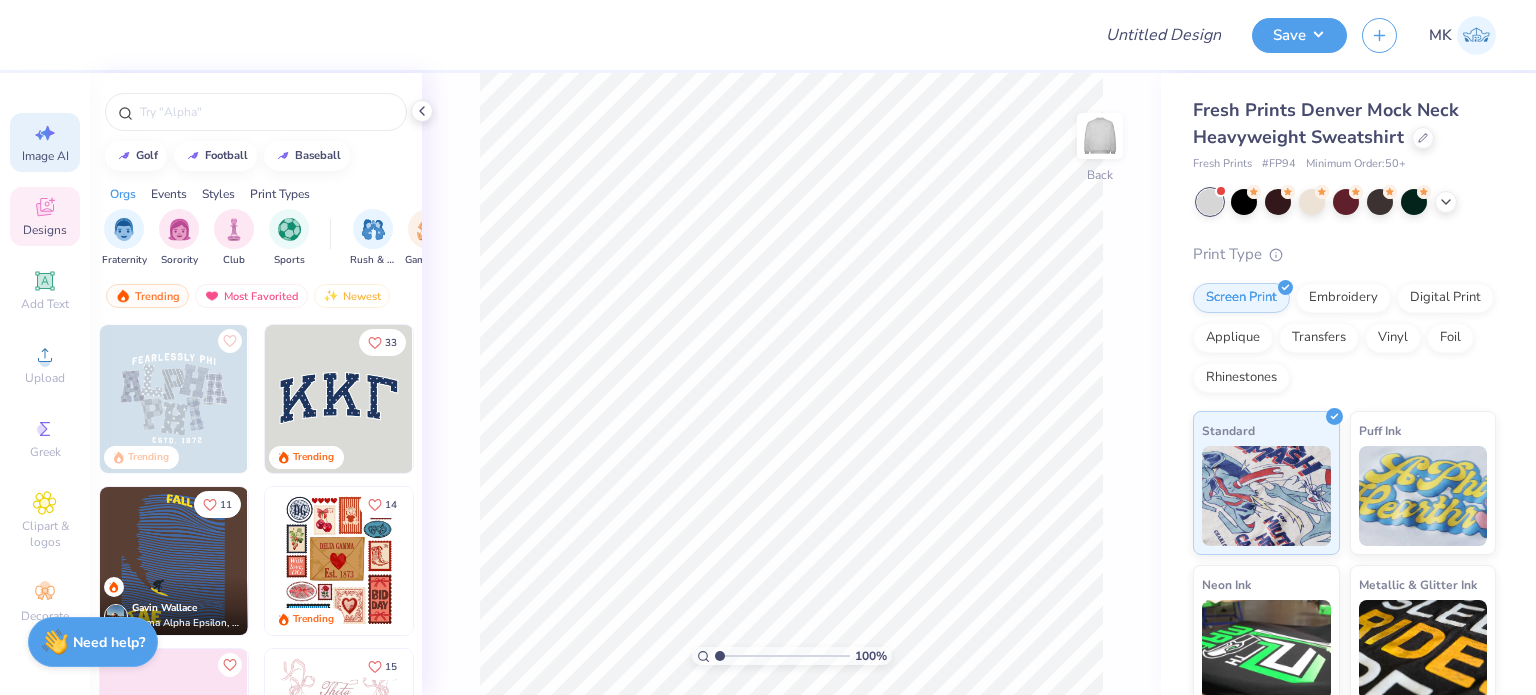 click on "Image AI" at bounding box center [45, 156] 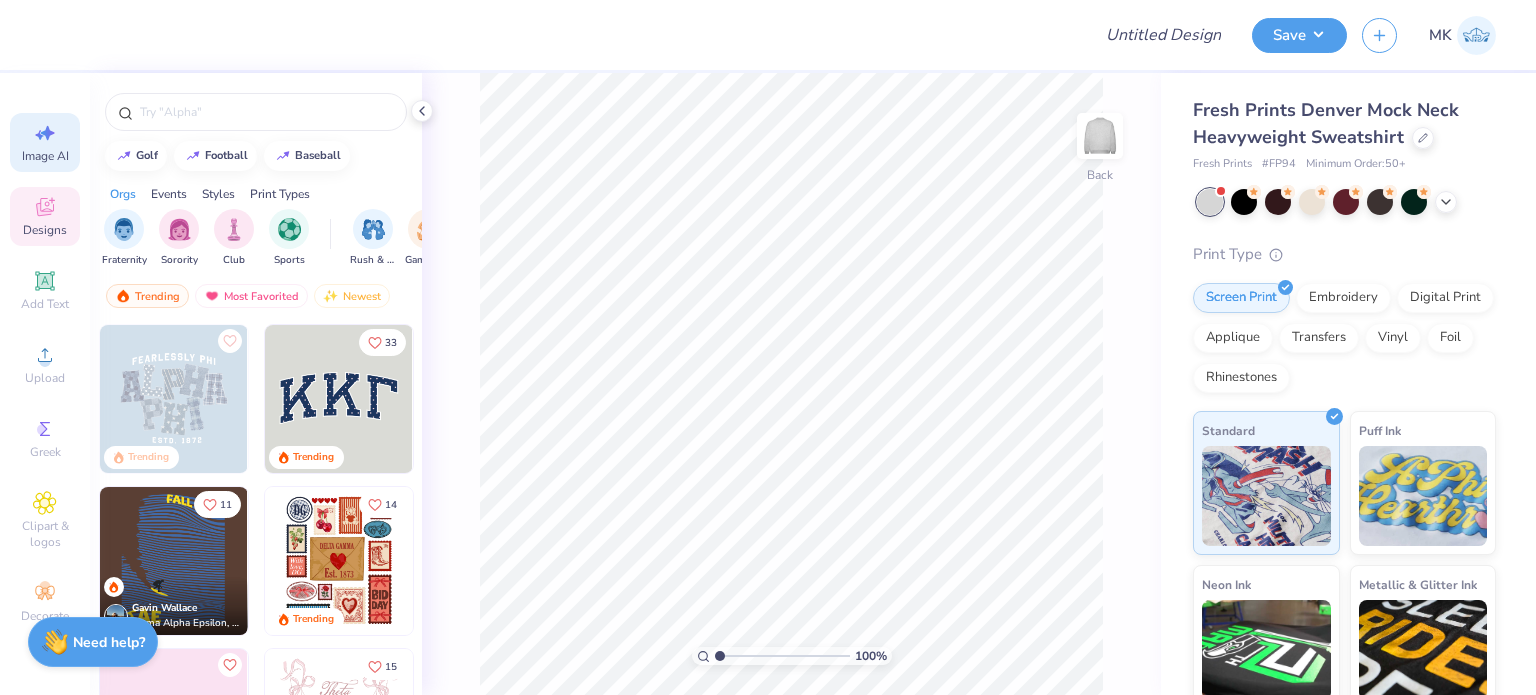 select on "4" 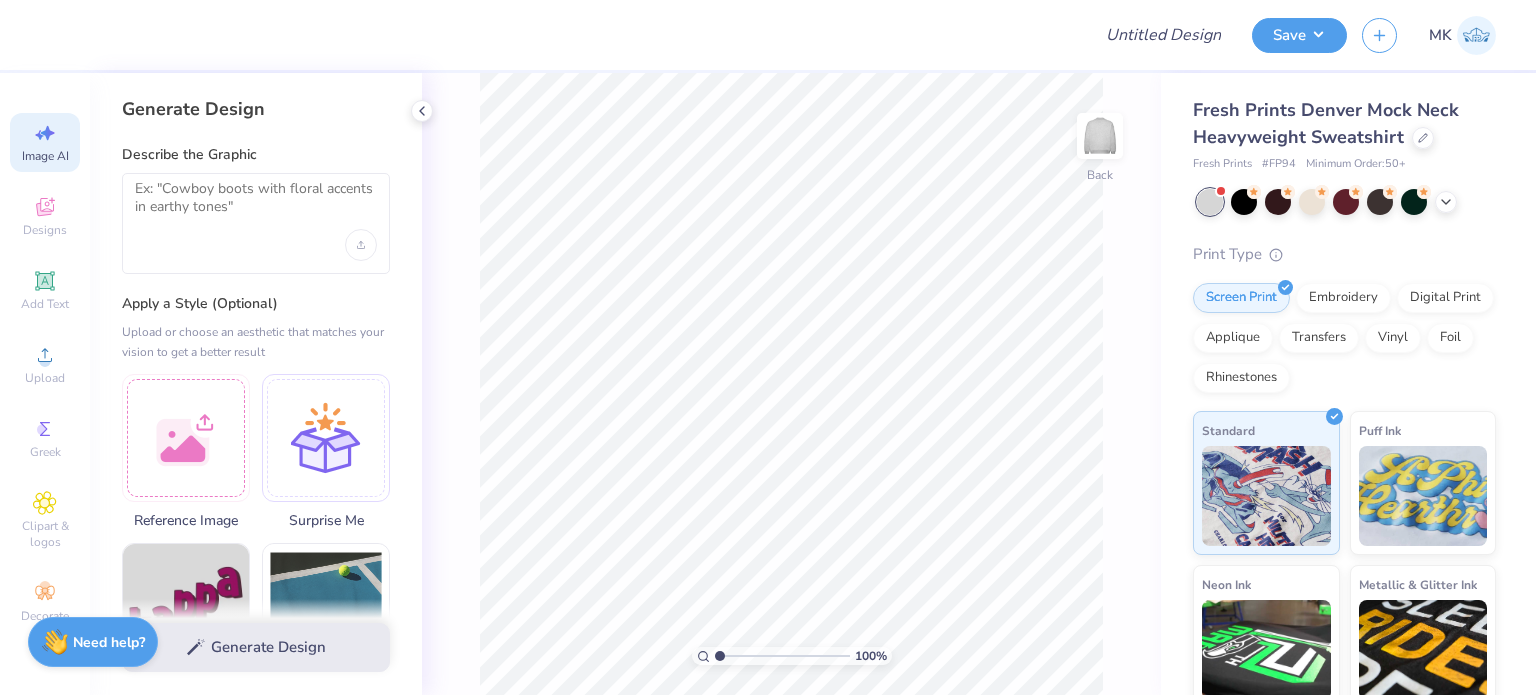 click at bounding box center [256, 223] 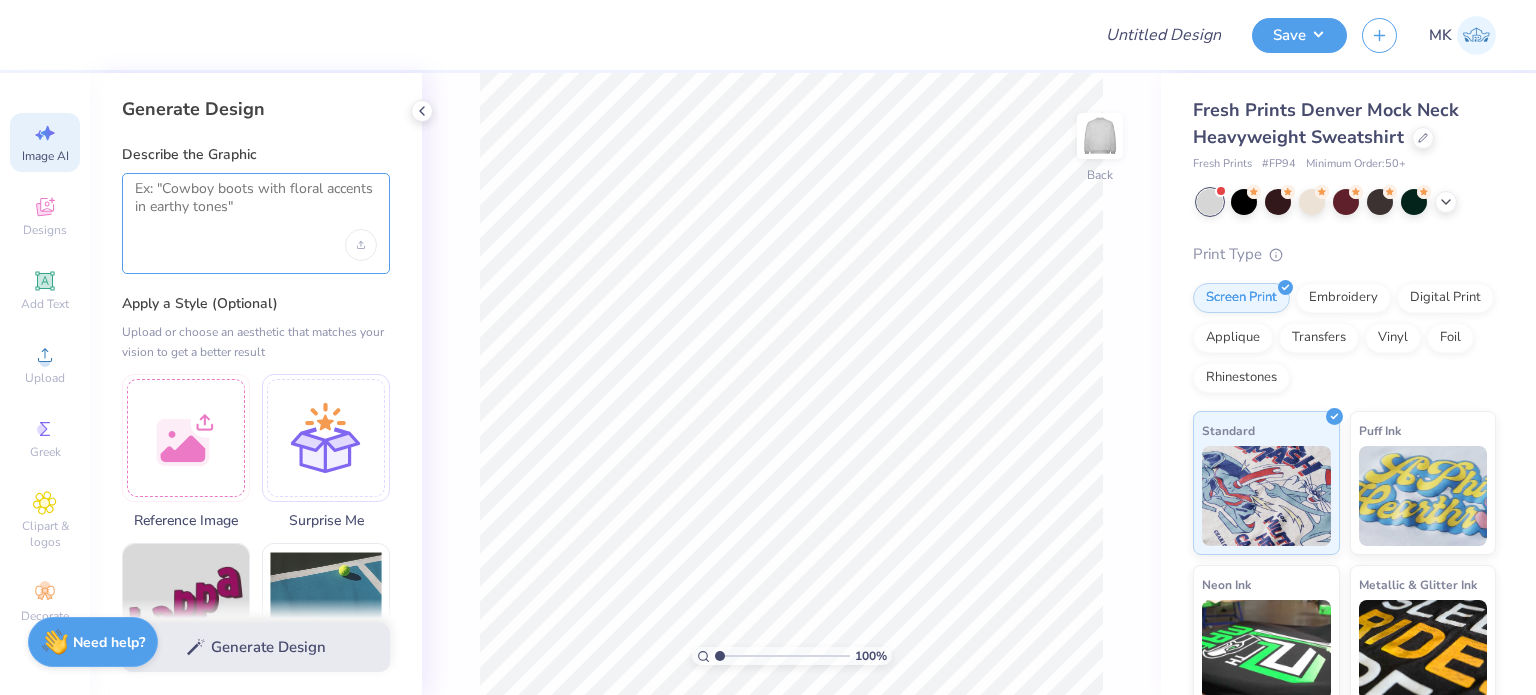 click at bounding box center (256, 205) 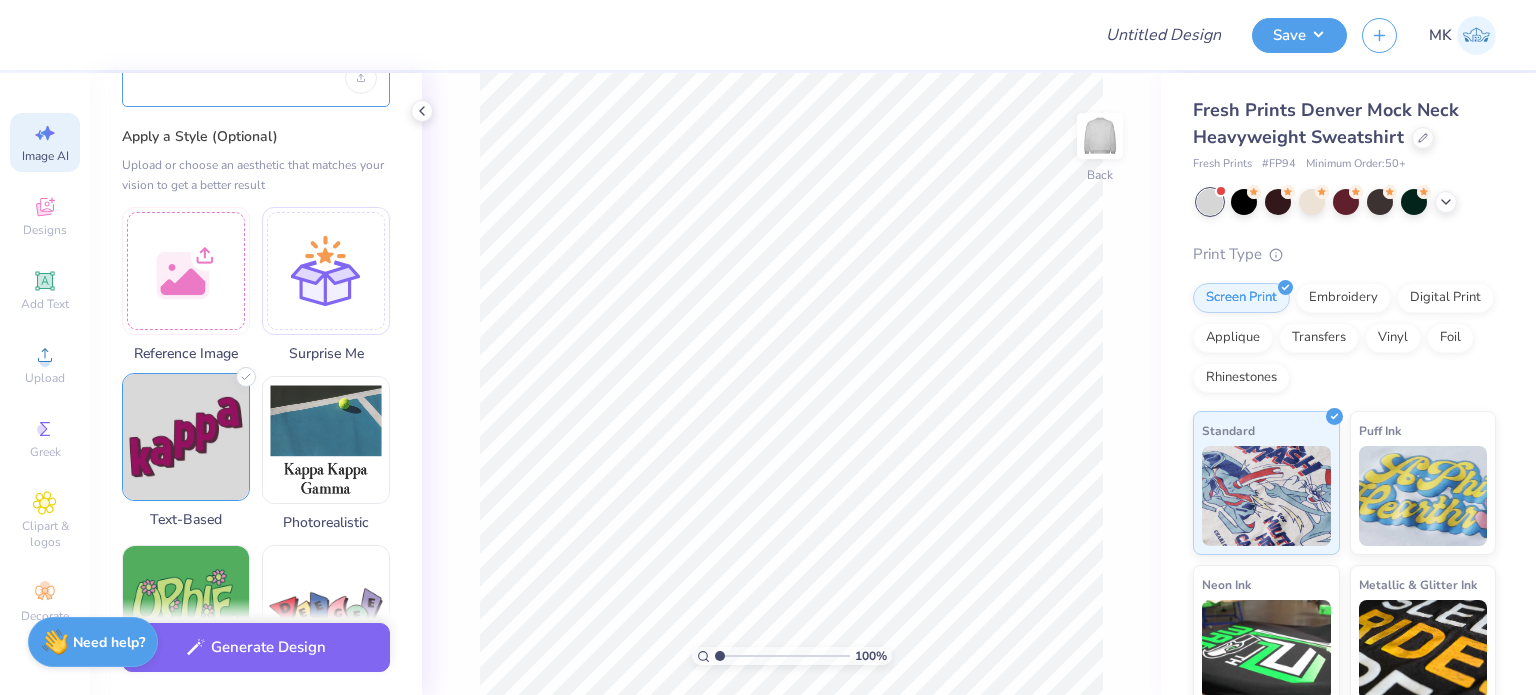 scroll, scrollTop: 200, scrollLeft: 0, axis: vertical 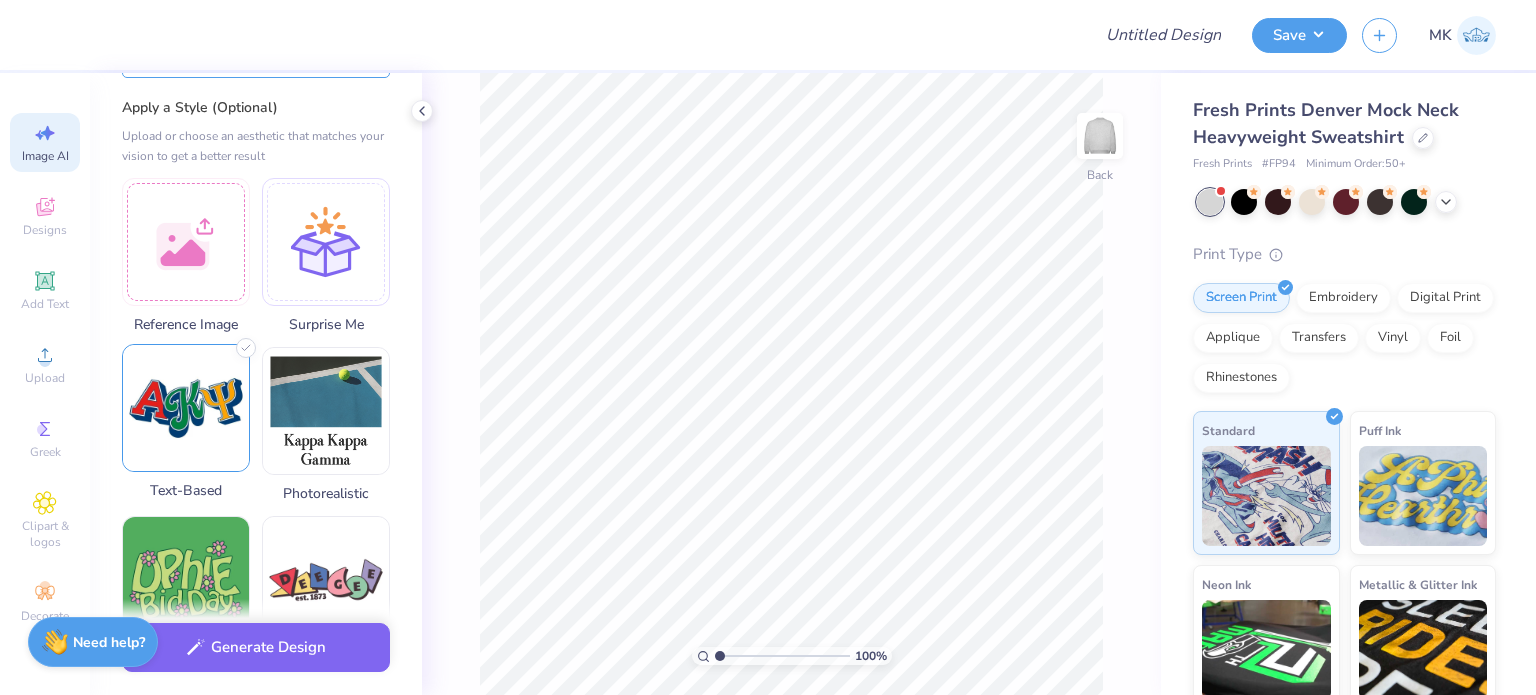 type on "2026 Class Council
New York Medical College make a design" 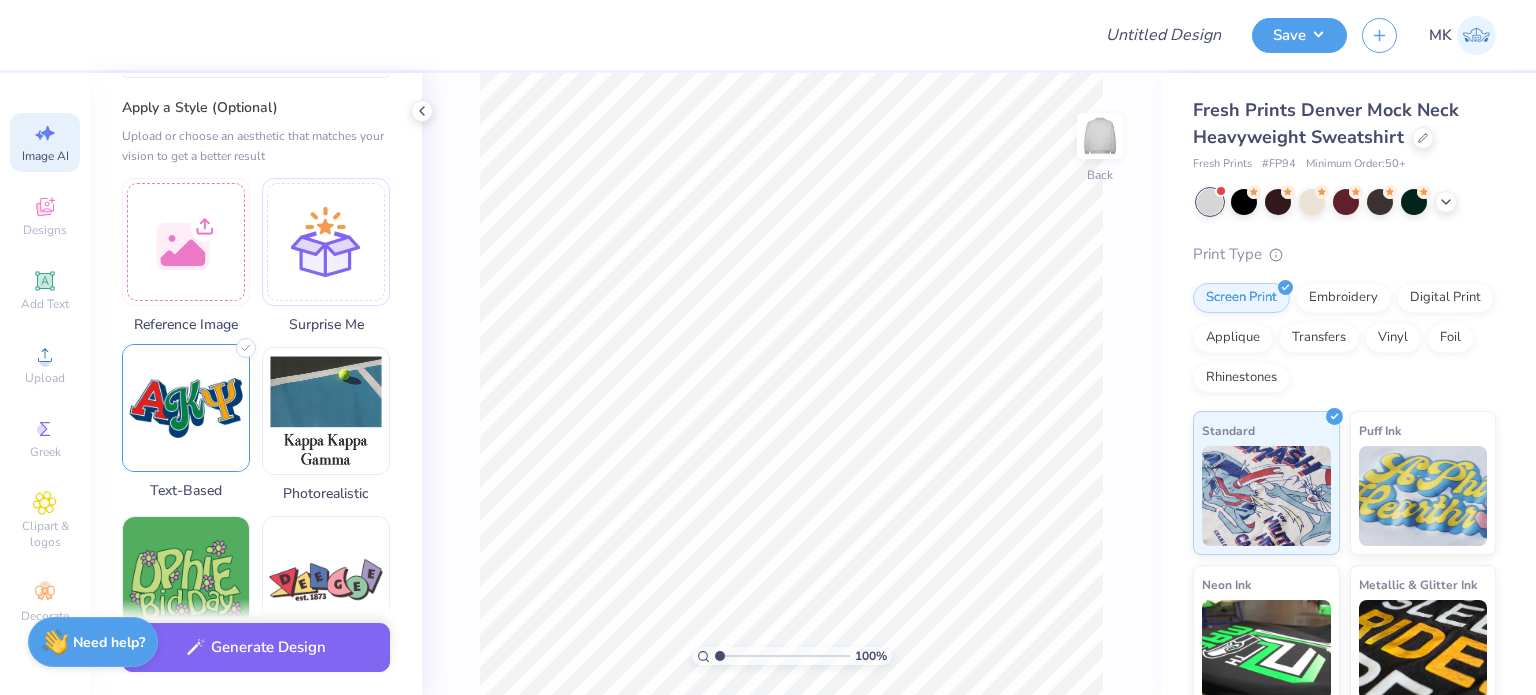 click at bounding box center [186, 408] 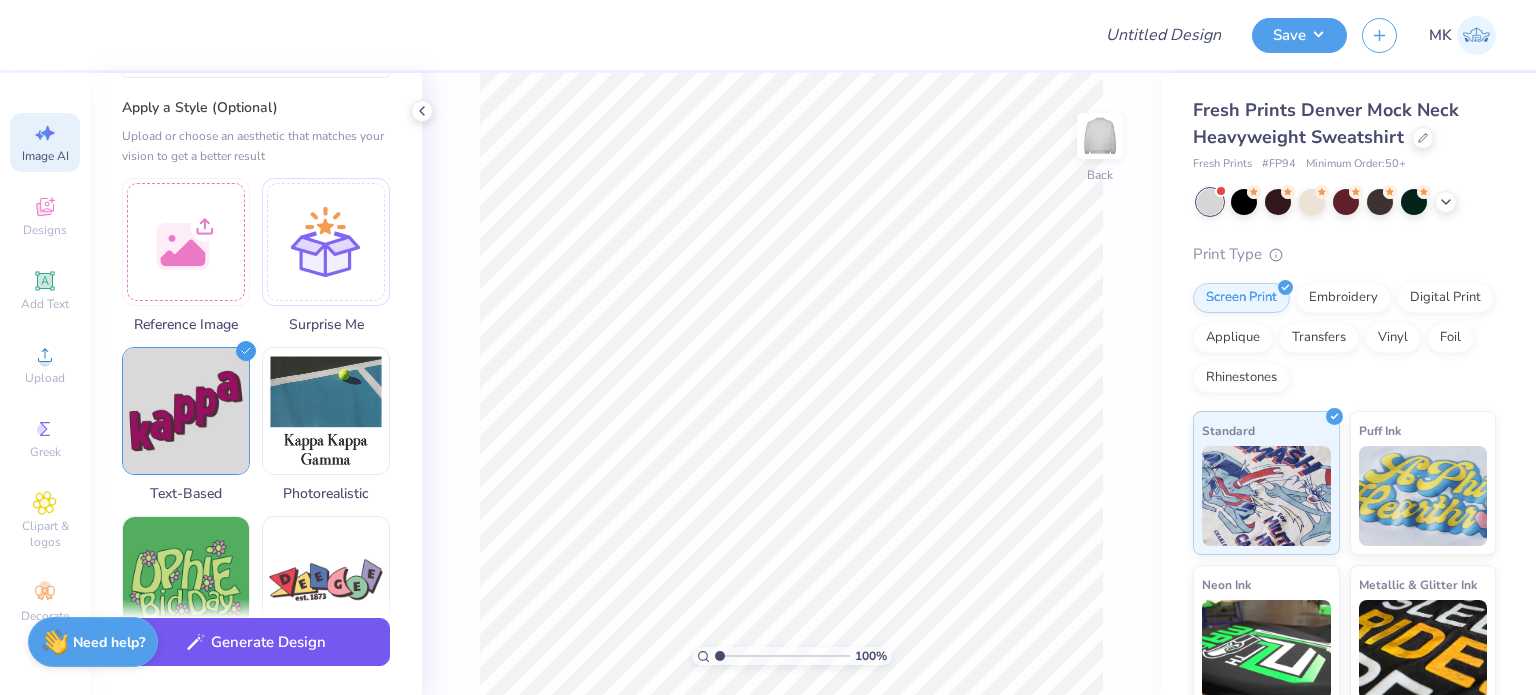 click on "Generate Design" at bounding box center [256, 642] 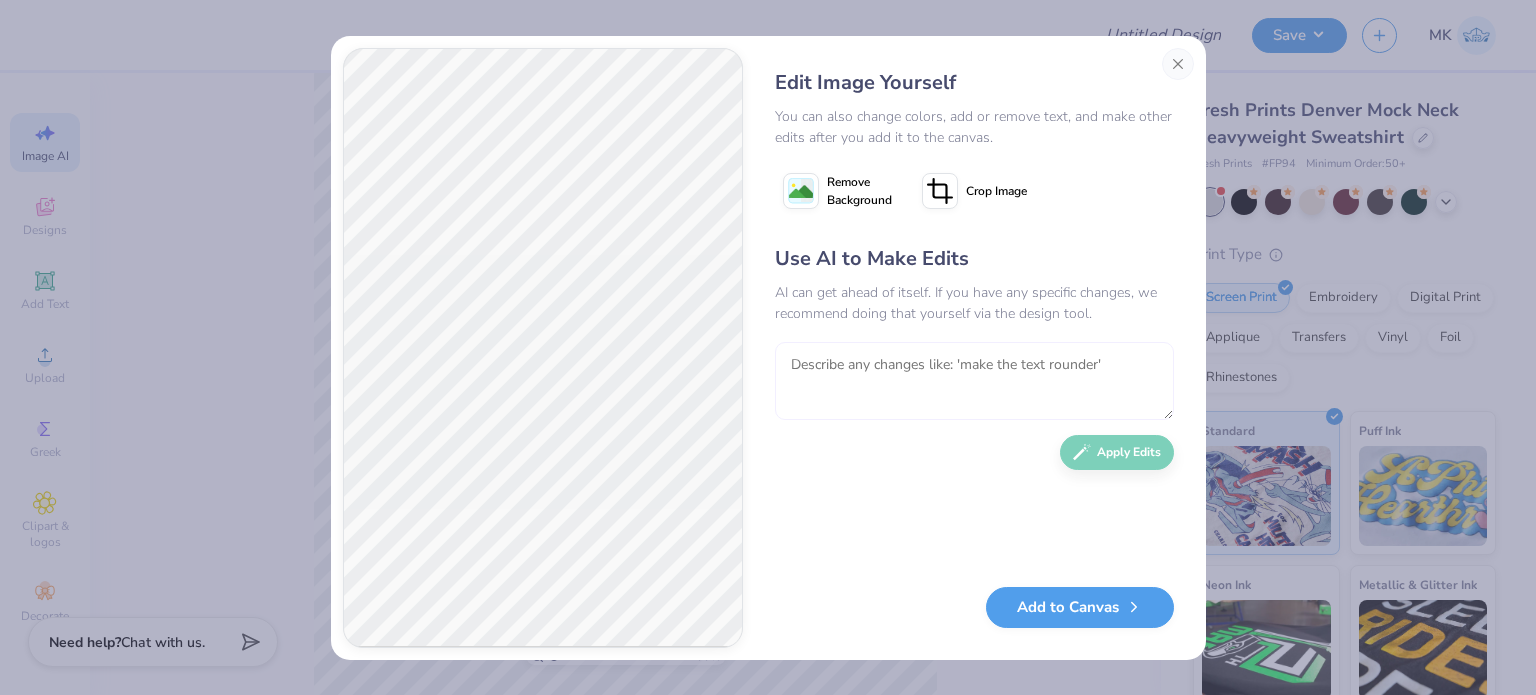 click at bounding box center [974, 381] 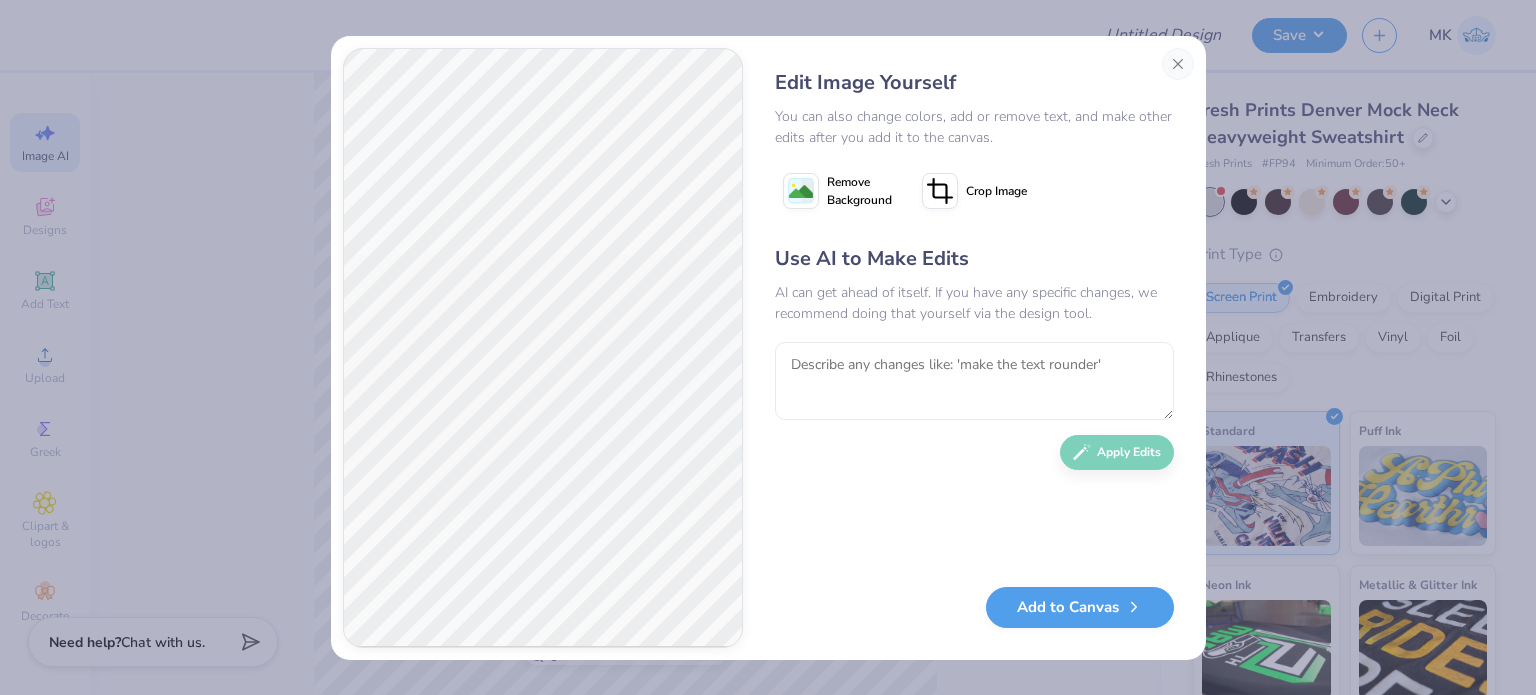 click 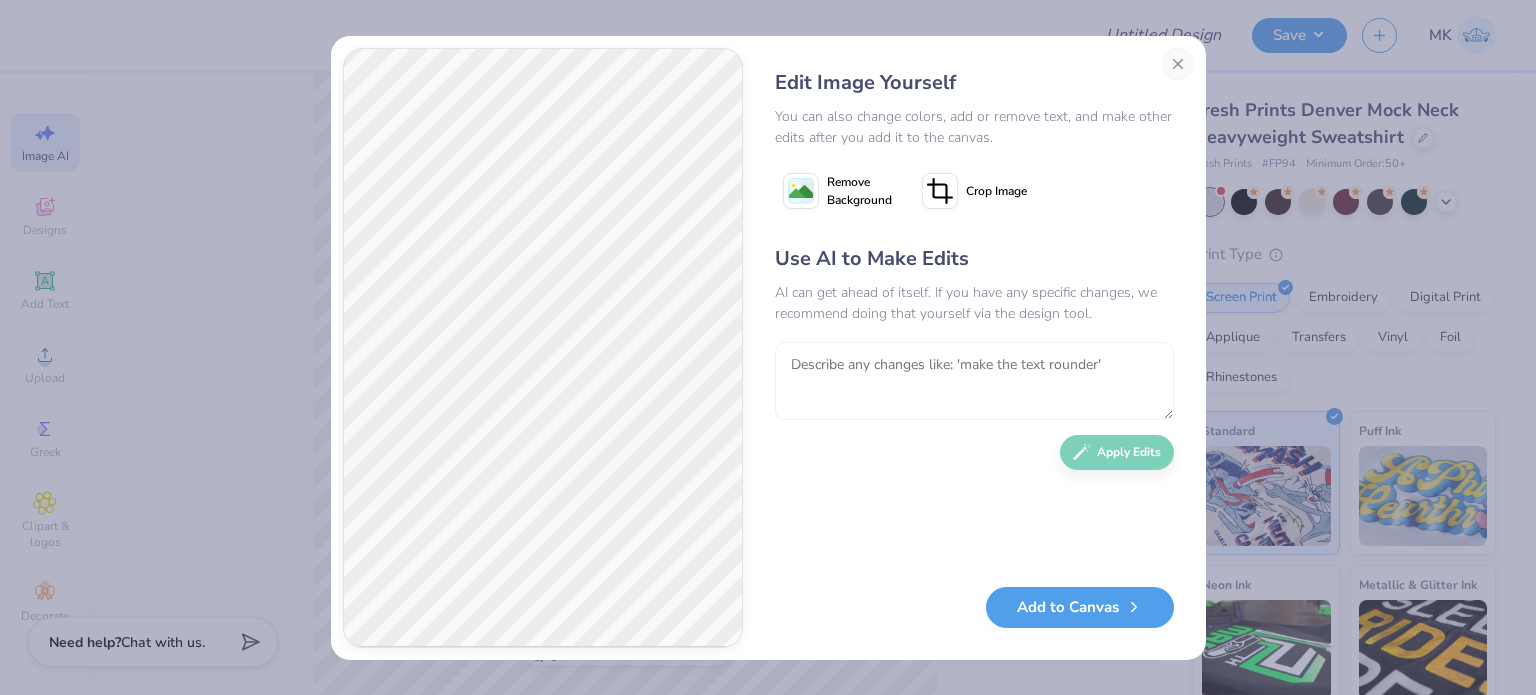 click at bounding box center [974, 381] 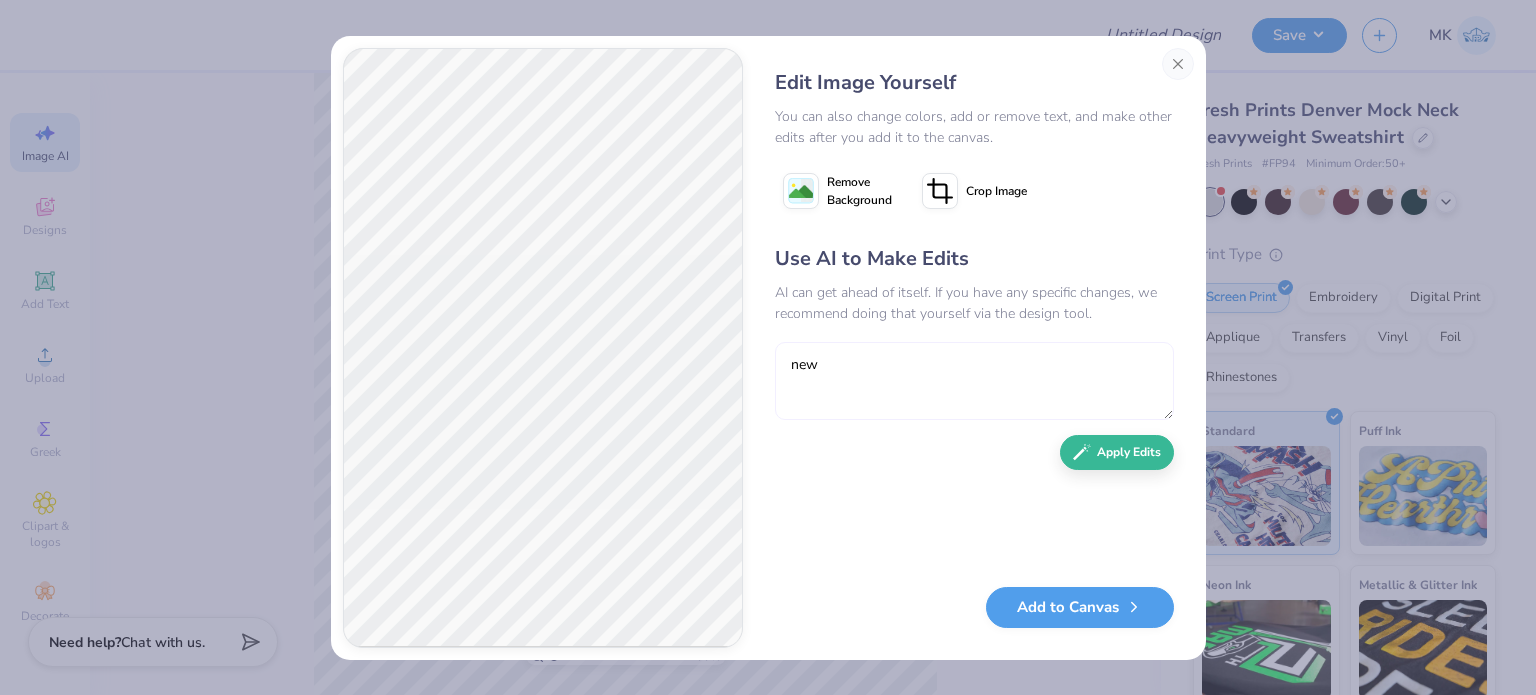 click on "Edit Image Yourself You can also change colors, add or remove text, and make other edits after you add it to the canvas. Remove Background Crop Image Use AI to Make Edits AI can get ahead of itself. If you have any specific changes, we recommend doing that yourself via the design tool. new  Apply Edits Add to Canvas" at bounding box center [768, 348] 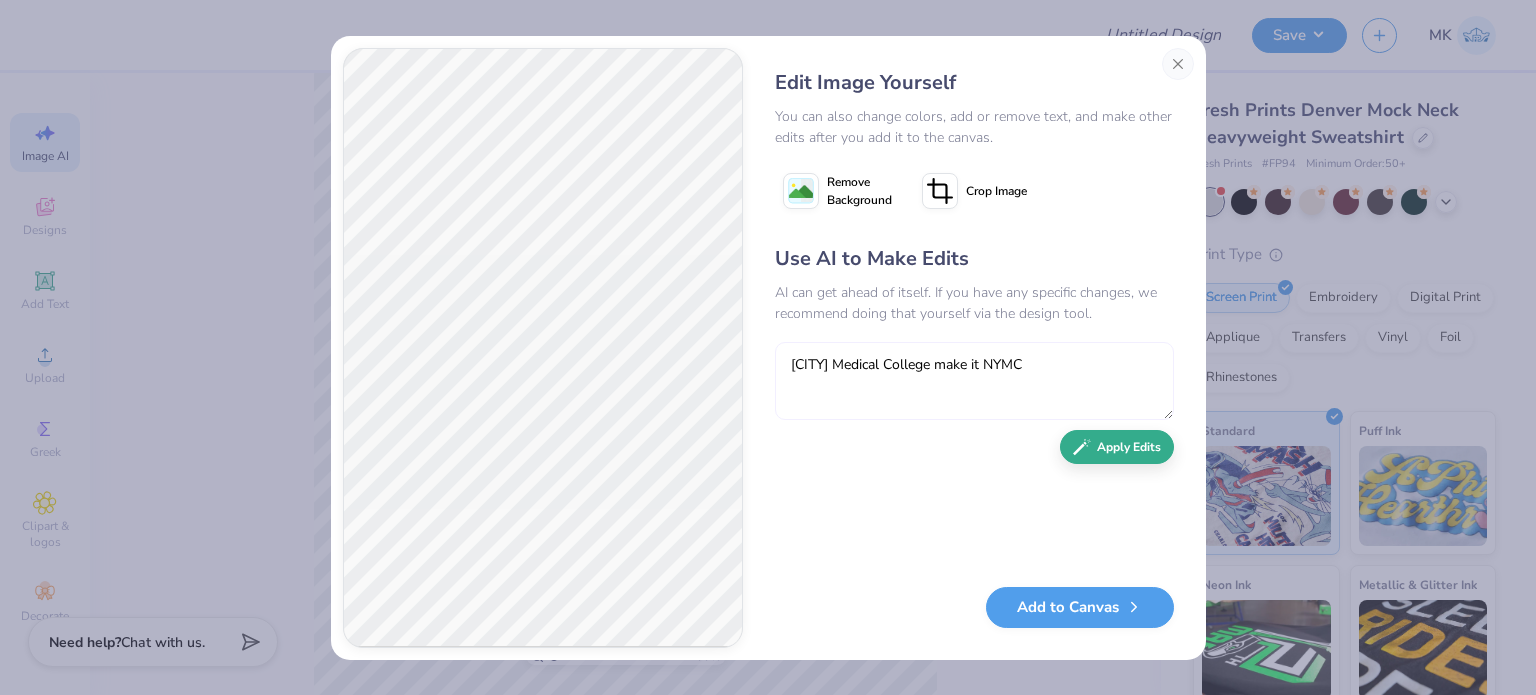 type on "New York Medical College make it NYMC" 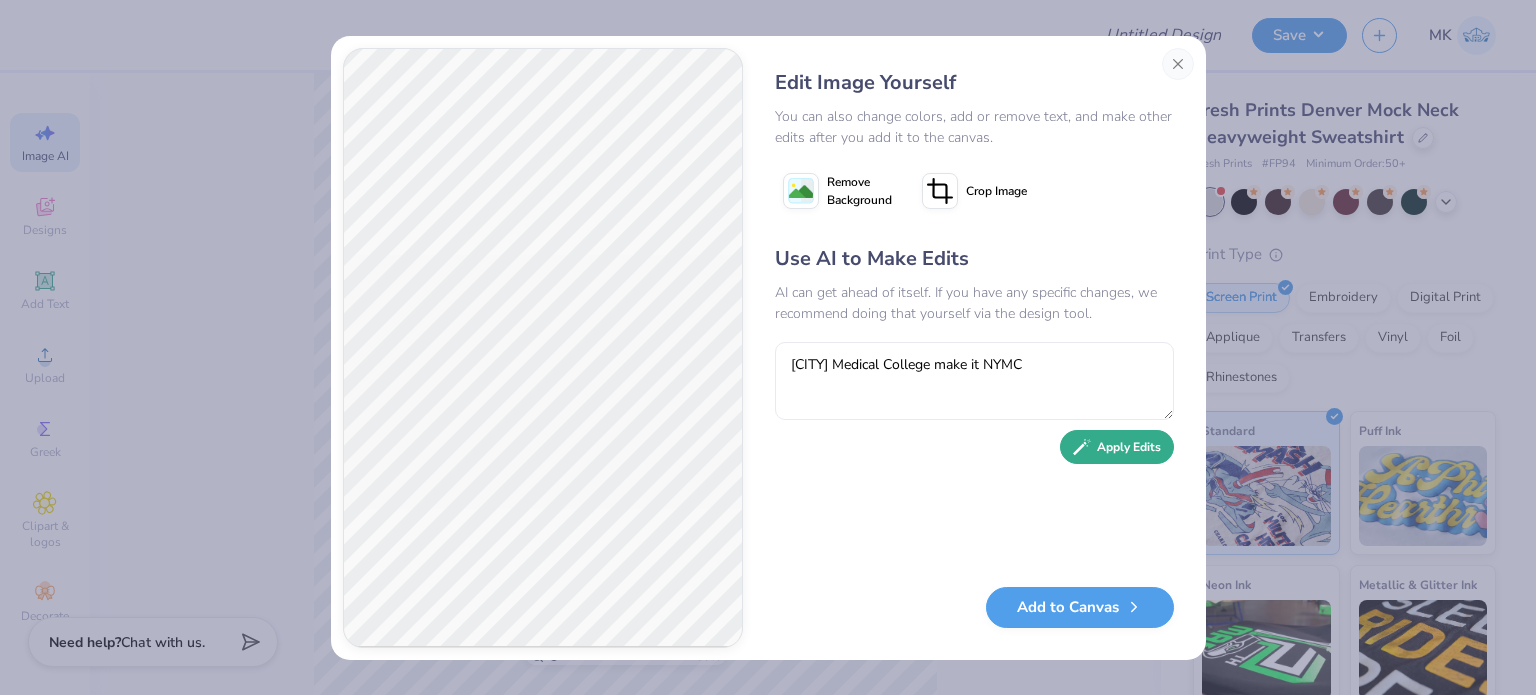 click on "Apply Edits" at bounding box center (1117, 447) 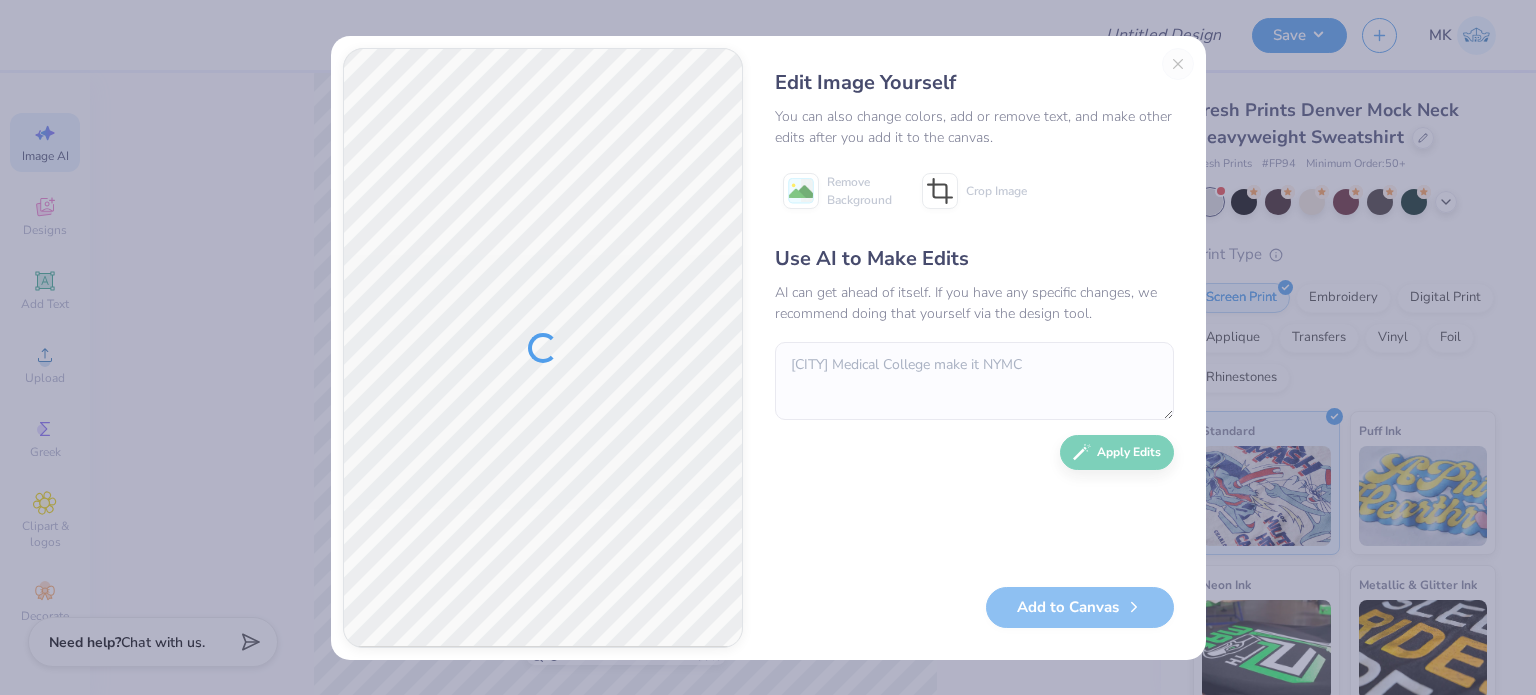 type 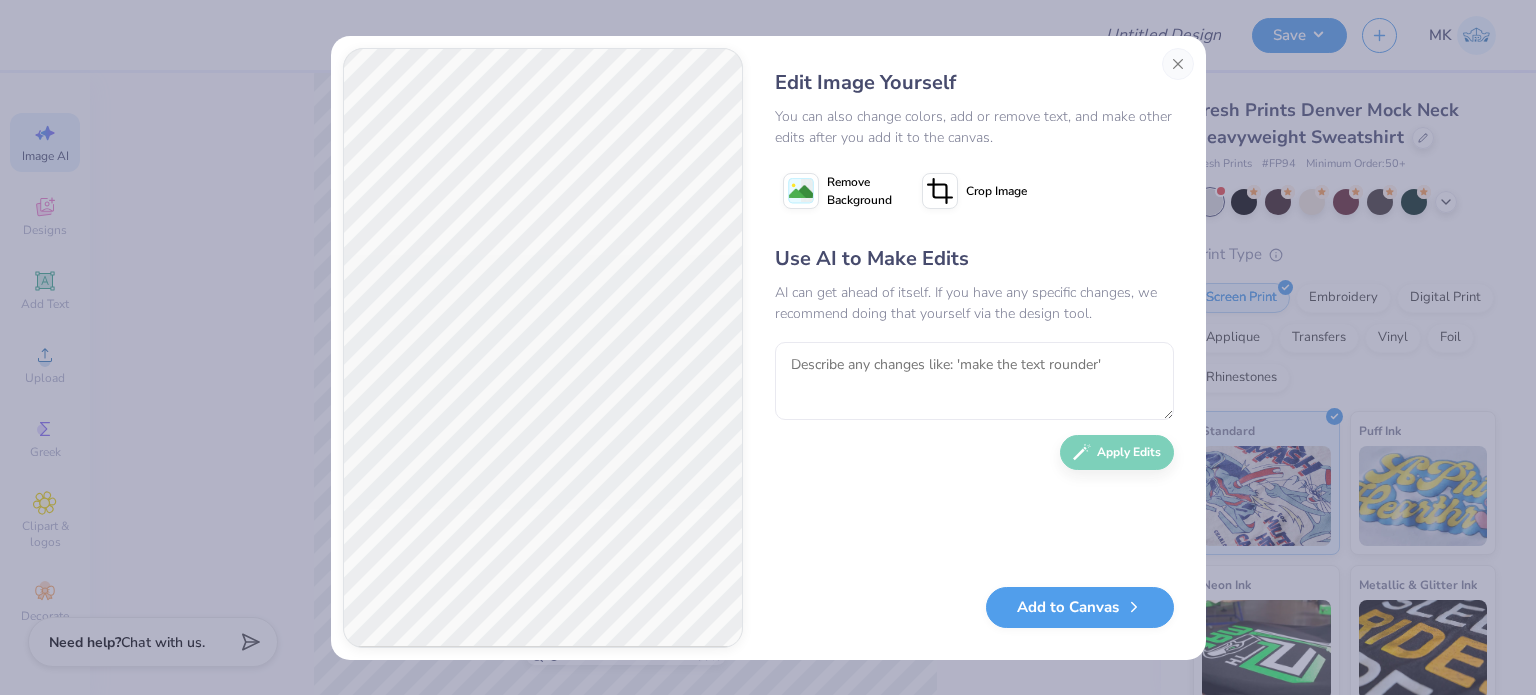 click 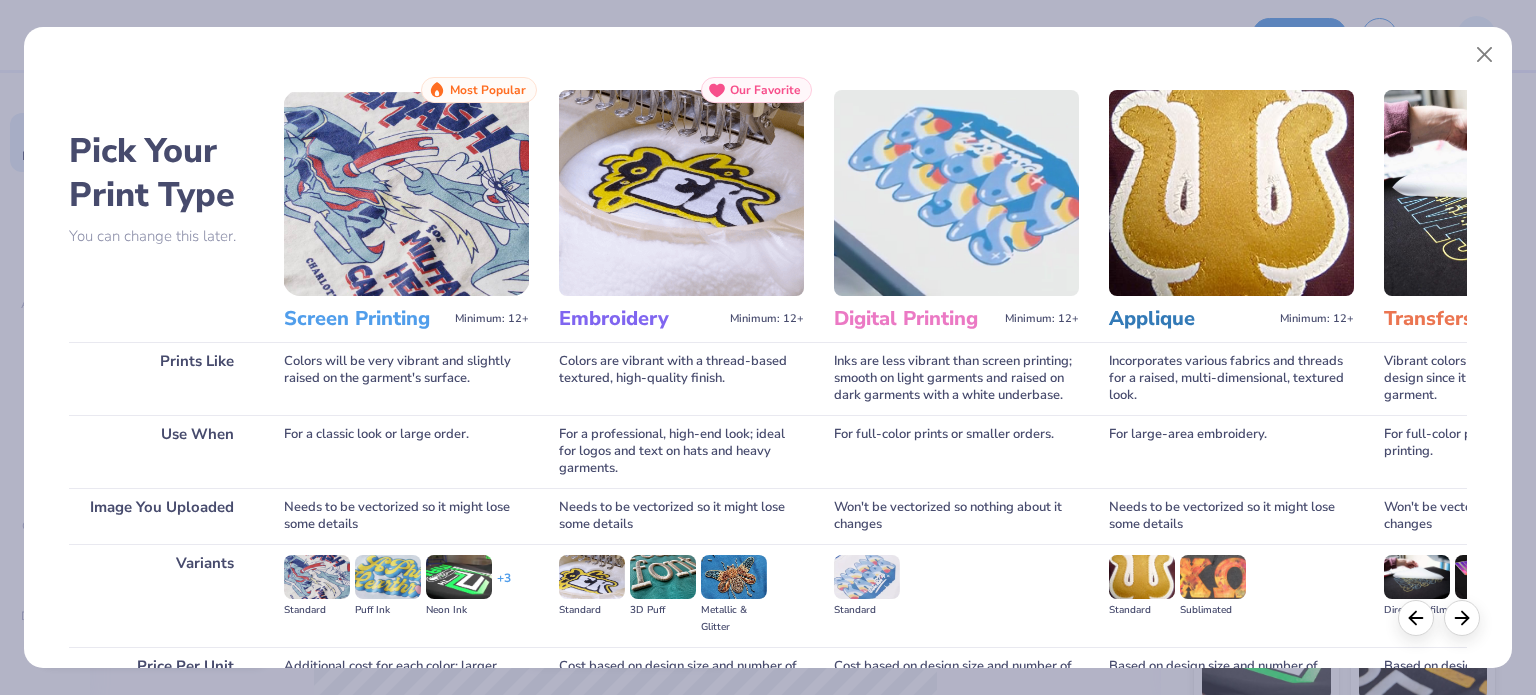 scroll, scrollTop: 0, scrollLeft: 0, axis: both 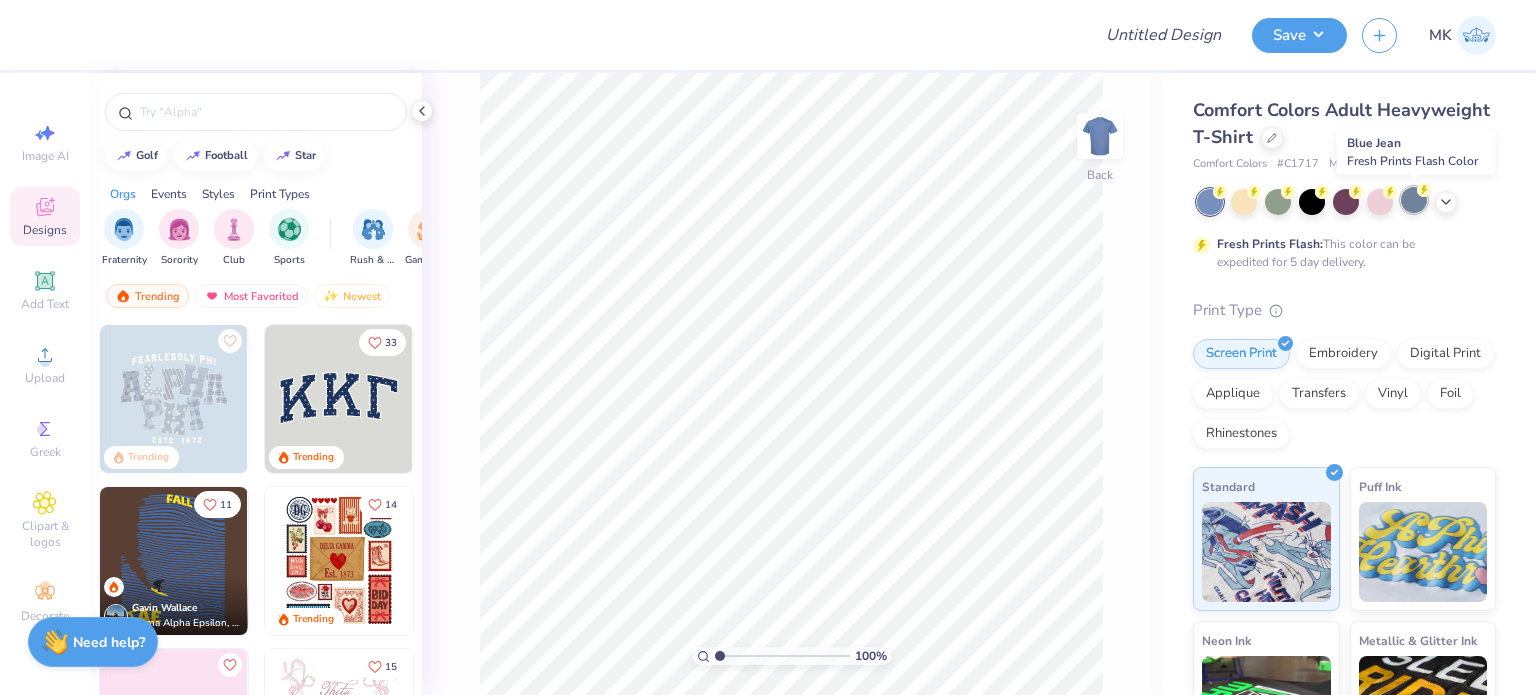 click at bounding box center (1414, 200) 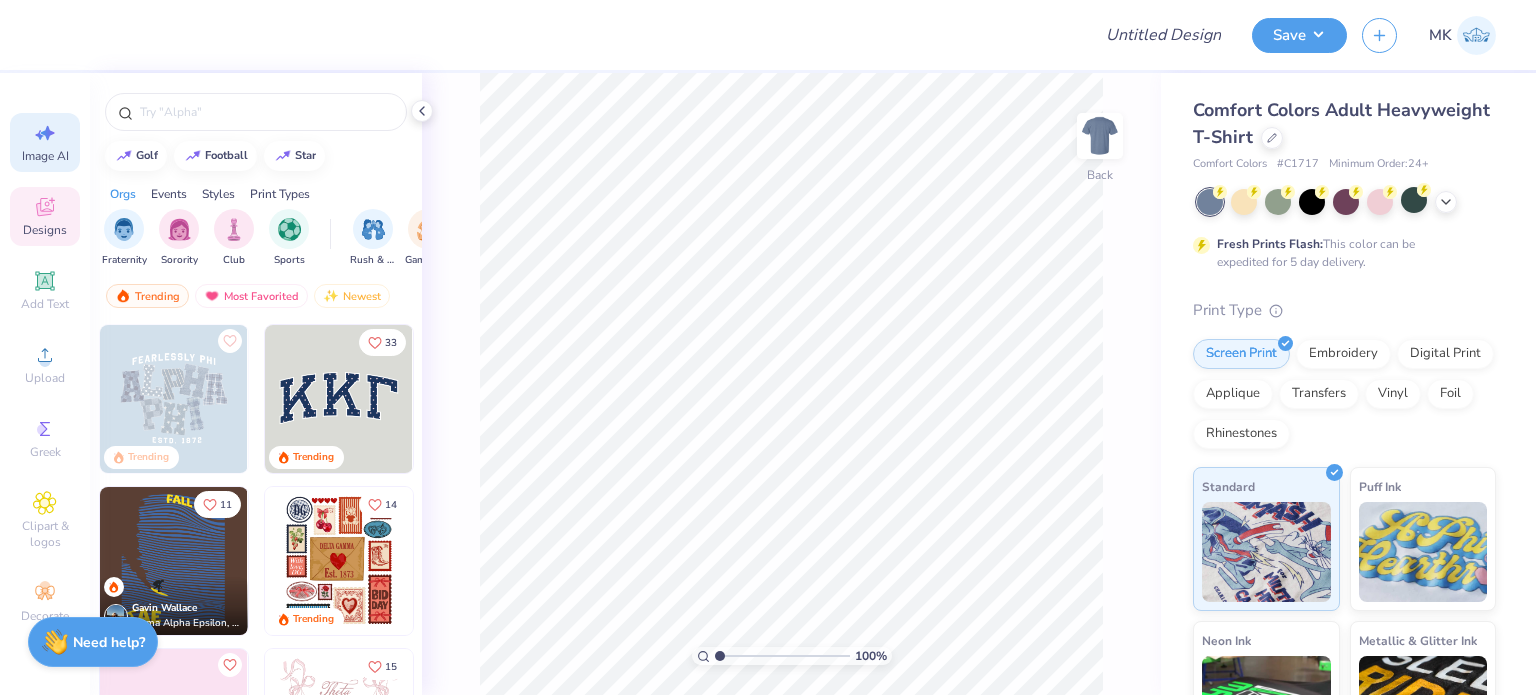 click on "Image AI" at bounding box center [45, 142] 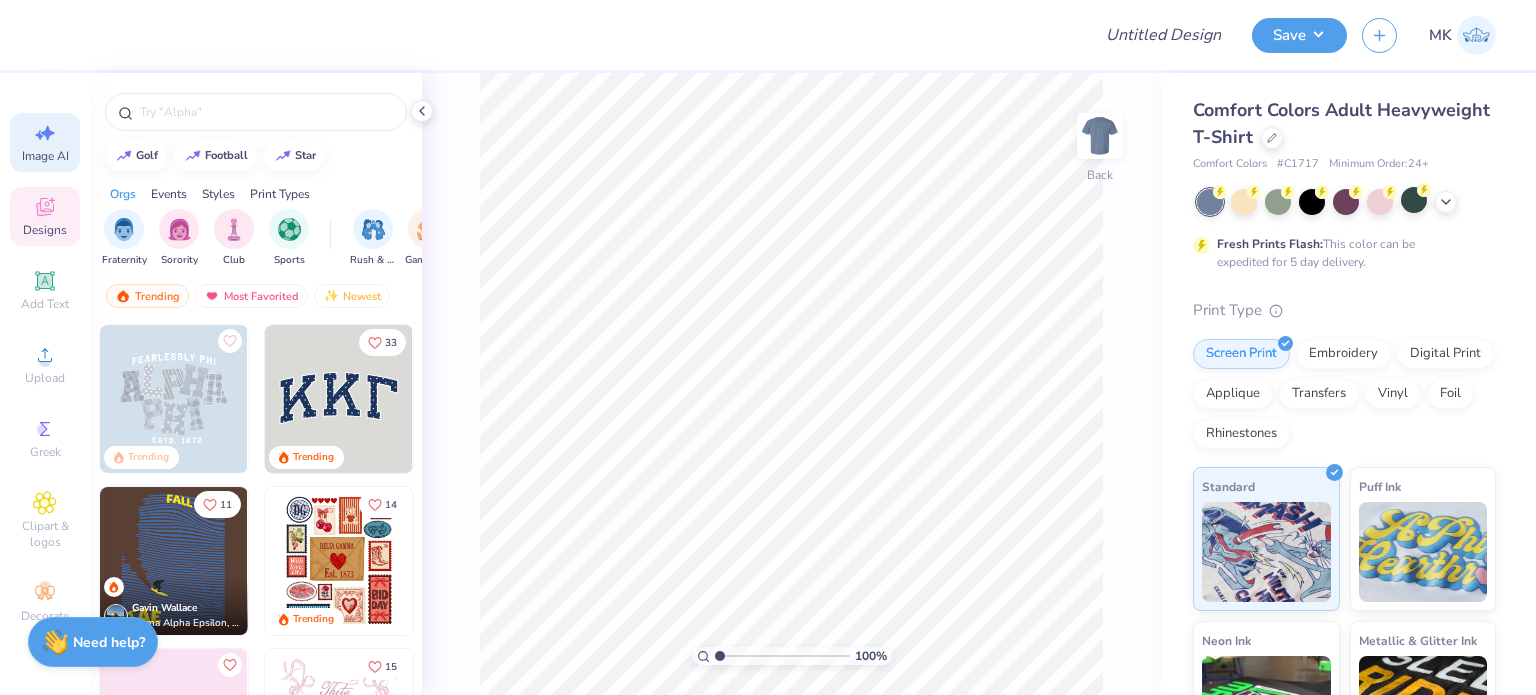 select on "4" 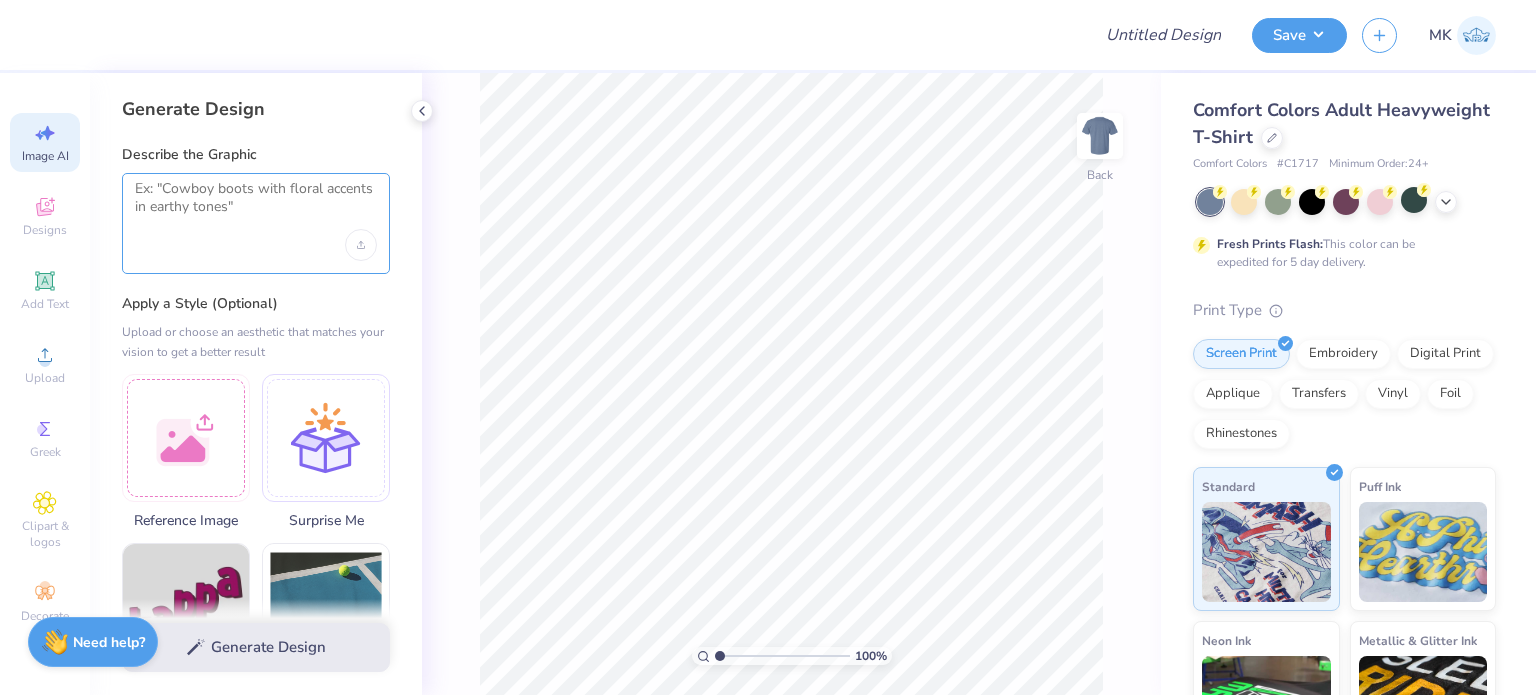 click at bounding box center (256, 205) 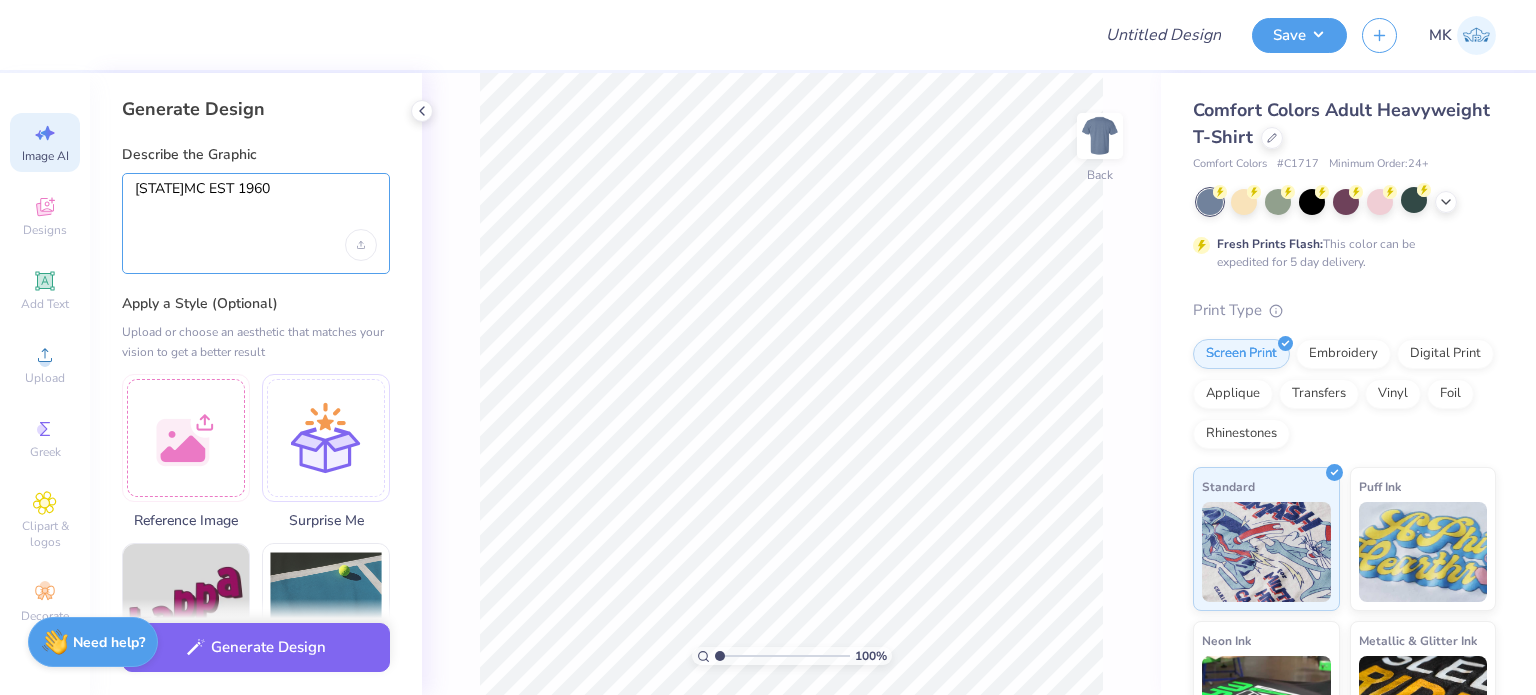 type on "NYMC EST 1960" 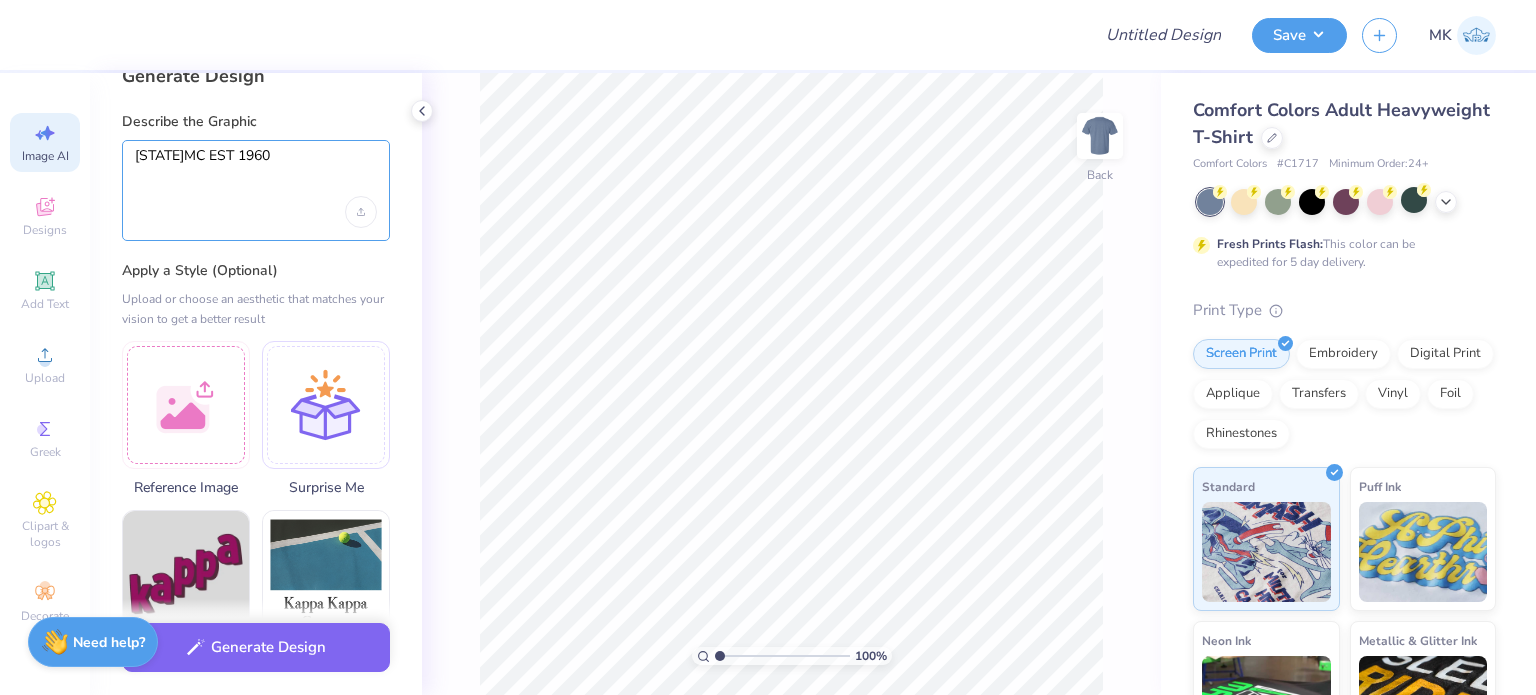 scroll, scrollTop: 0, scrollLeft: 0, axis: both 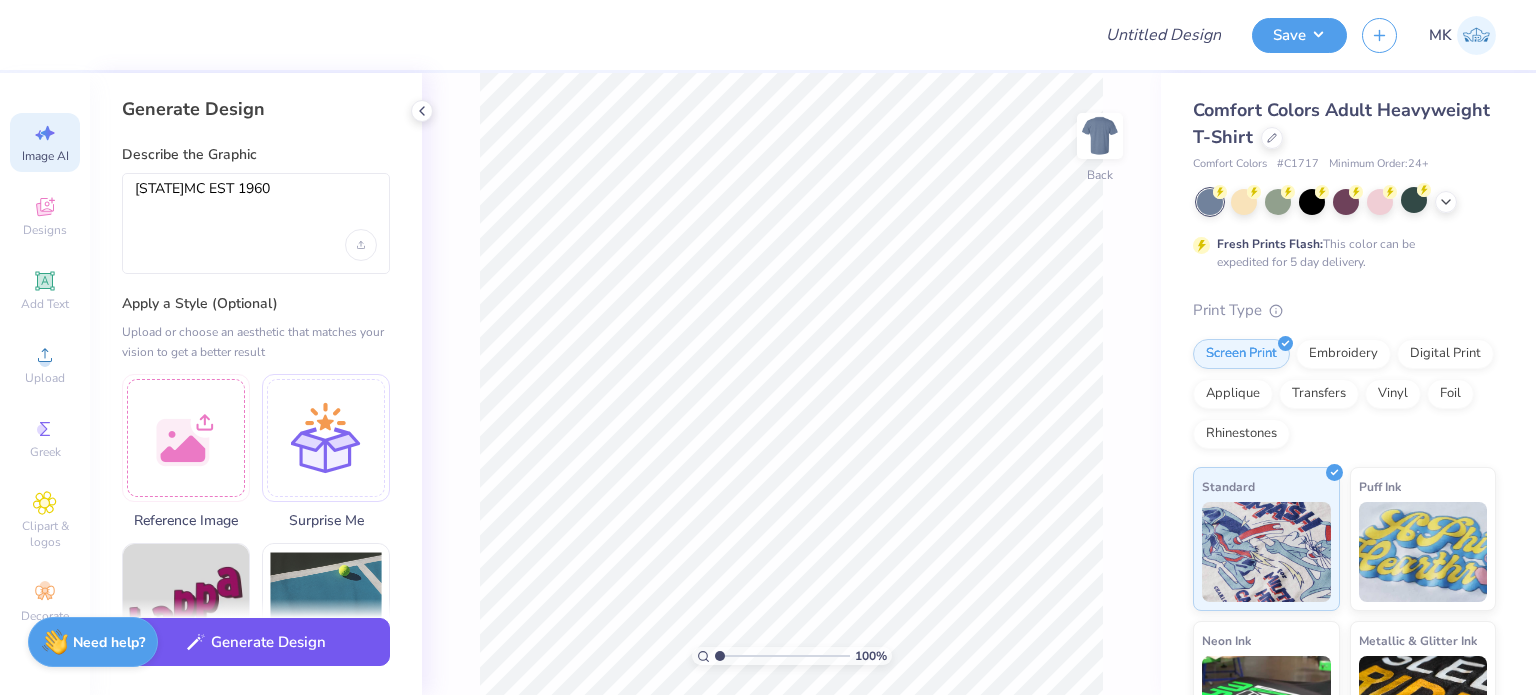 click on "Generate Design" at bounding box center (256, 642) 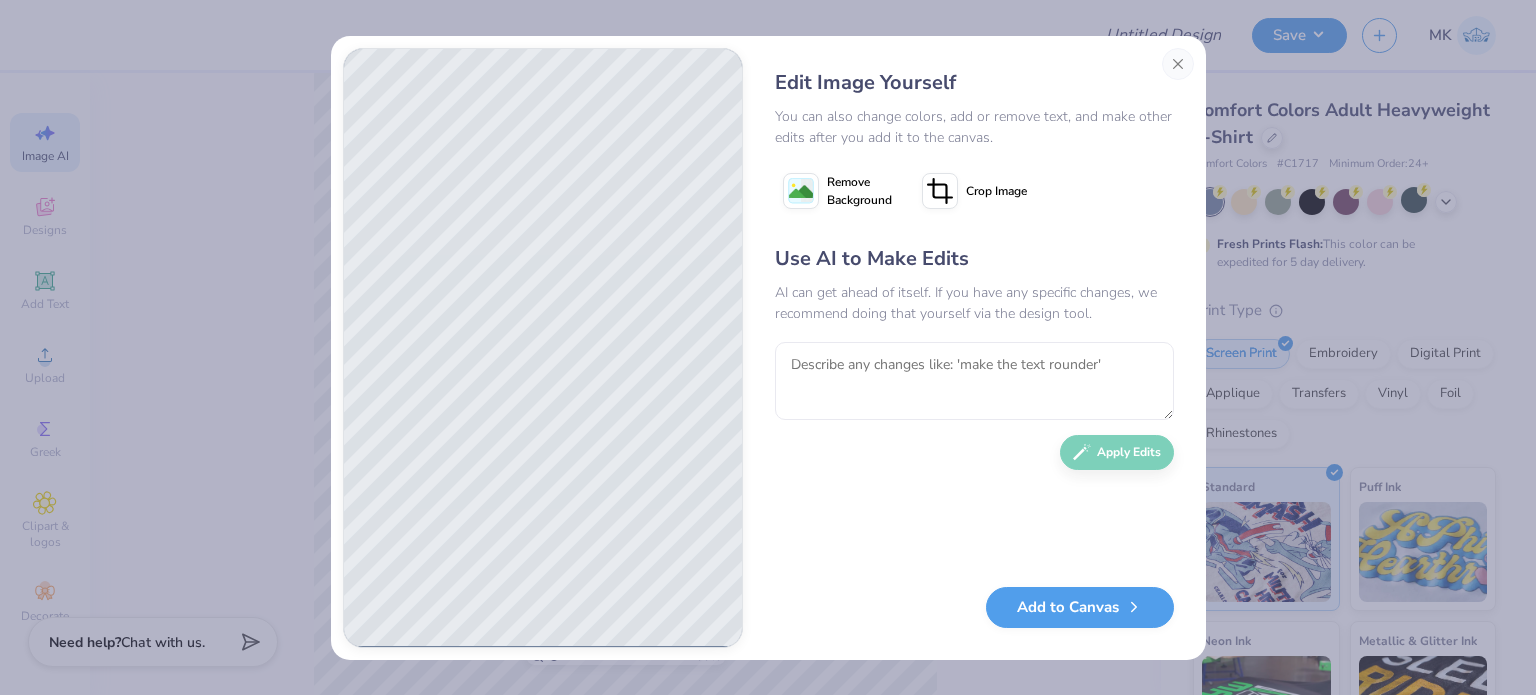 click 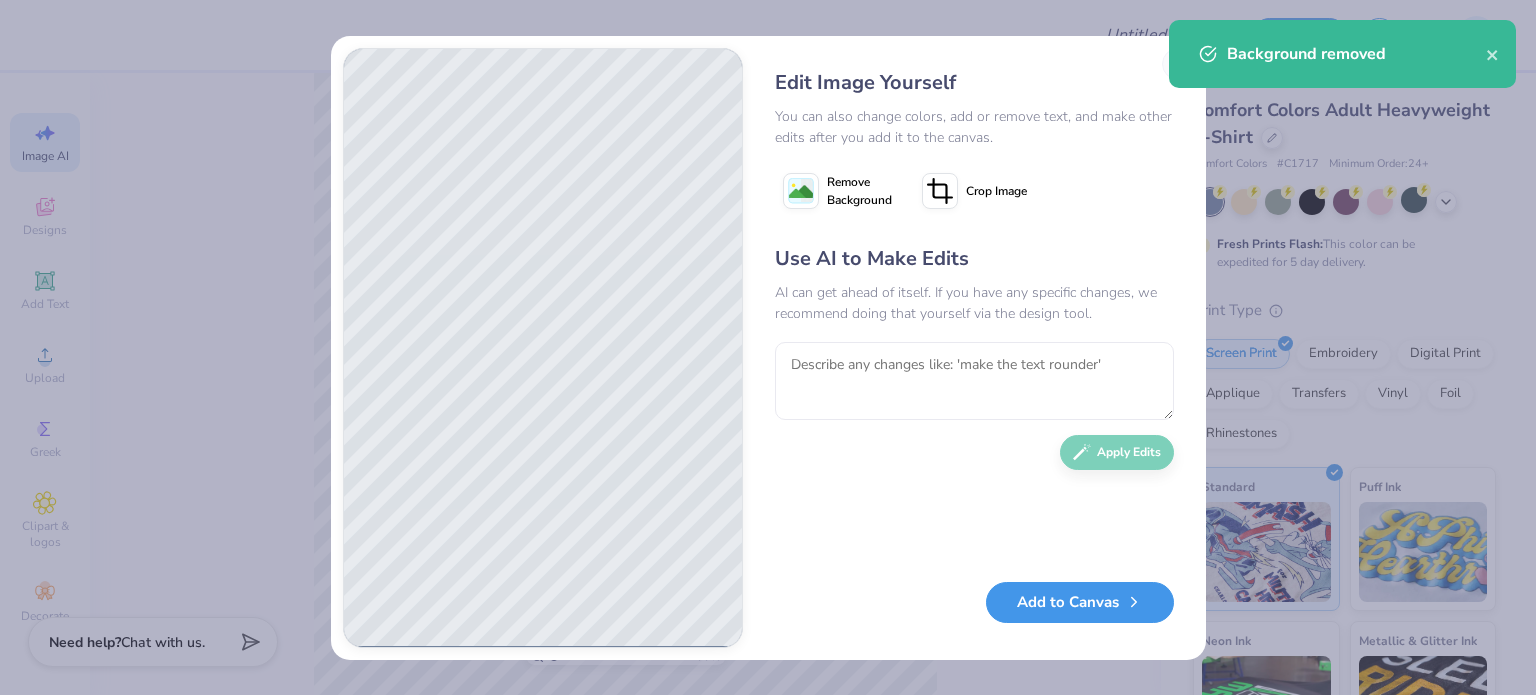 click on "Add to Canvas" at bounding box center [1080, 602] 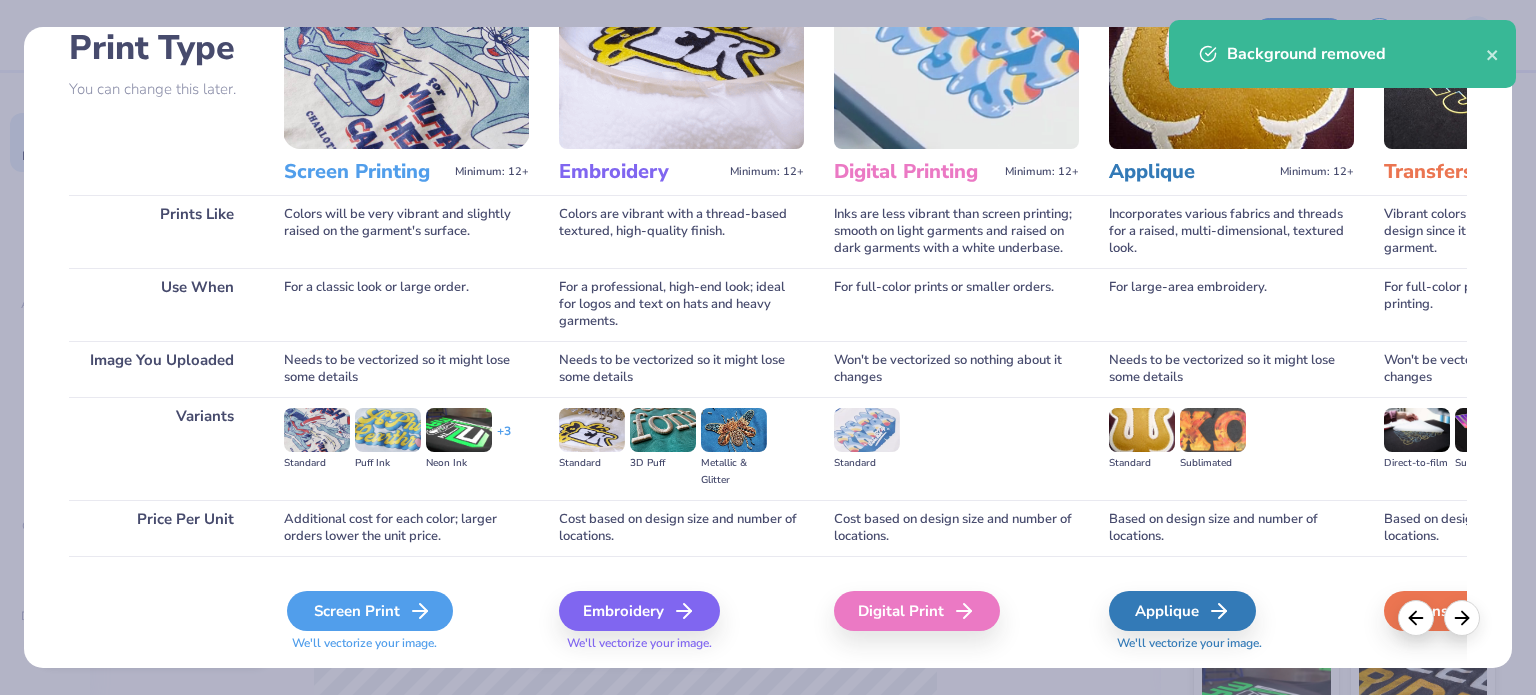 scroll, scrollTop: 201, scrollLeft: 0, axis: vertical 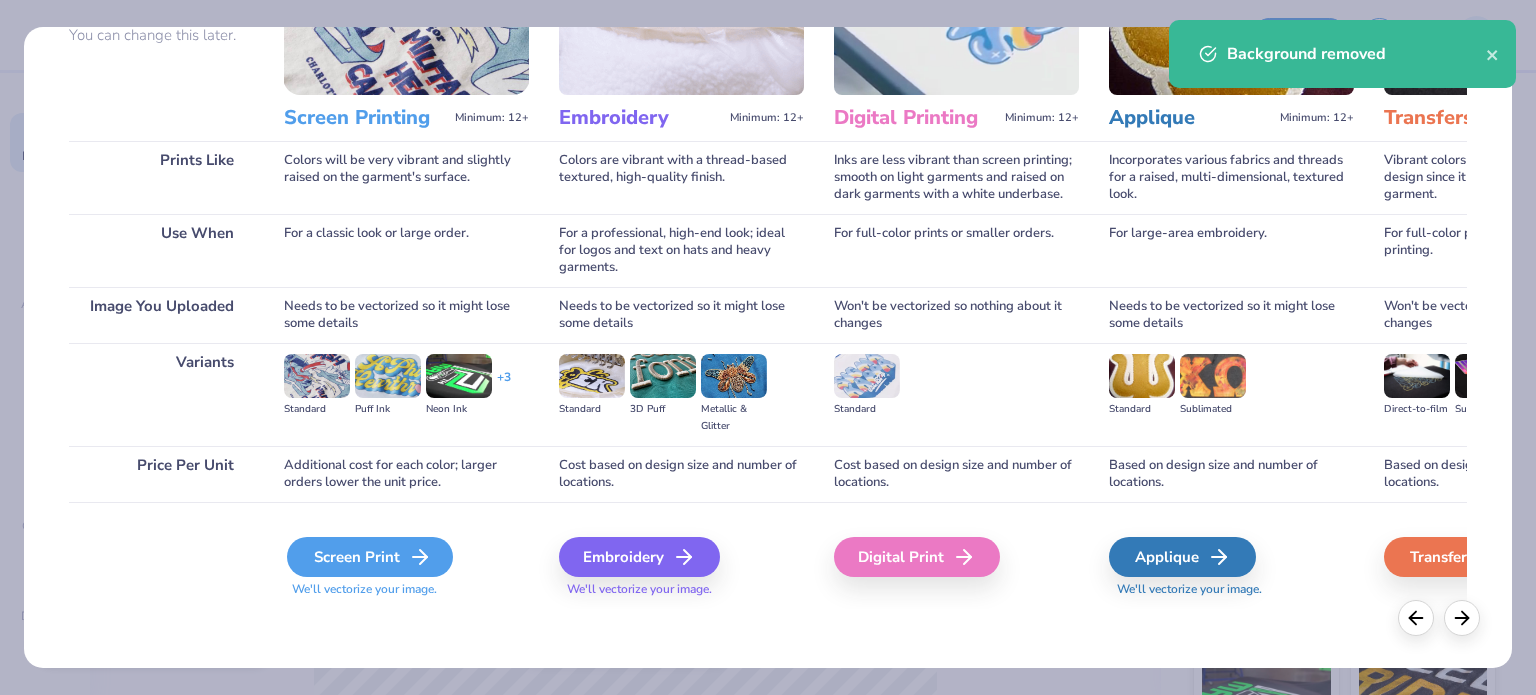 click on "Screen Print" at bounding box center (370, 557) 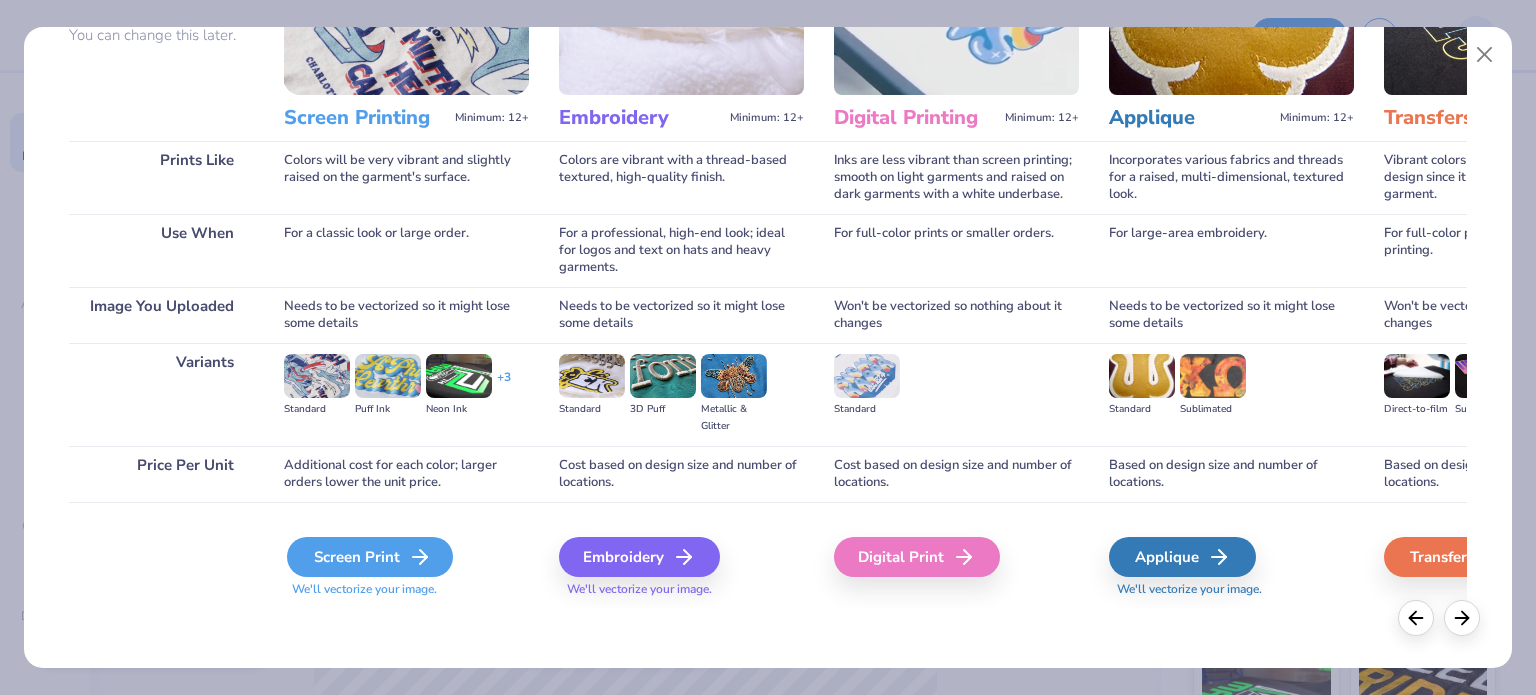 type 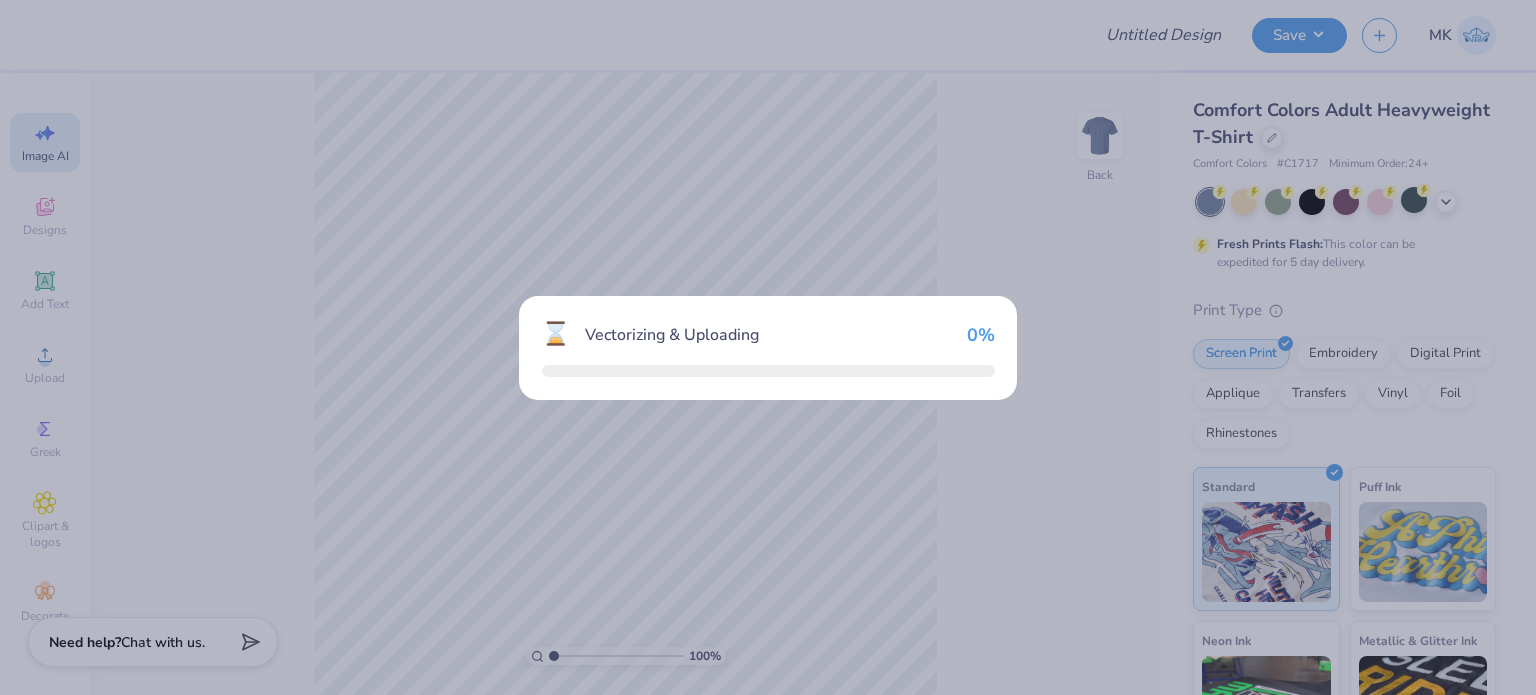 click on "⌛ Vectorizing & Uploading 0 %" at bounding box center (768, 347) 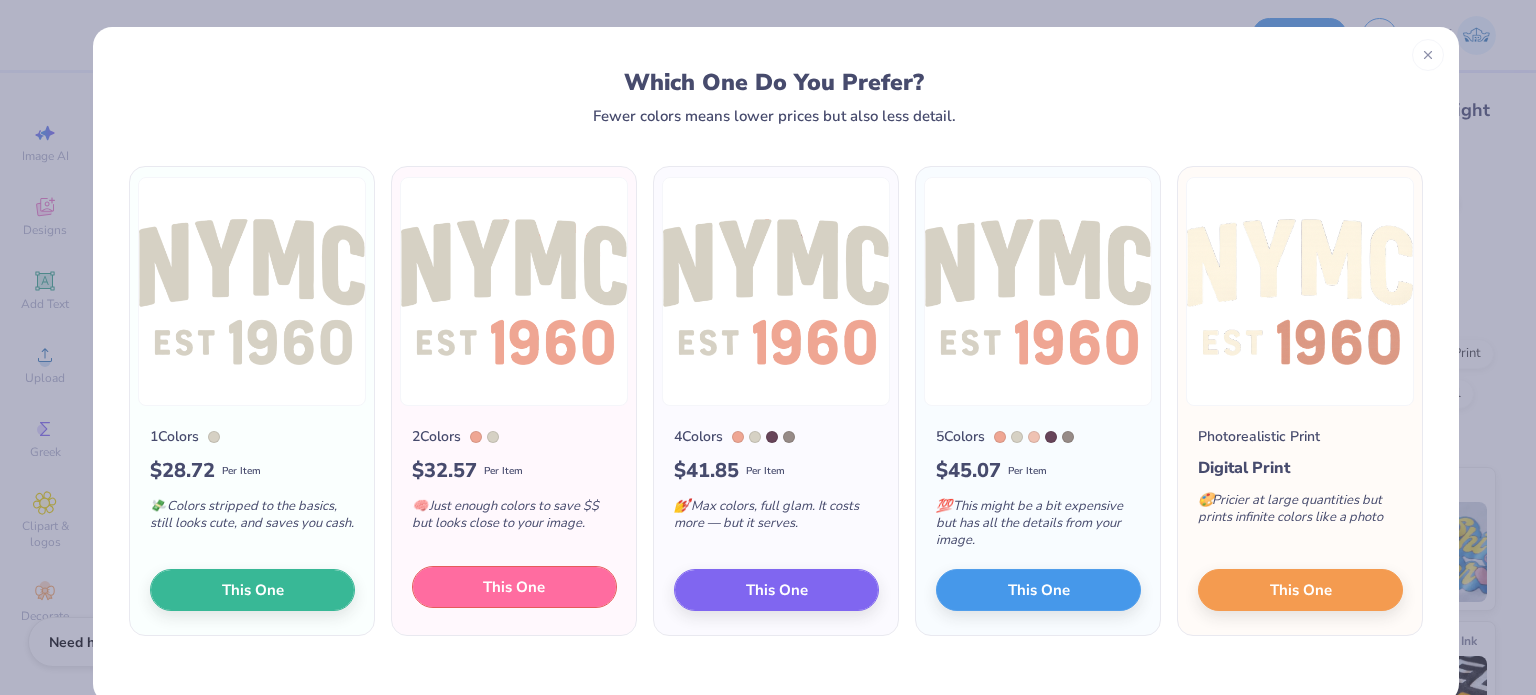 click on "This One" at bounding box center (514, 587) 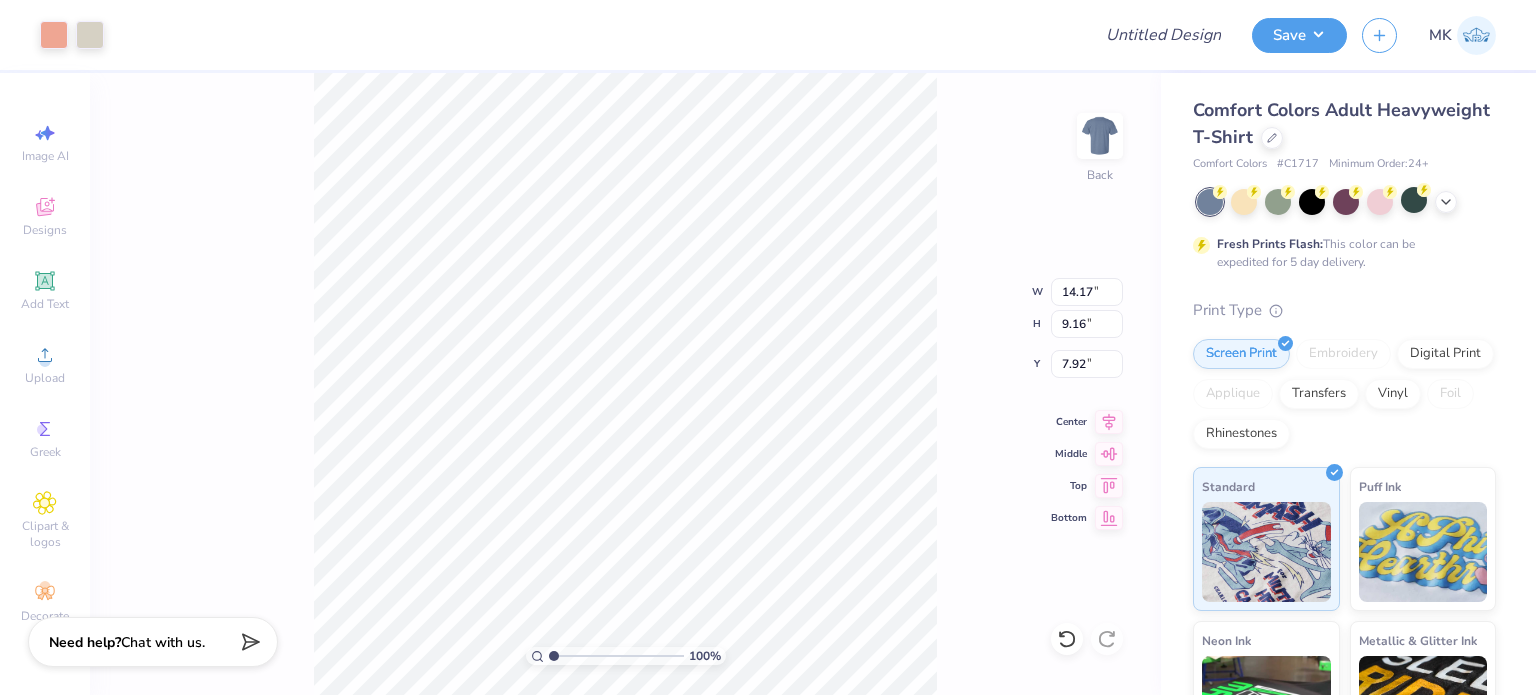 type on "10.24" 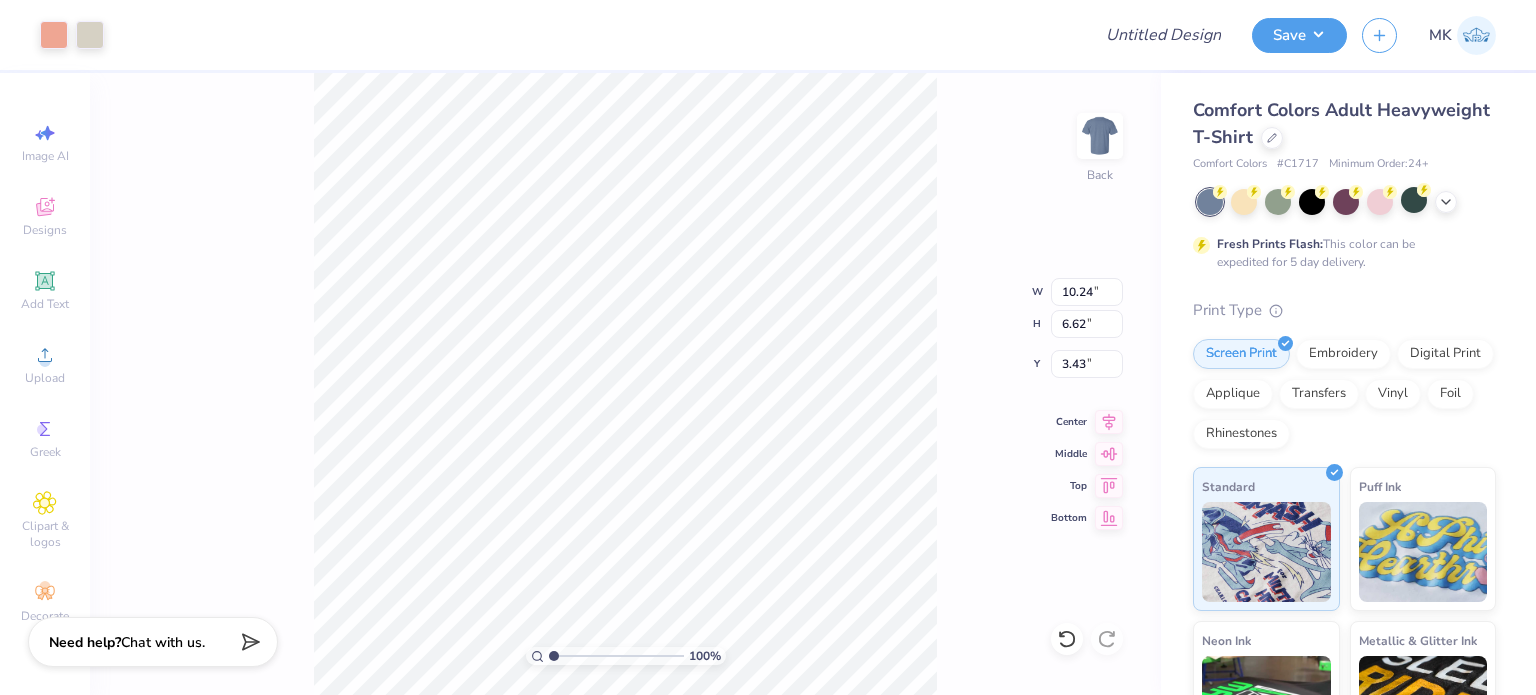 type on "3.43" 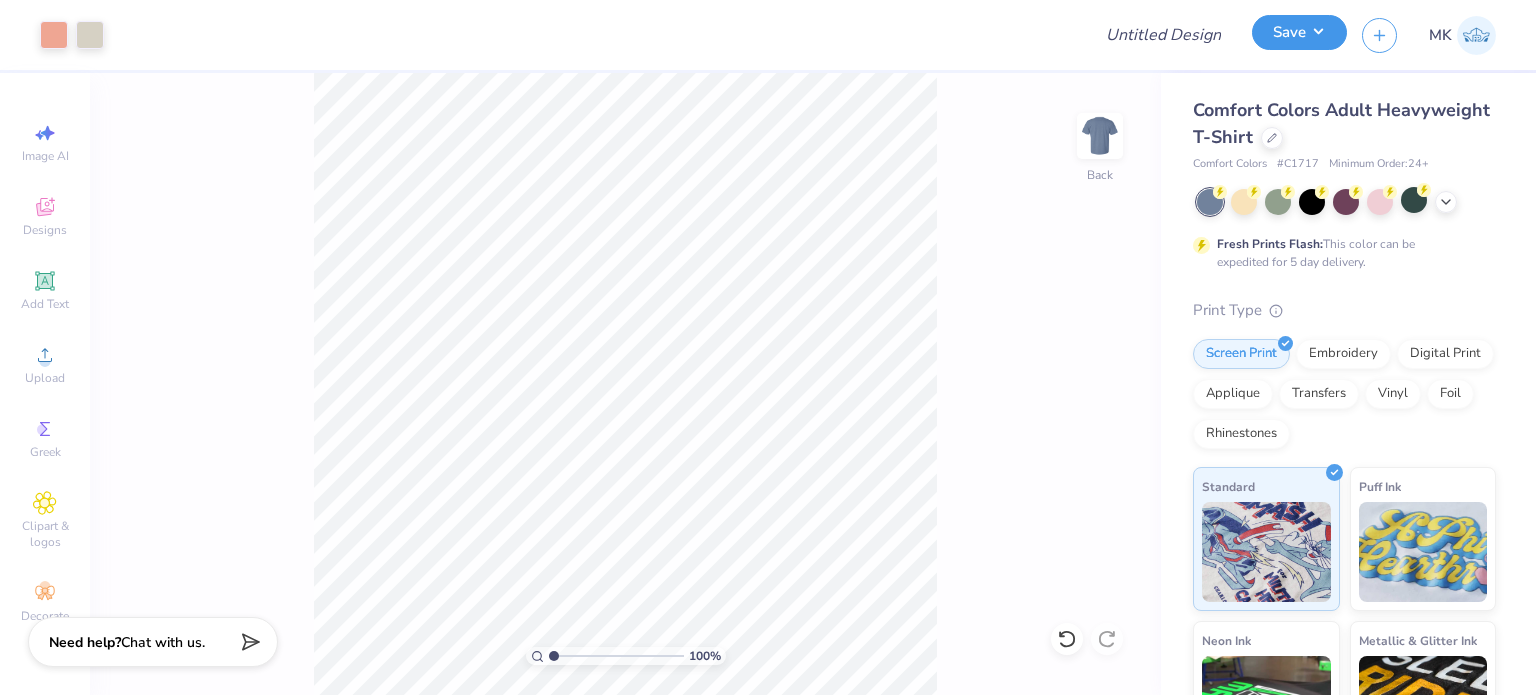 click on "Save" at bounding box center (1299, 32) 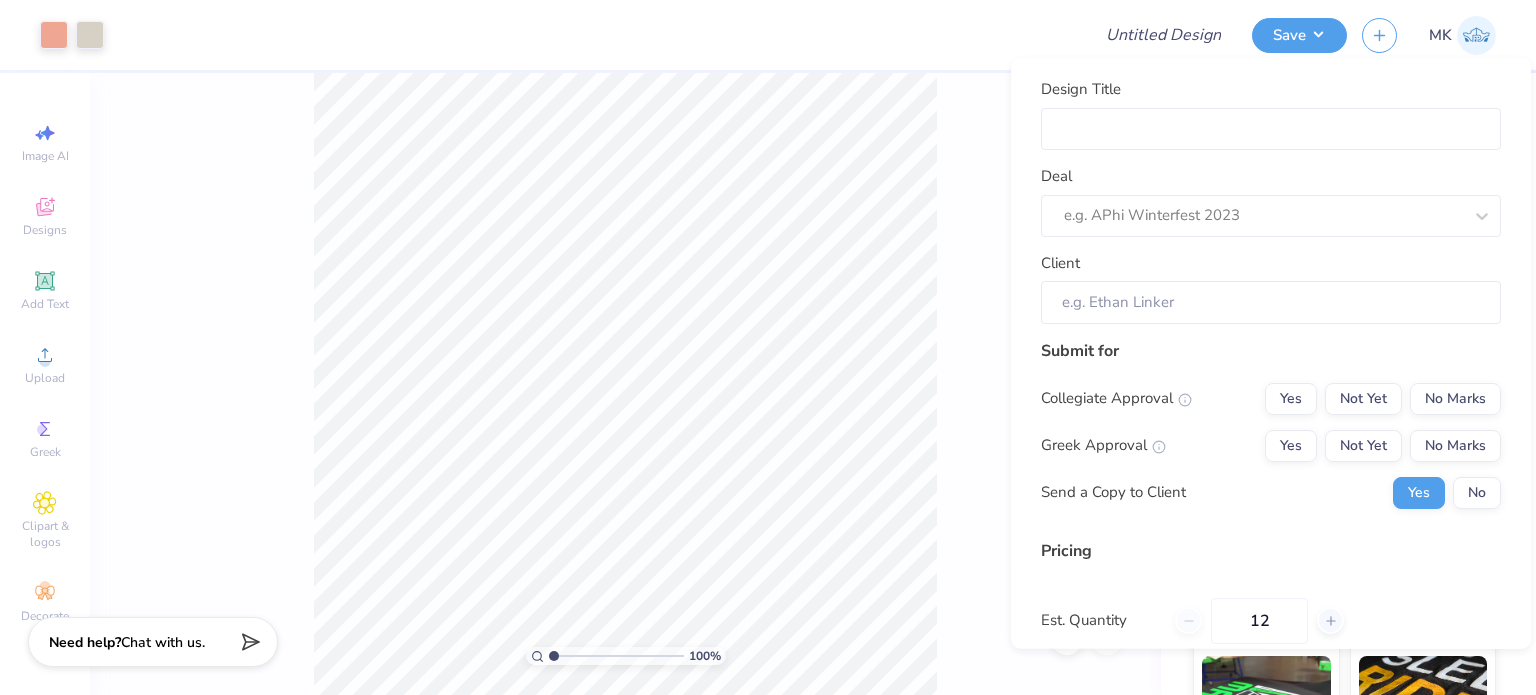 click on "Design Title Deal e.g. APhi Winterfest 2023 Client" at bounding box center (1271, 201) 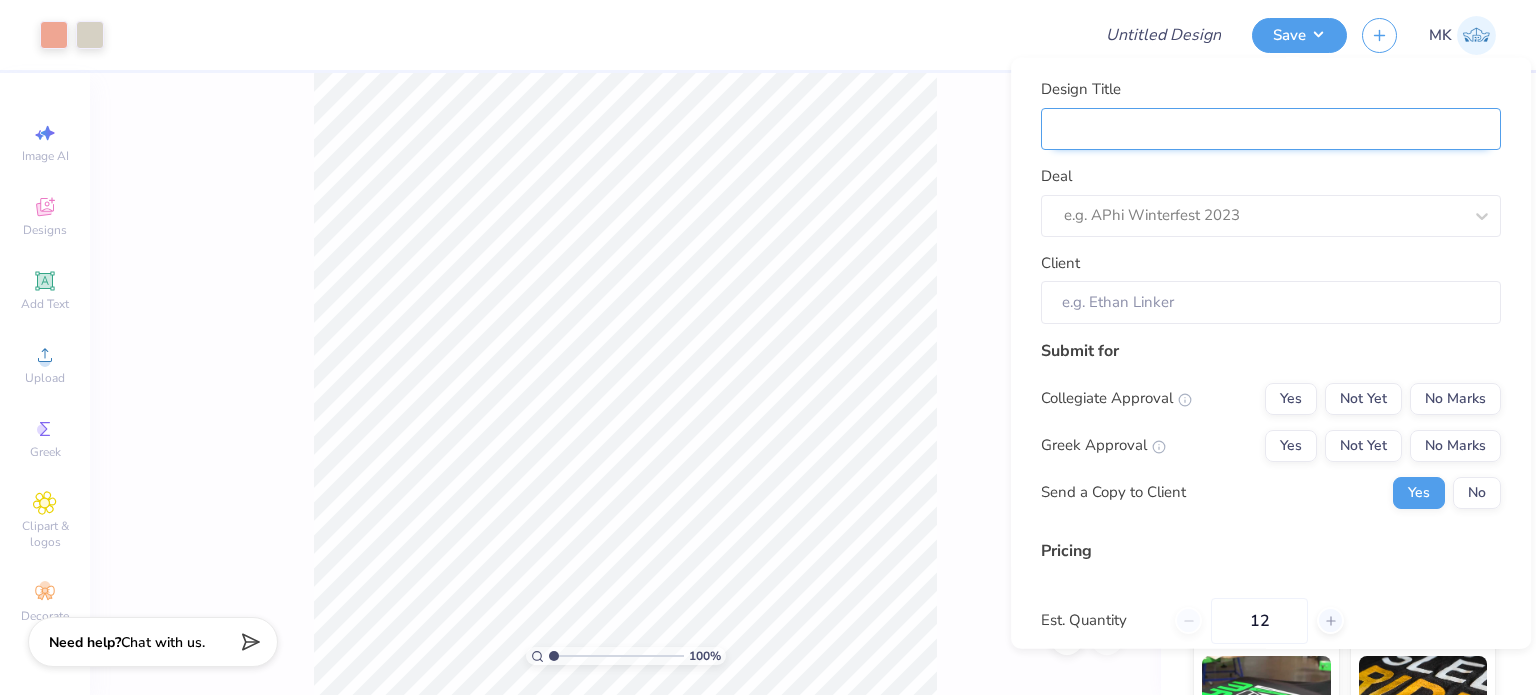 click on "Design Title" at bounding box center [1271, 128] 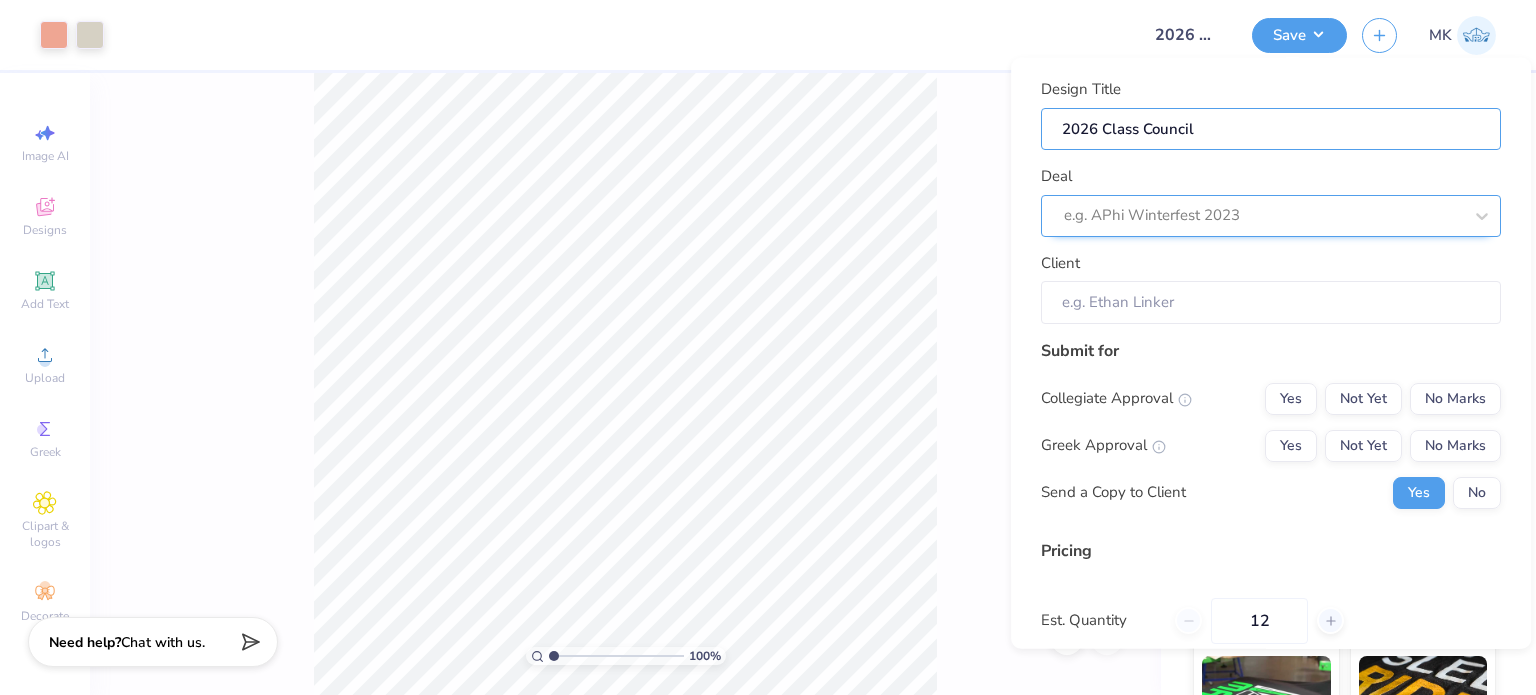 type on "2026 Class Council" 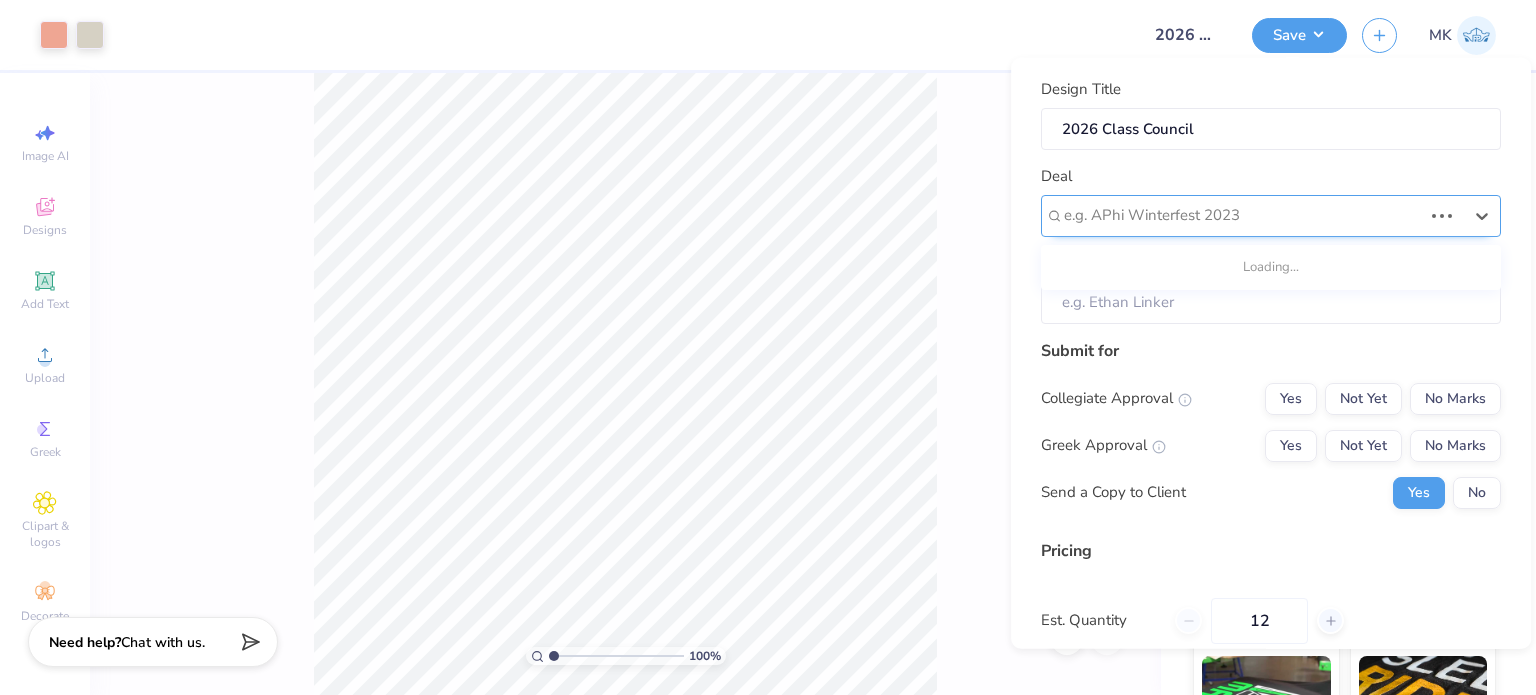click at bounding box center (1243, 215) 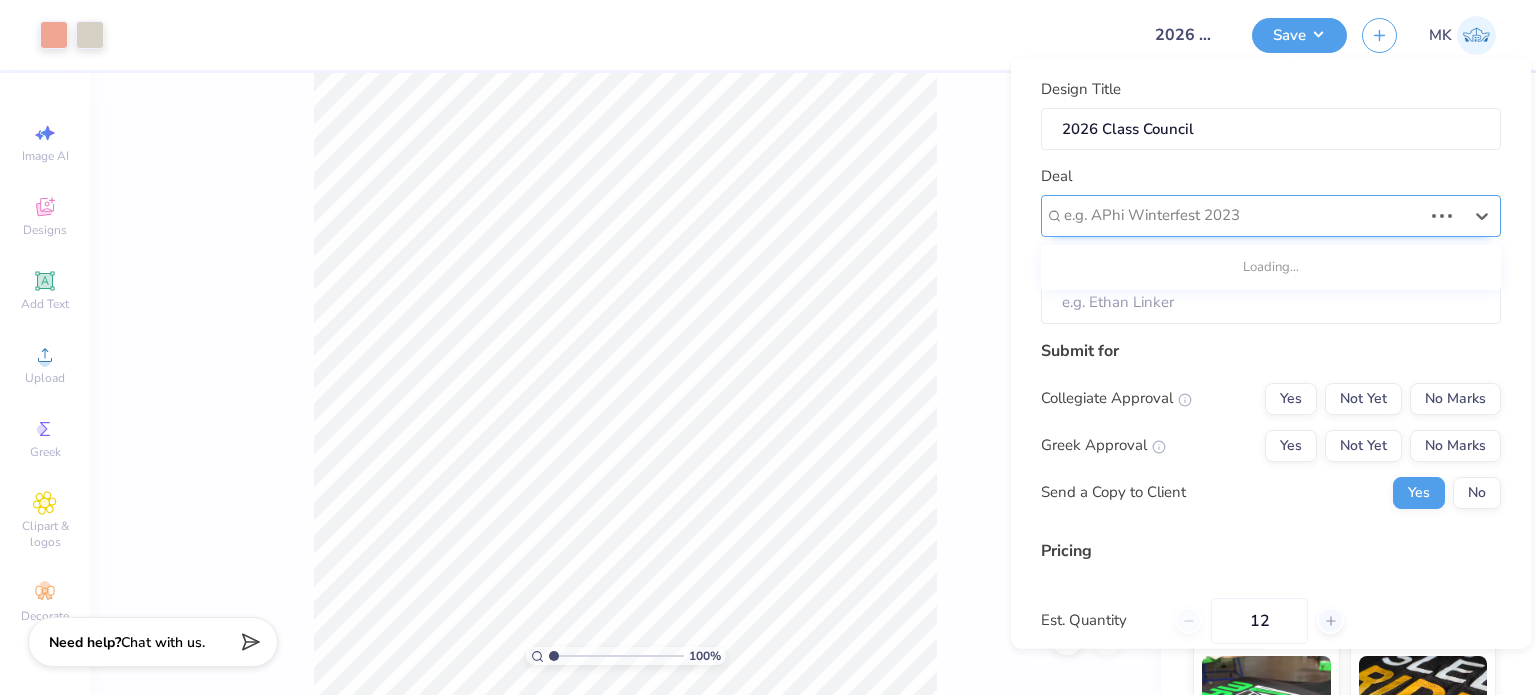 paste on "2026 Class Council" 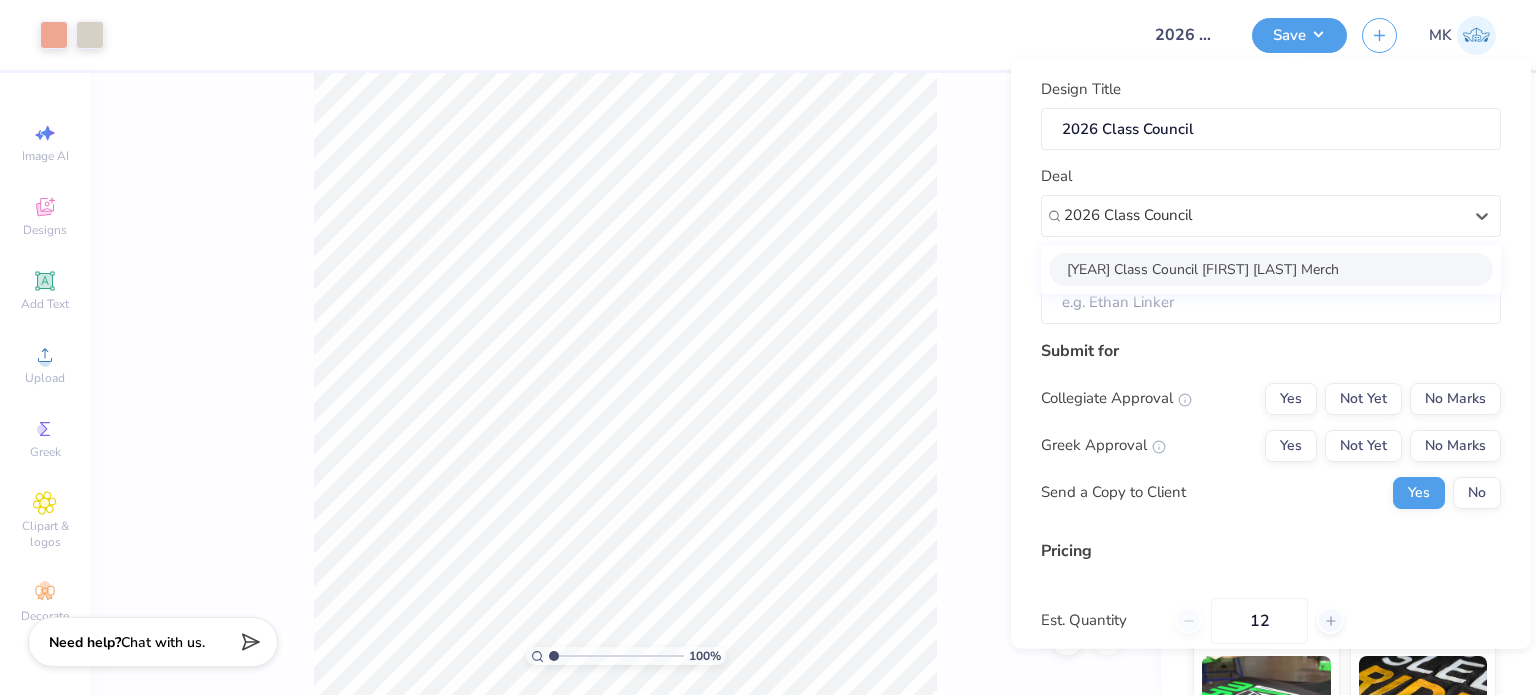click on "2026 Class Council Alyssa Printz Merch" at bounding box center (1271, 268) 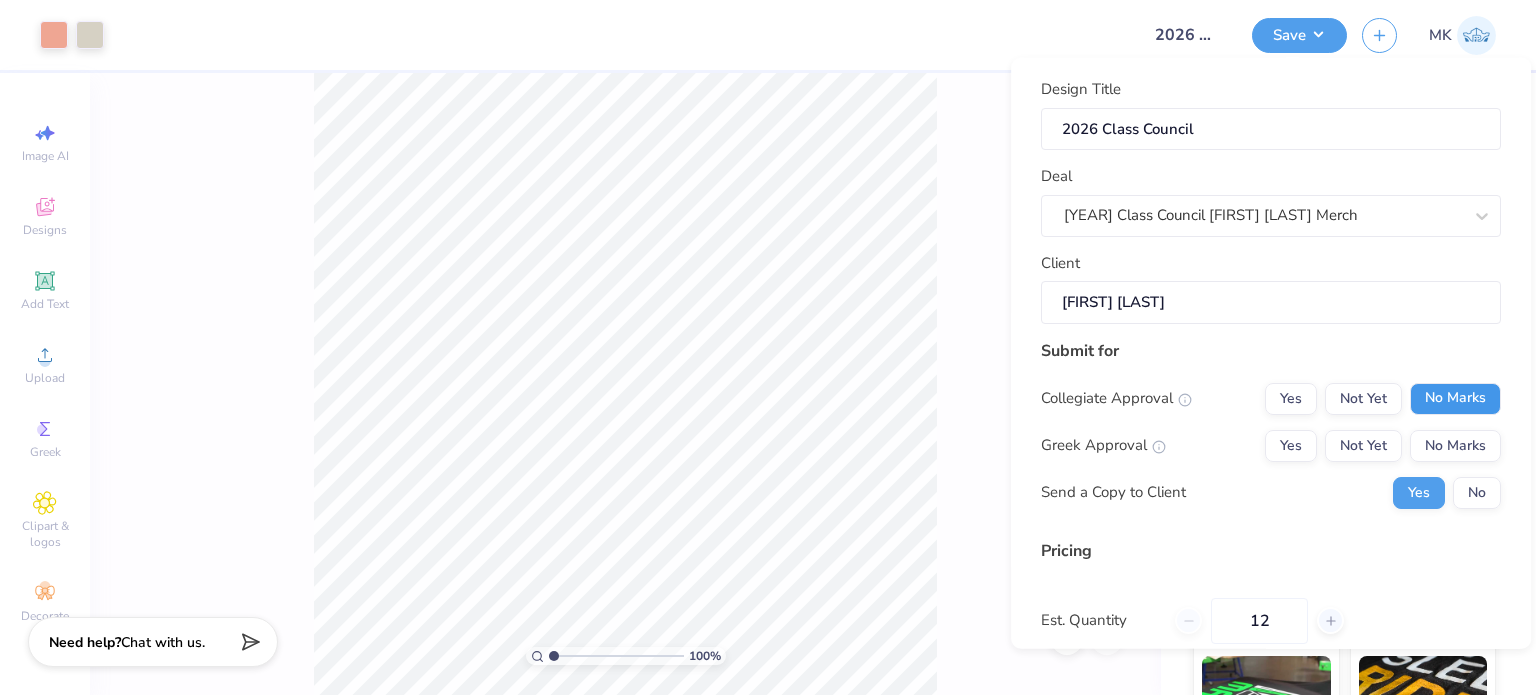 click on "No Marks" at bounding box center [1455, 398] 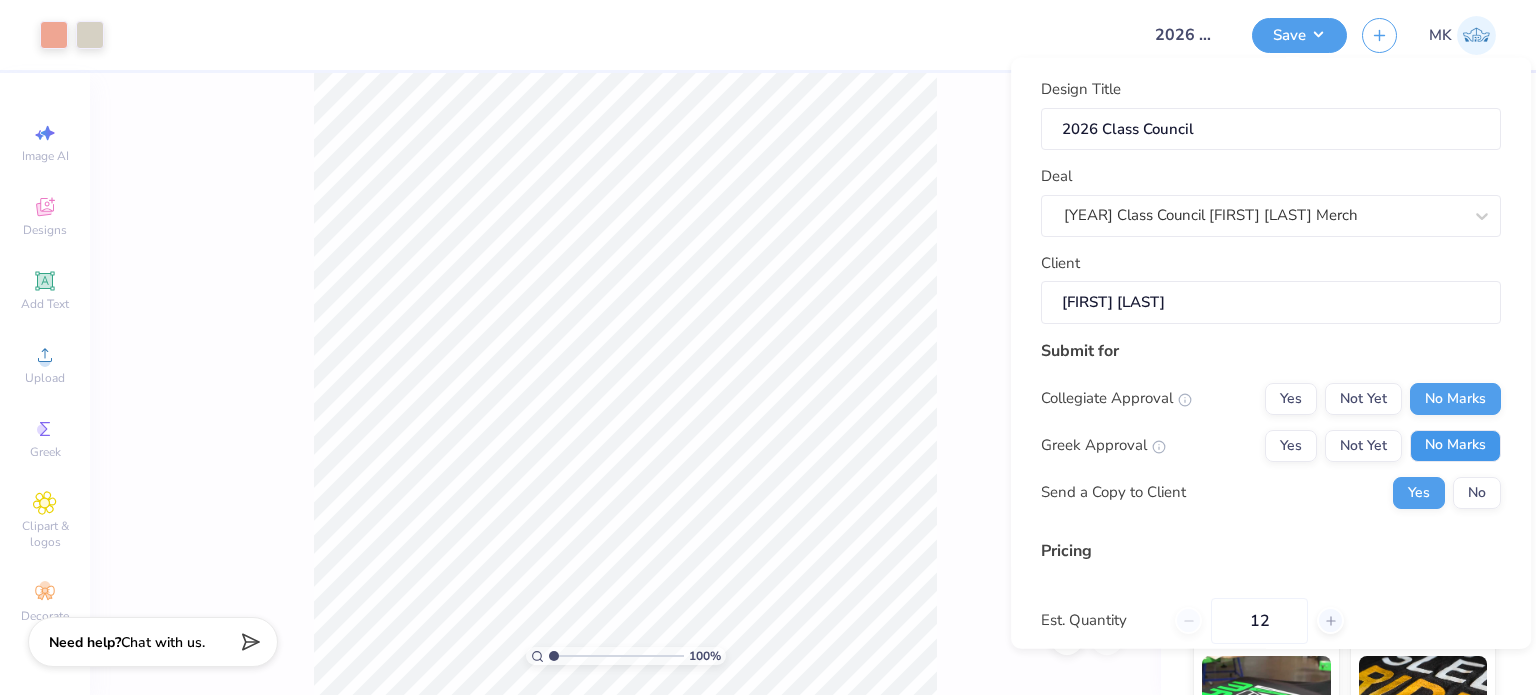 click on "No Marks" at bounding box center (1455, 445) 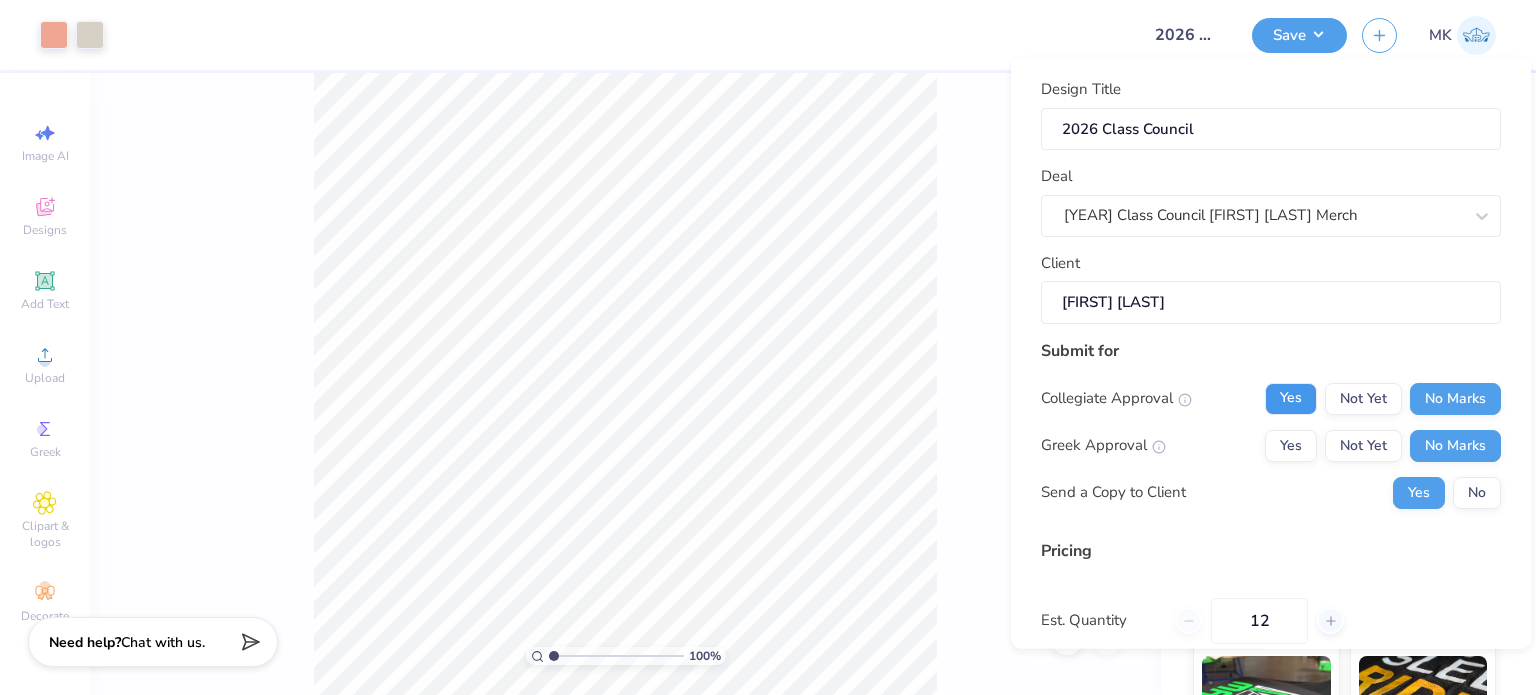 click on "Yes" at bounding box center (1291, 398) 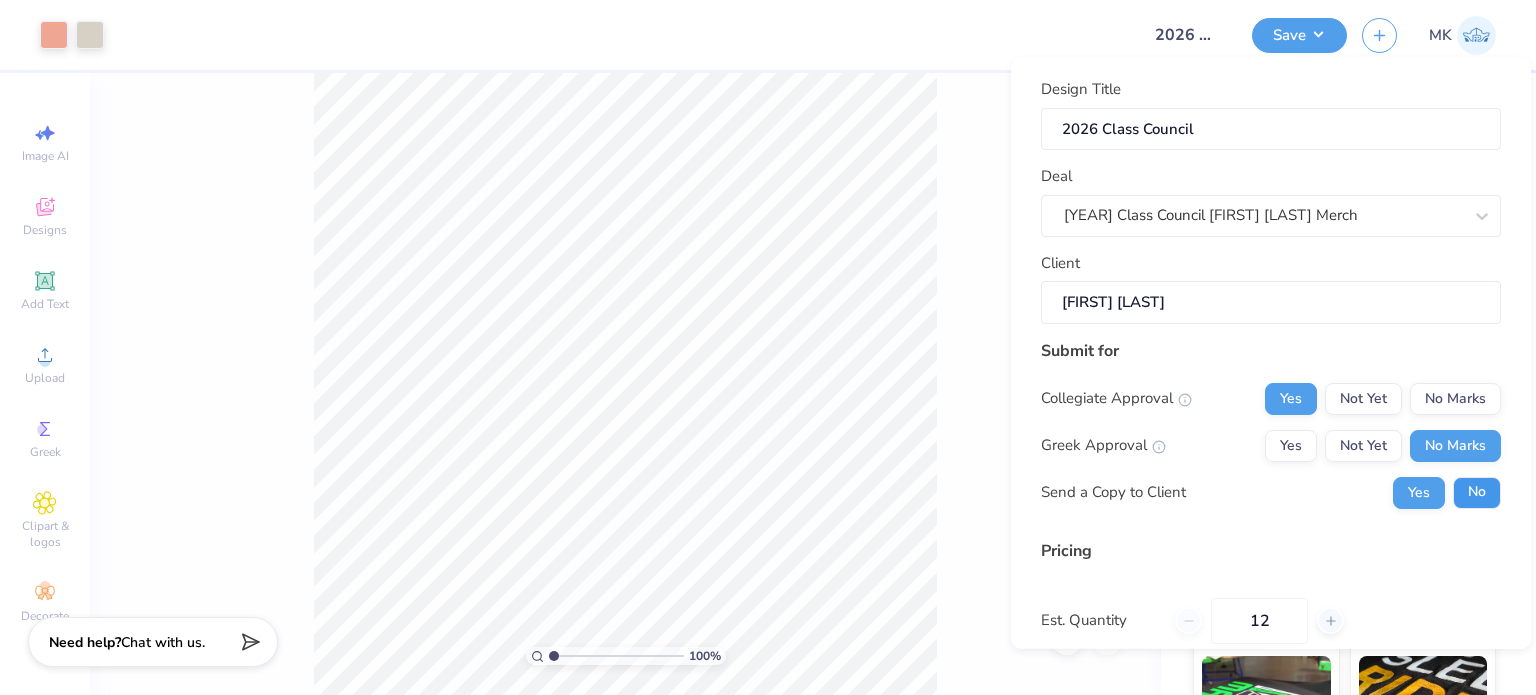 click on "No" at bounding box center [1477, 492] 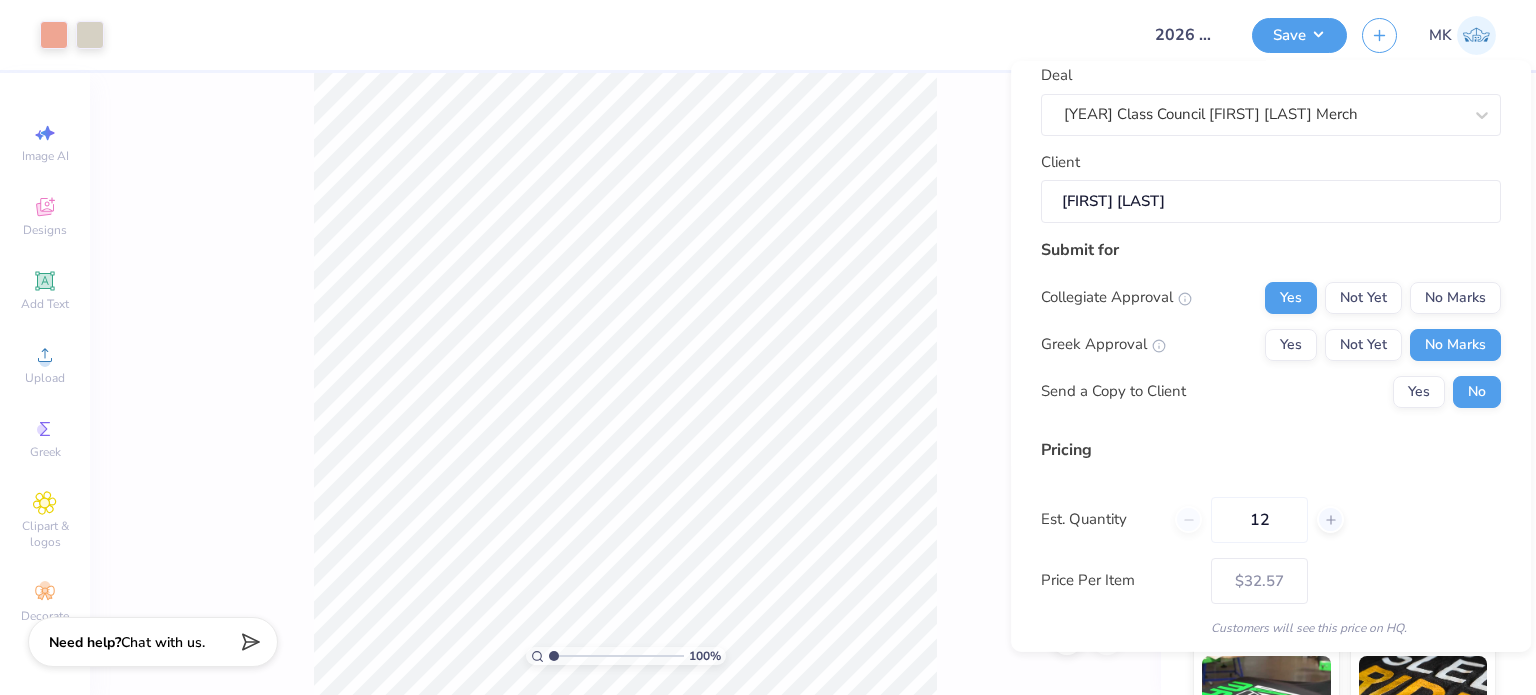 scroll, scrollTop: 212, scrollLeft: 0, axis: vertical 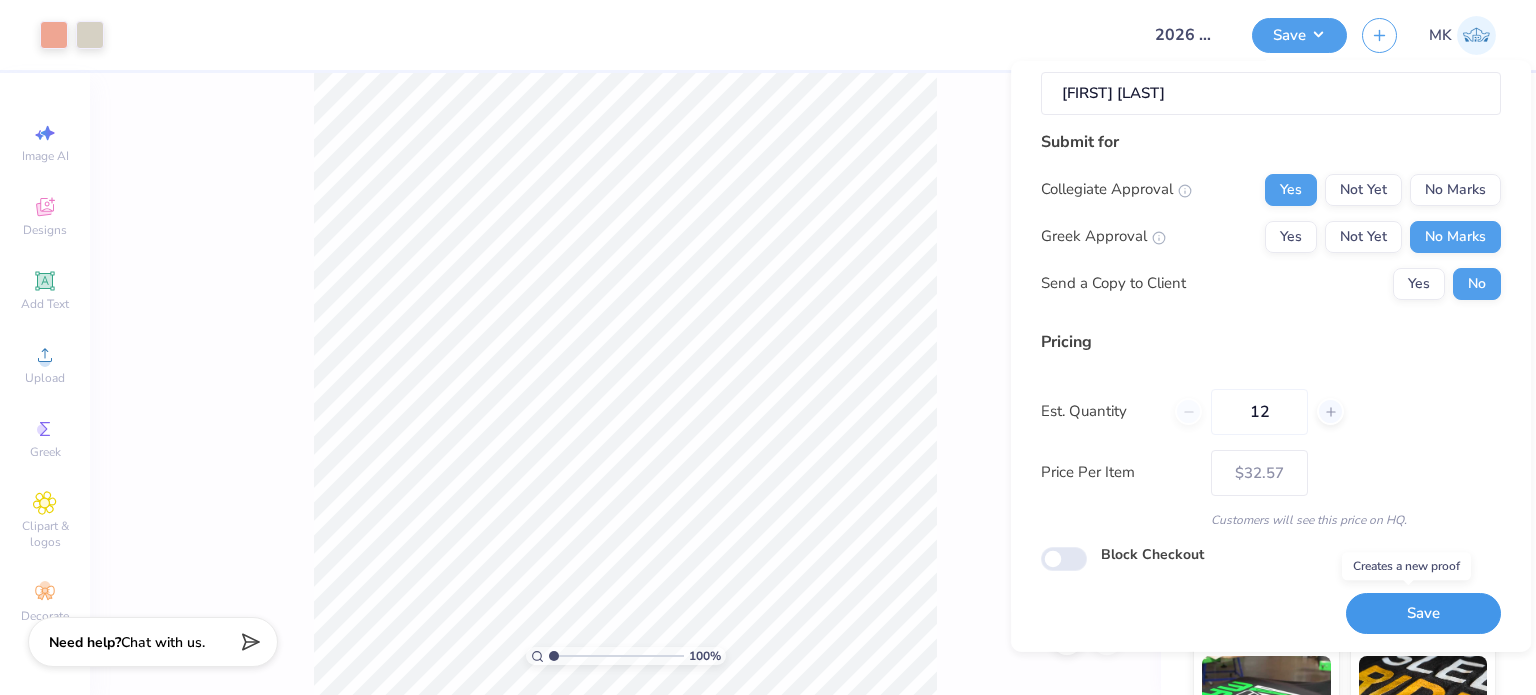 click on "Save" at bounding box center (1423, 613) 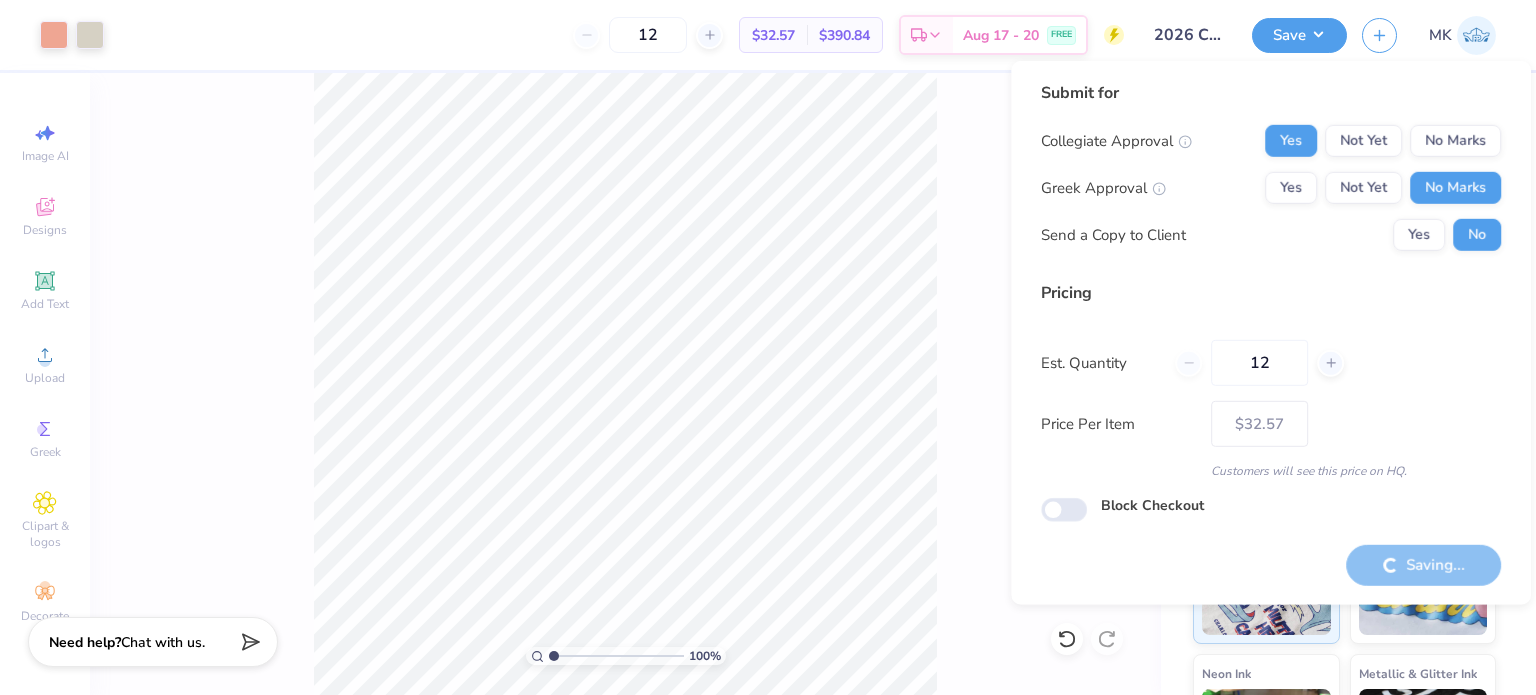type on "– –" 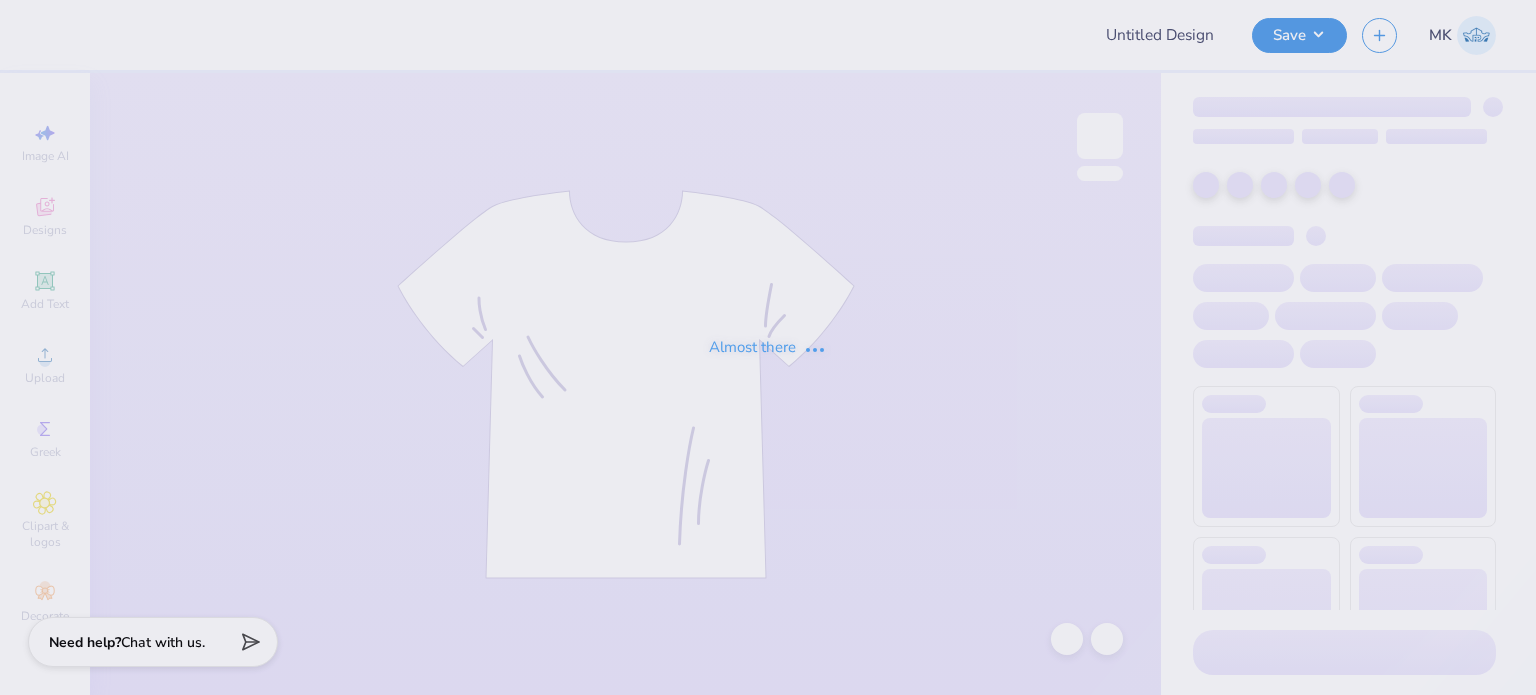 type on "SAE Virginia Tech T-shirts" 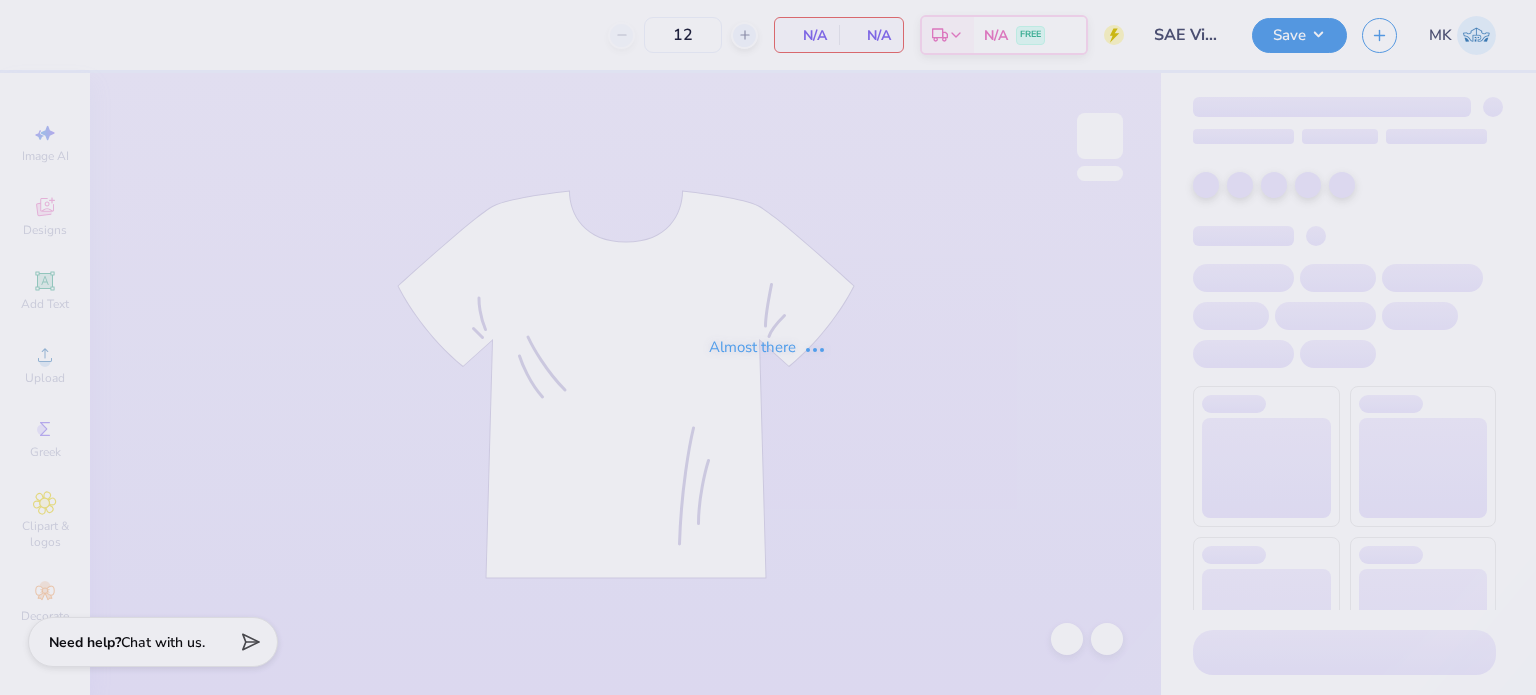 scroll, scrollTop: 0, scrollLeft: 0, axis: both 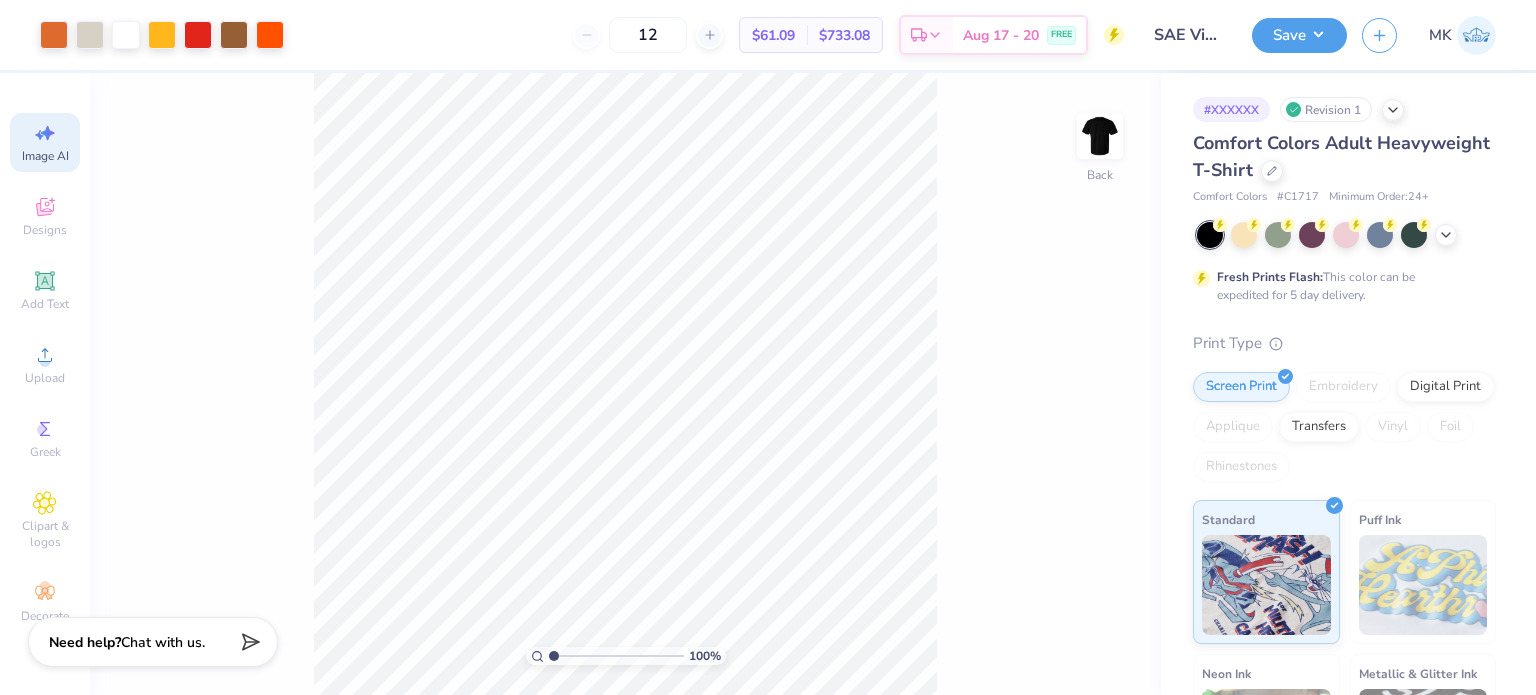click 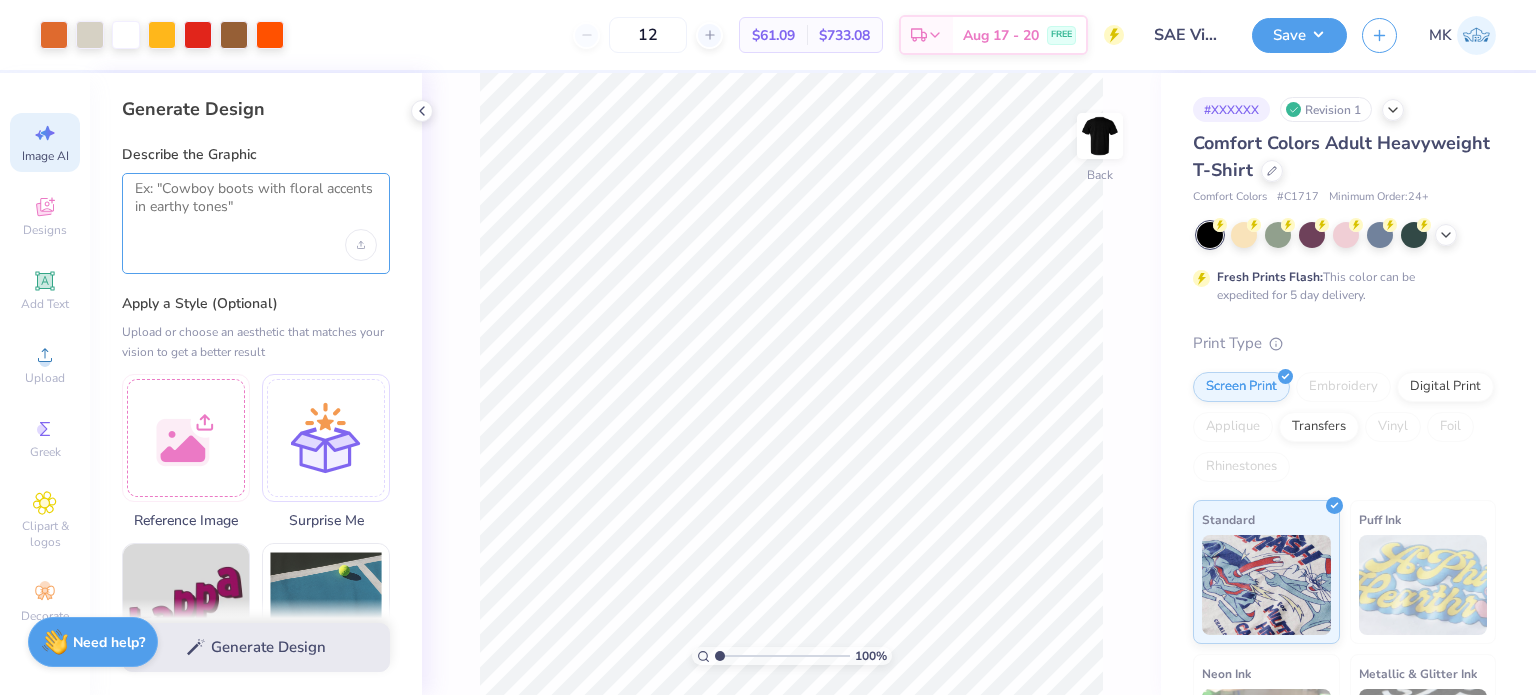 click at bounding box center (256, 205) 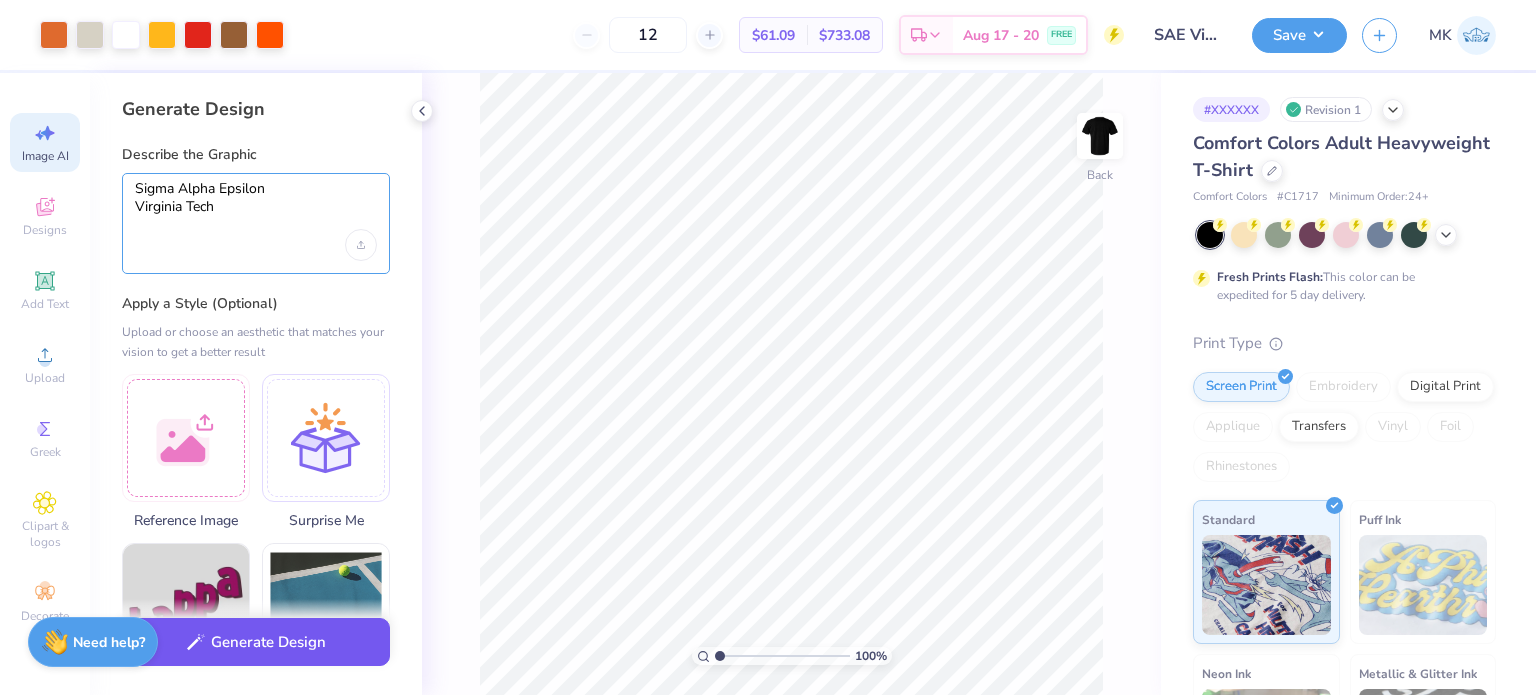 type on "Sigma Alpha Epsilon
Virginia Tech" 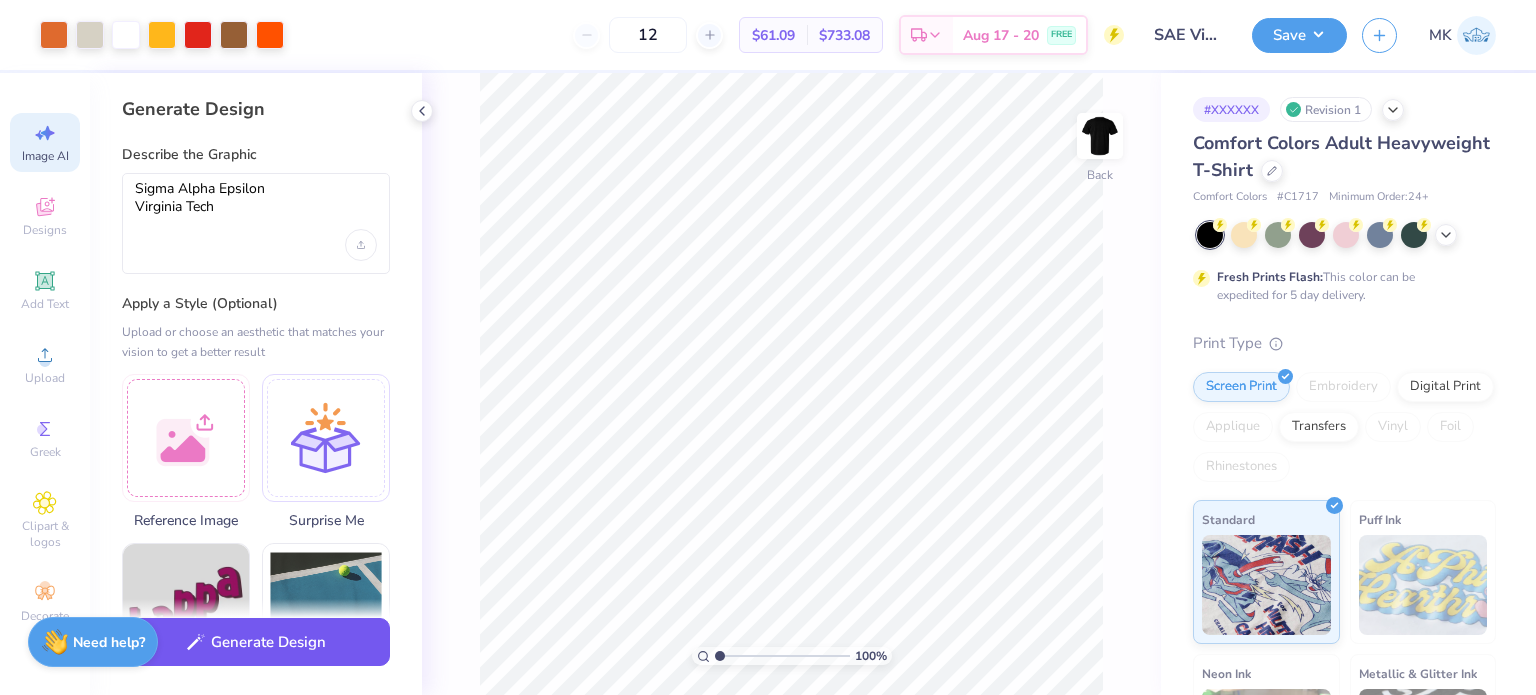 click on "Generate Design" at bounding box center (256, 642) 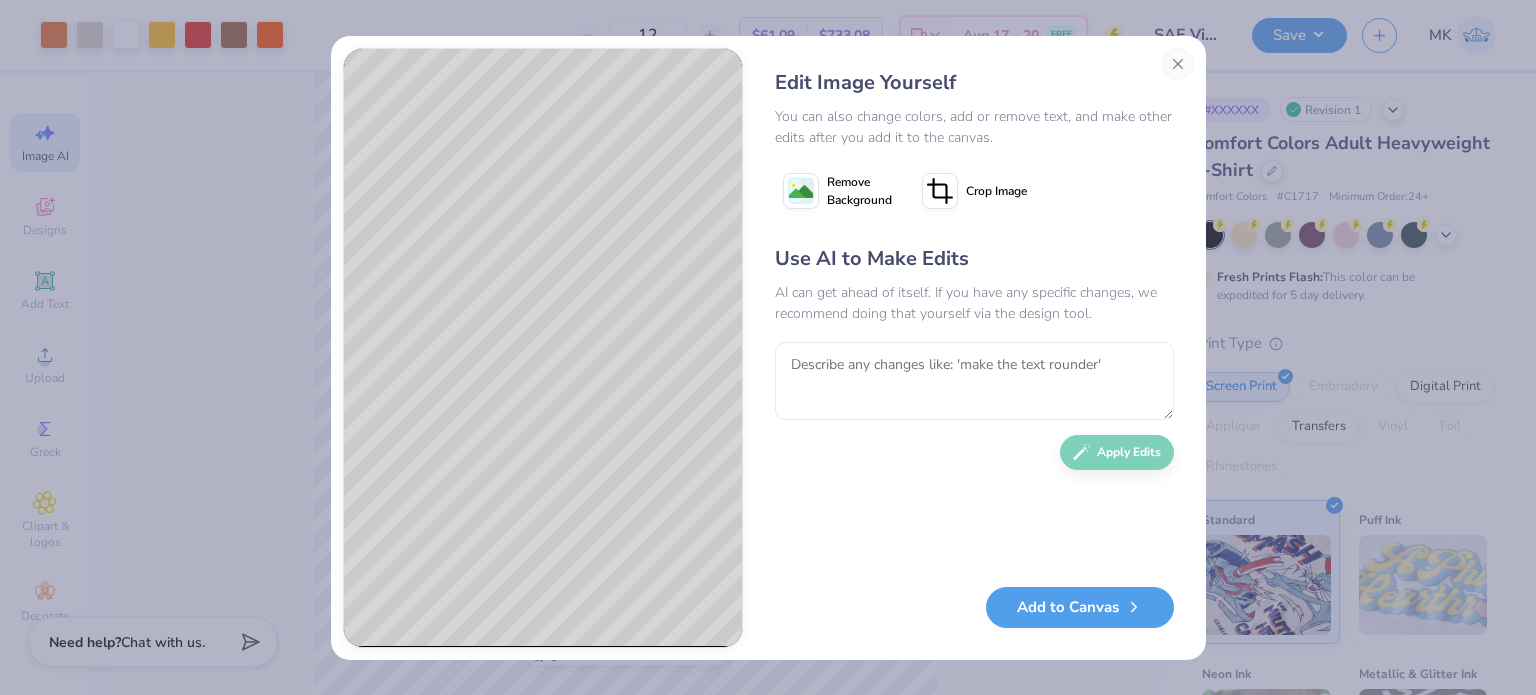 click 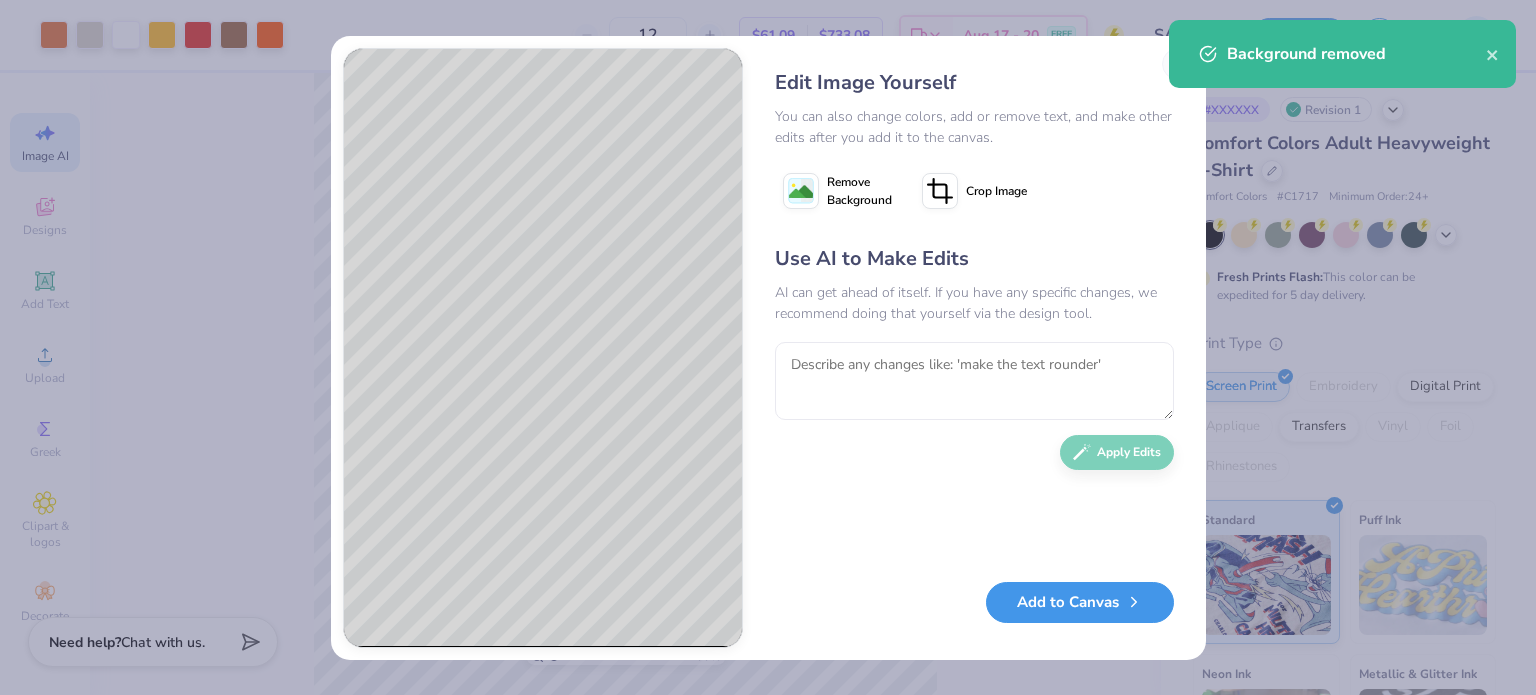 click on "Add to Canvas" at bounding box center [1080, 602] 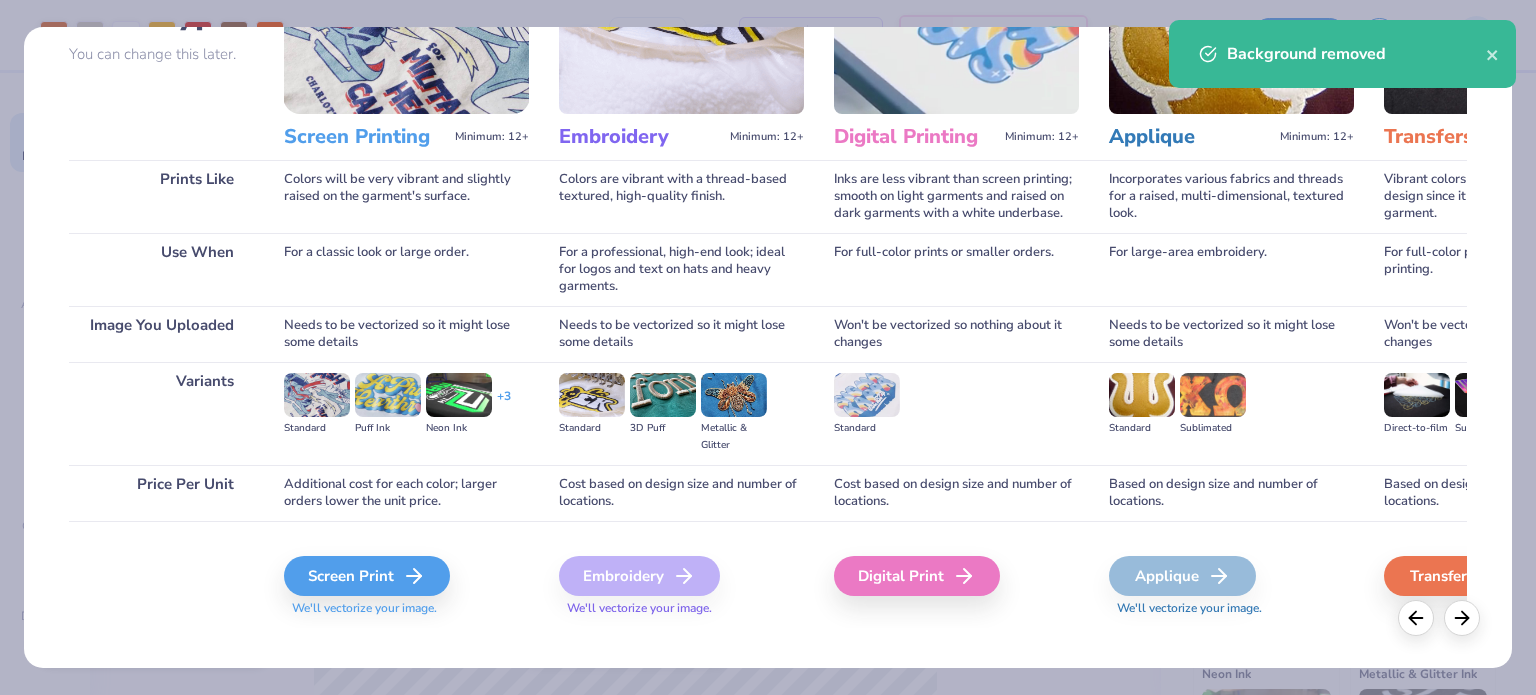scroll, scrollTop: 201, scrollLeft: 0, axis: vertical 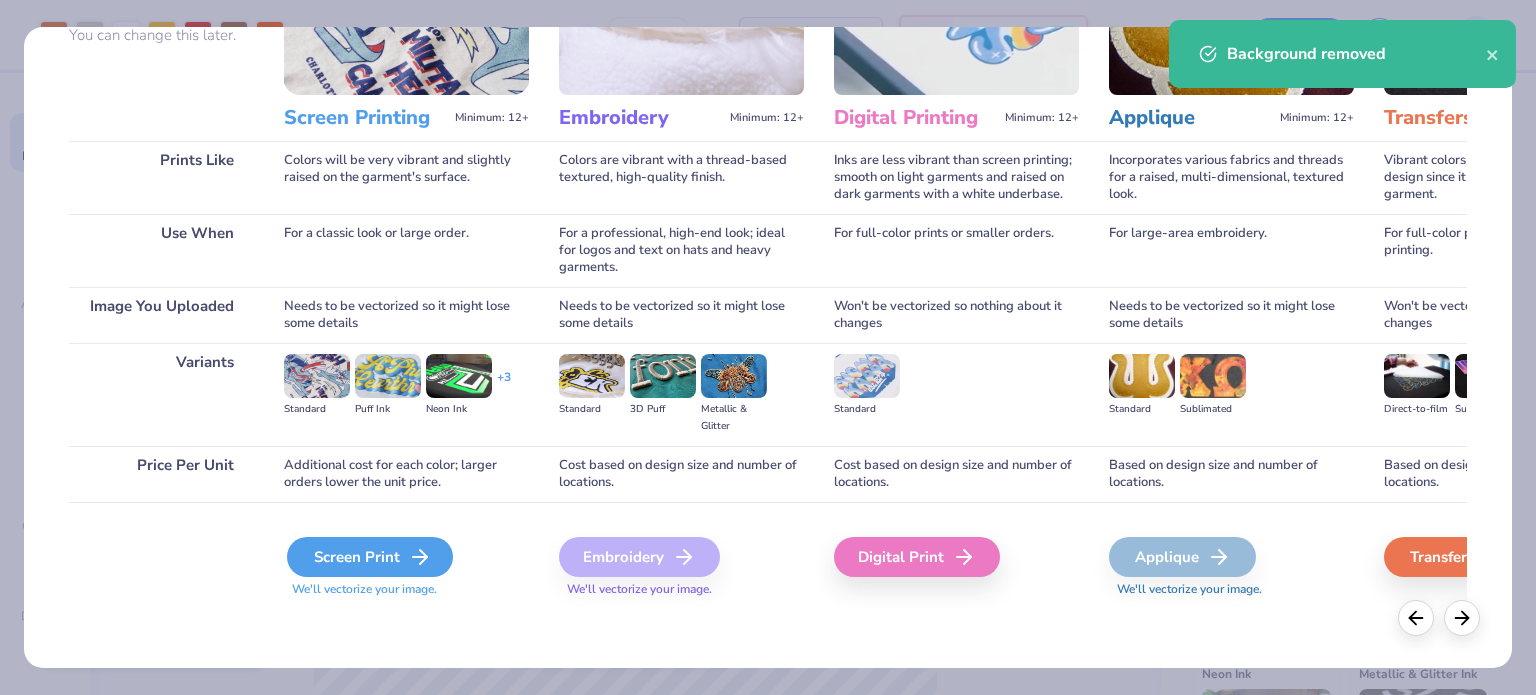 click on "Screen Print" at bounding box center [370, 557] 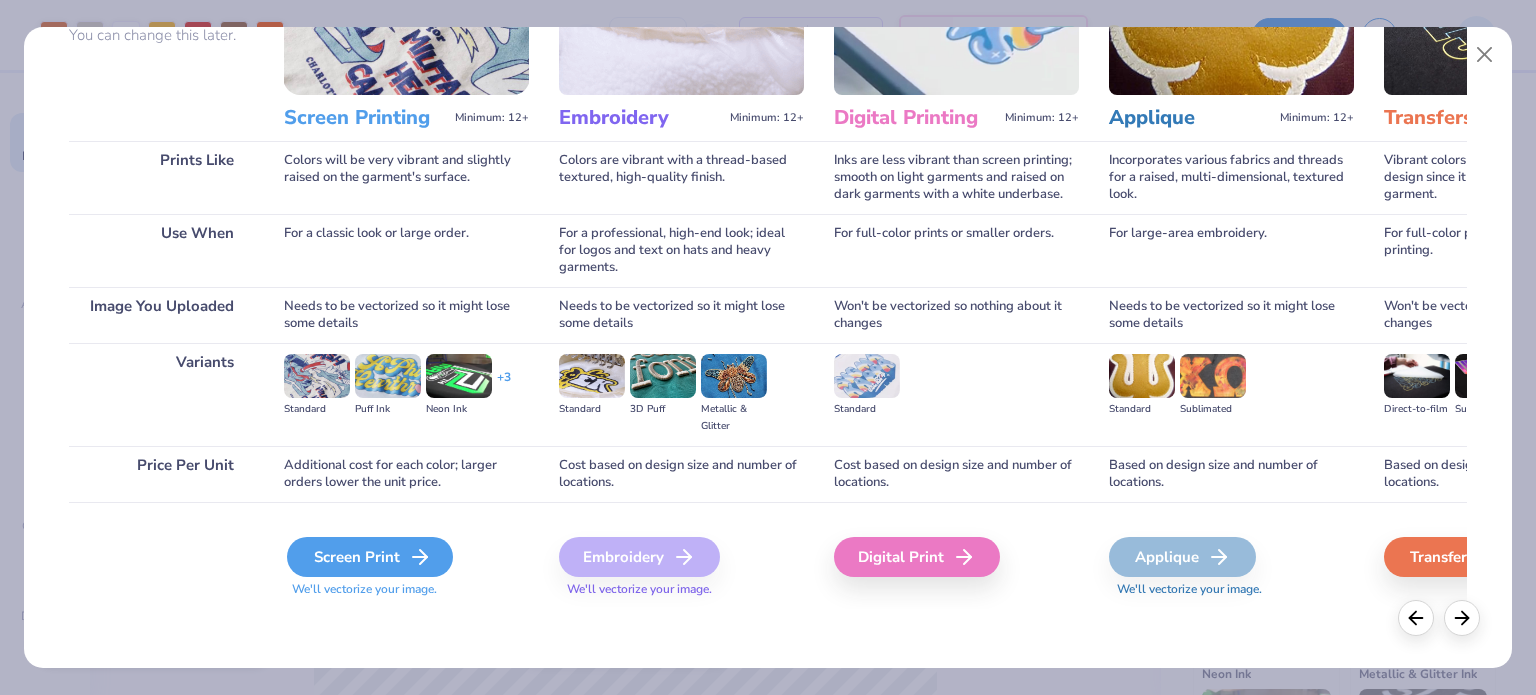 click on "Screen Print" at bounding box center (370, 557) 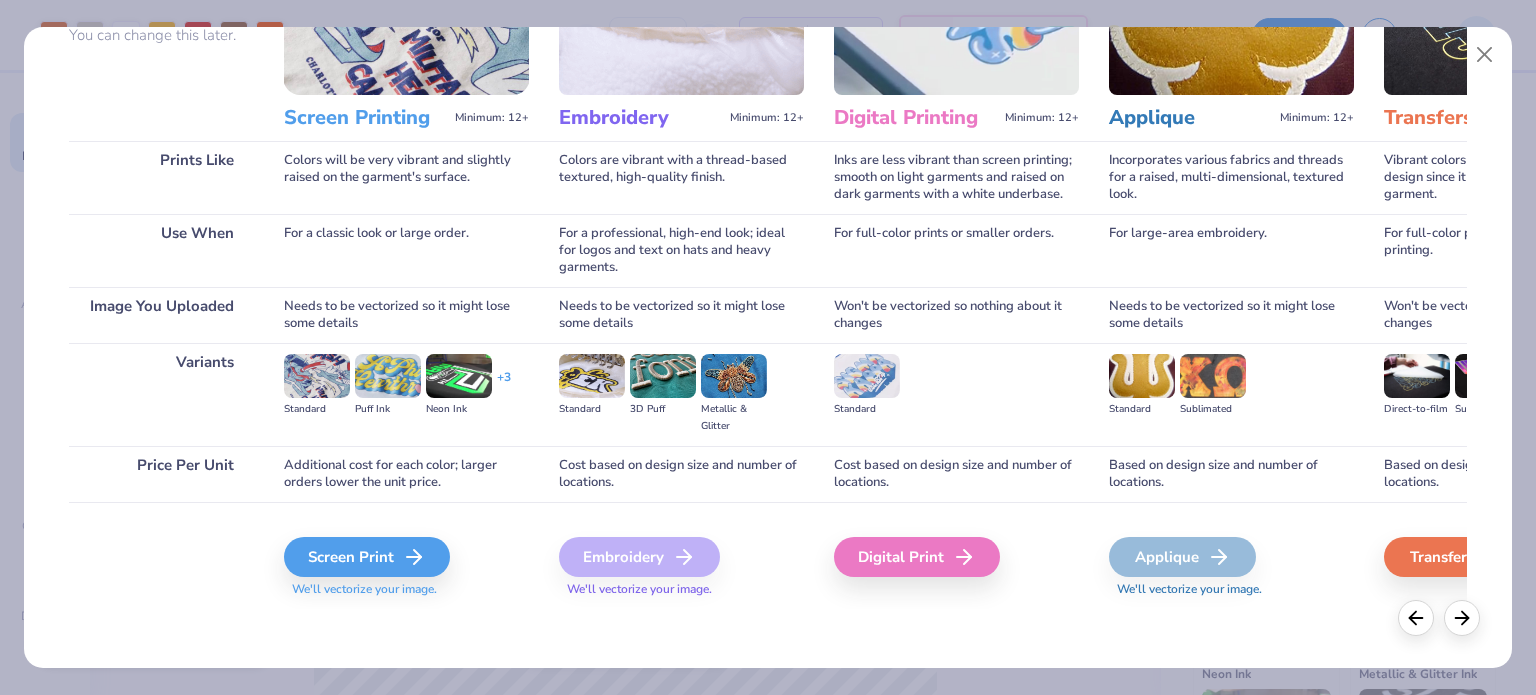 type 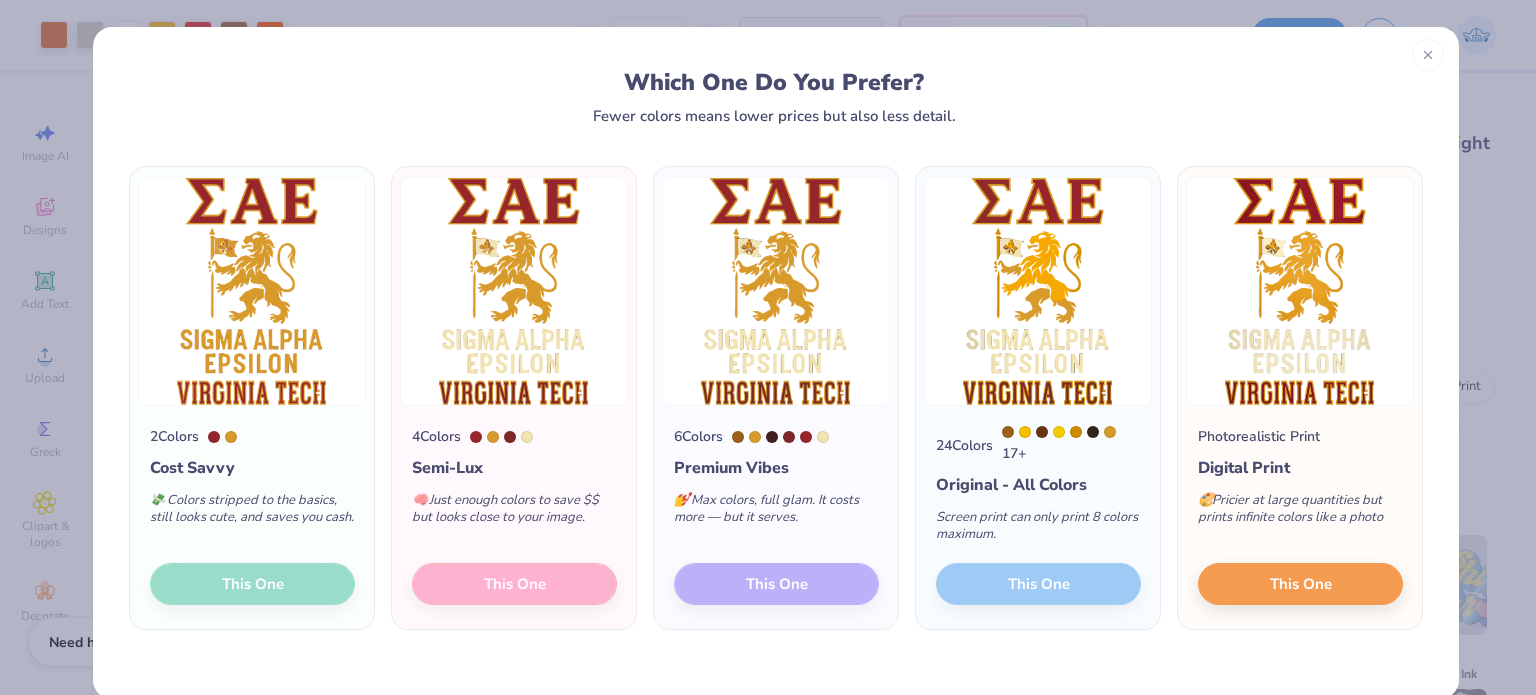 scroll, scrollTop: 0, scrollLeft: 0, axis: both 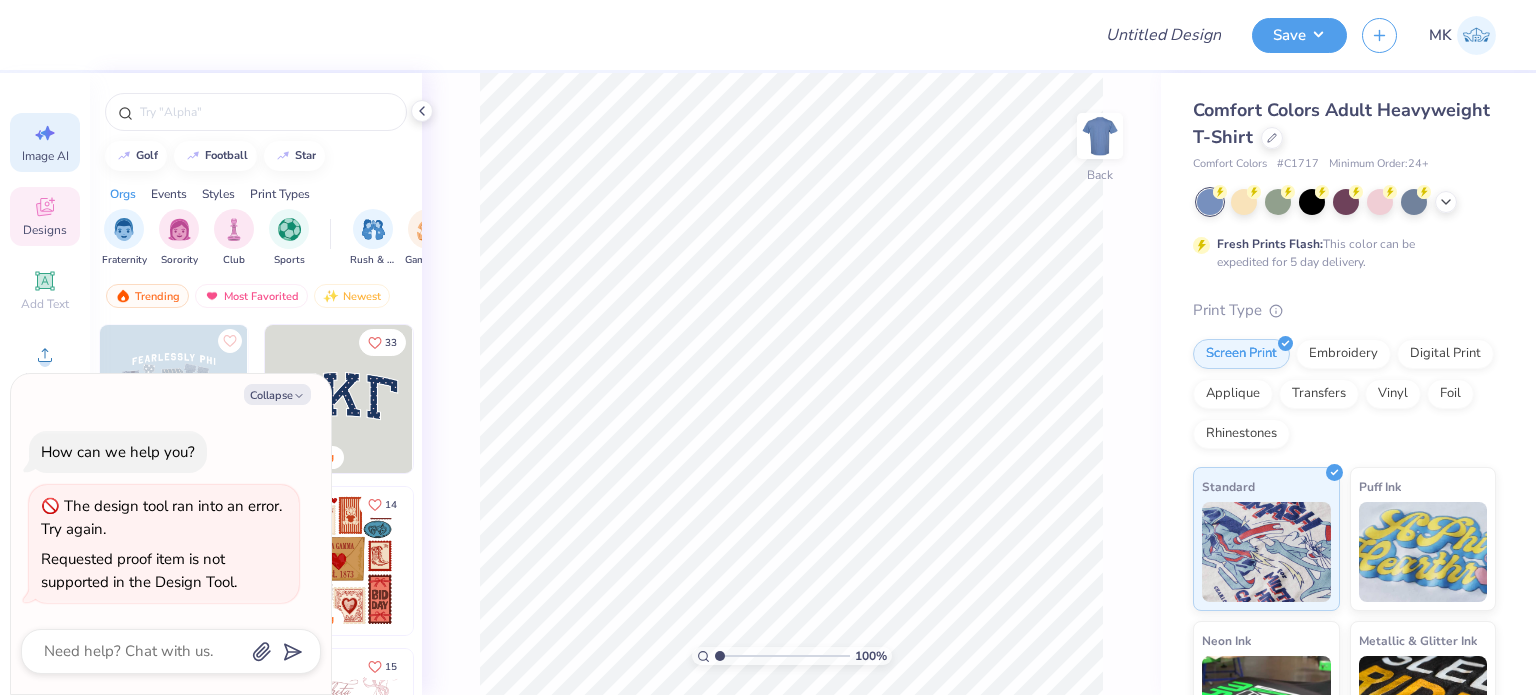 click on "Image AI" at bounding box center (45, 142) 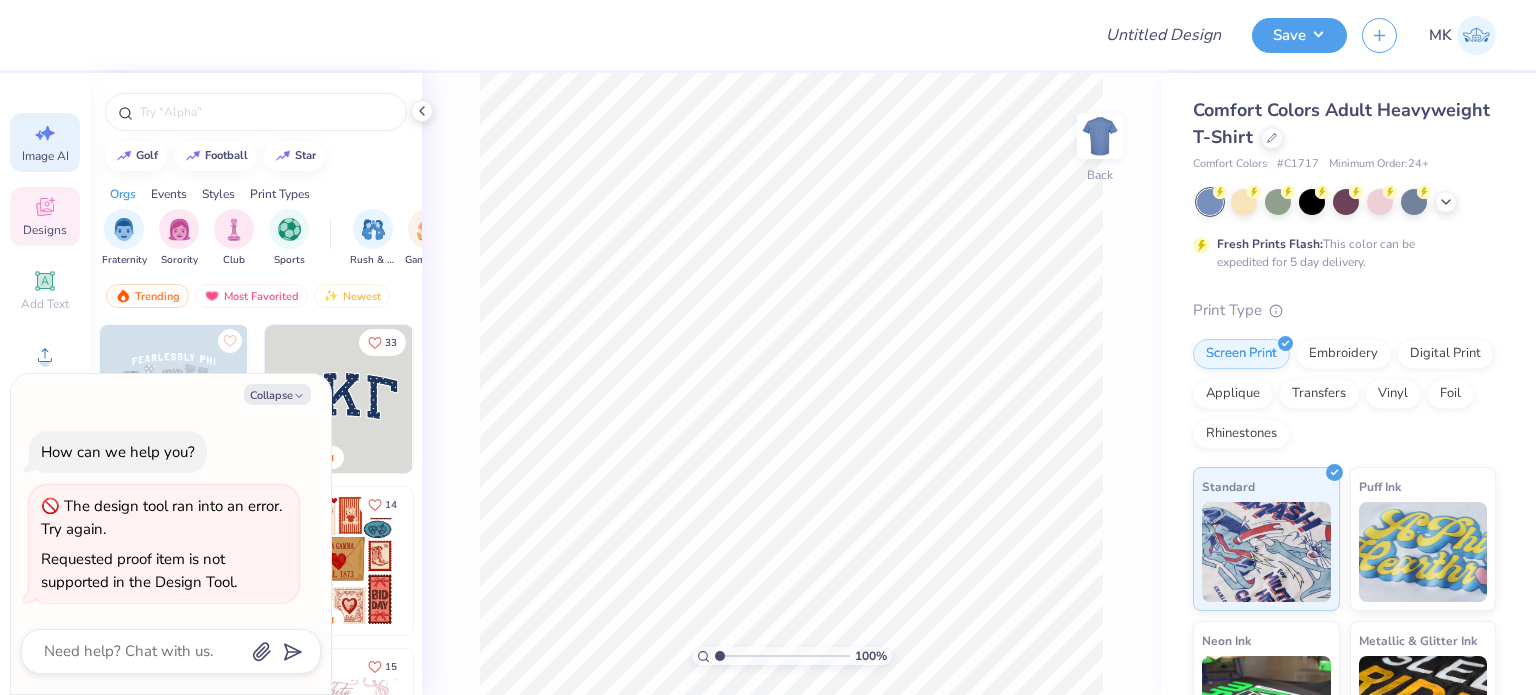type on "x" 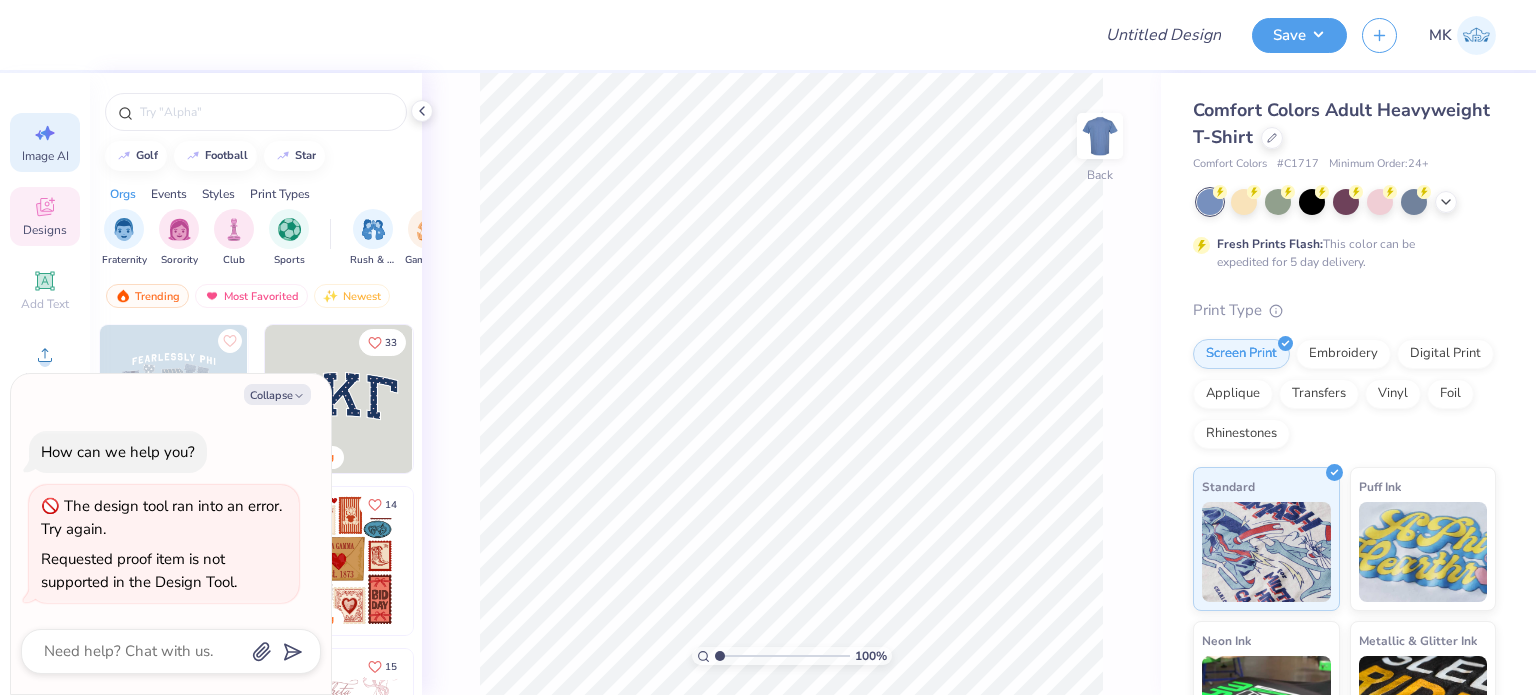 select on "4" 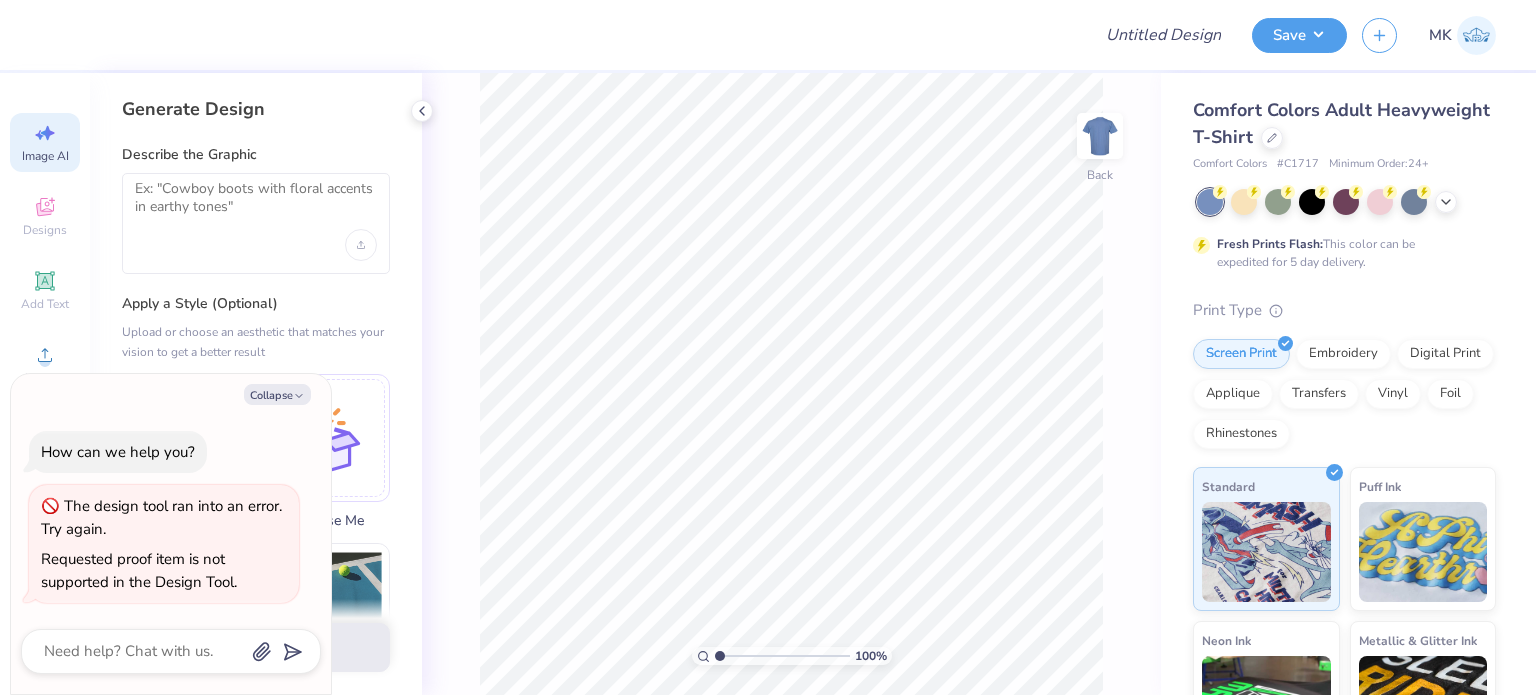 click at bounding box center (256, 223) 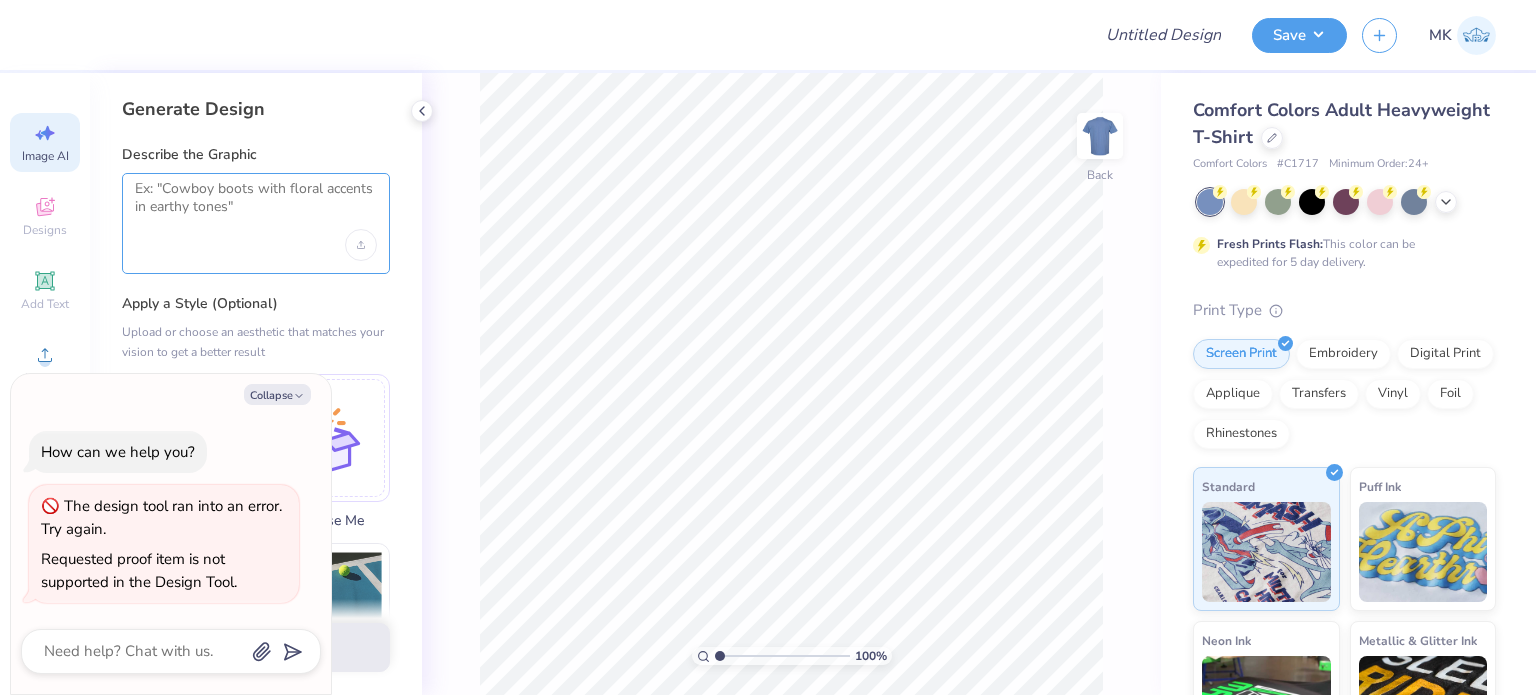 click at bounding box center [256, 205] 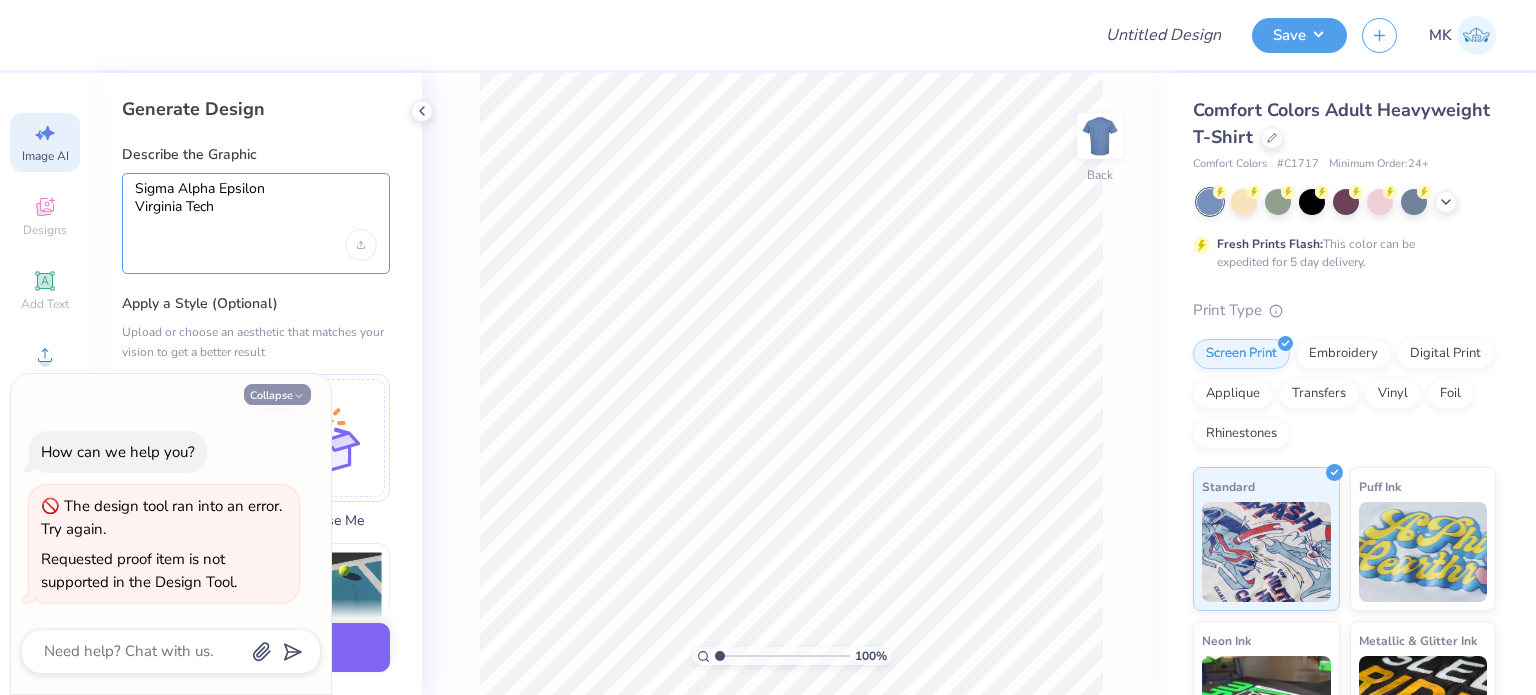 type on "Sigma Alpha Epsilon
Virginia Tech" 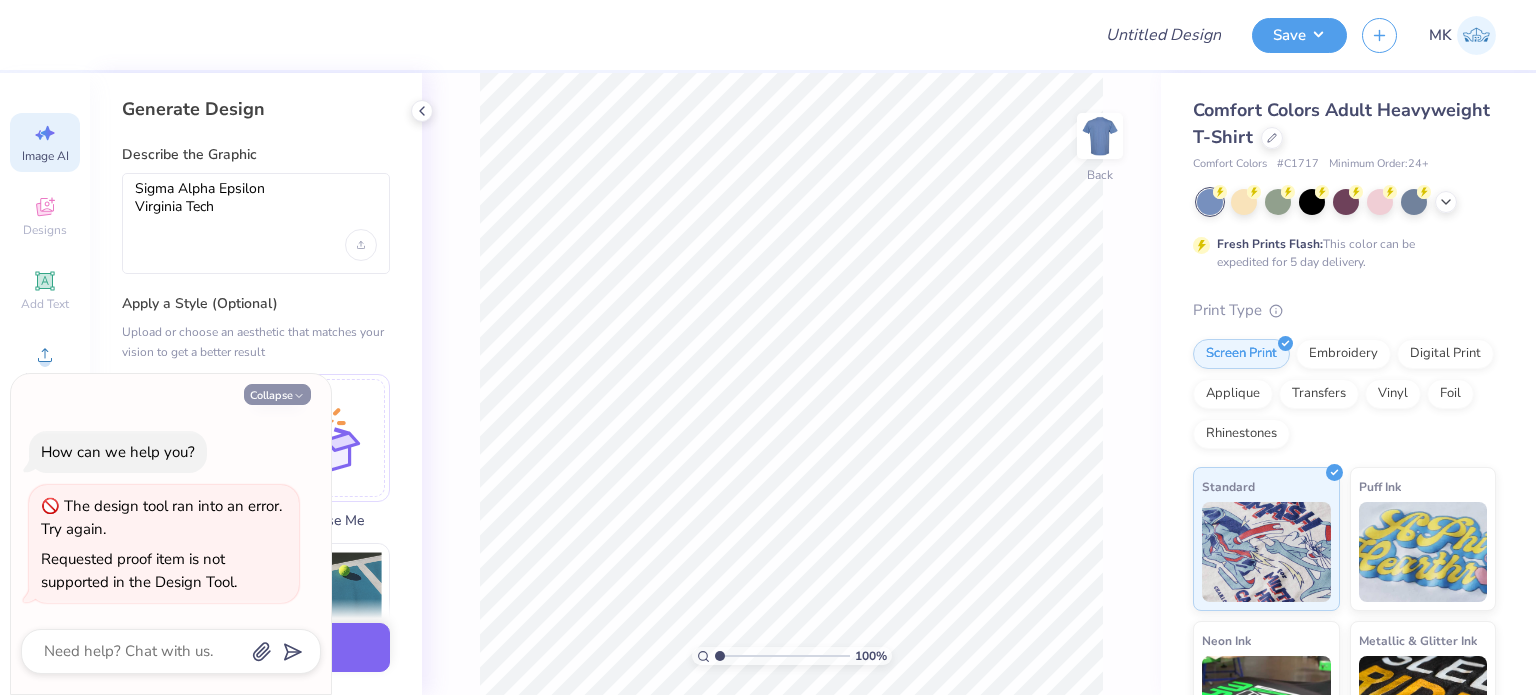 click on "Collapse" at bounding box center [277, 394] 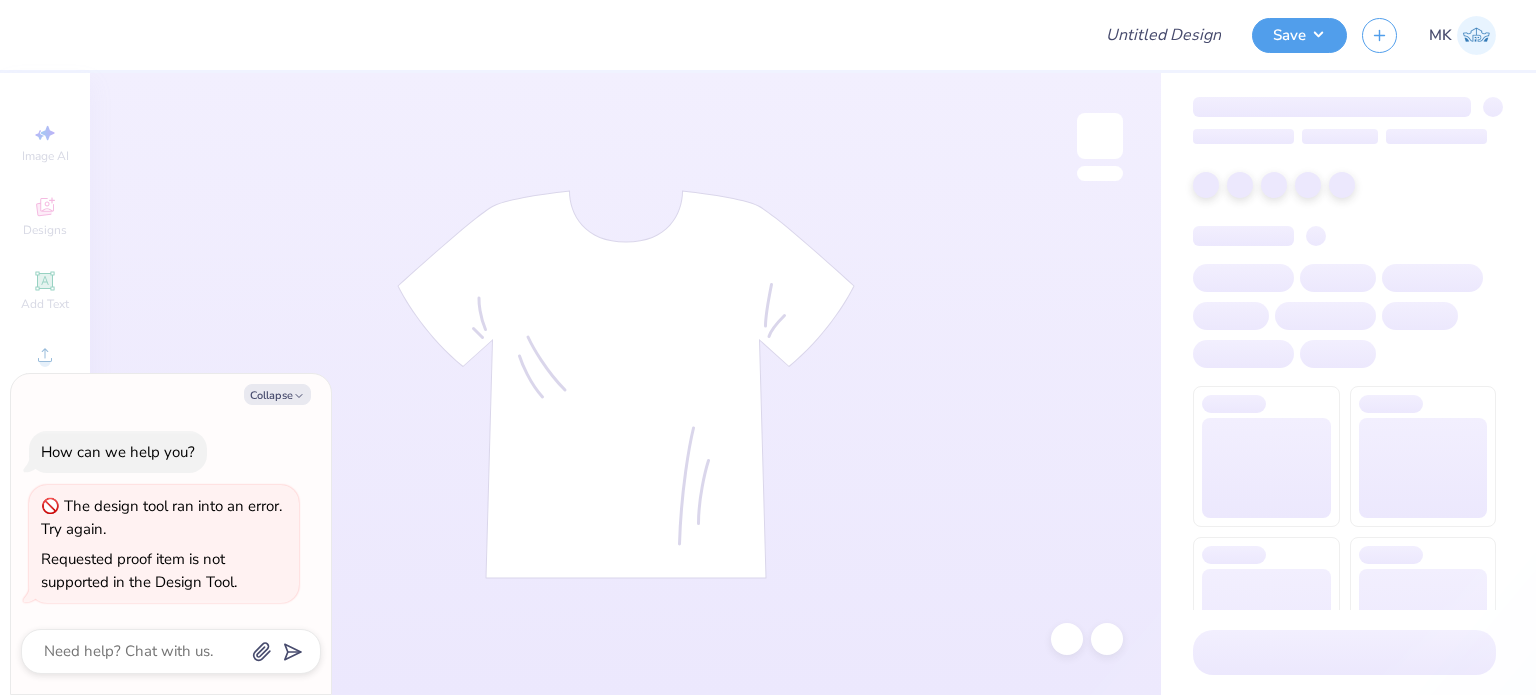 scroll, scrollTop: 0, scrollLeft: 0, axis: both 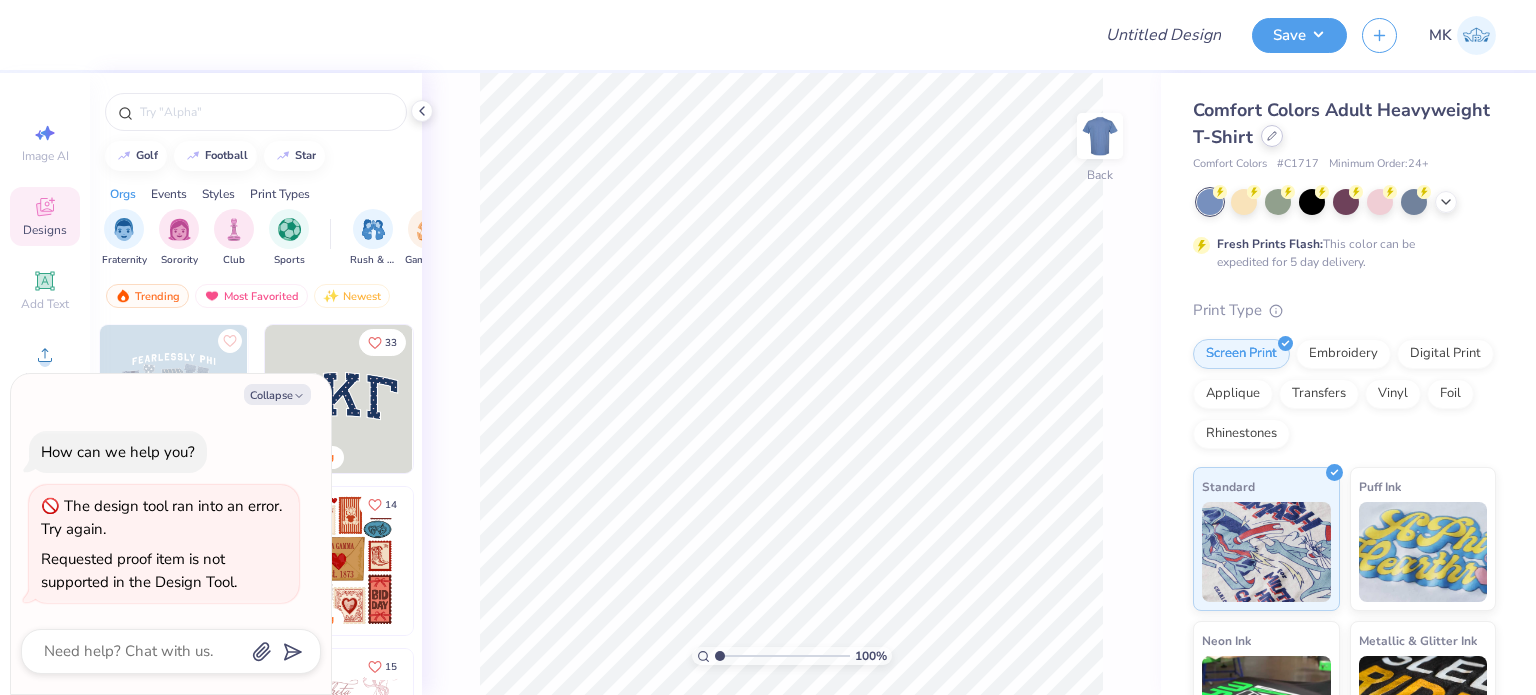 click on "Comfort Colors Adult Heavyweight T-Shirt" at bounding box center [1344, 124] 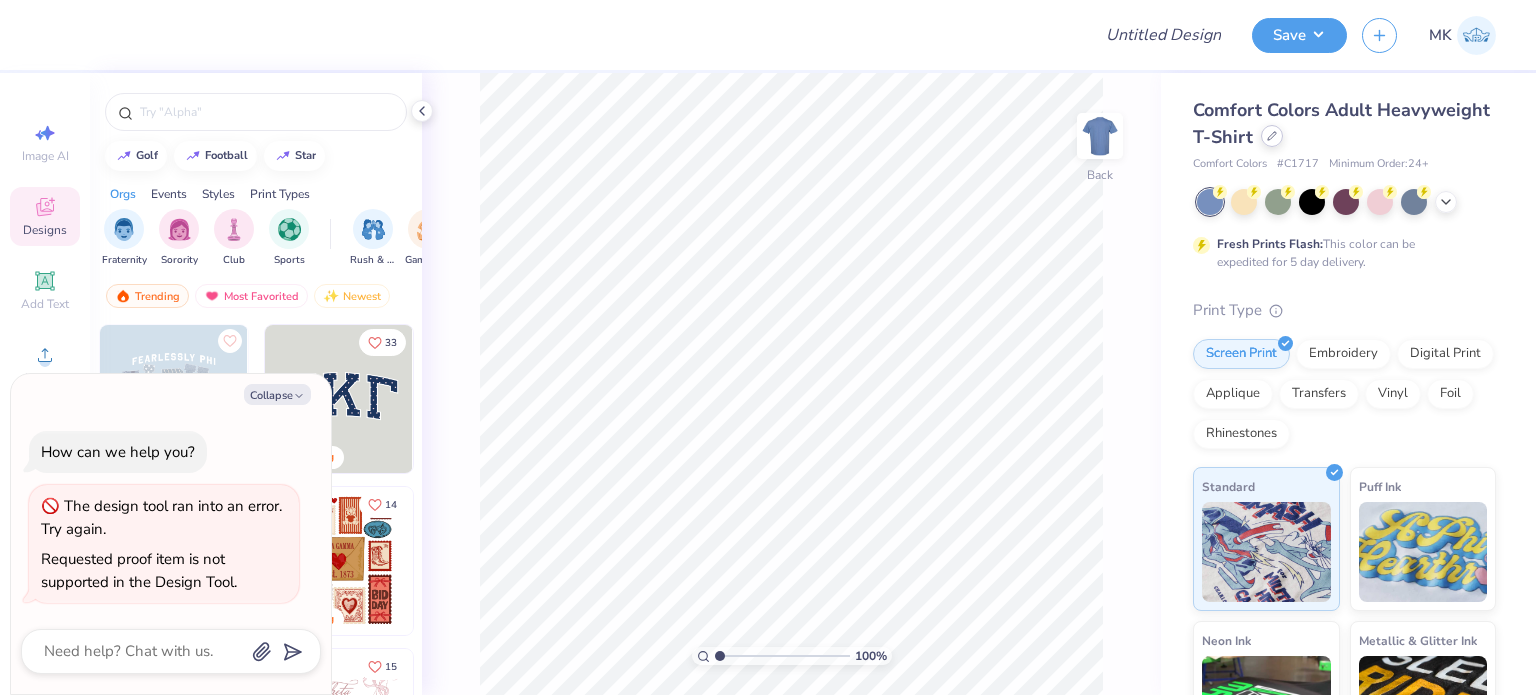click 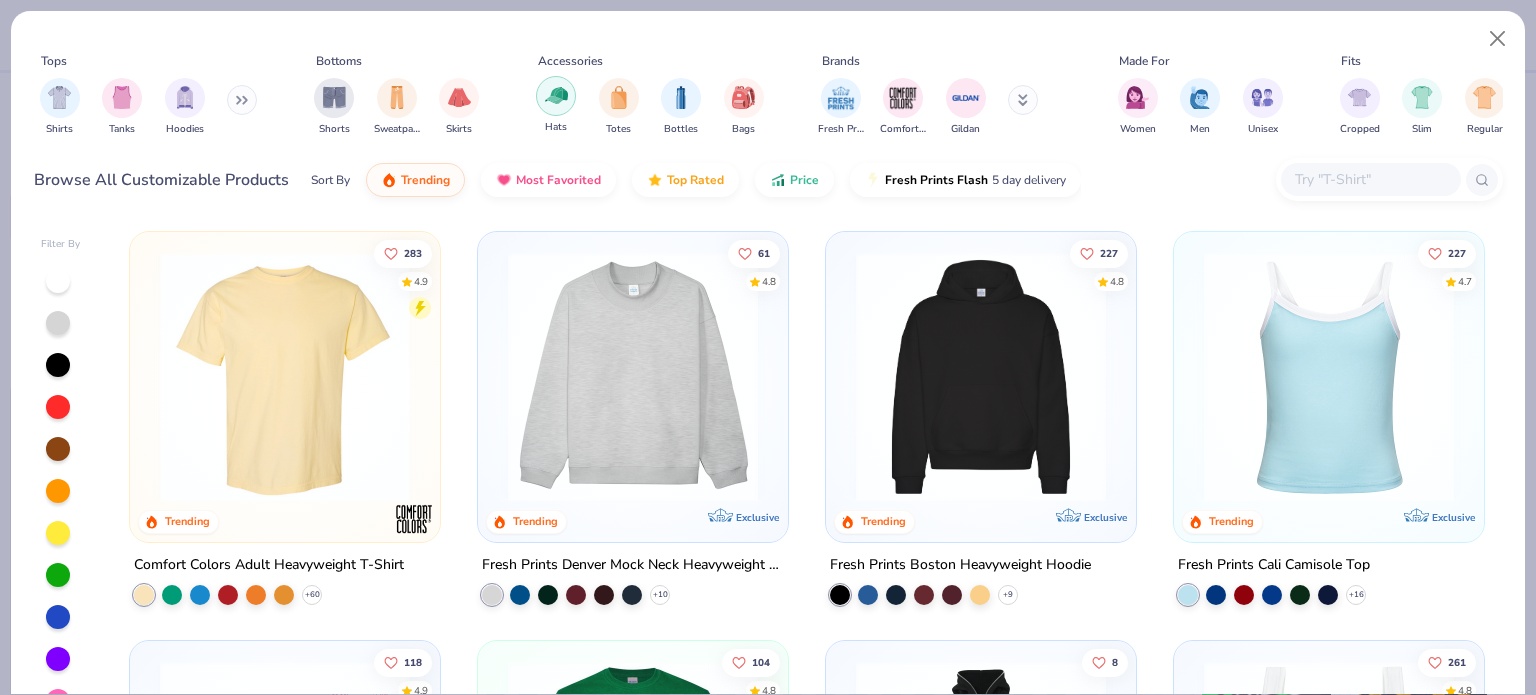 click at bounding box center (556, 95) 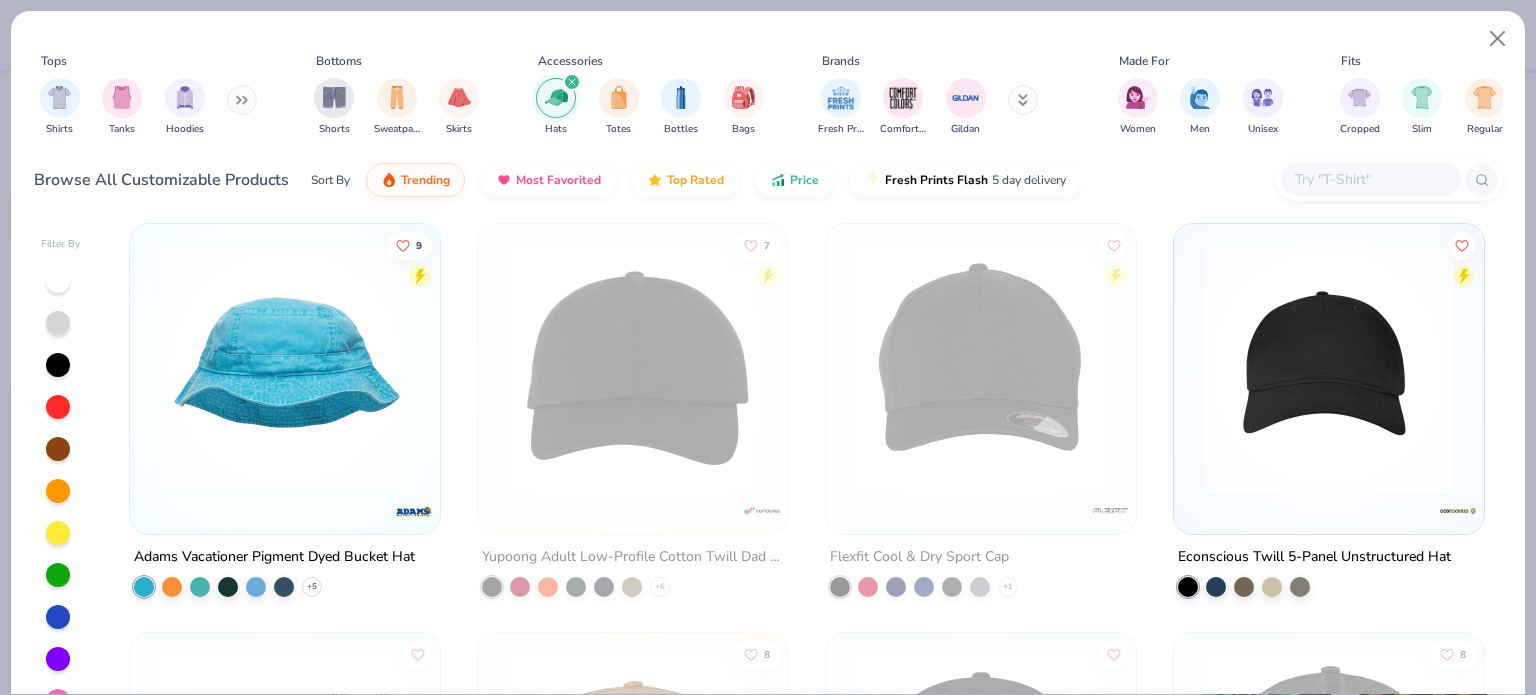 scroll, scrollTop: 1400, scrollLeft: 0, axis: vertical 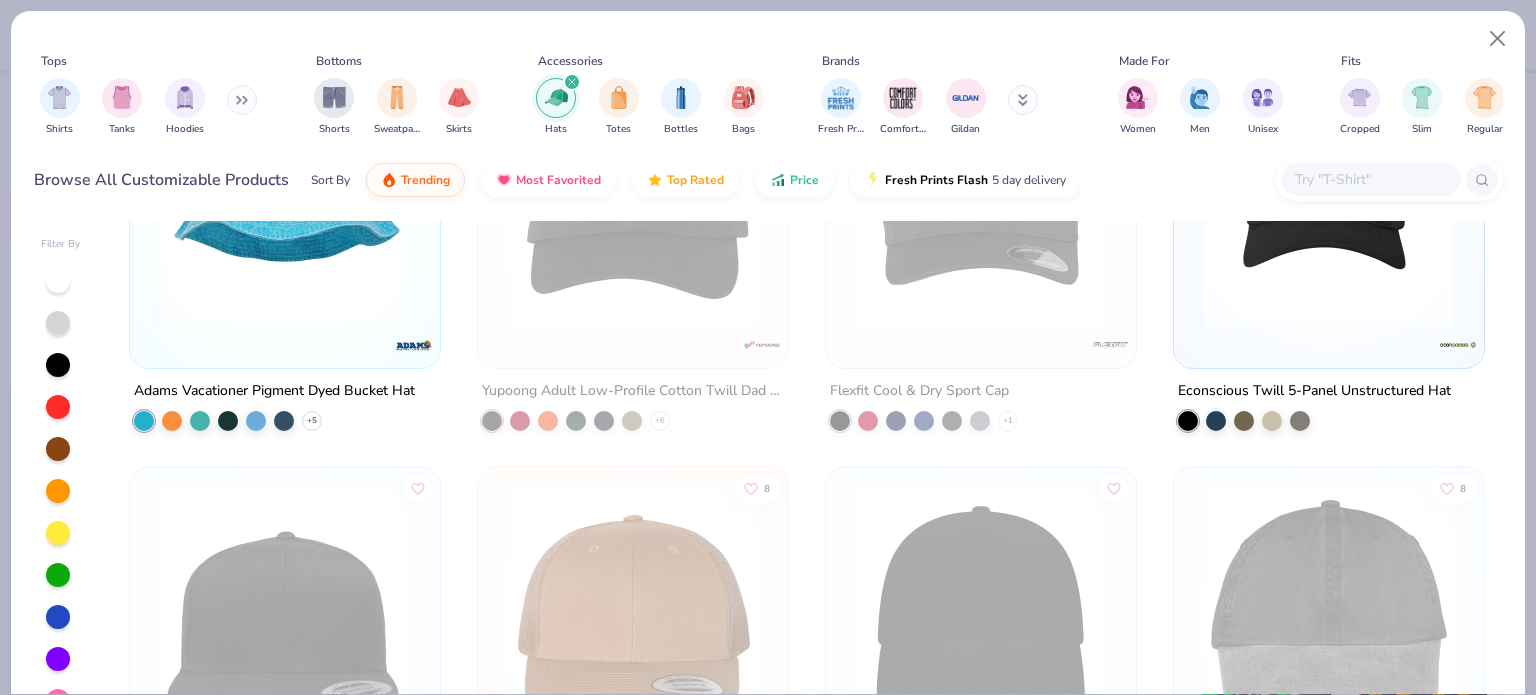 click at bounding box center (1329, 203) 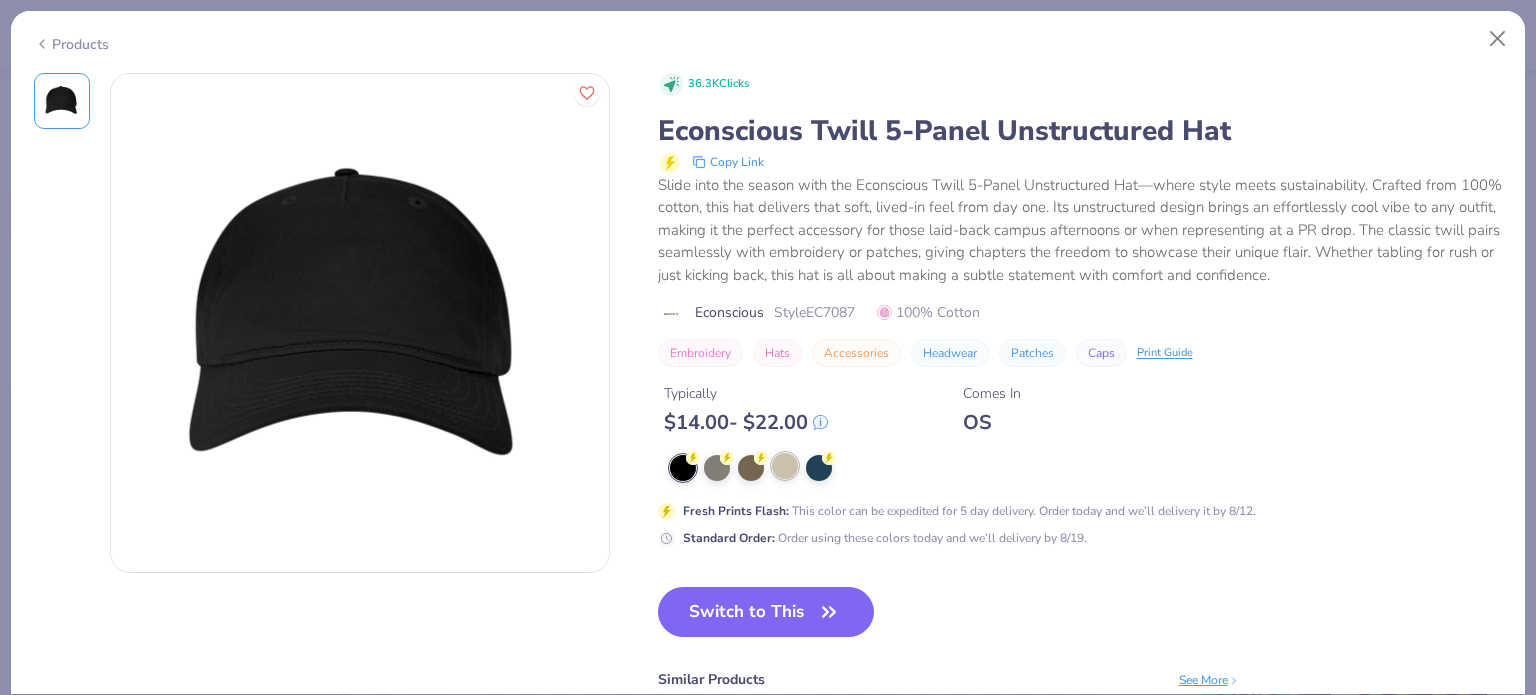 click at bounding box center [785, 466] 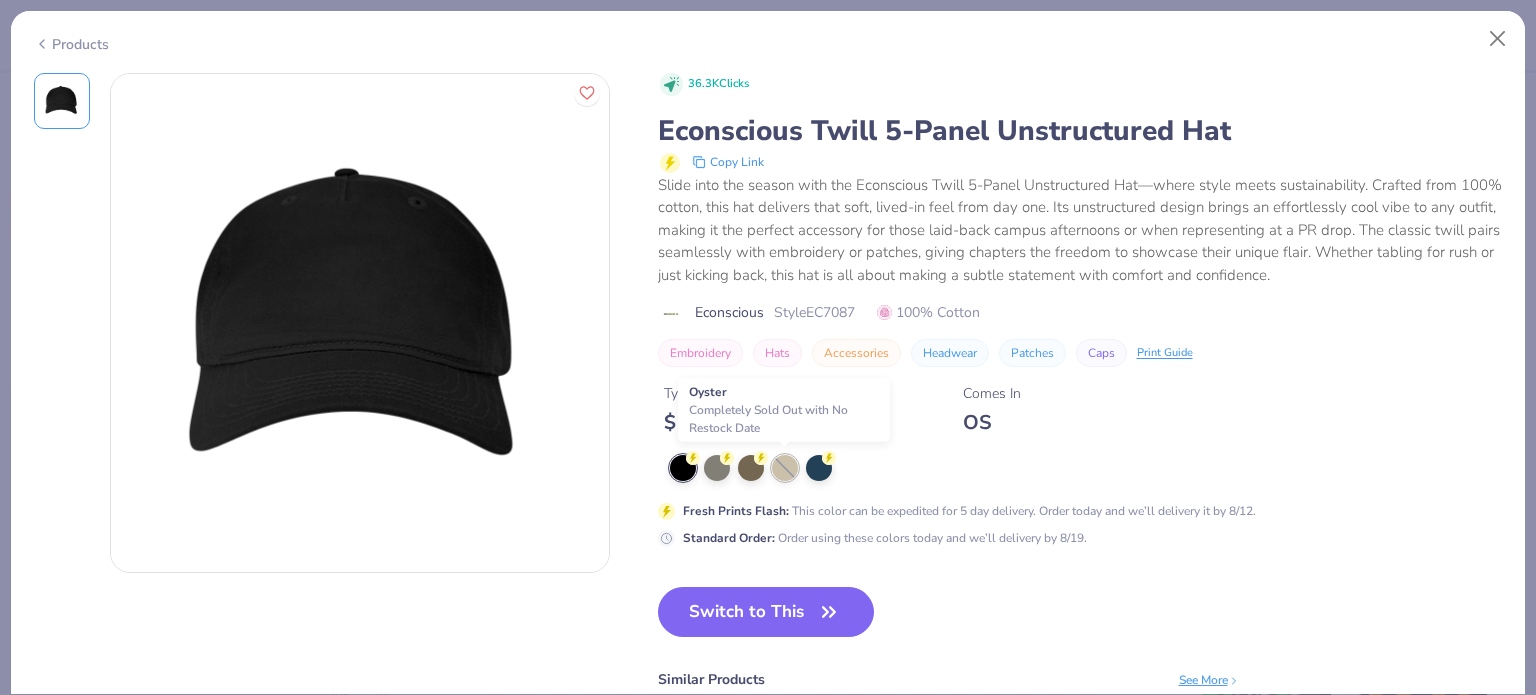 click at bounding box center (785, 468) 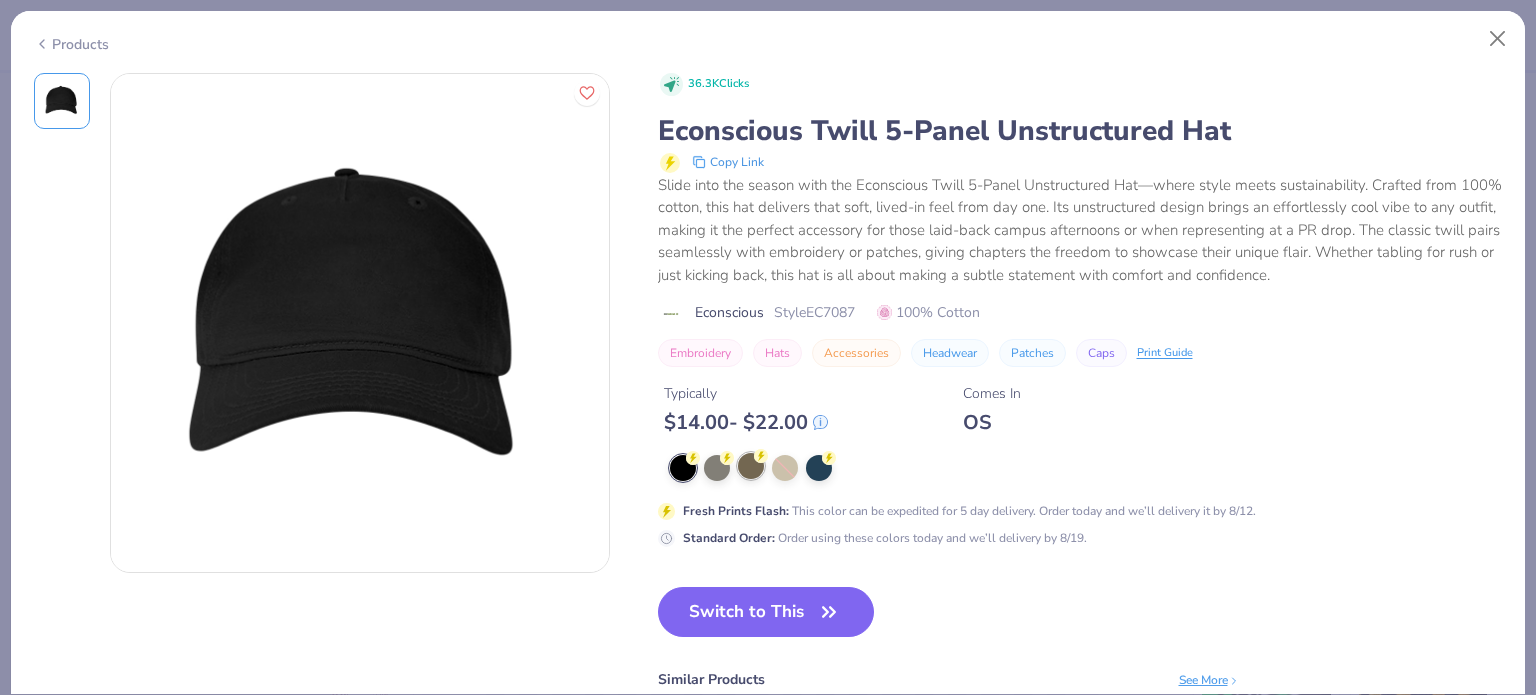 click at bounding box center [751, 466] 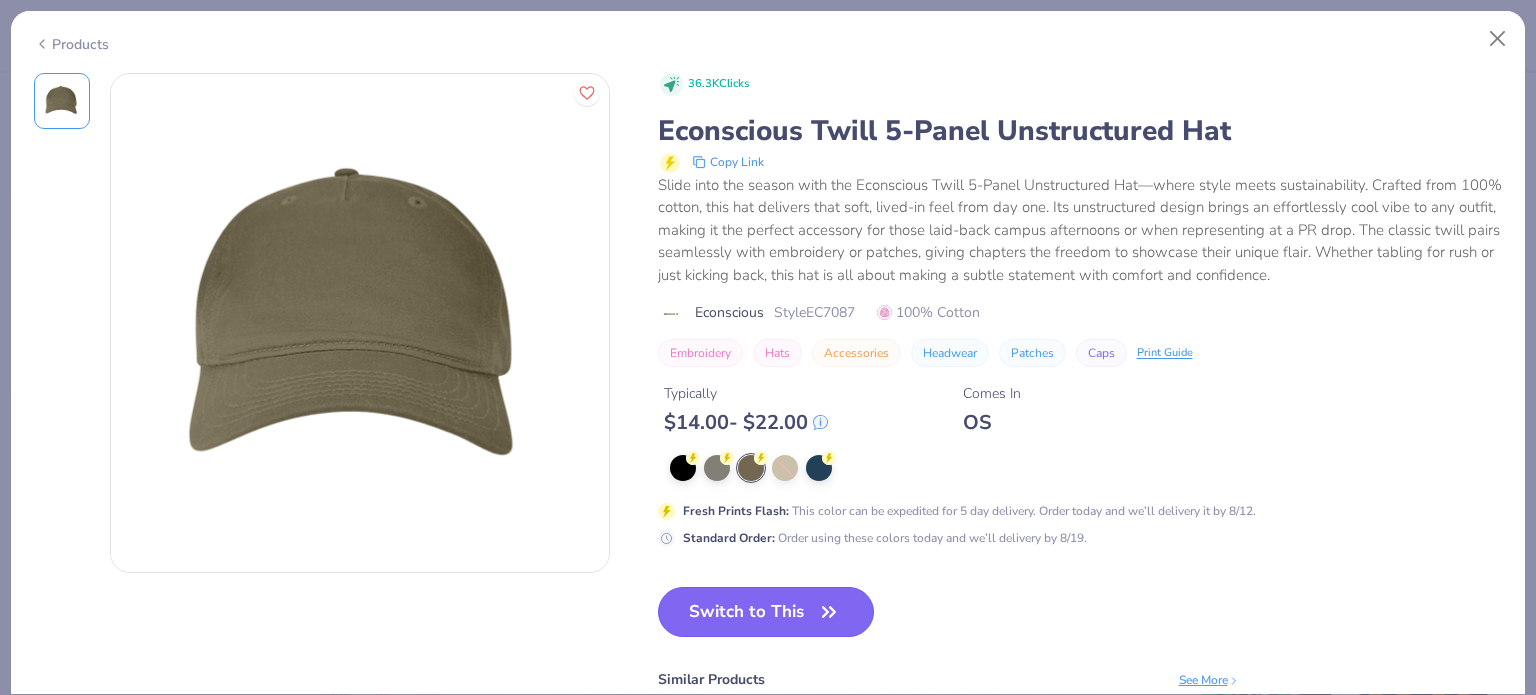 click on "Switch to This" at bounding box center (766, 612) 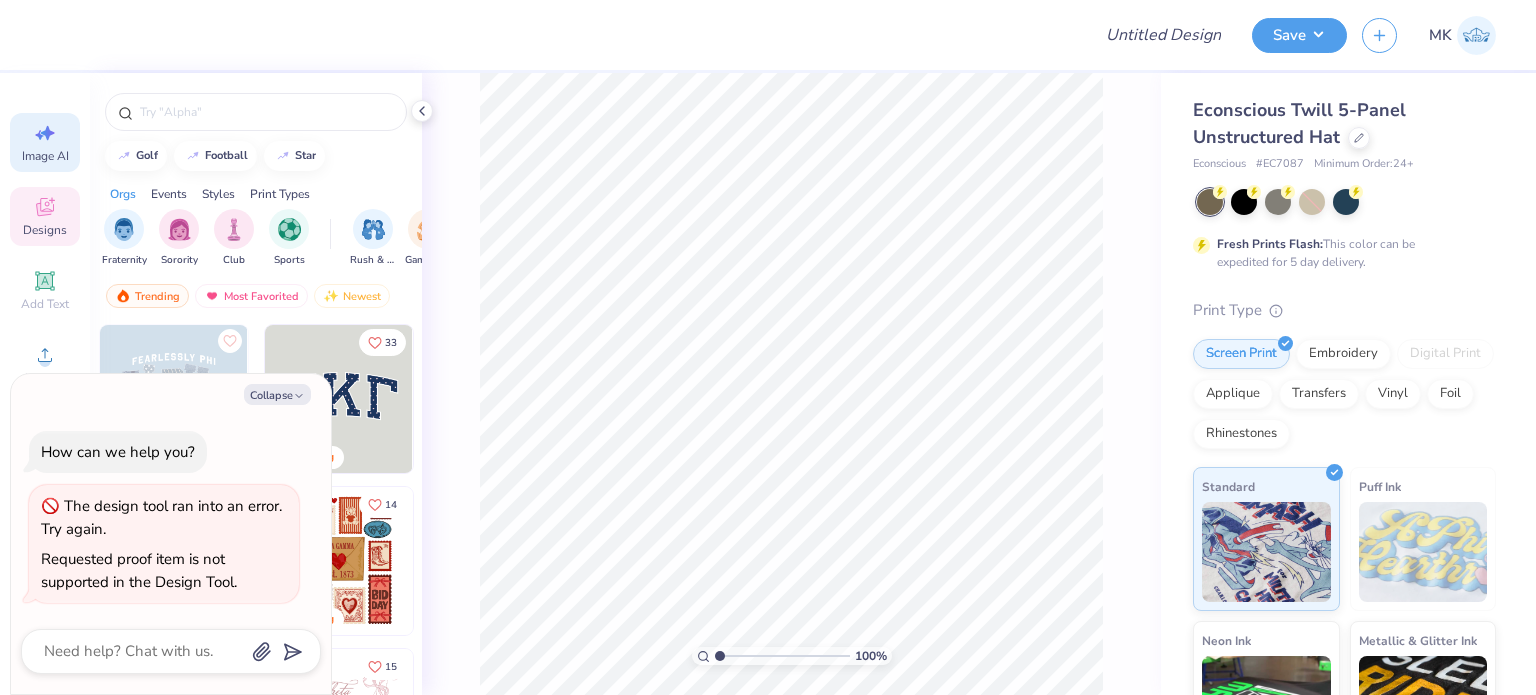 click on "Image AI" at bounding box center [45, 156] 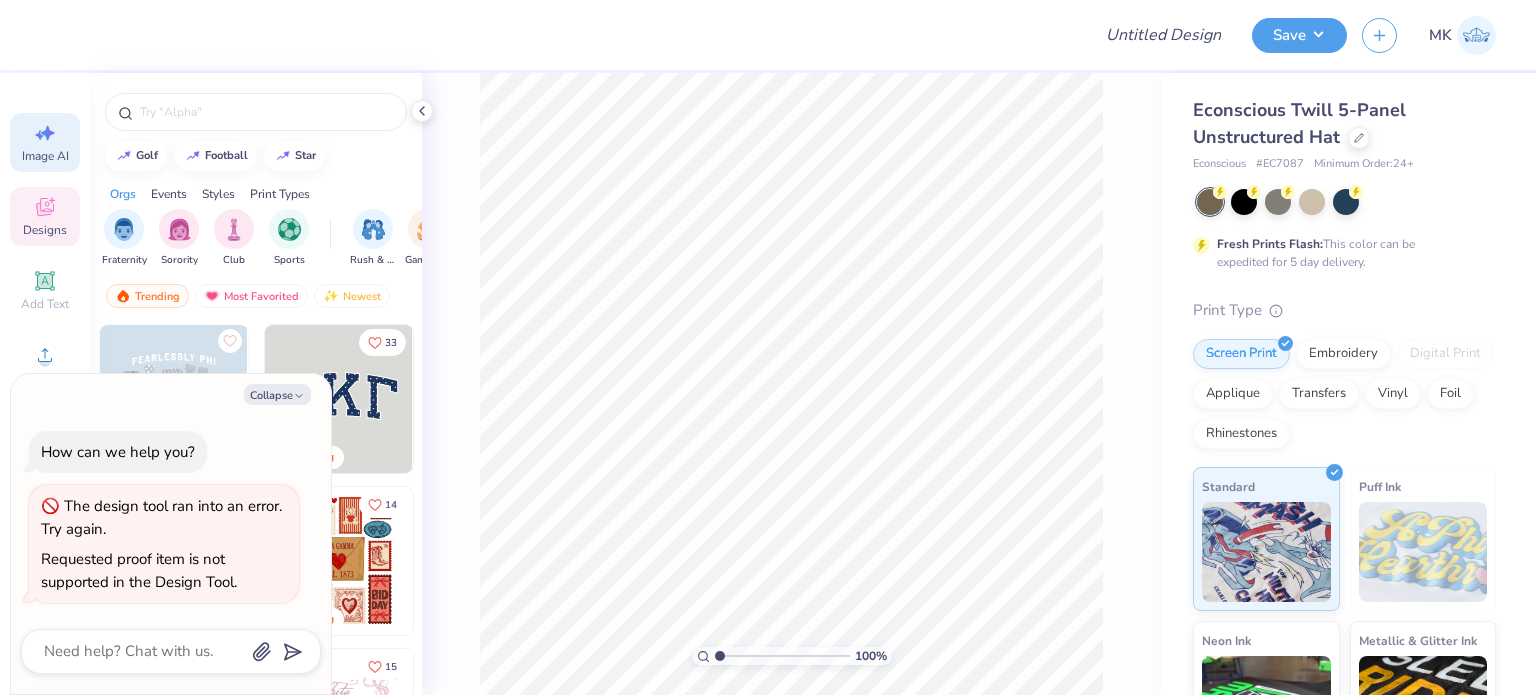 type on "x" 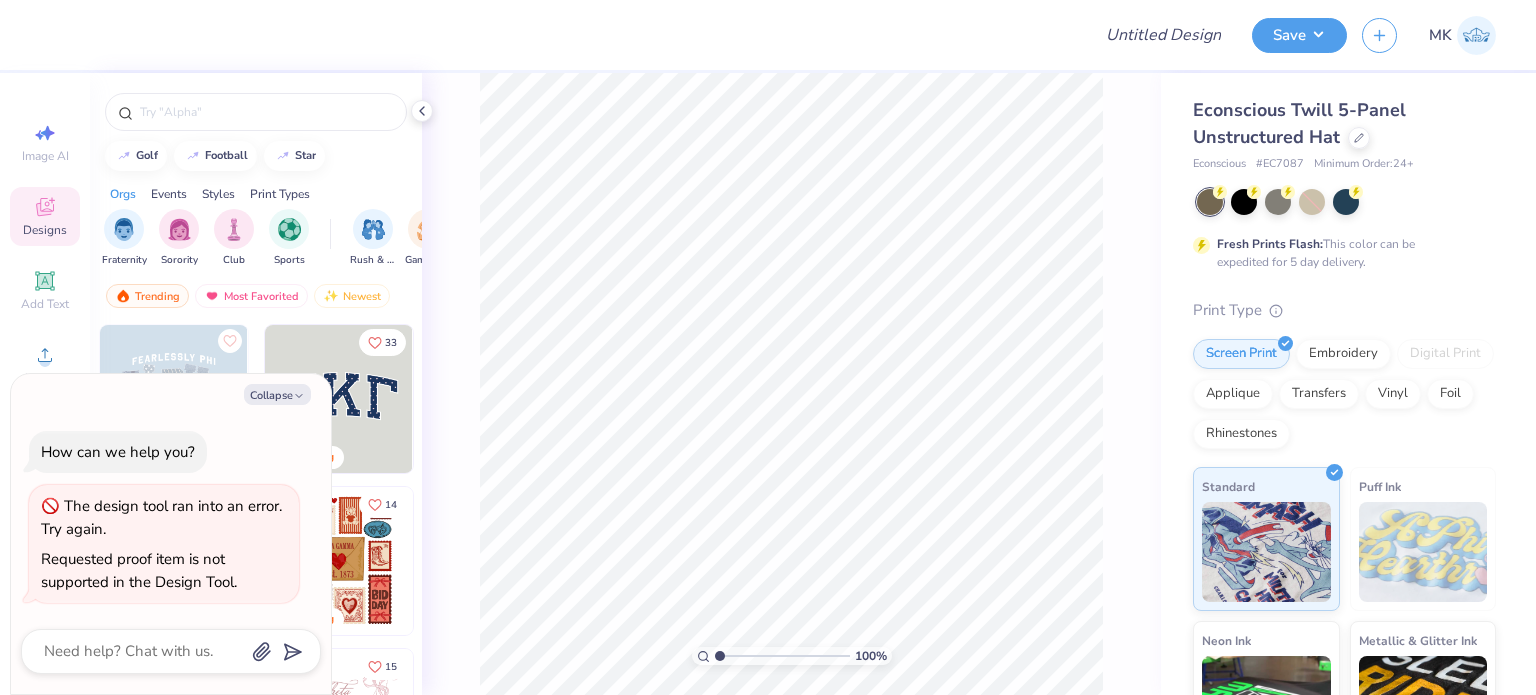 select on "4" 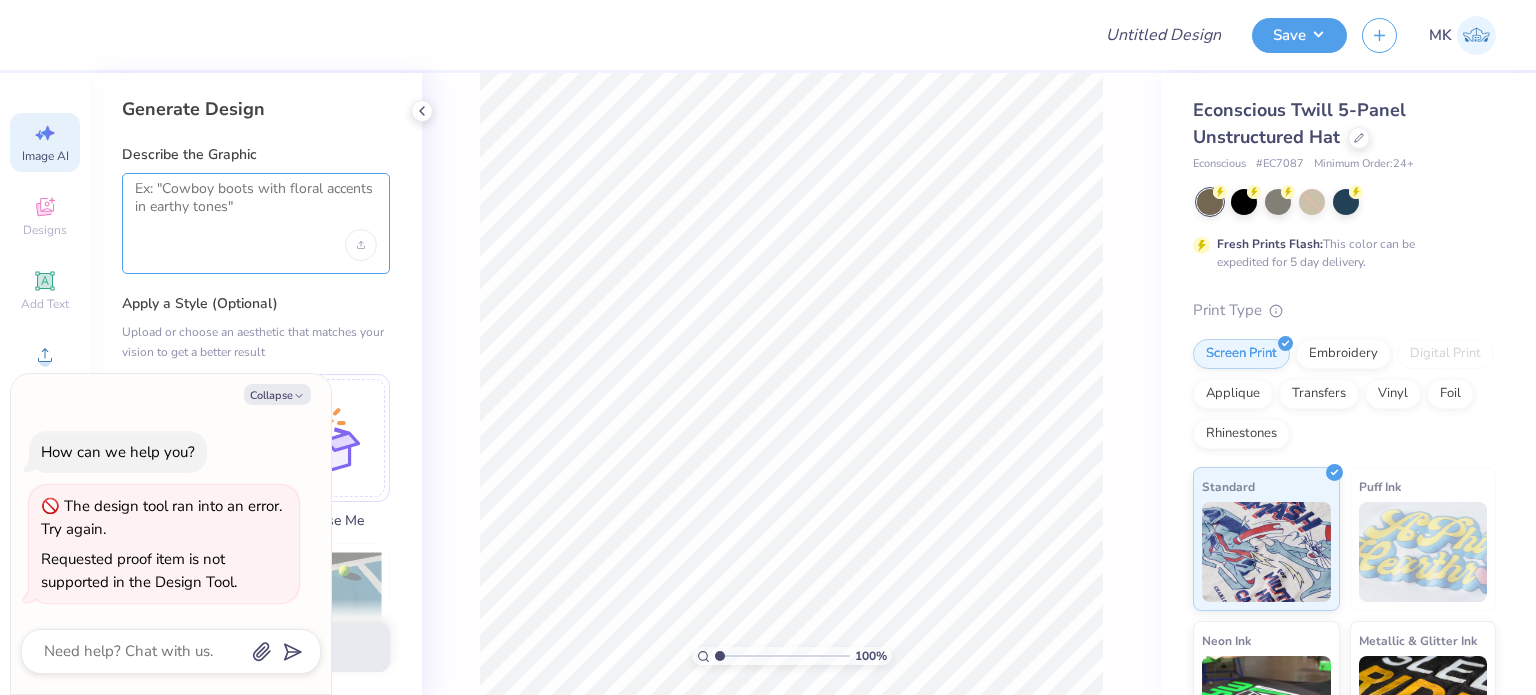 click at bounding box center [256, 205] 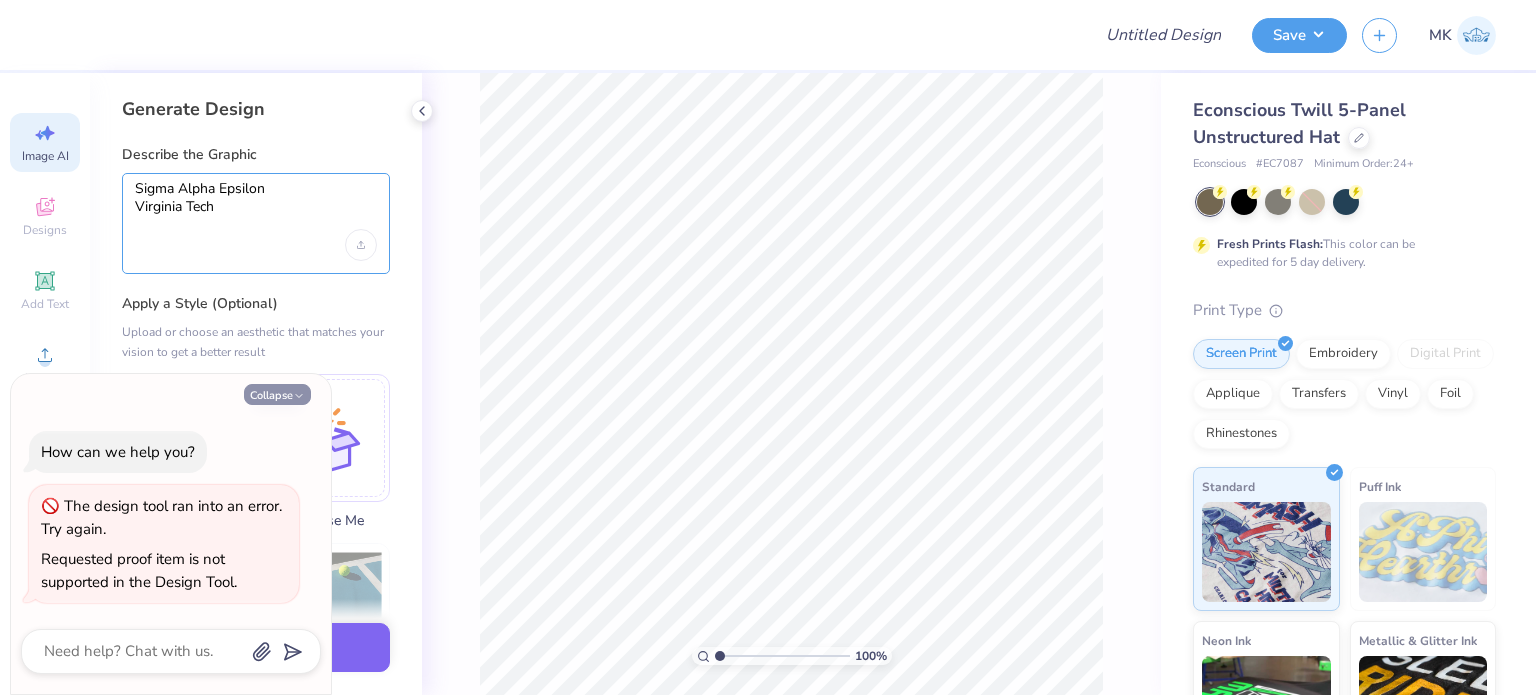 type on "Sigma Alpha Epsilon
Virginia Tech" 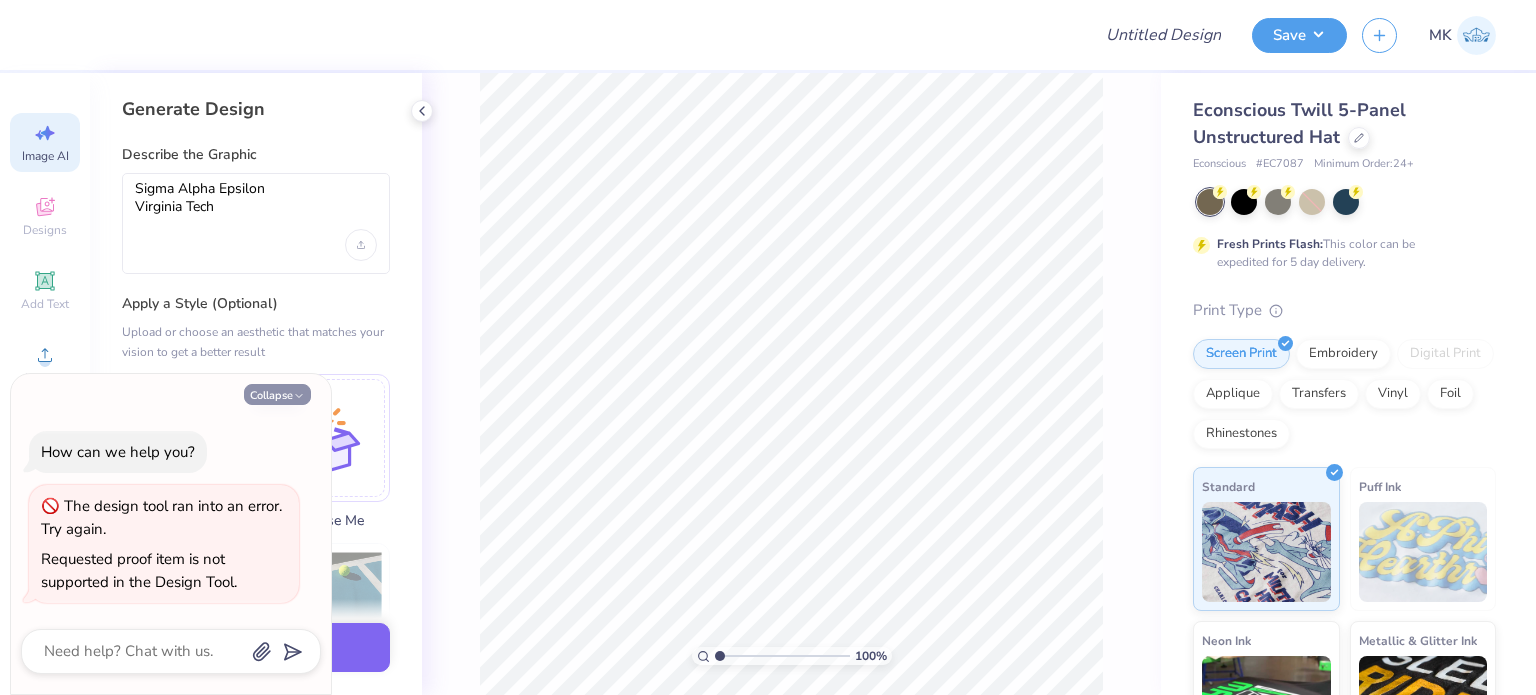 click on "Collapse" at bounding box center [277, 394] 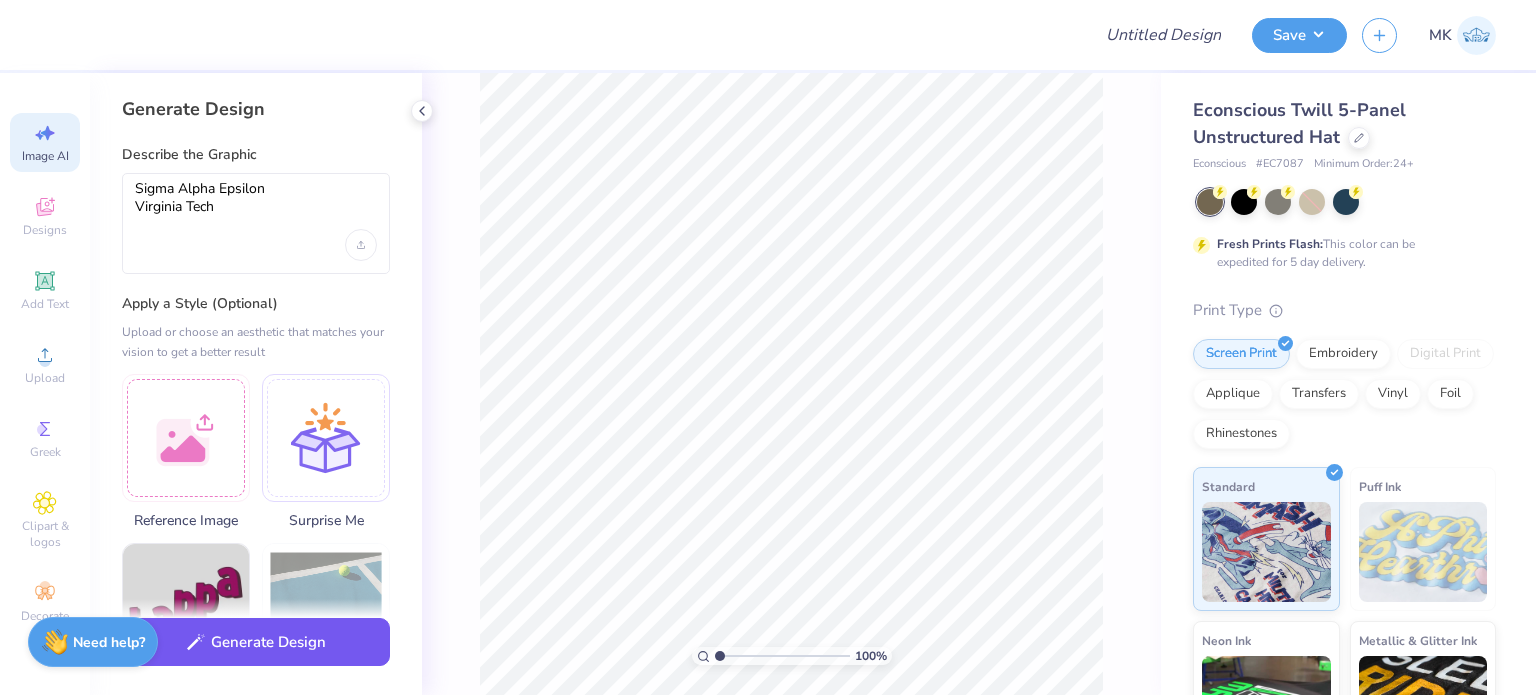 click on "Generate Design" at bounding box center [256, 642] 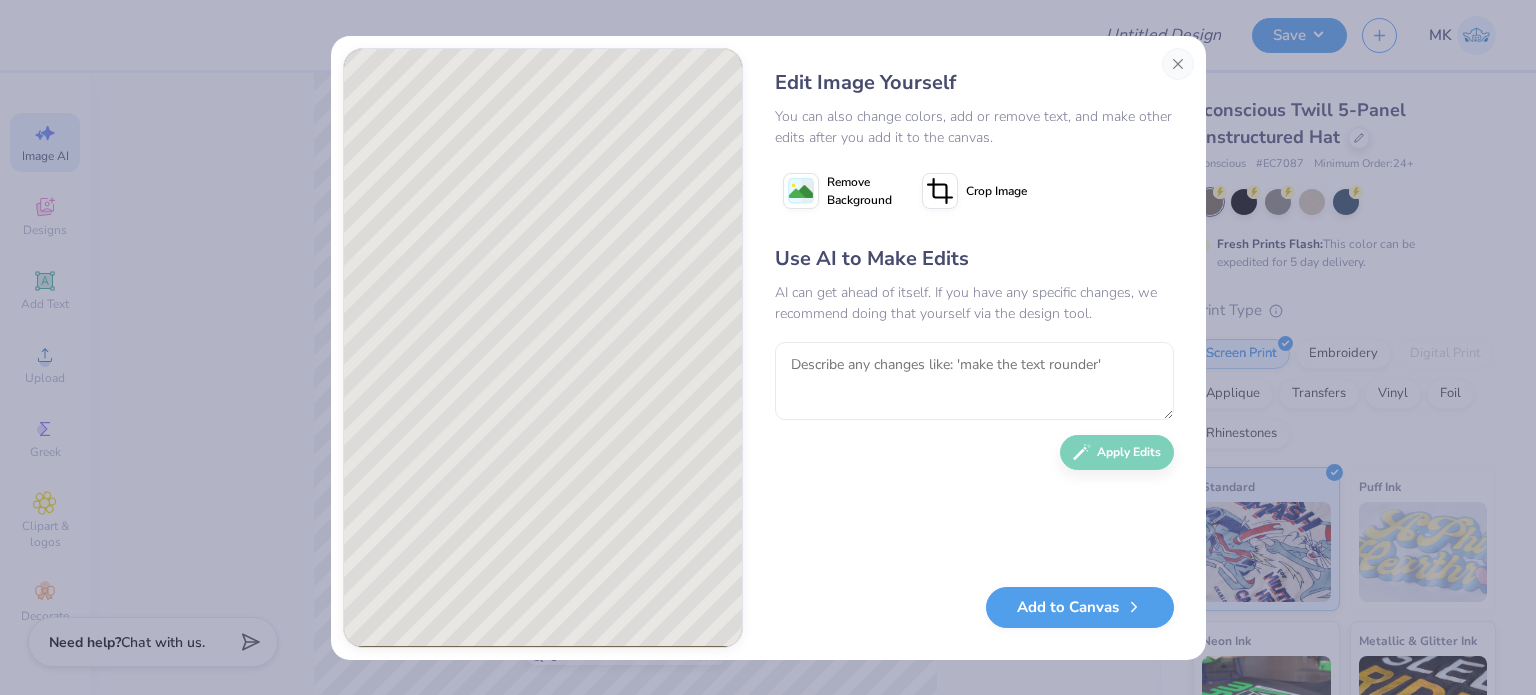 click 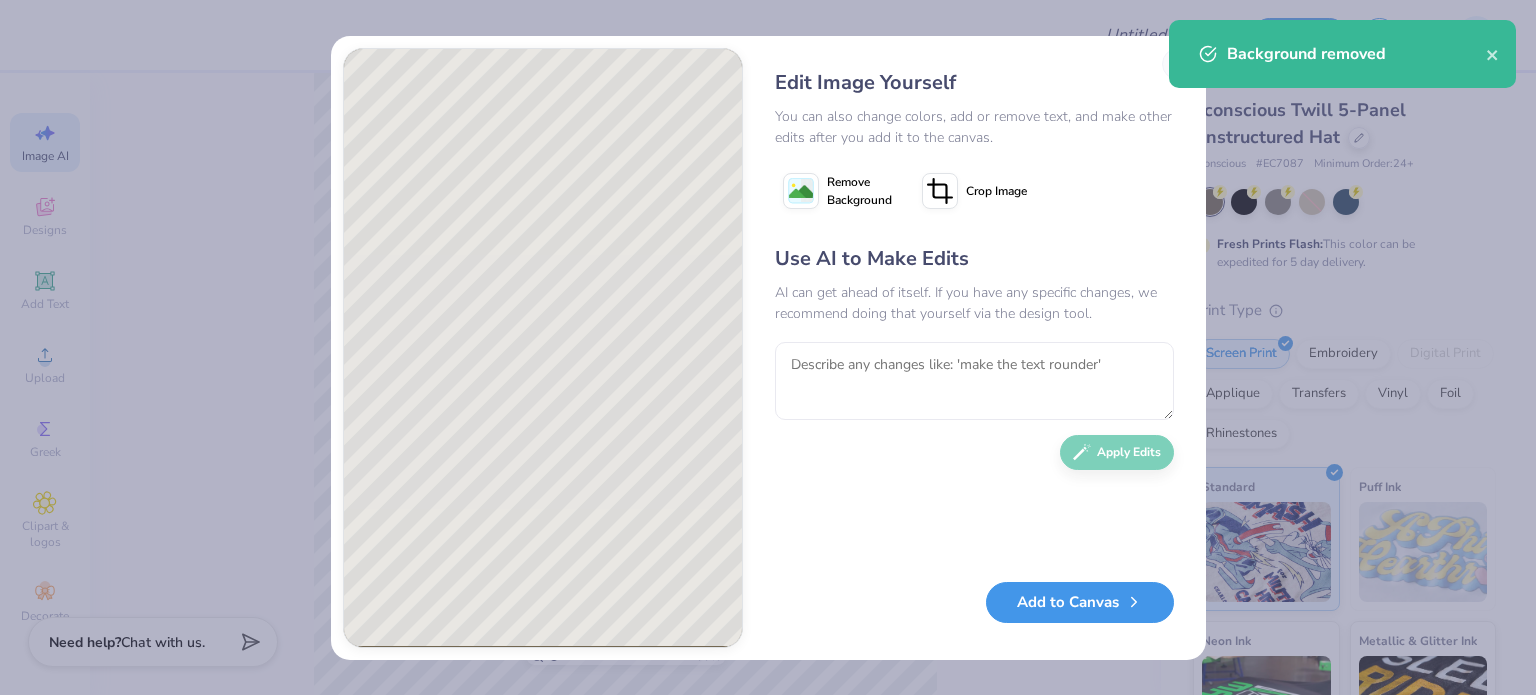 click on "Add to Canvas" at bounding box center (1080, 602) 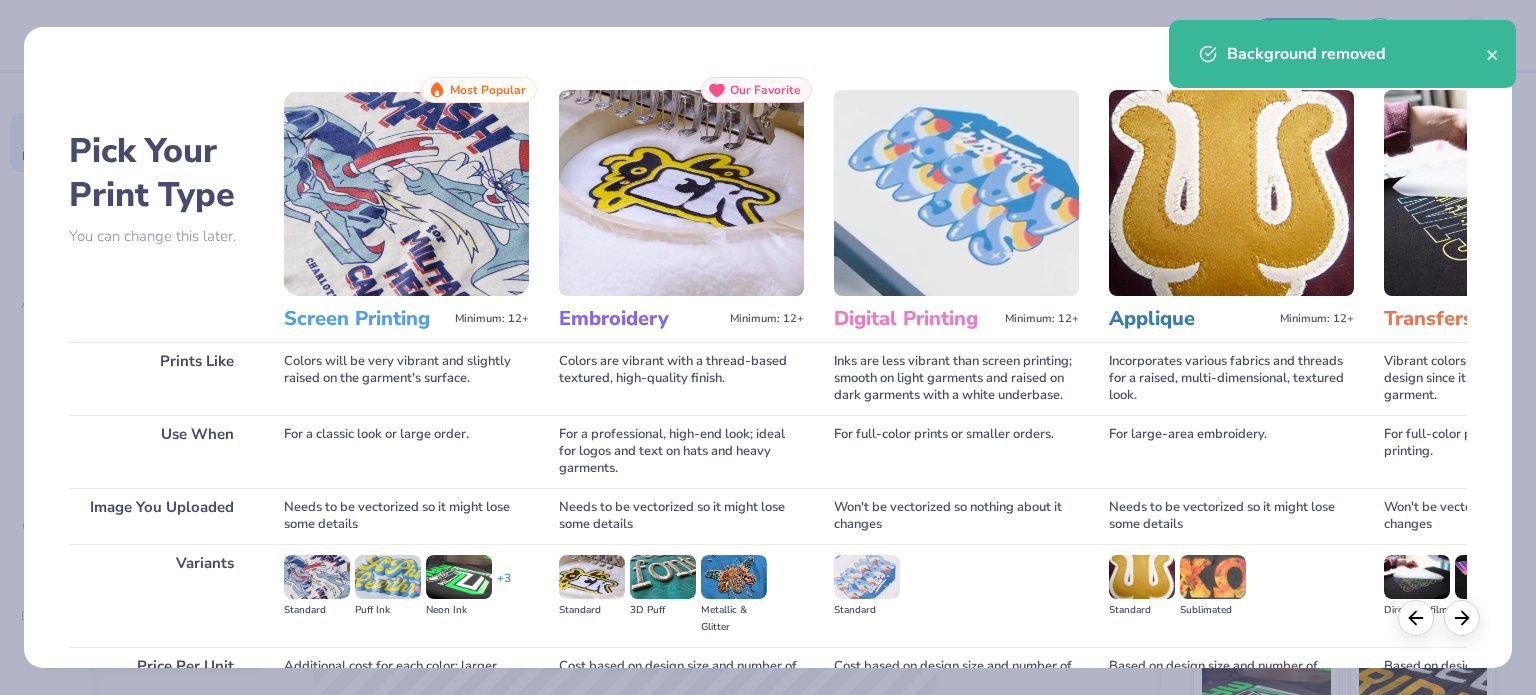 scroll, scrollTop: 201, scrollLeft: 0, axis: vertical 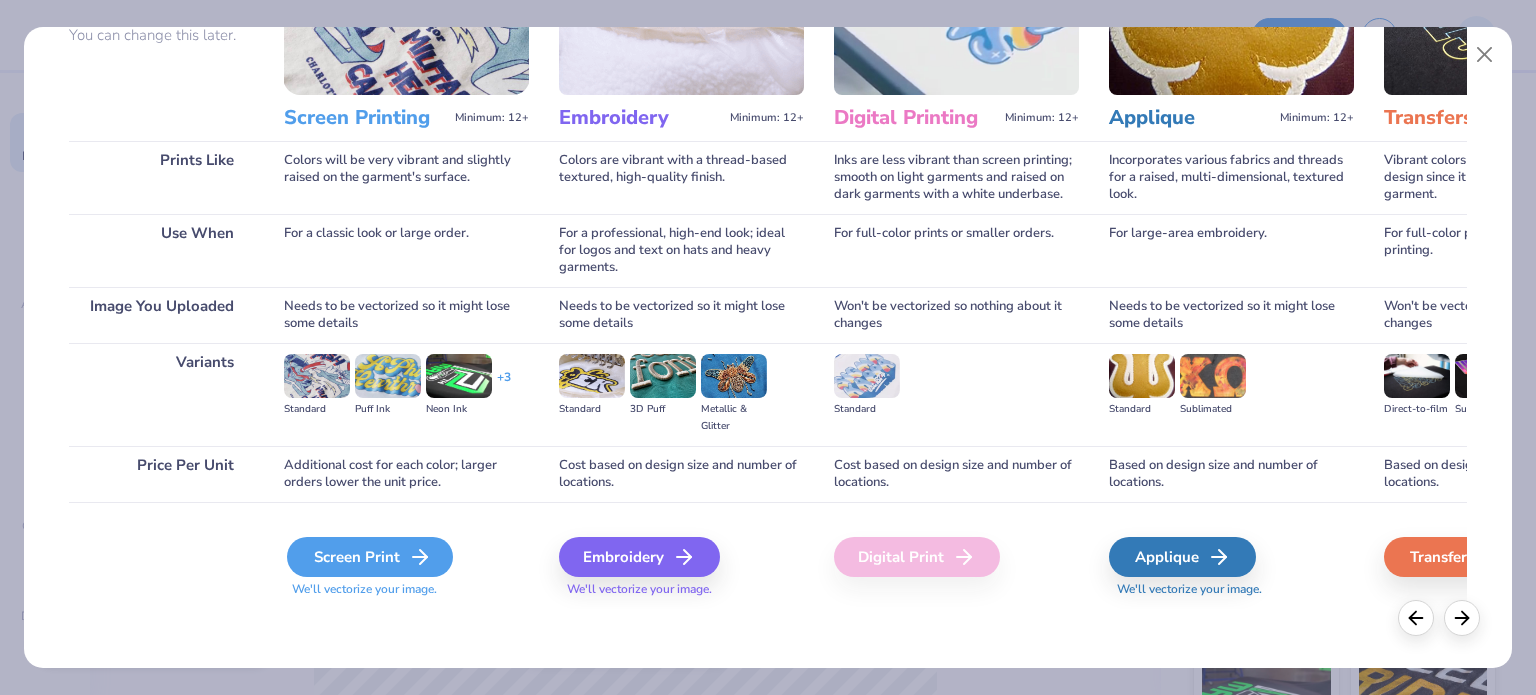click on "Screen Print" at bounding box center (370, 557) 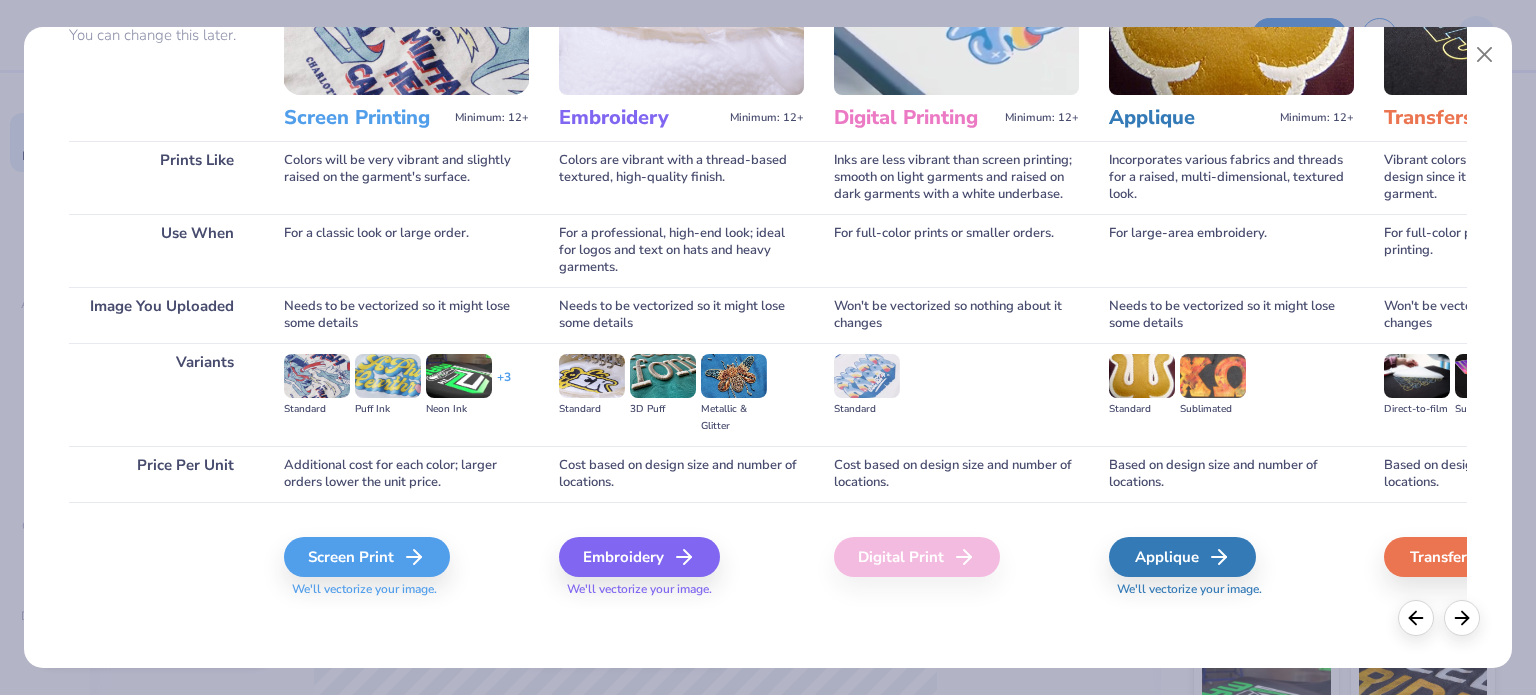 type 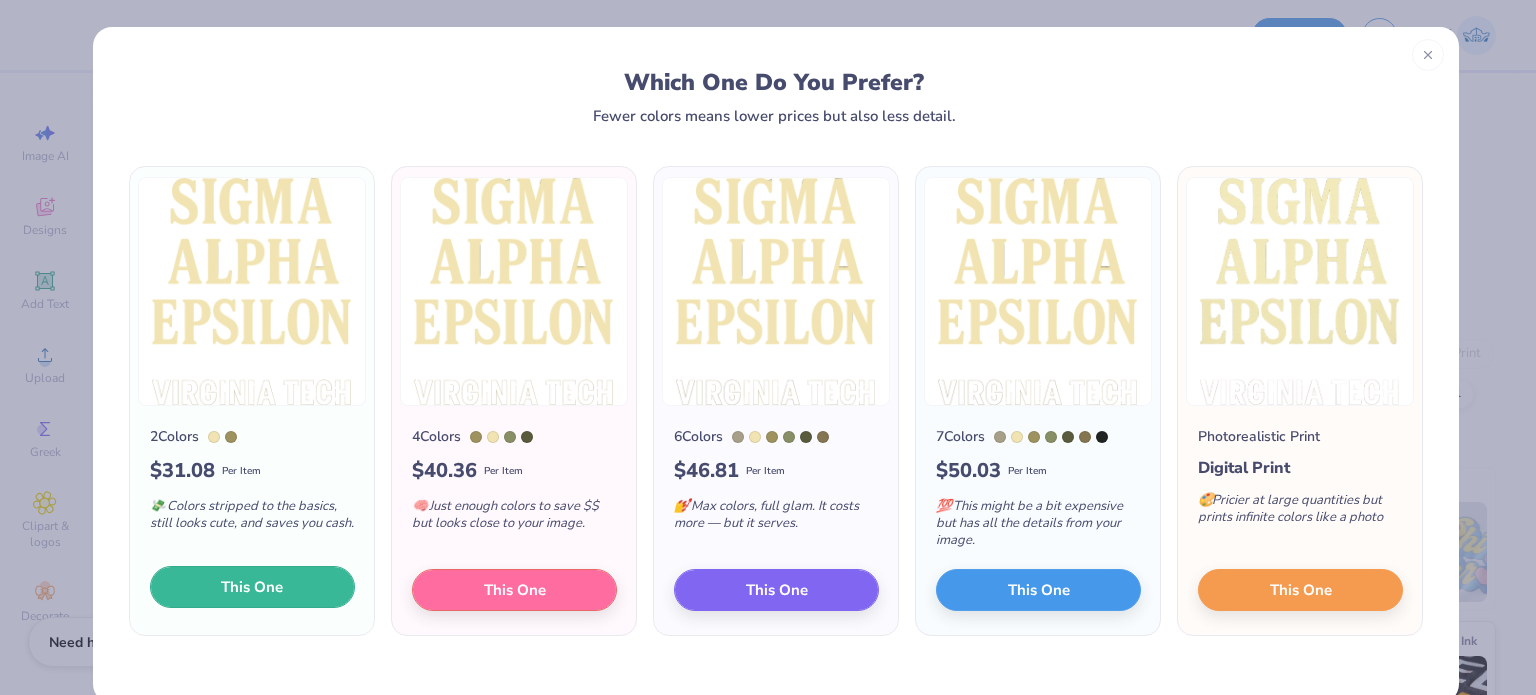 click on "This One" at bounding box center (252, 587) 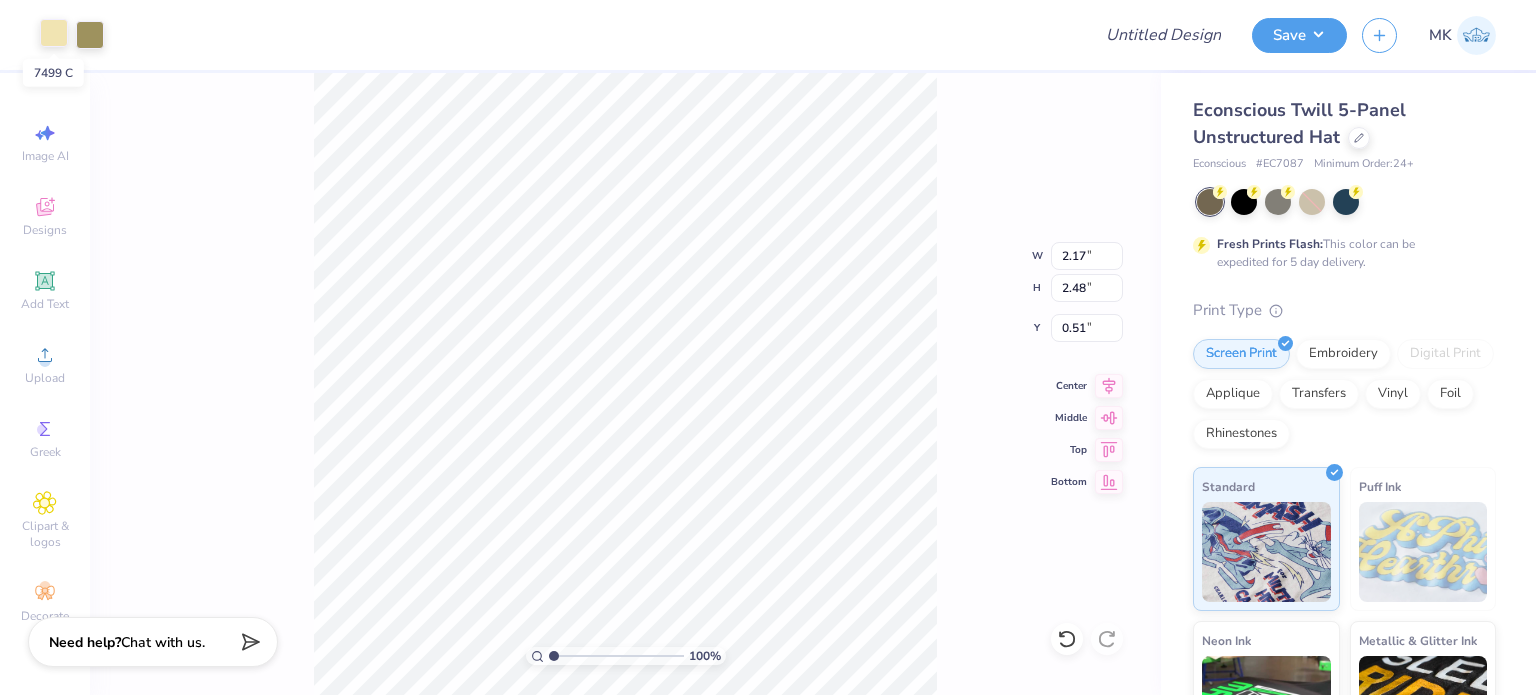 click at bounding box center (54, 33) 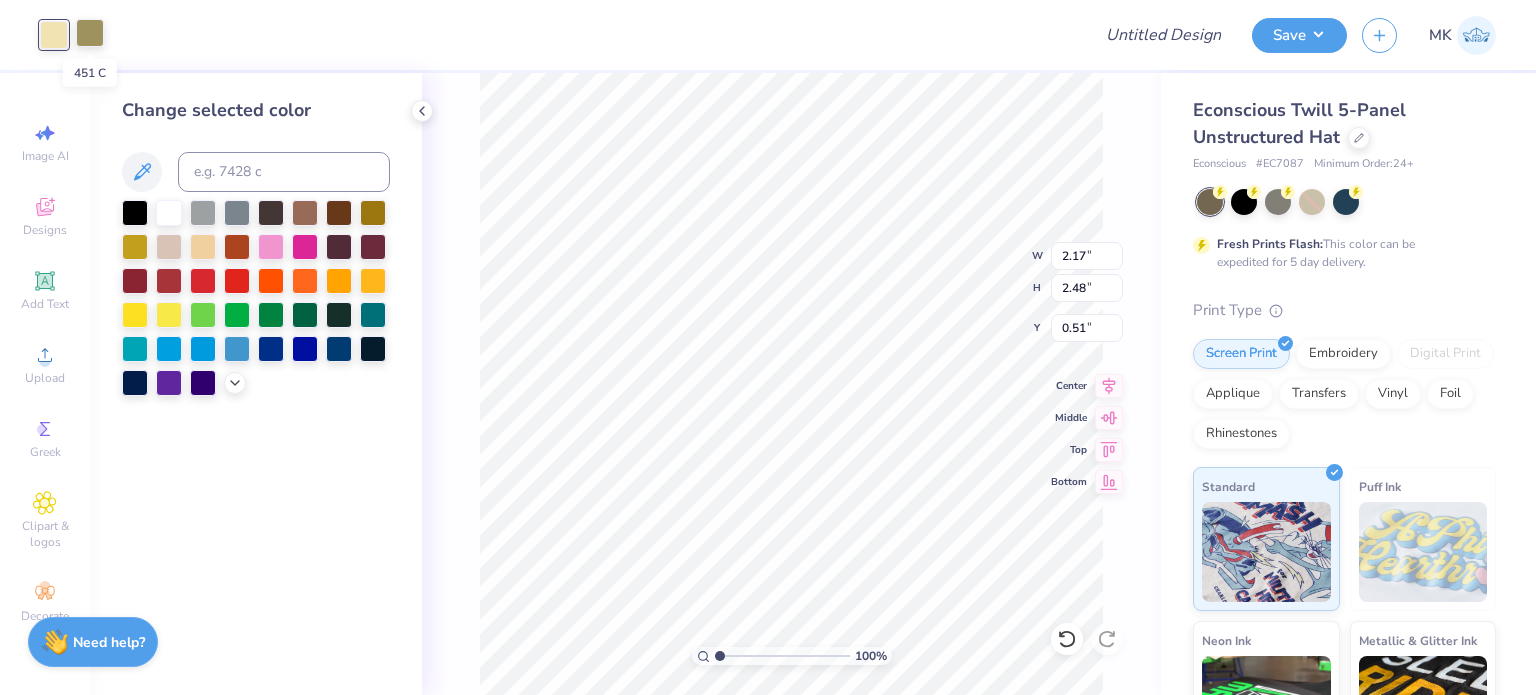 click at bounding box center (90, 33) 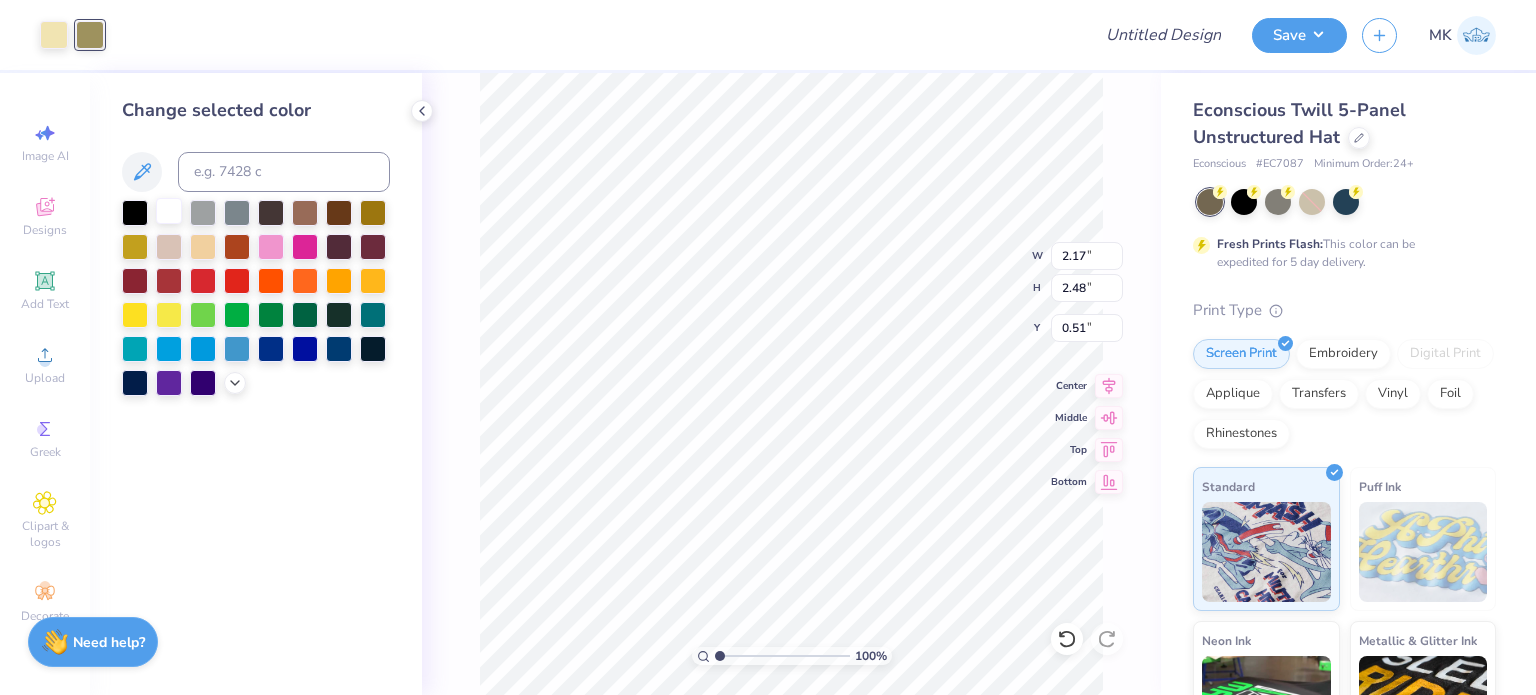 click at bounding box center (169, 211) 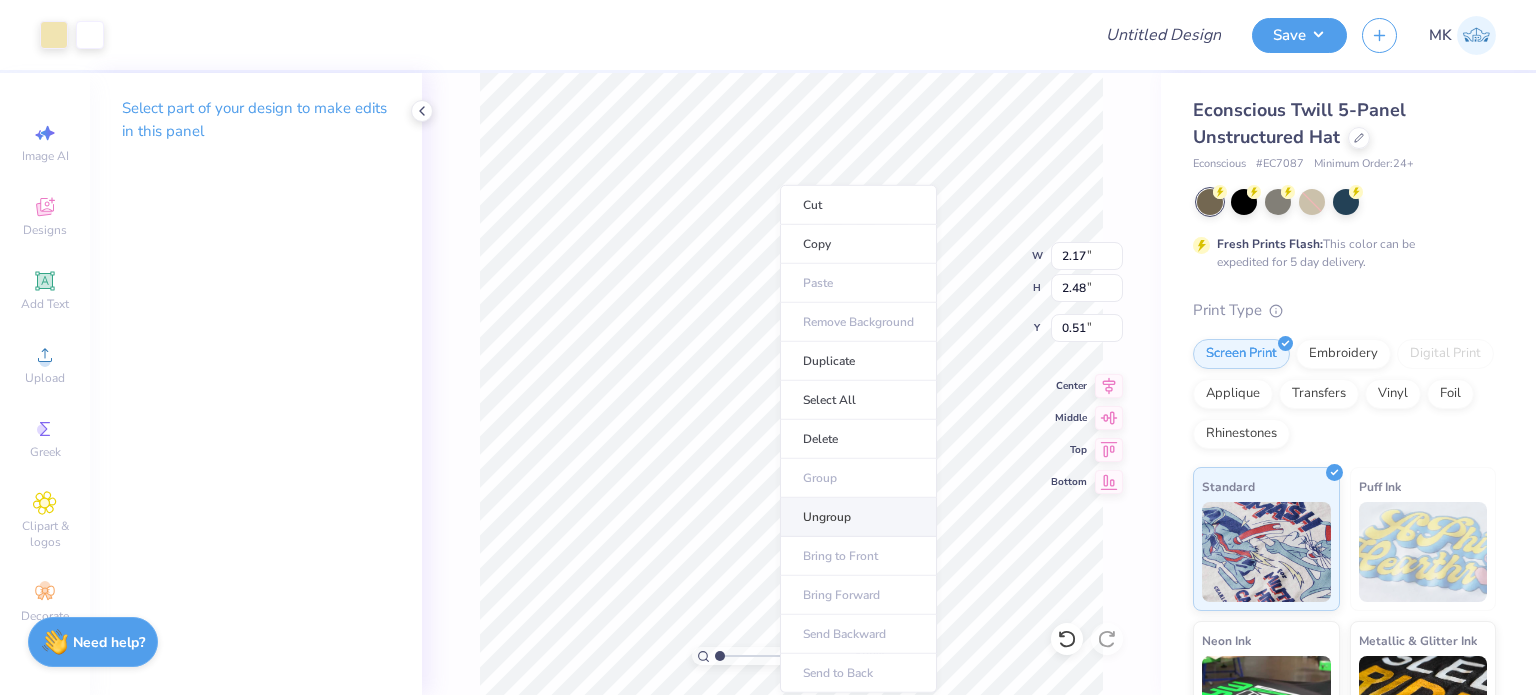 click on "Ungroup" at bounding box center [858, 517] 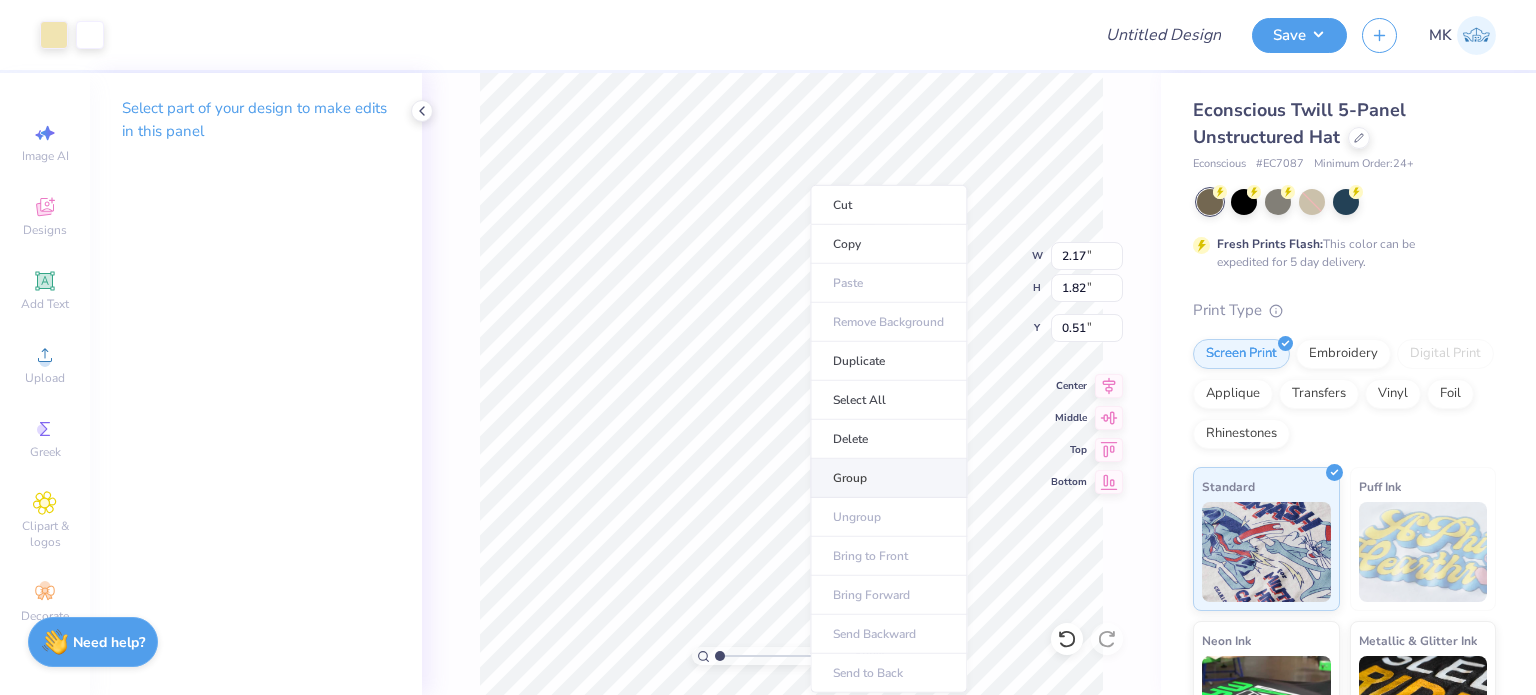 click on "Group" at bounding box center (888, 478) 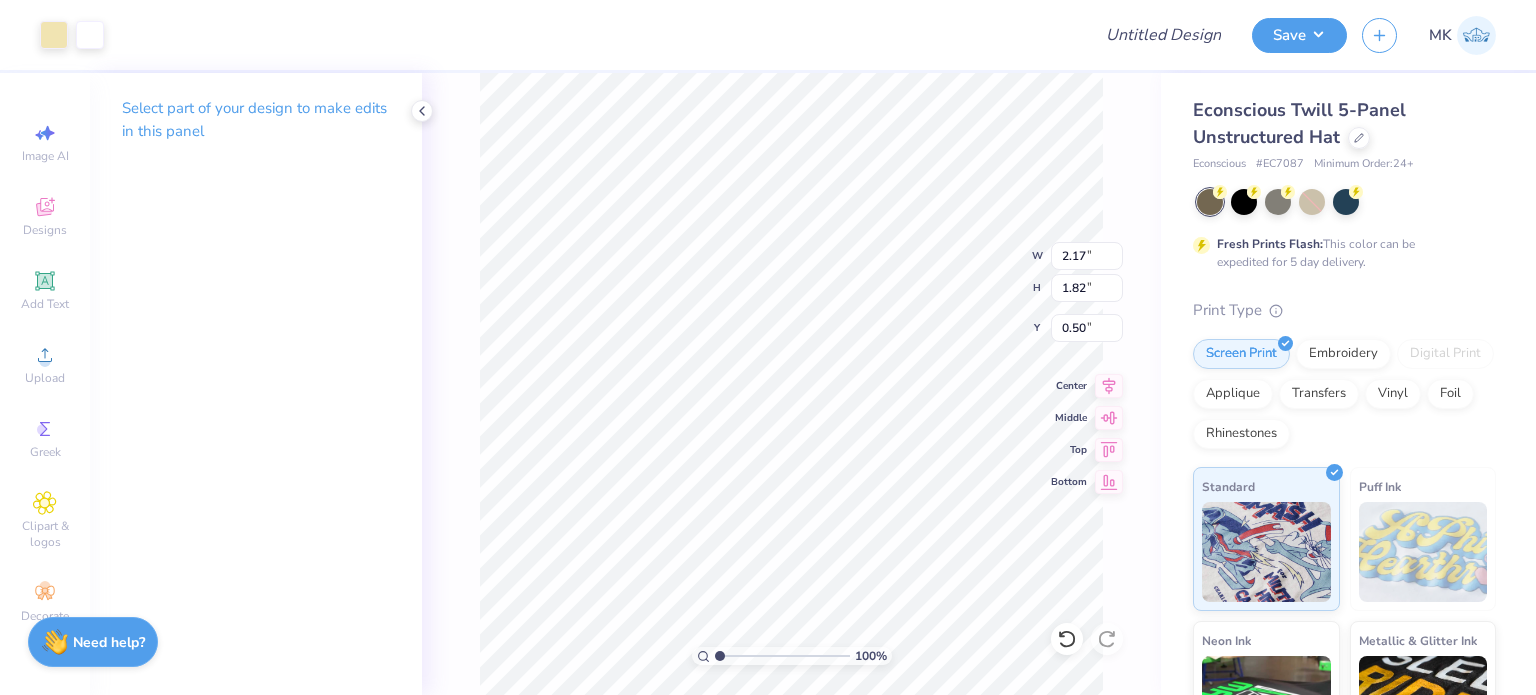 type on "0.50" 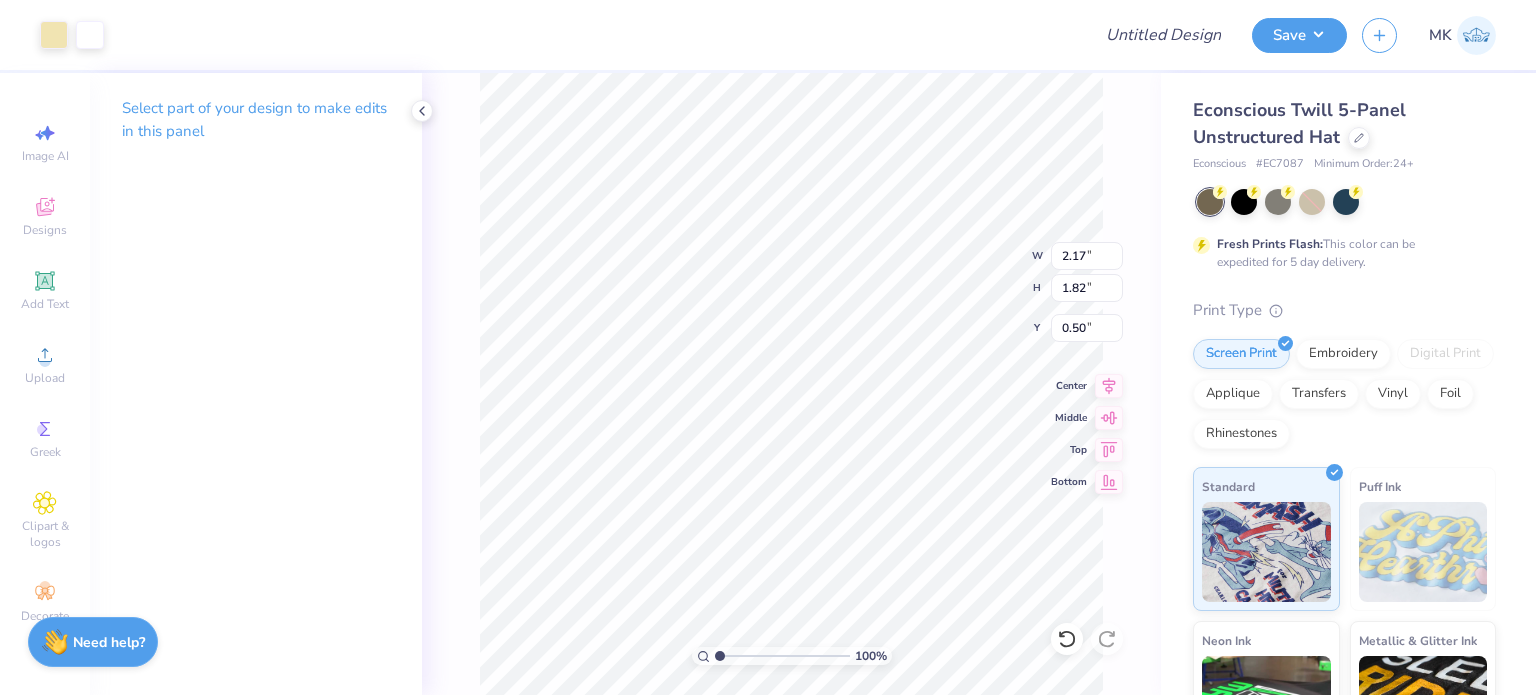 type on "1.60" 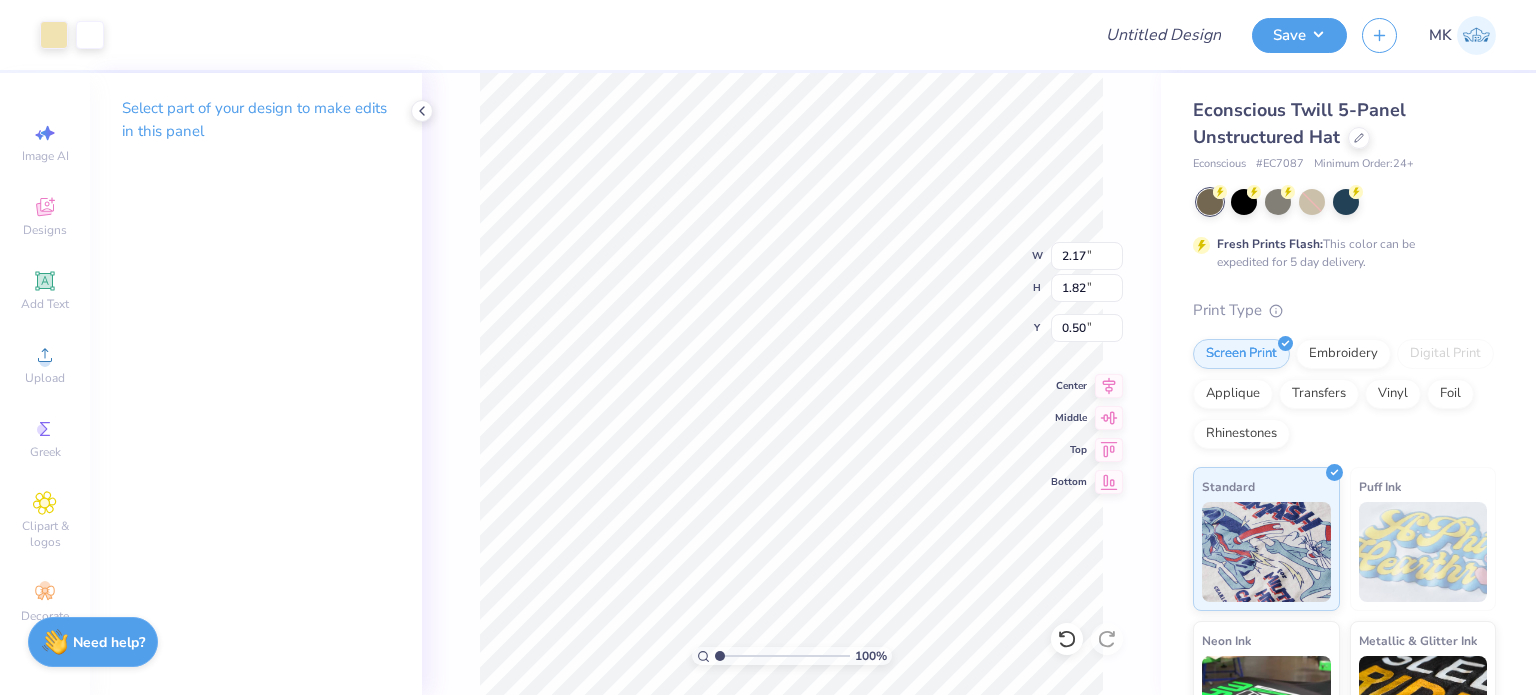 type on "1.35" 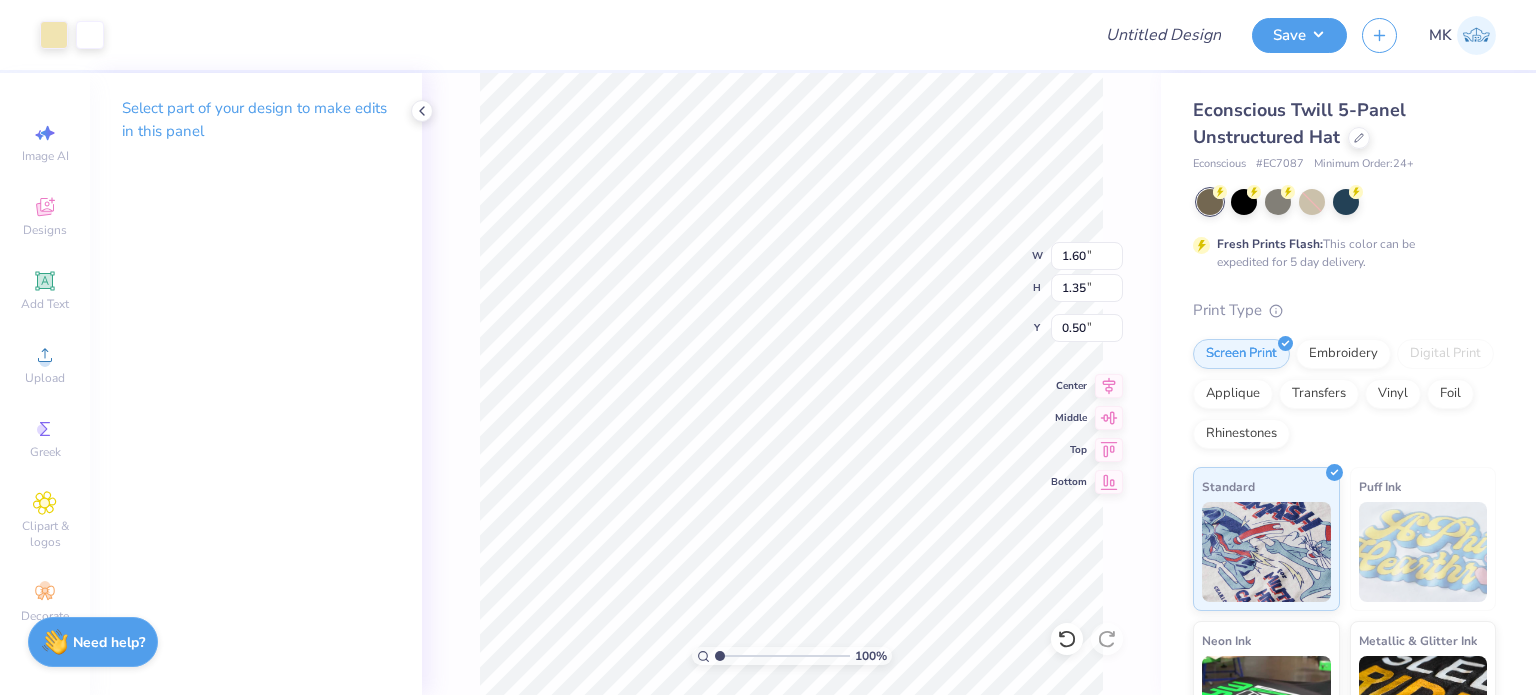 type on "1.08" 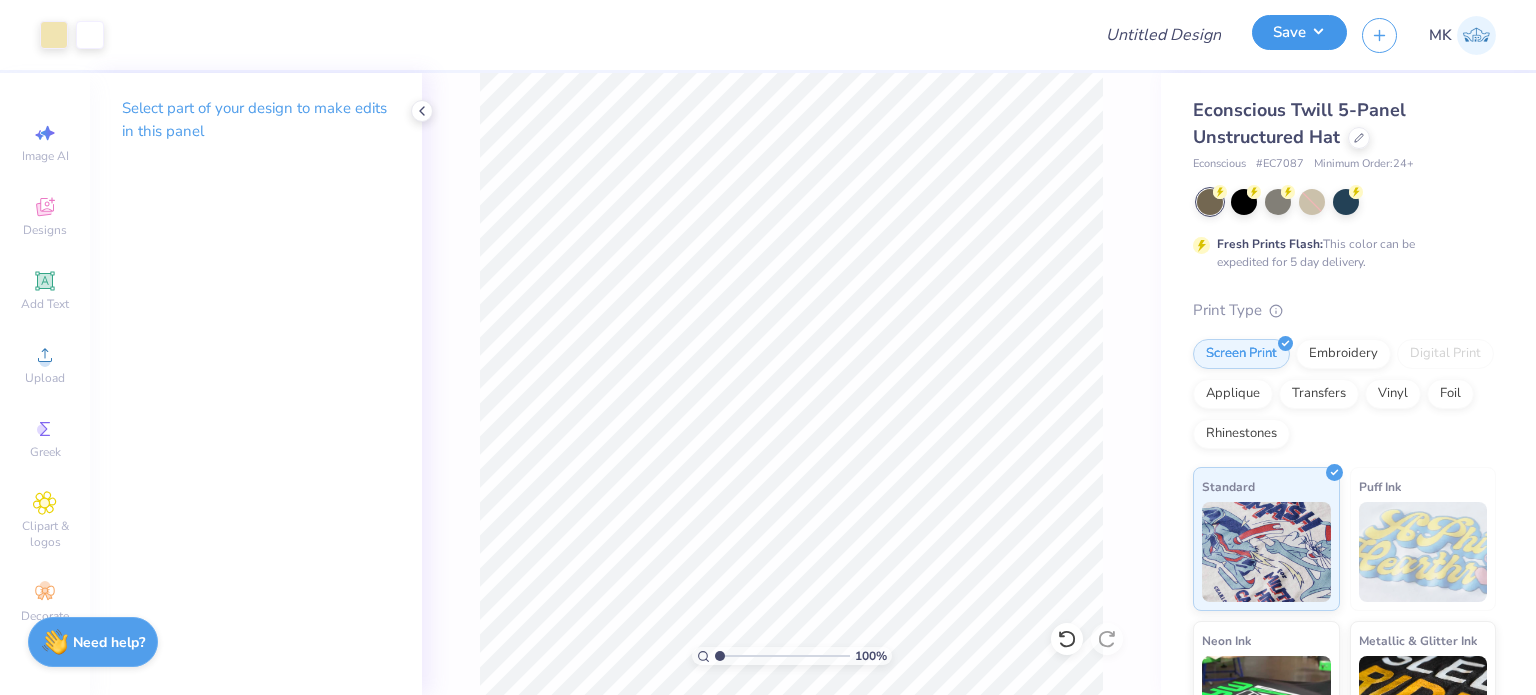 click on "Save" at bounding box center (1299, 32) 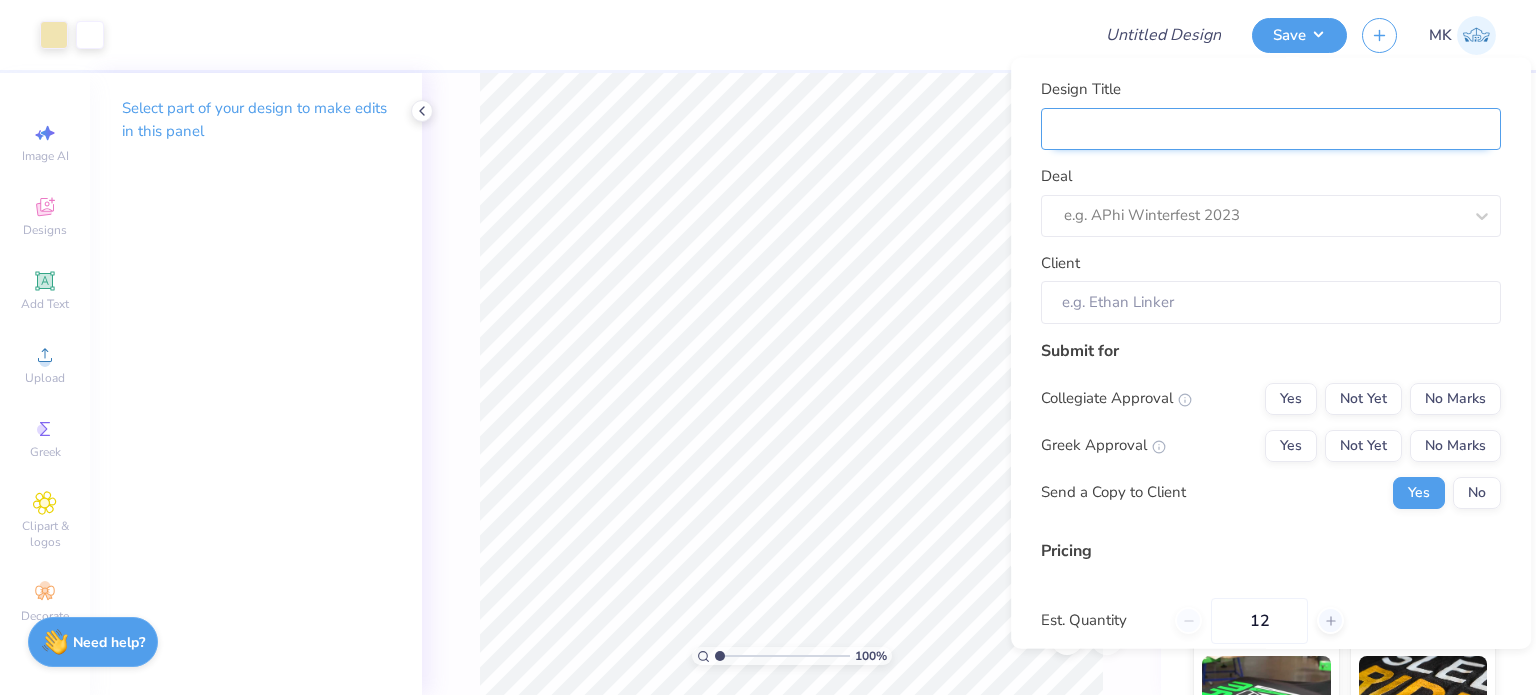 click on "Design Title" at bounding box center (1271, 128) 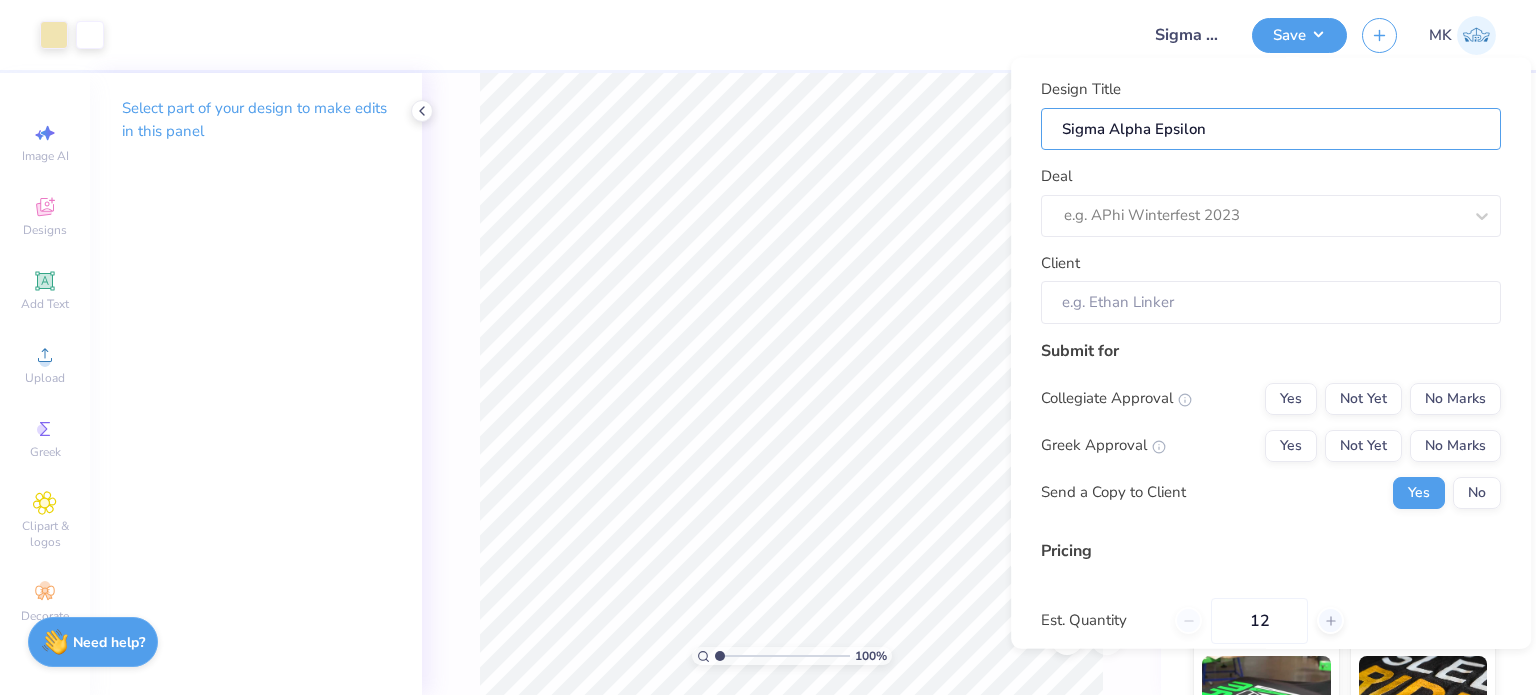 type on "Sigma Alpha Epsilon" 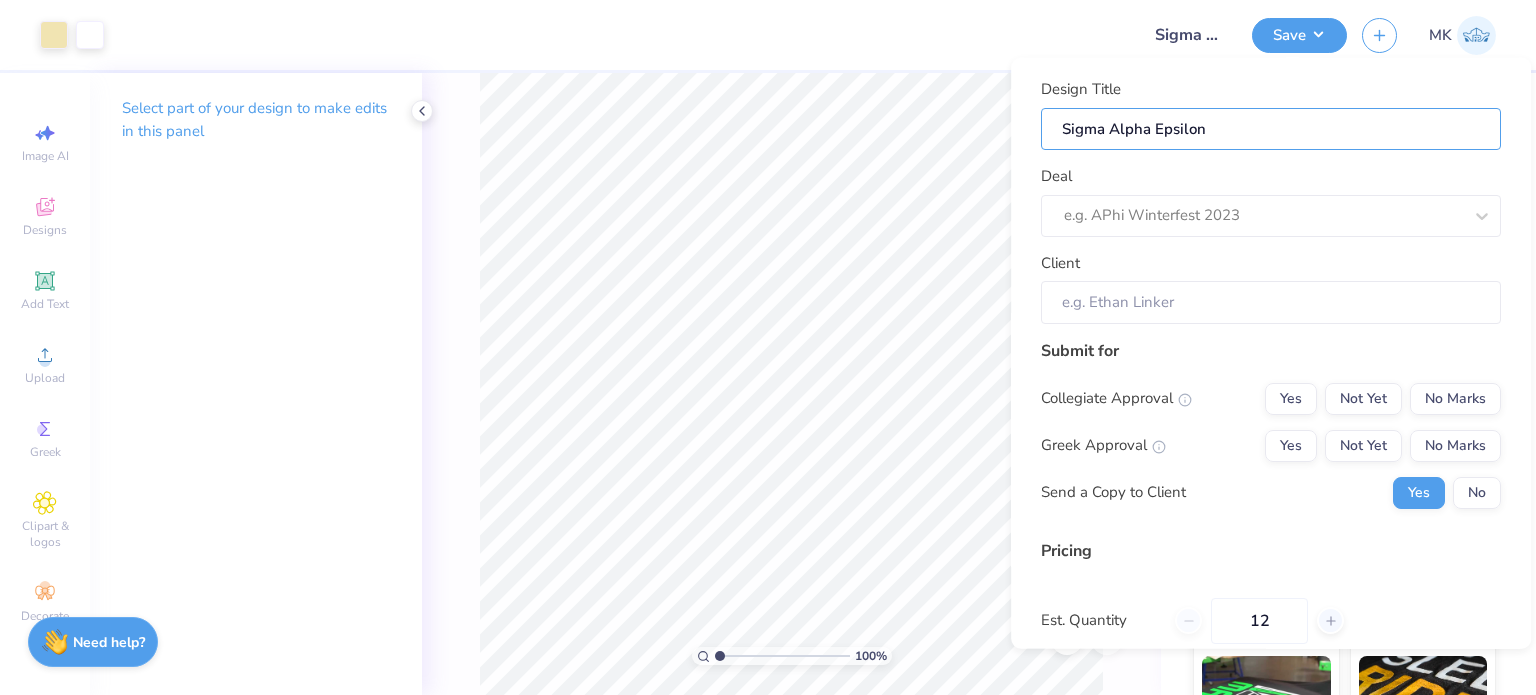 click on "Art colors Design Title Sigma Alpha Epsilon Save MK Image AI Designs Add Text Upload Greek Clipart & logos Decorate Select part of your design to make edits in this panel 100  % Econscious Twill 5-Panel Unstructured Hat Econscious # EC7087 Minimum Order:  24 +   Fresh Prints Flash:  This color can be expedited for 5 day delivery. Print Type Screen Print Embroidery Digital Print Applique Transfers Vinyl Foil Rhinestones Standard Puff Ink Neon Ink Metallic & Glitter Ink Glow in the Dark Ink Water based Ink Need help?  Chat with us.
x
Design Title Sigma Alpha Epsilon Deal e.g. APhi Winterfest 2023 Client Submit for Collegiate Approval Yes Not Yet No Marks Greek Approval Yes Not Yet No Marks Send a Copy to Client Yes No Pricing Est. Quantity 12 Price Per Item $31.08 Customers will see this price on HQ. Block Checkout Save" at bounding box center (768, 347) 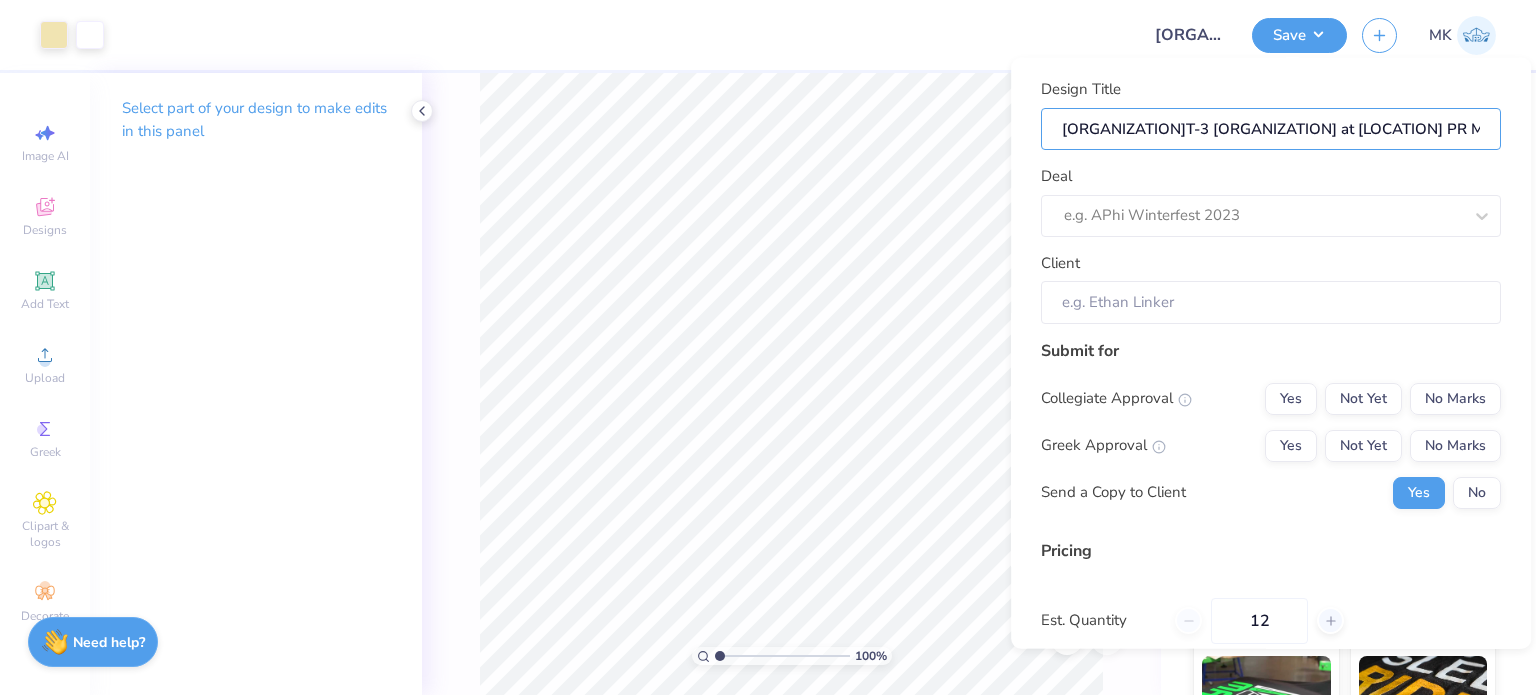 scroll, scrollTop: 0, scrollLeft: 88, axis: horizontal 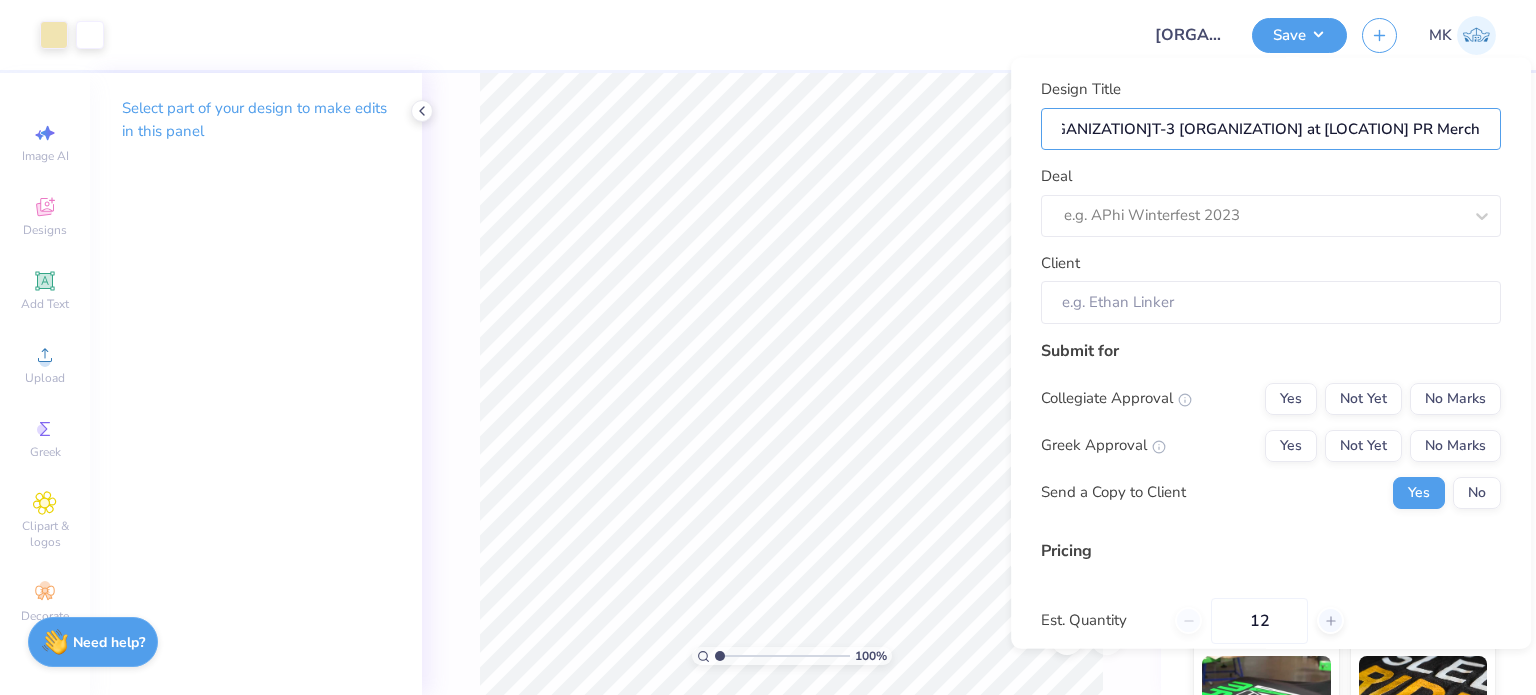 type on "Sigma Alpha EpsilonT-3 Sigma Alpha Epsilon at Virginia Tech PR Merch" 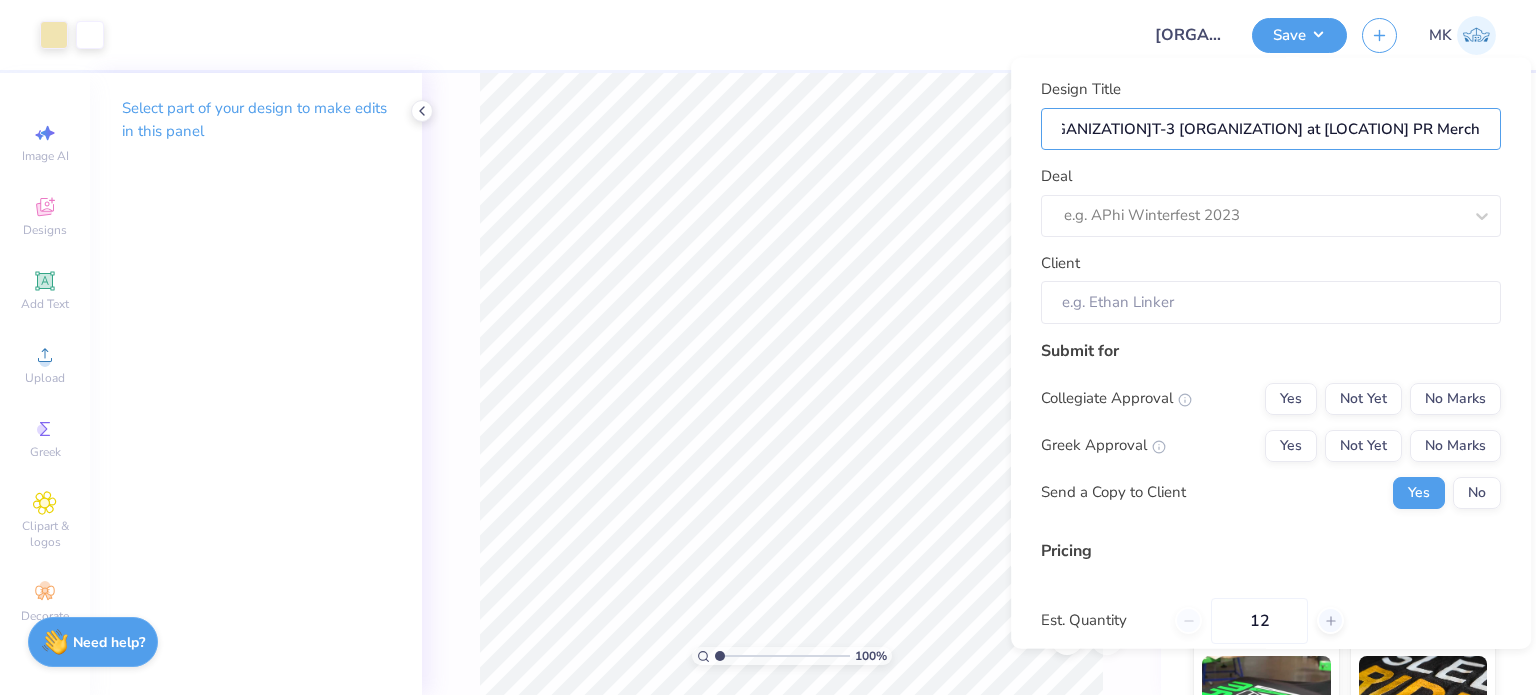 scroll, scrollTop: 0, scrollLeft: 0, axis: both 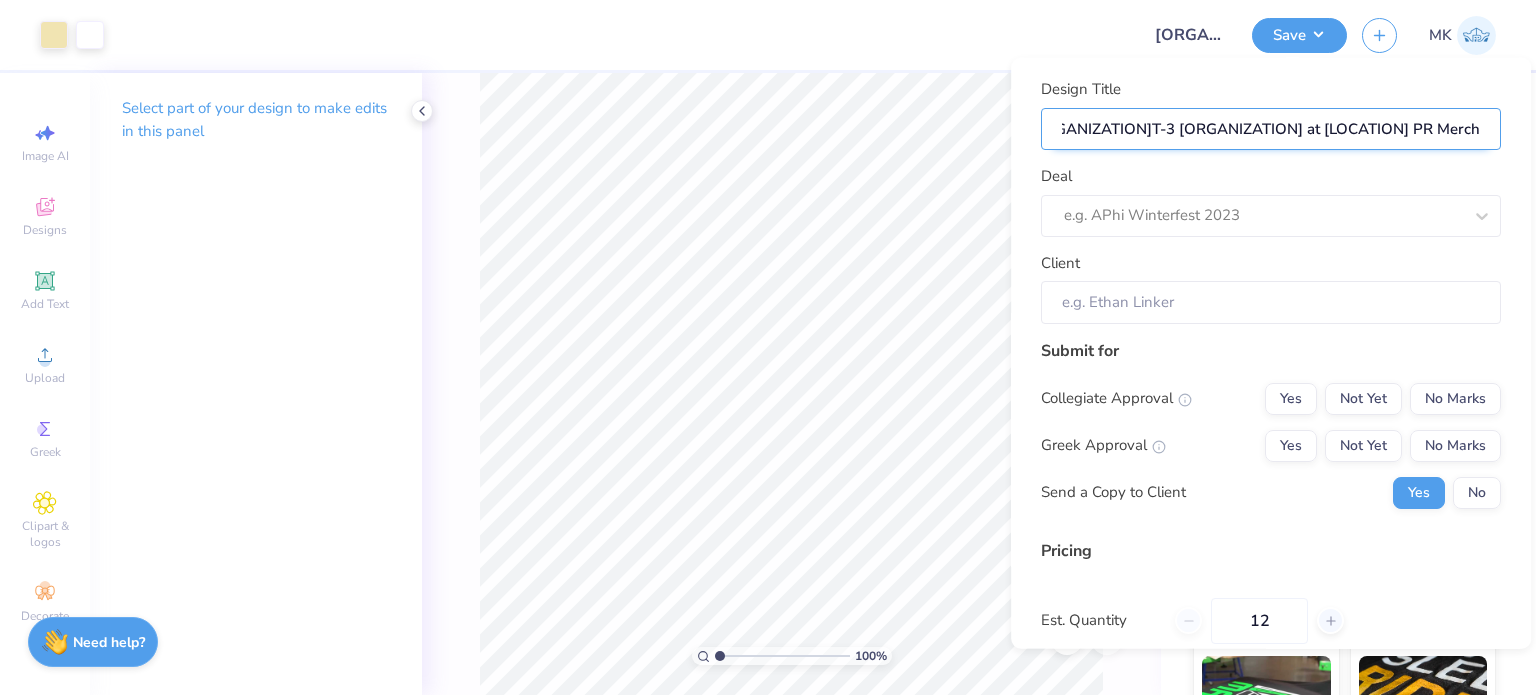 drag, startPoint x: 1056, startPoint y: 119, endPoint x: 1484, endPoint y: 111, distance: 428.07477 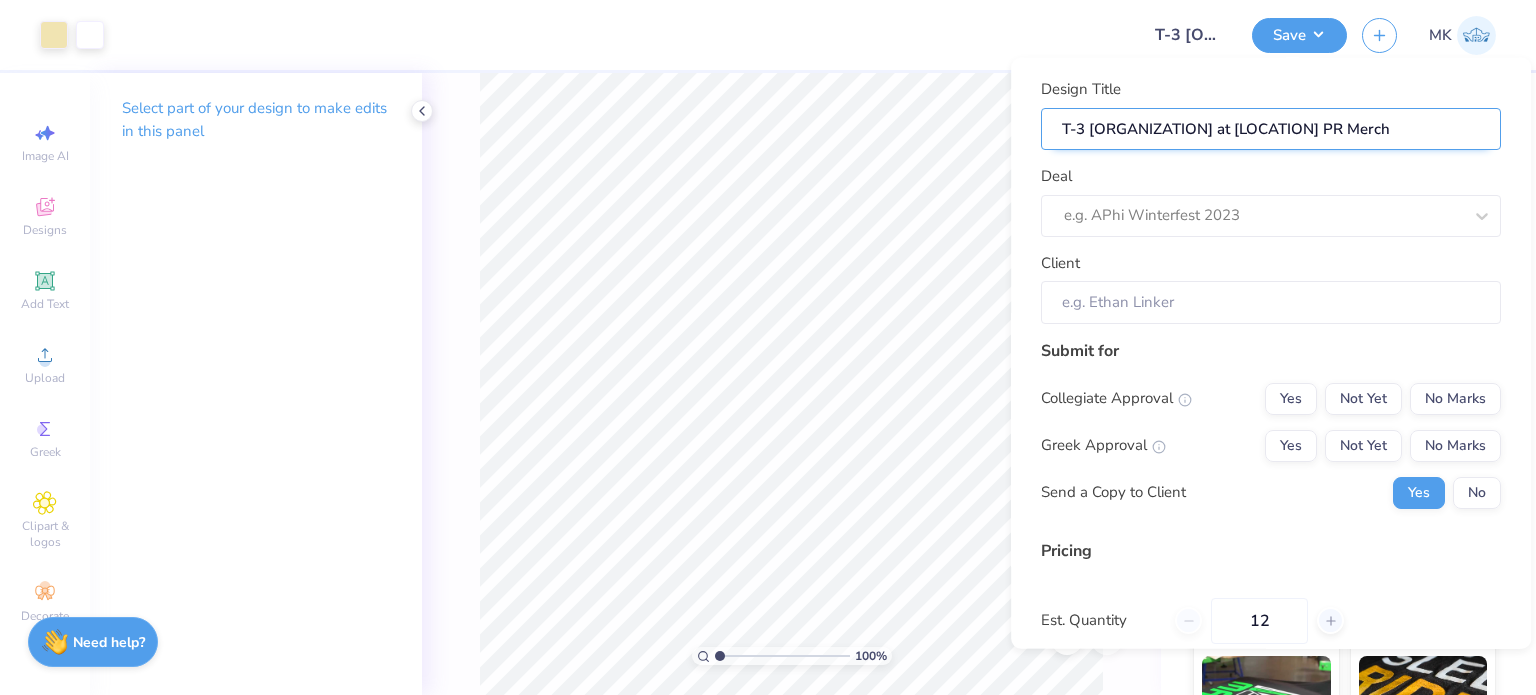 scroll, scrollTop: 0, scrollLeft: 0, axis: both 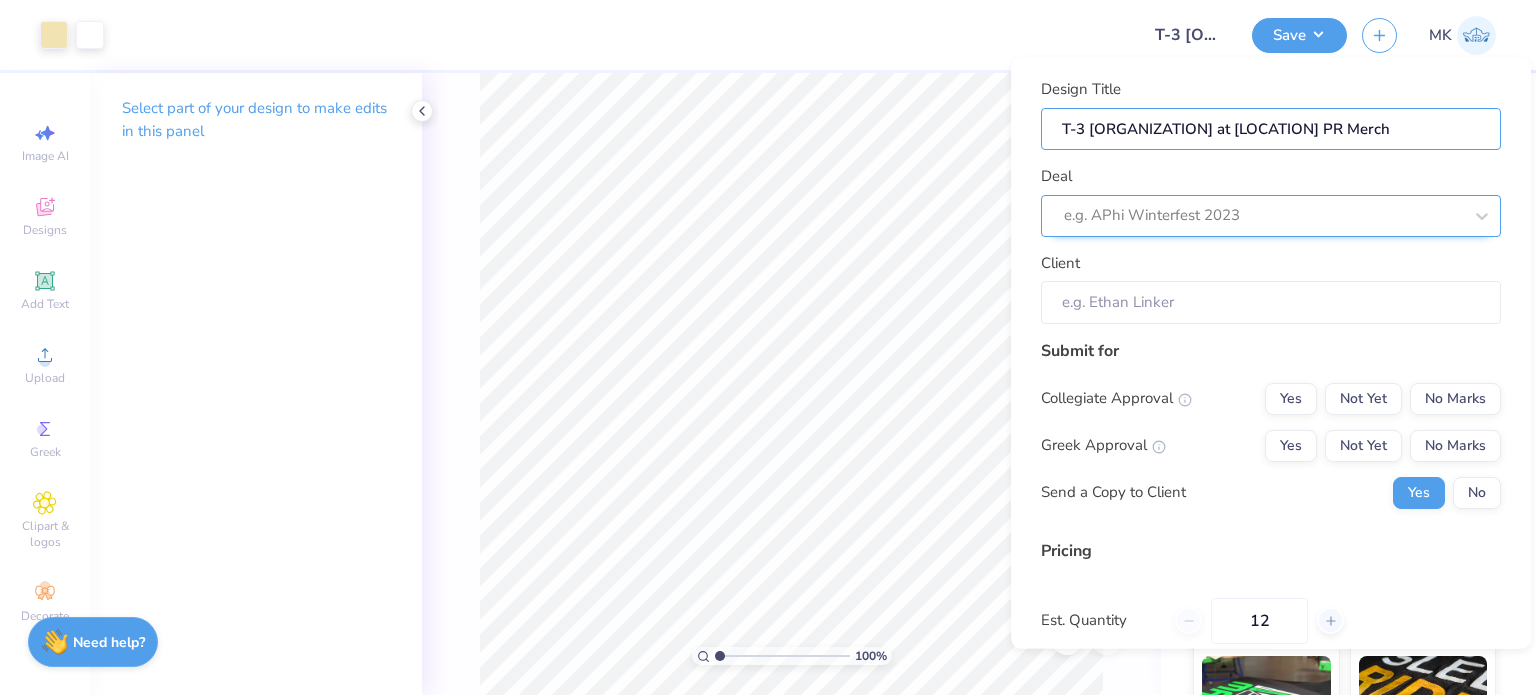 type on "T-3 Sigma Alpha Epsilon at Virginia Tech PR Merch" 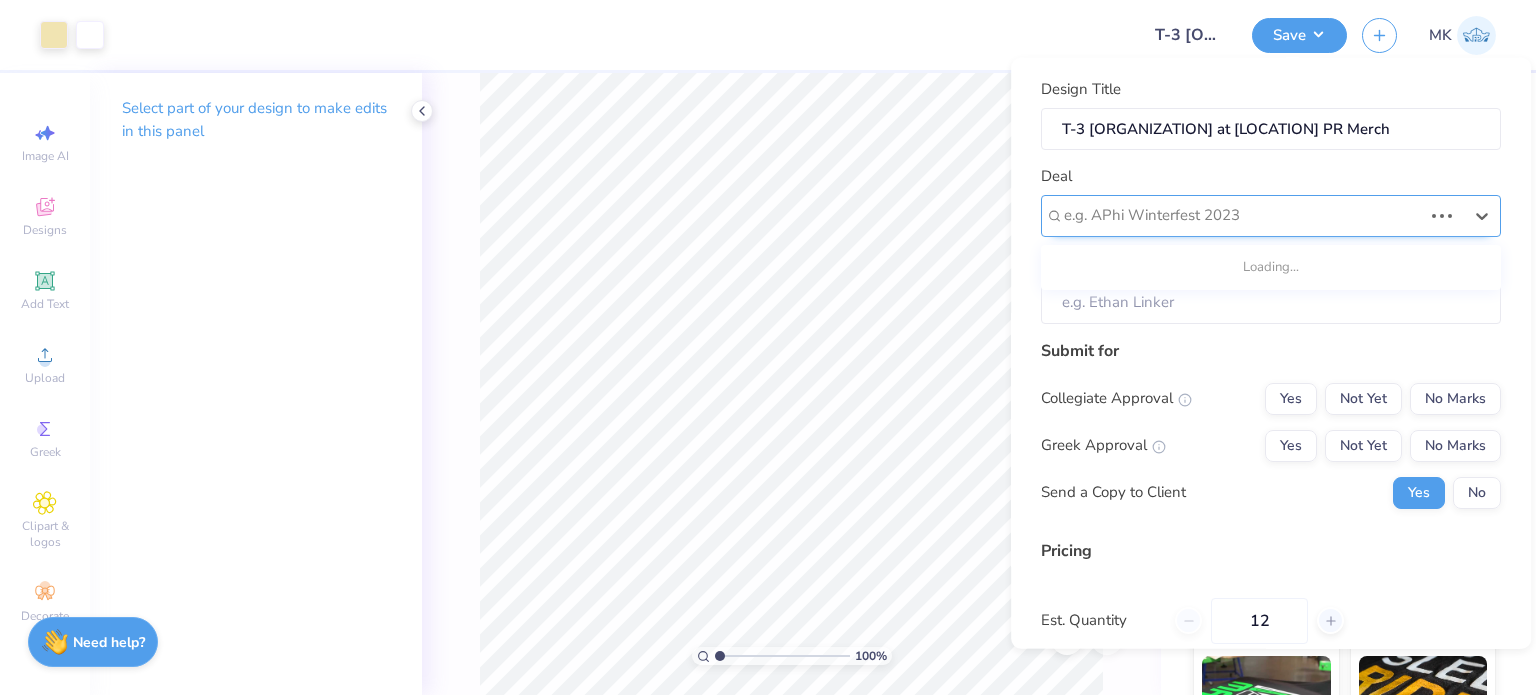 click at bounding box center [1243, 215] 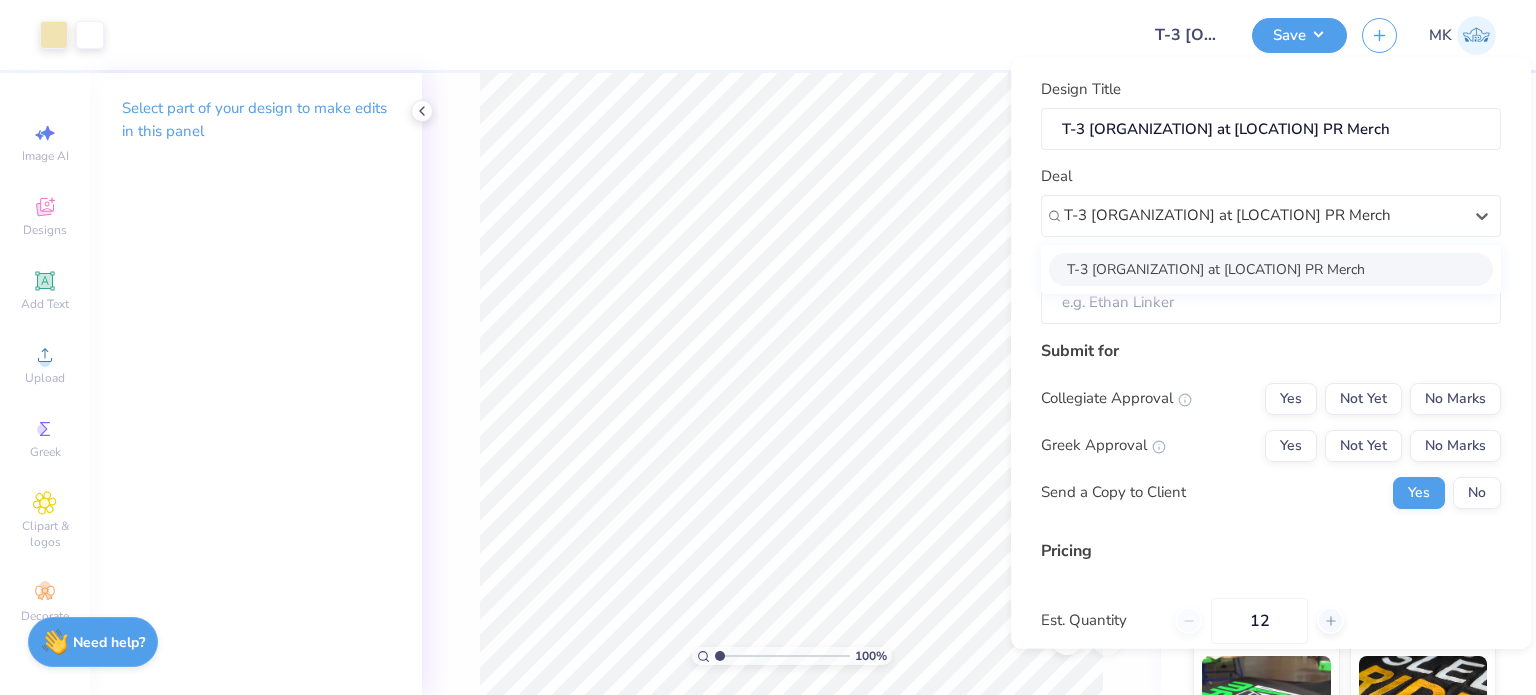 click on "T-3 Sigma Alpha Epsilon at Virginia Tech PR Merch" at bounding box center [1271, 268] 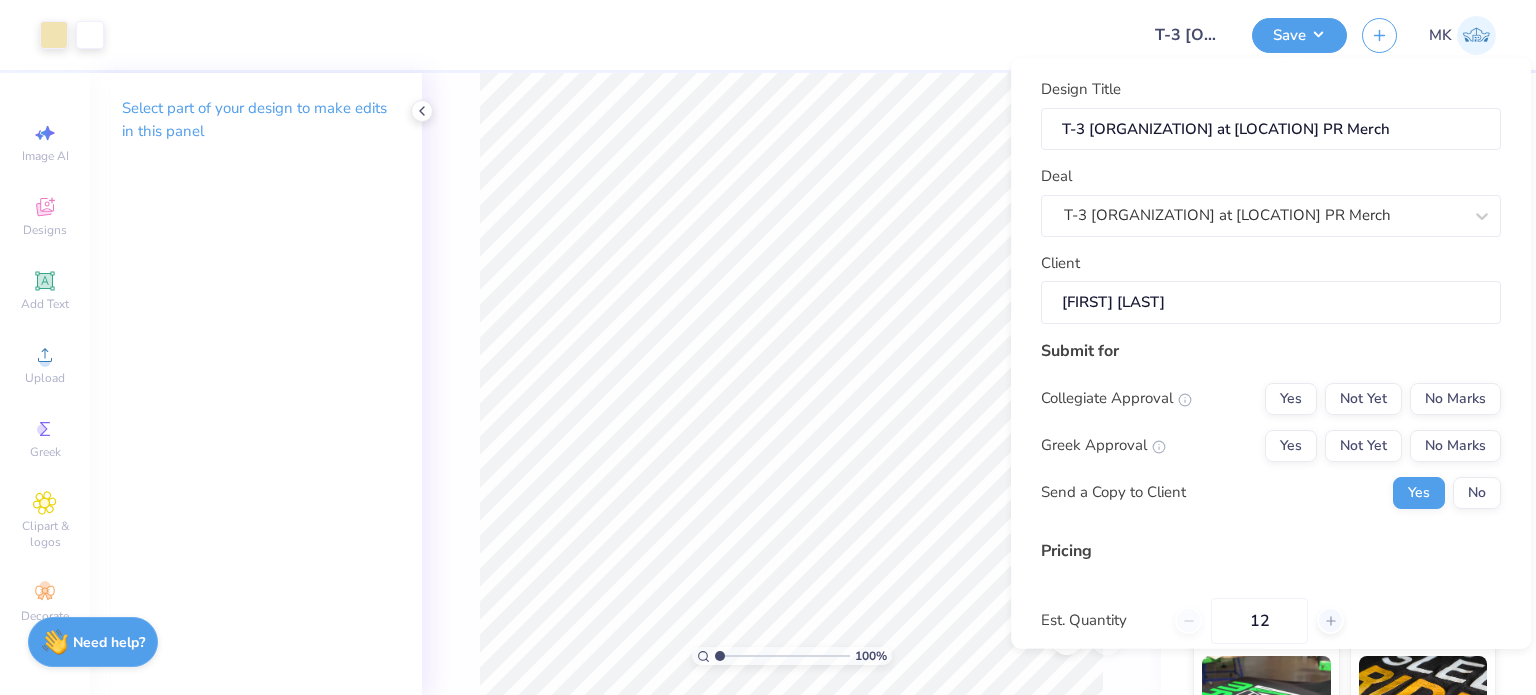type on "$36.86" 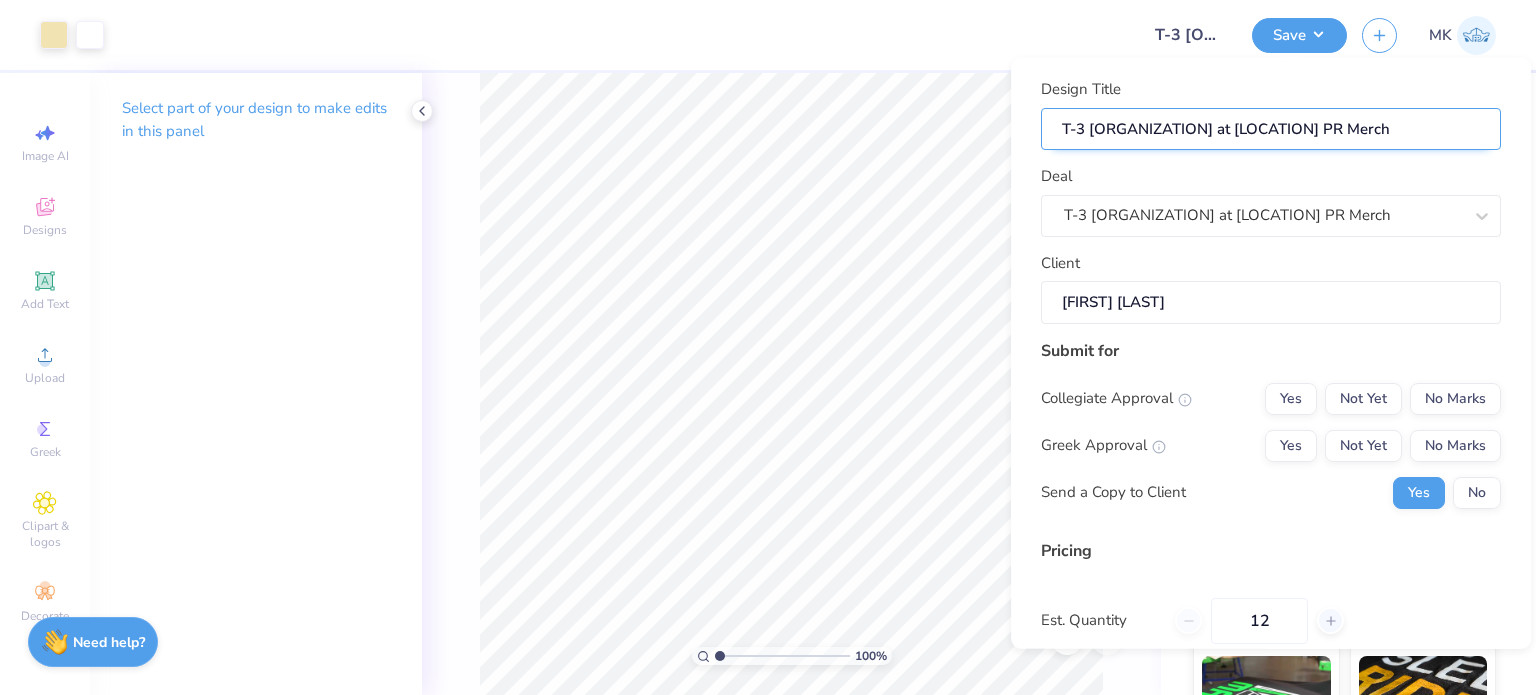 click on "Art colors Design Title T-3 Sigma Alpha Epsilon at Virginia Tech PR Merch Save MK Image AI Designs Add Text Upload Greek Clipart & logos Decorate Select part of your design to make edits in this panel 100  % Econscious Twill 5-Panel Unstructured Hat Econscious # EC7087 Minimum Order:  24 +   Fresh Prints Flash:  This color can be expedited for 5 day delivery. Print Type Screen Print Embroidery Digital Print Applique Transfers Vinyl Foil Rhinestones Standard Puff Ink Neon Ink Metallic & Glitter Ink Glow in the Dark Ink Water based Ink Need help?  Chat with us.
x
Design Title T-3 Sigma Alpha Epsilon at Virginia Tech PR Merch Deal T-3 Sigma Alpha Epsilon at Virginia Tech PR Merch Client Nicholas Wolverton Submit for Collegiate Approval Yes Not Yet No Marks Greek Approval Yes Not Yet No Marks Send a Copy to Client Yes No Pricing Est. Quantity 12 Price Per Item $36.86 Customers will see this price on HQ. Block Checkout Save" at bounding box center [768, 347] 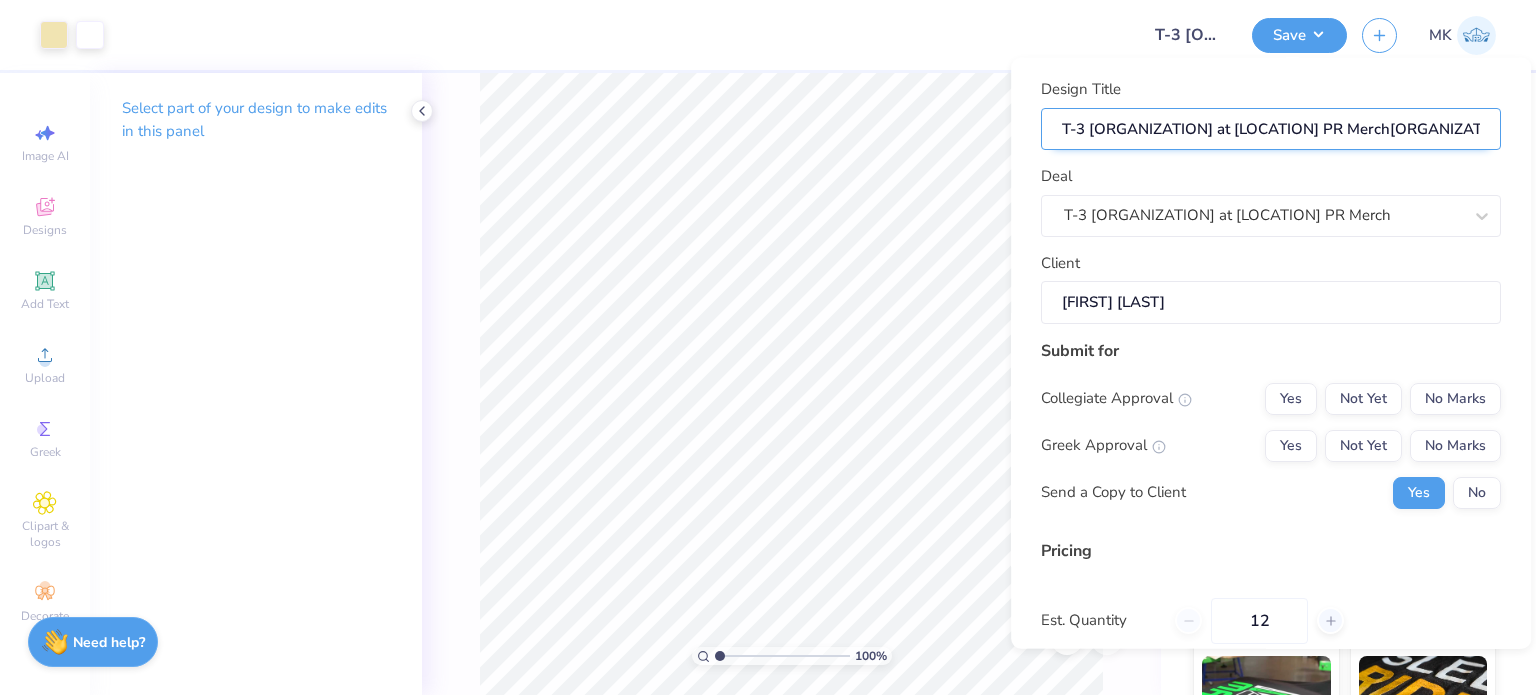 scroll, scrollTop: 0, scrollLeft: 88, axis: horizontal 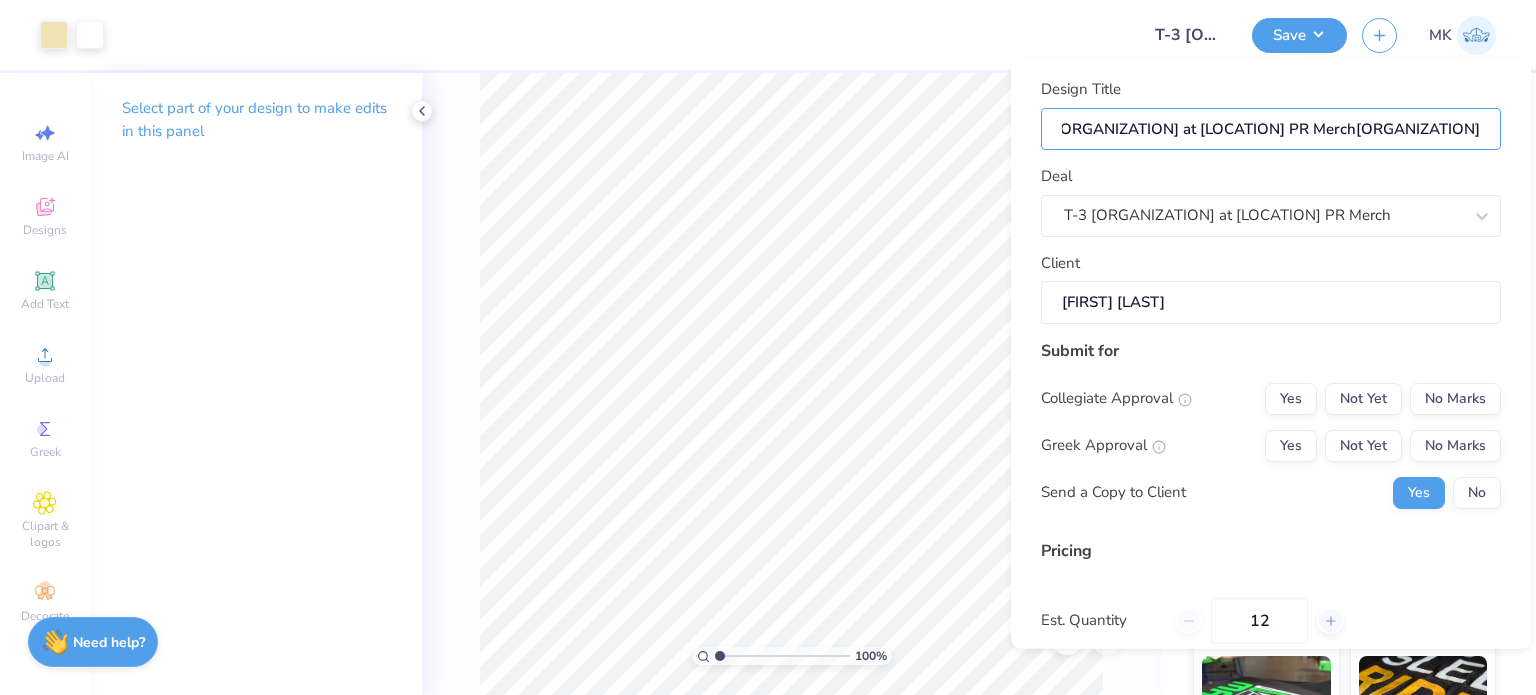 type on "T-3 Sigma Alpha Epsilon at Virginia Tech PR MerchSigma Alpha Epsilon" 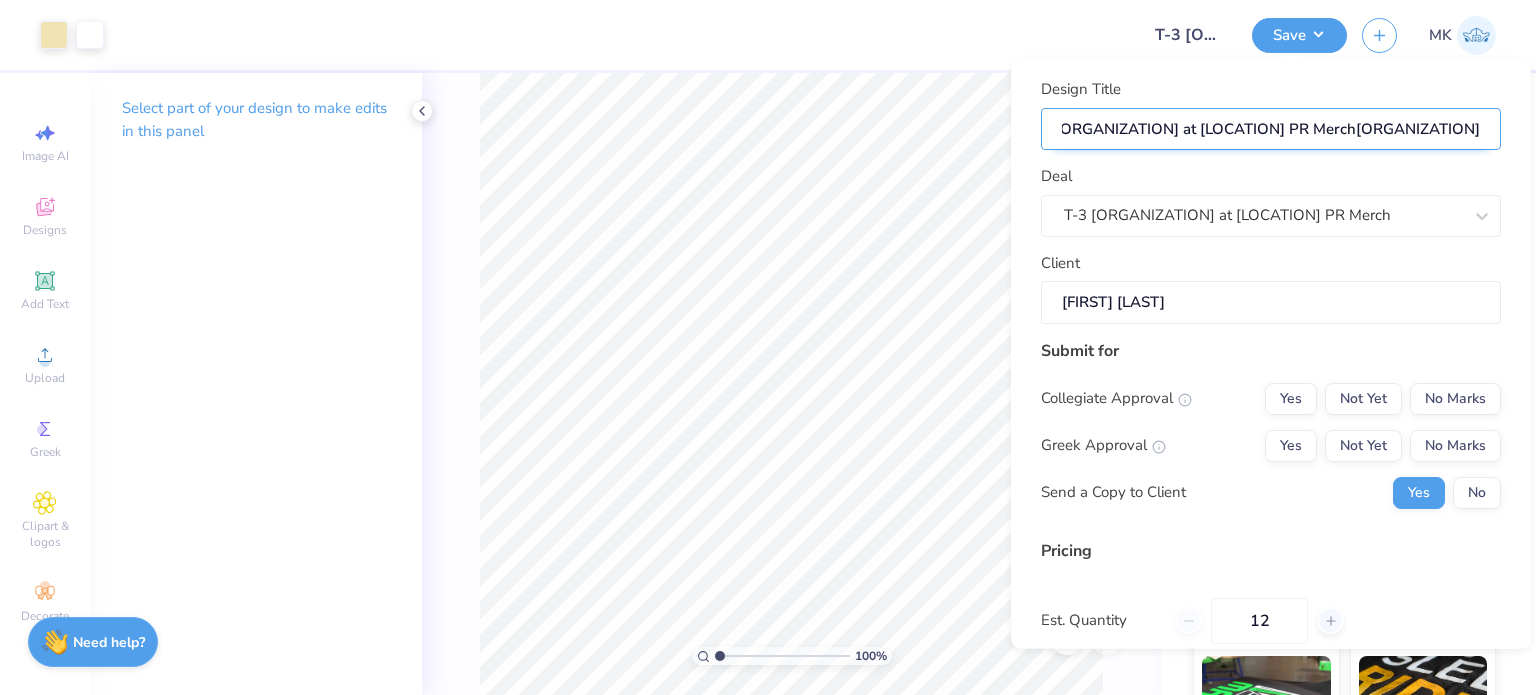 scroll, scrollTop: 0, scrollLeft: 0, axis: both 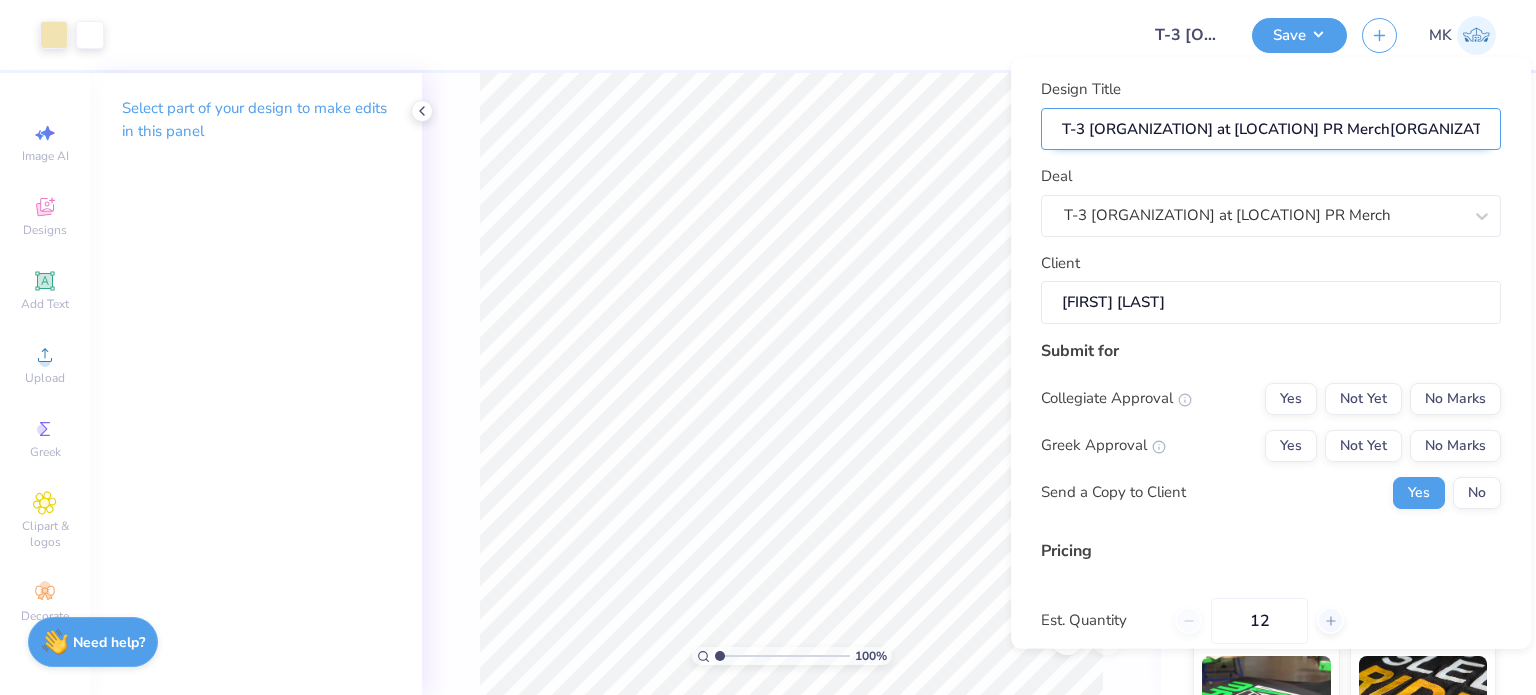 drag, startPoint x: 1488, startPoint y: 129, endPoint x: 1155, endPoint y: 133, distance: 333.02402 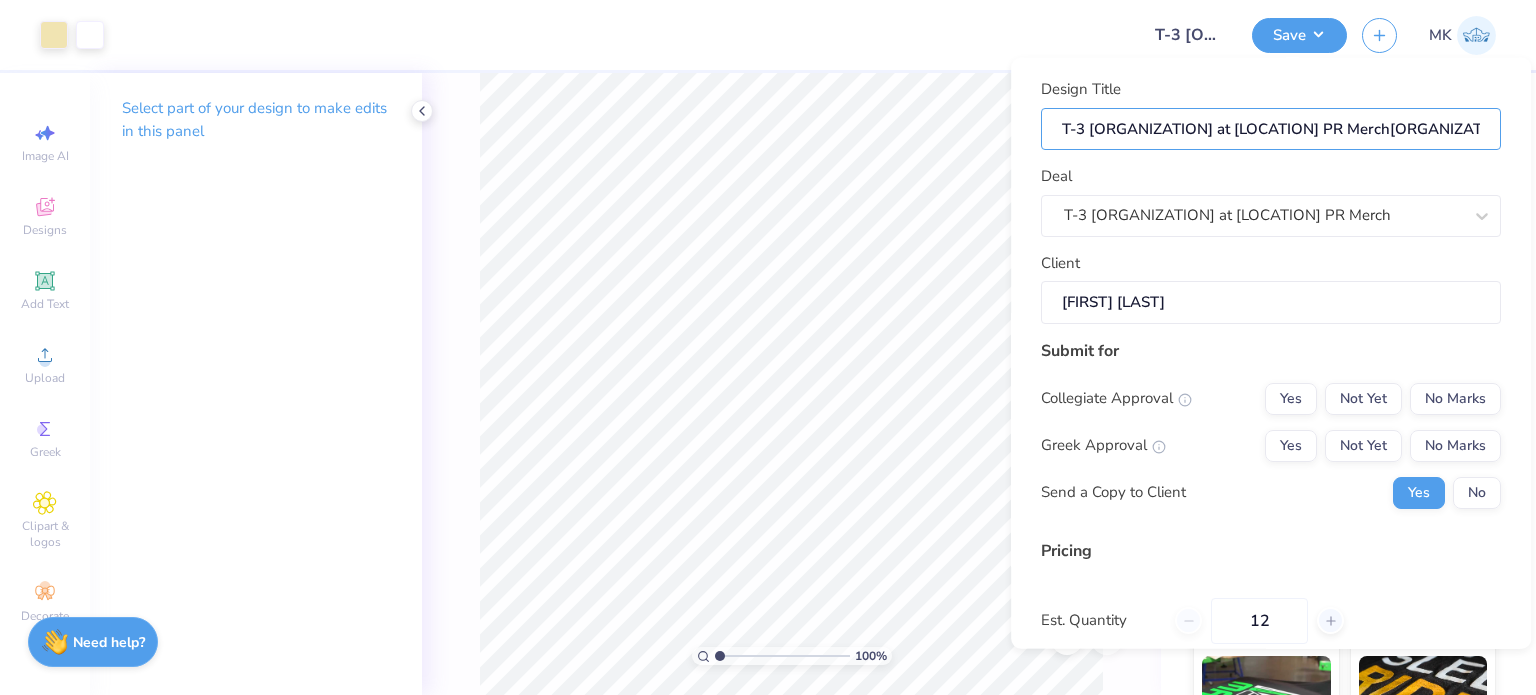 scroll, scrollTop: 0, scrollLeft: 88, axis: horizontal 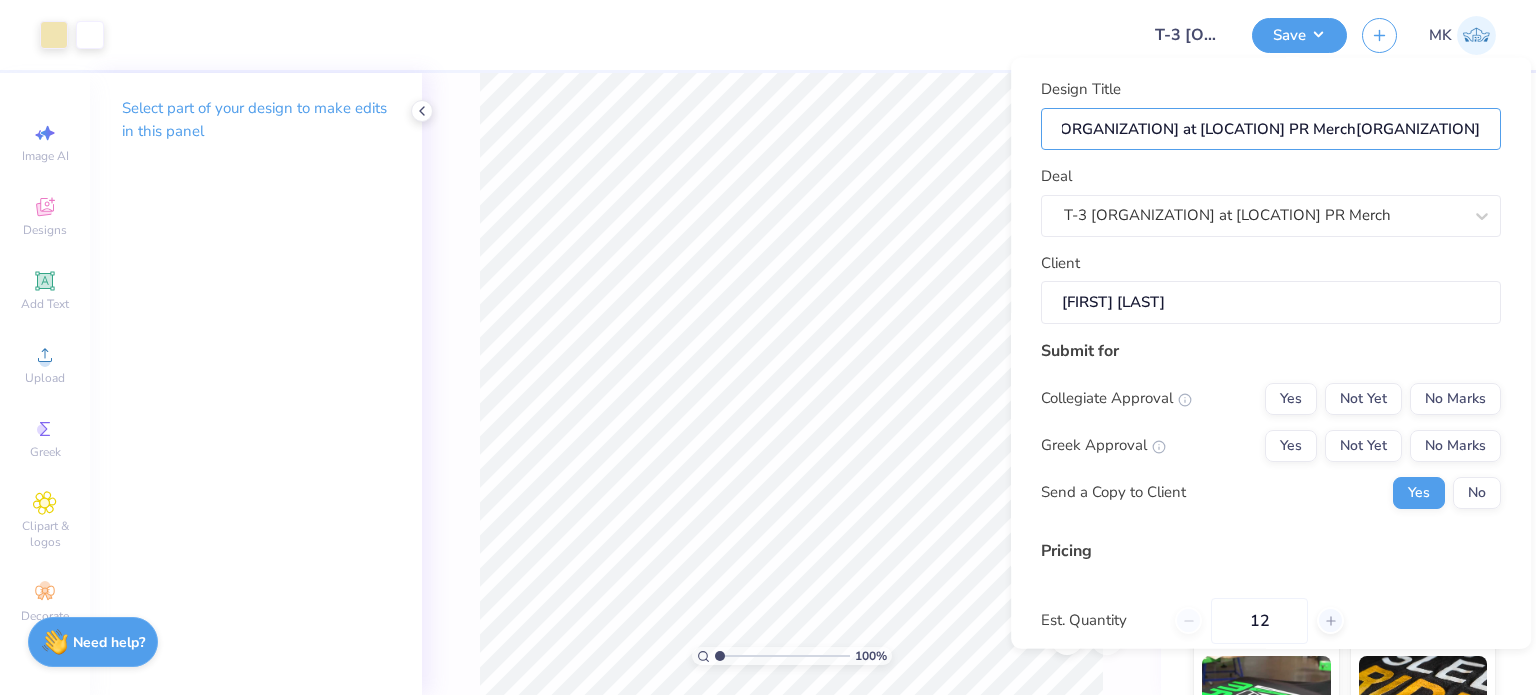 drag, startPoint x: 1063, startPoint y: 131, endPoint x: 1535, endPoint y: 135, distance: 472.01694 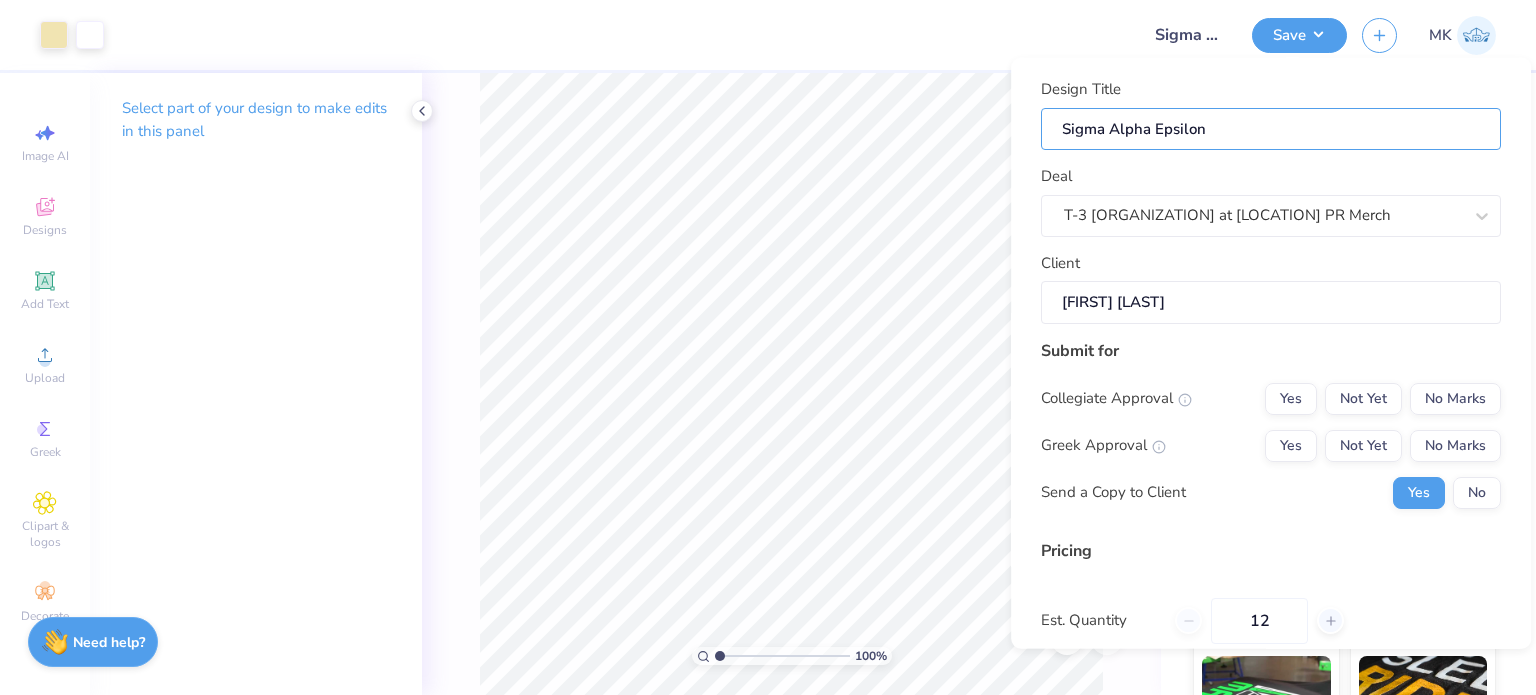 scroll, scrollTop: 0, scrollLeft: 0, axis: both 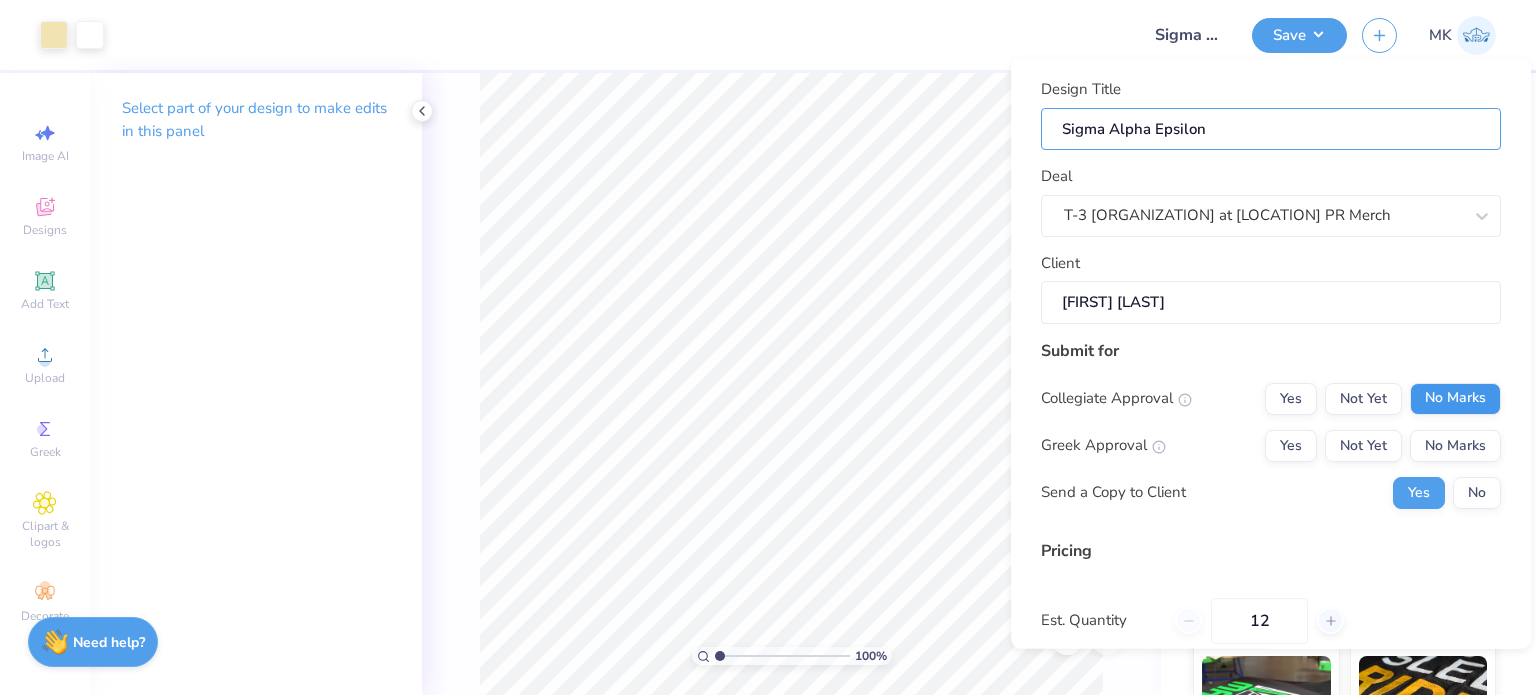 type on "Sigma Alpha Epsilon" 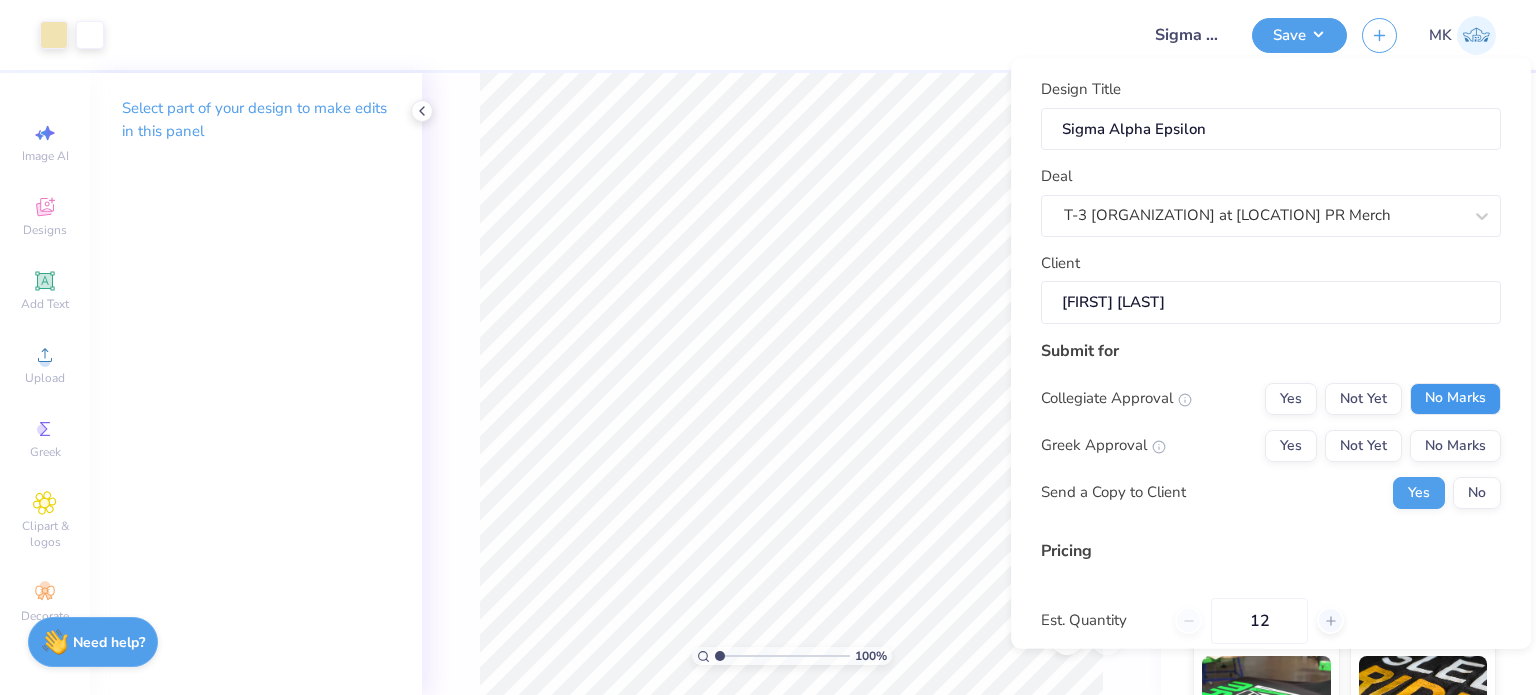 click on "No Marks" at bounding box center [1455, 398] 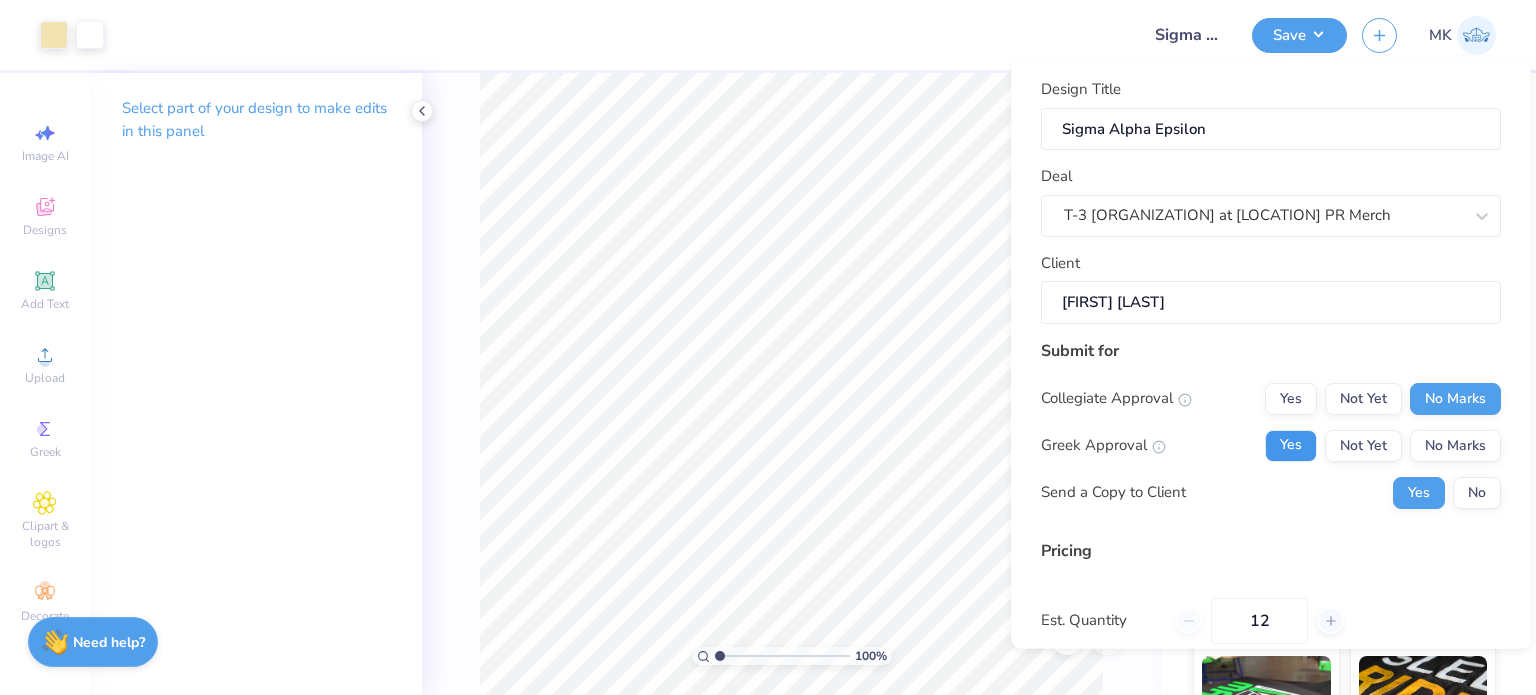 click on "Yes" at bounding box center (1291, 445) 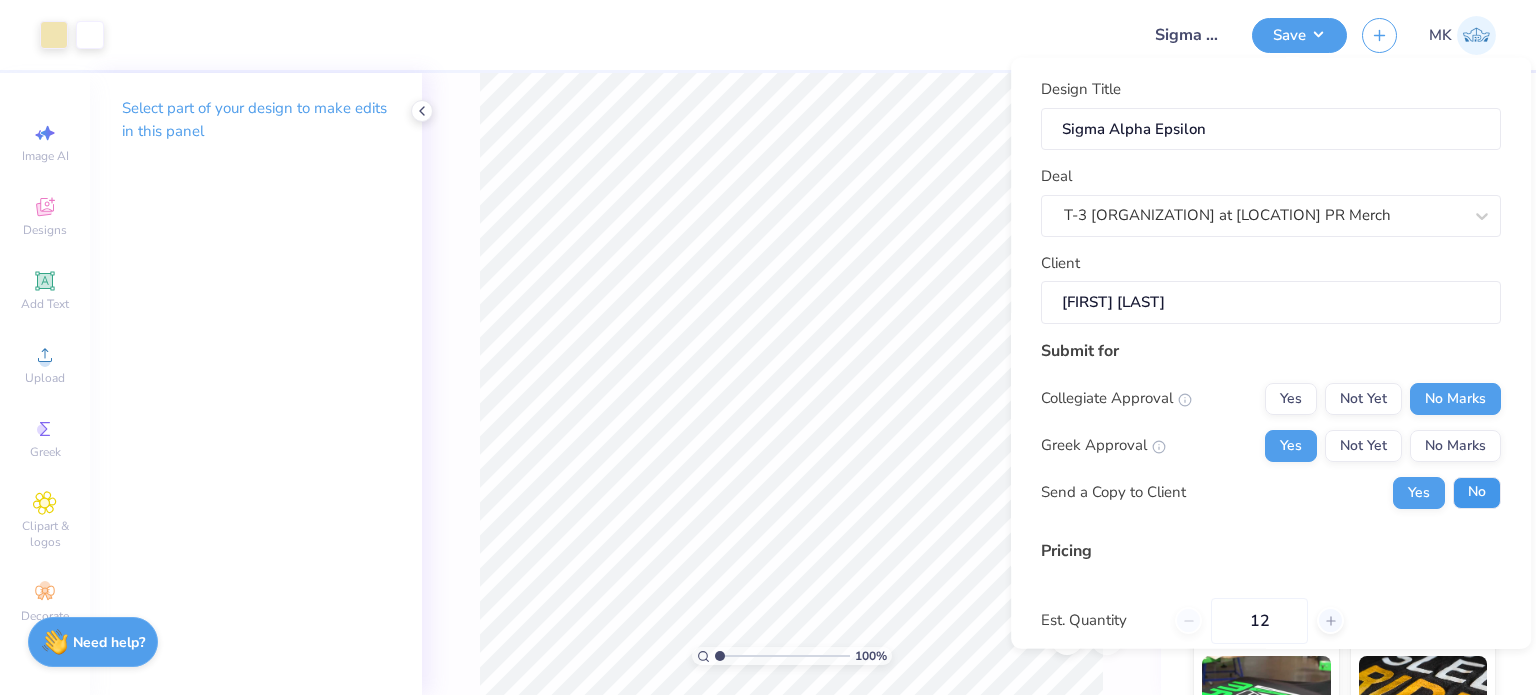 click on "No" at bounding box center (1477, 492) 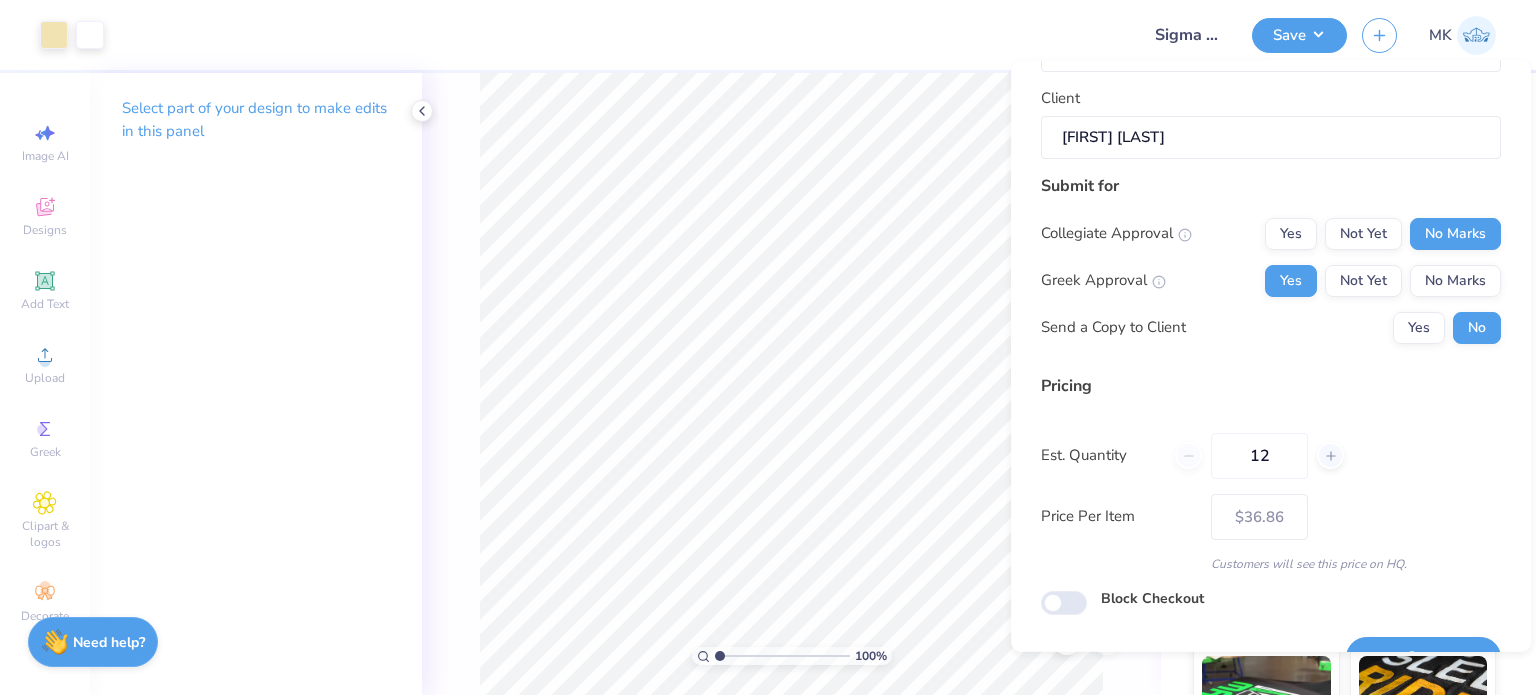 scroll, scrollTop: 212, scrollLeft: 0, axis: vertical 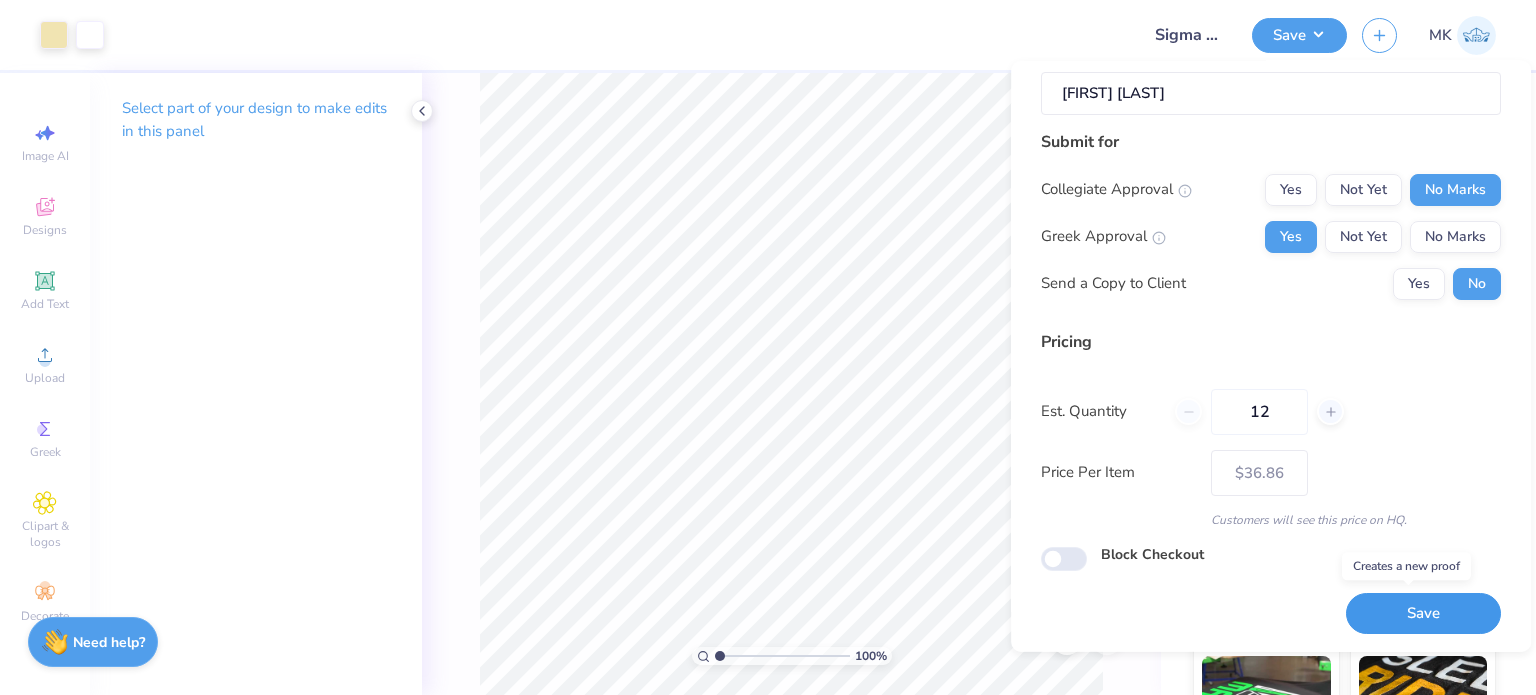 click on "Save" at bounding box center [1423, 613] 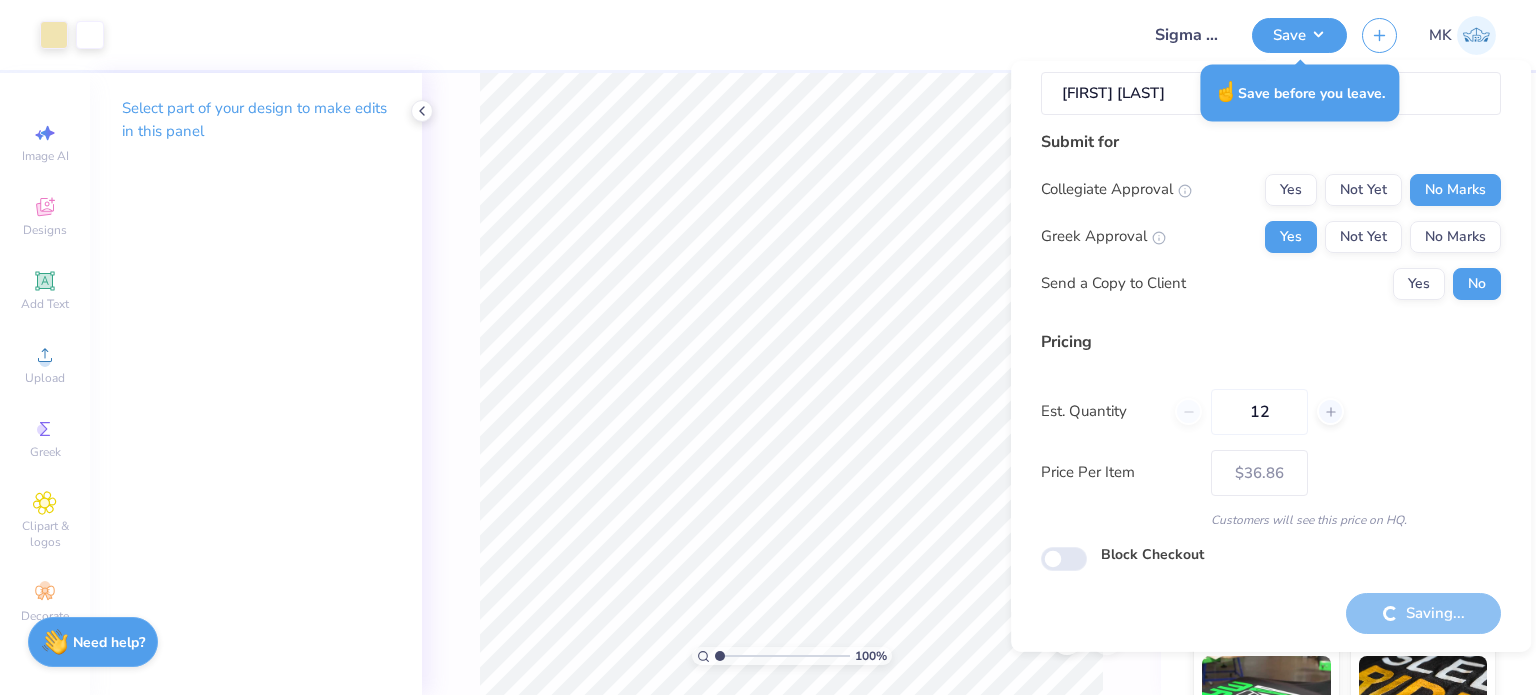 type on "– –" 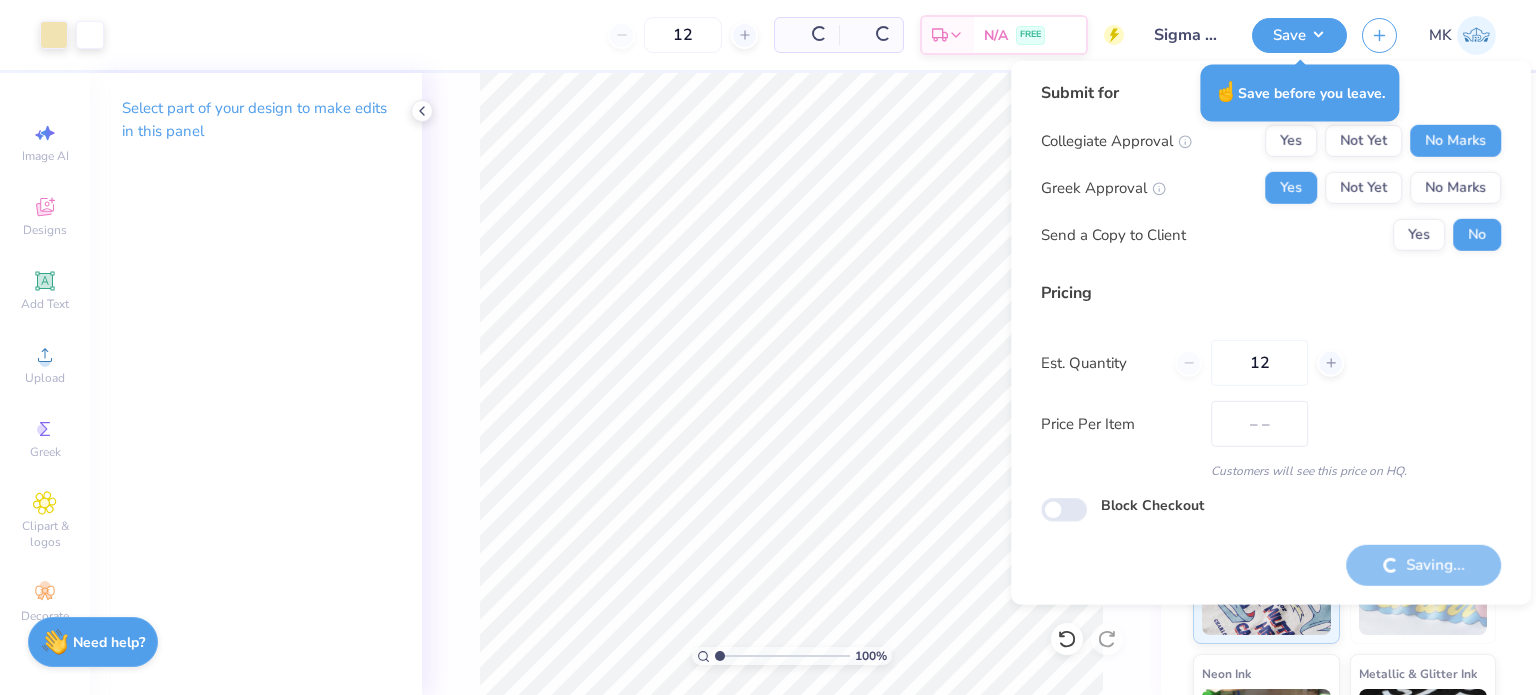 scroll, scrollTop: 0, scrollLeft: 0, axis: both 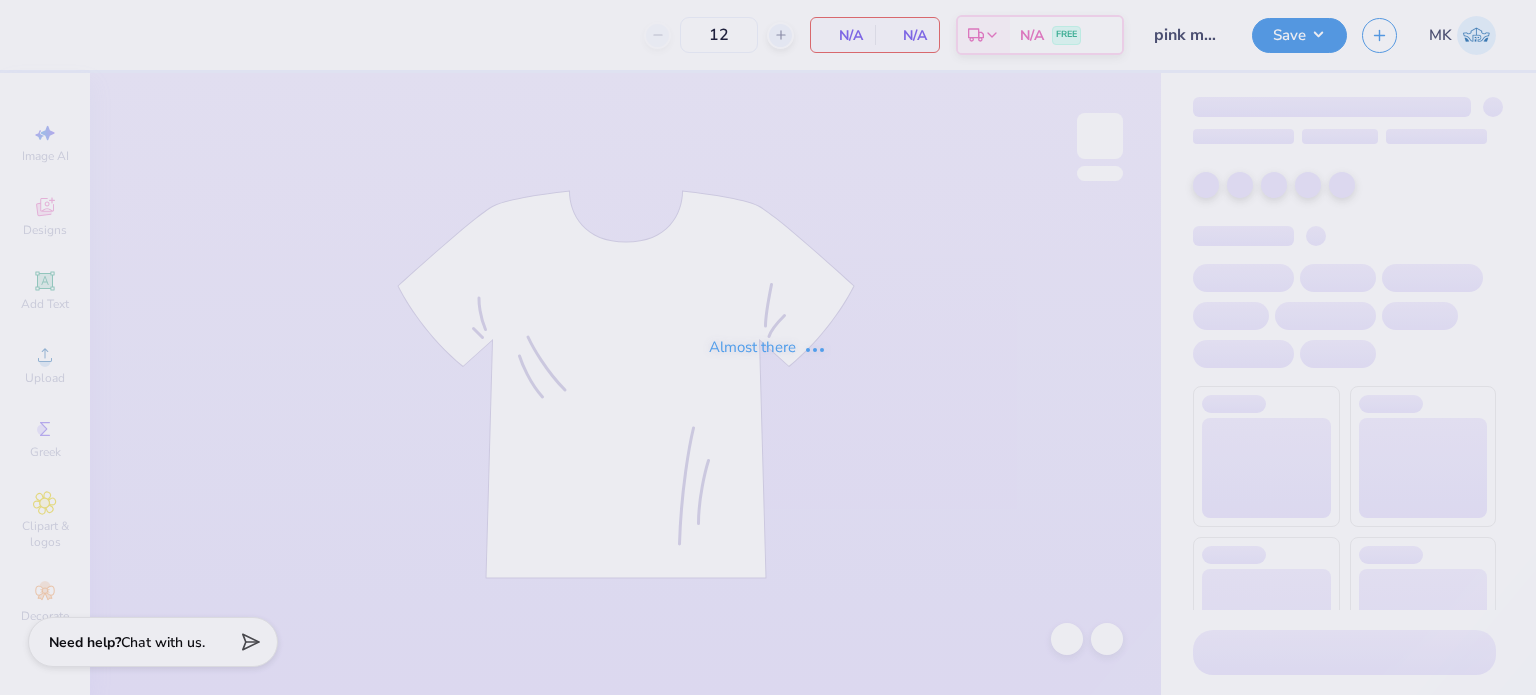 type on "pink mock neck" 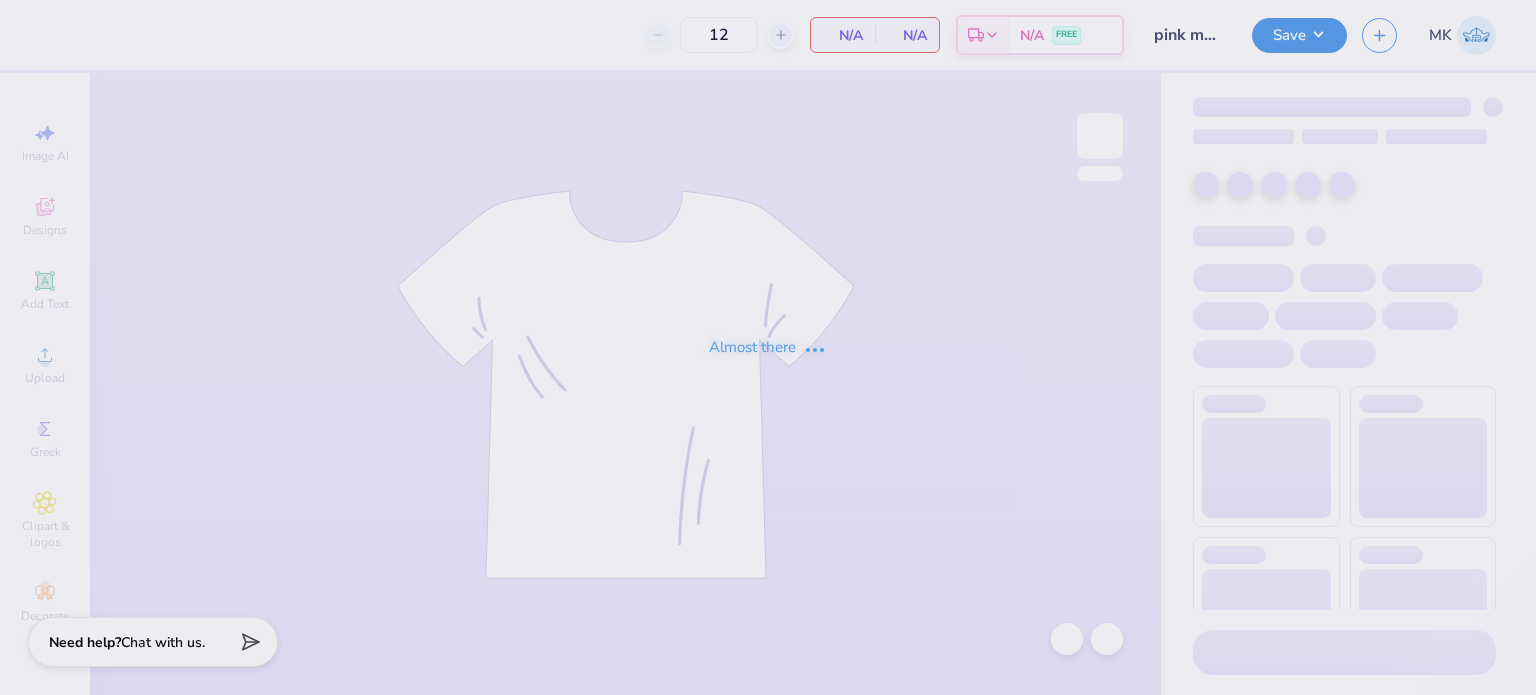 scroll, scrollTop: 0, scrollLeft: 0, axis: both 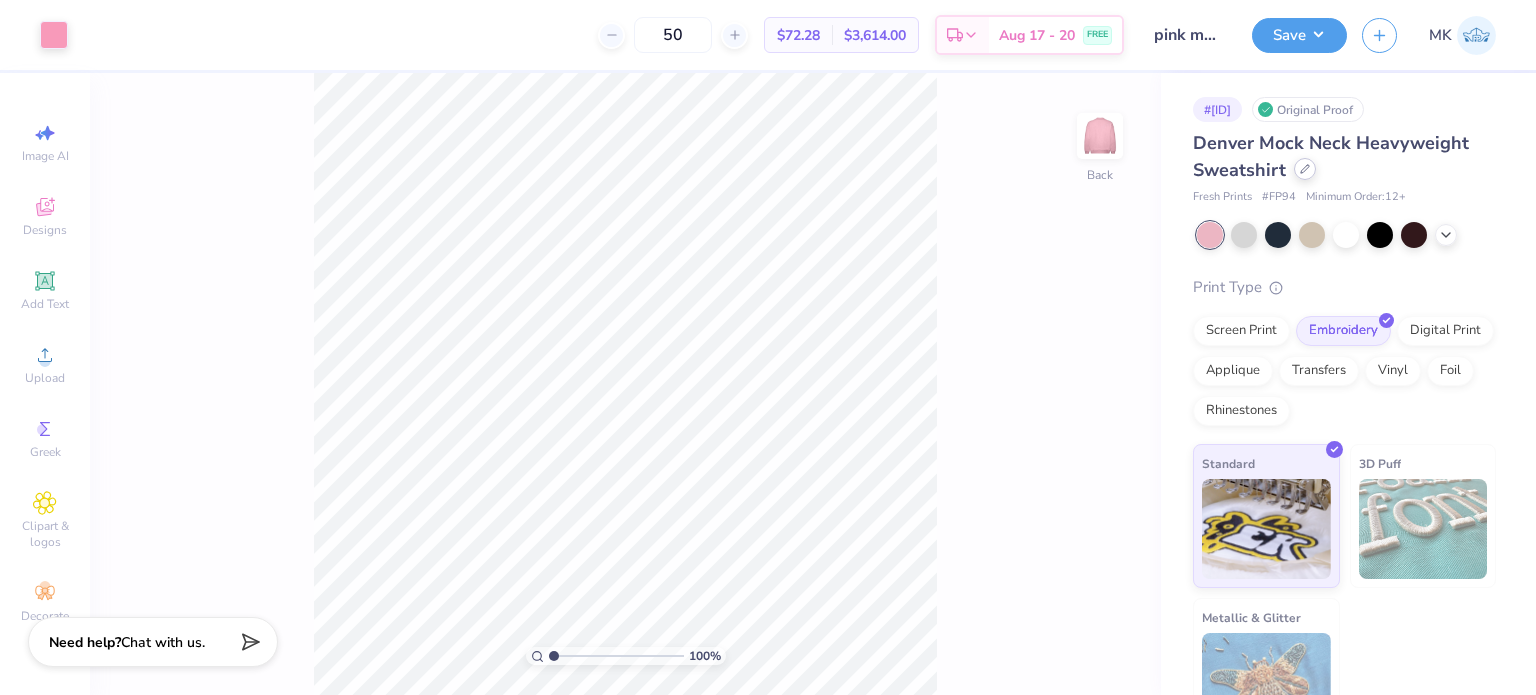 click at bounding box center [1305, 169] 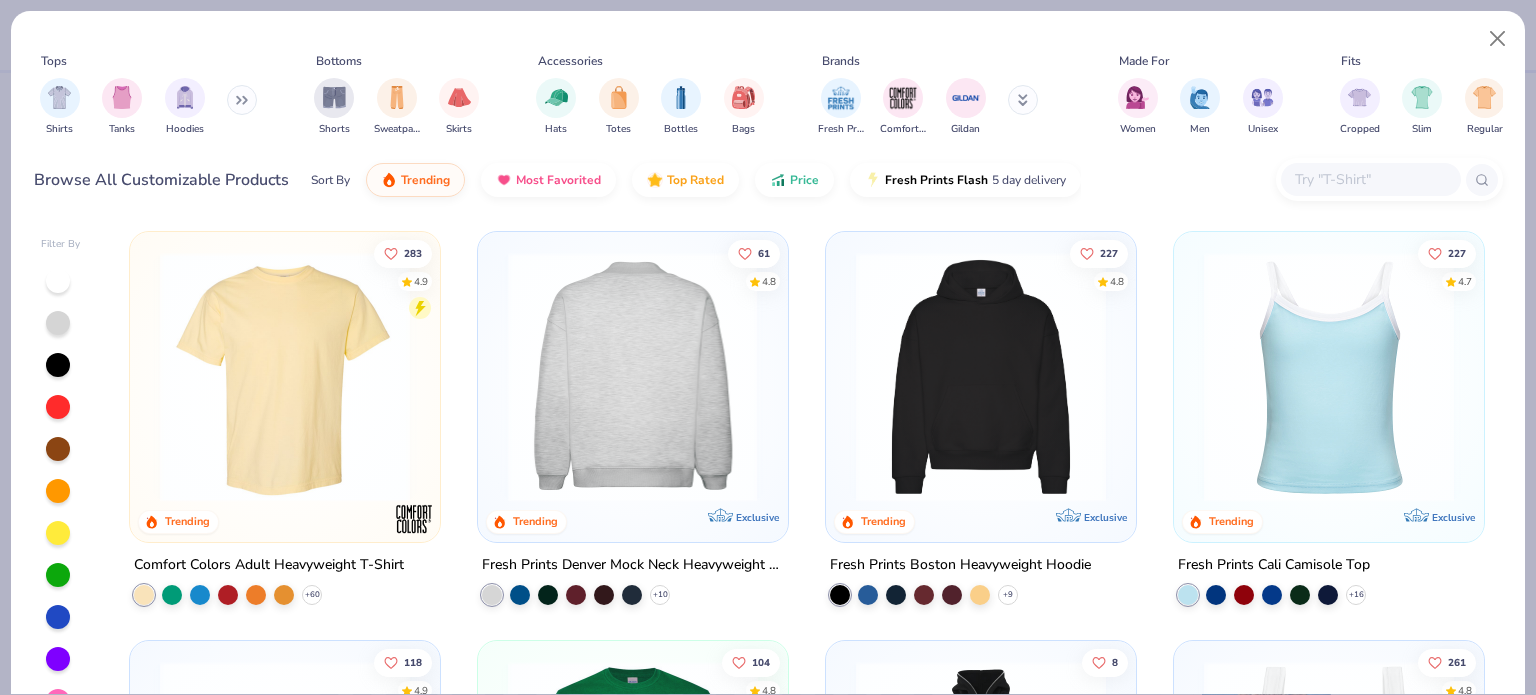 click at bounding box center (981, 377) 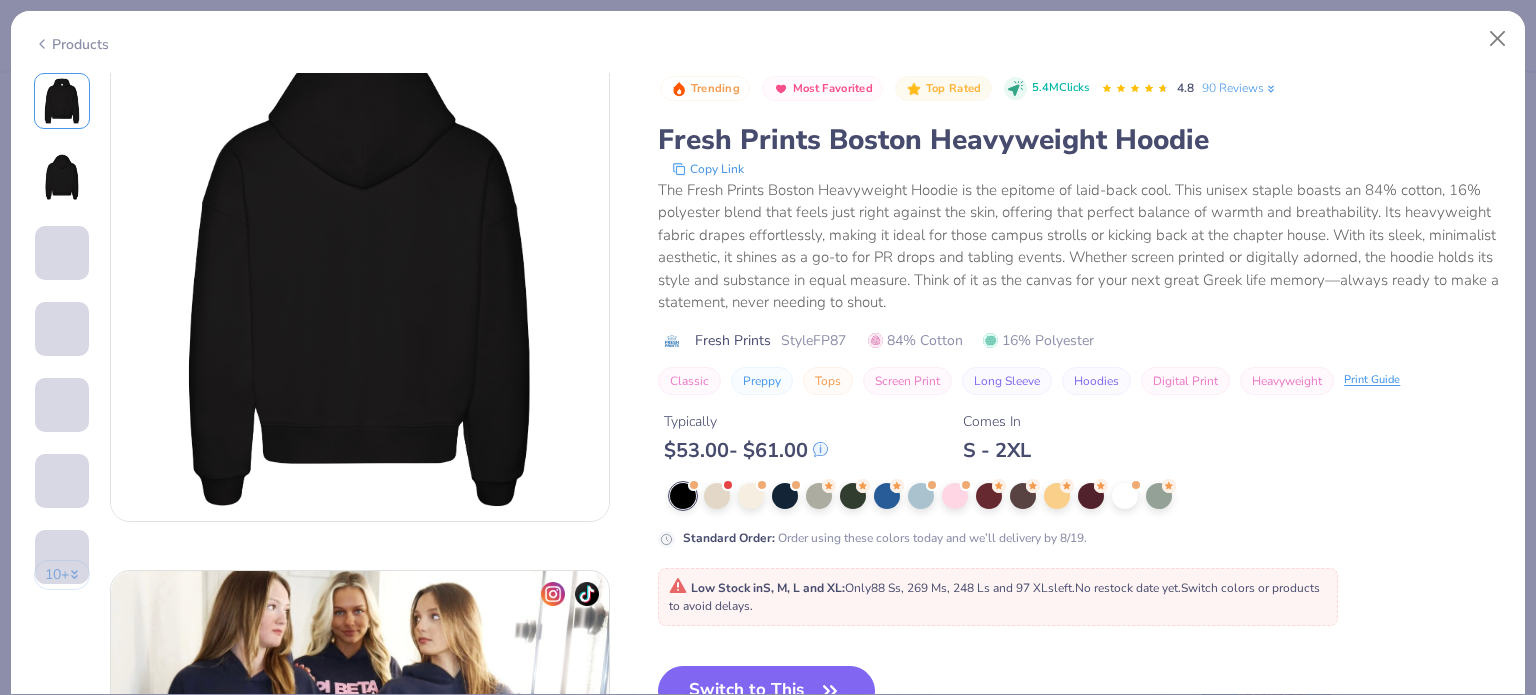 scroll, scrollTop: 600, scrollLeft: 0, axis: vertical 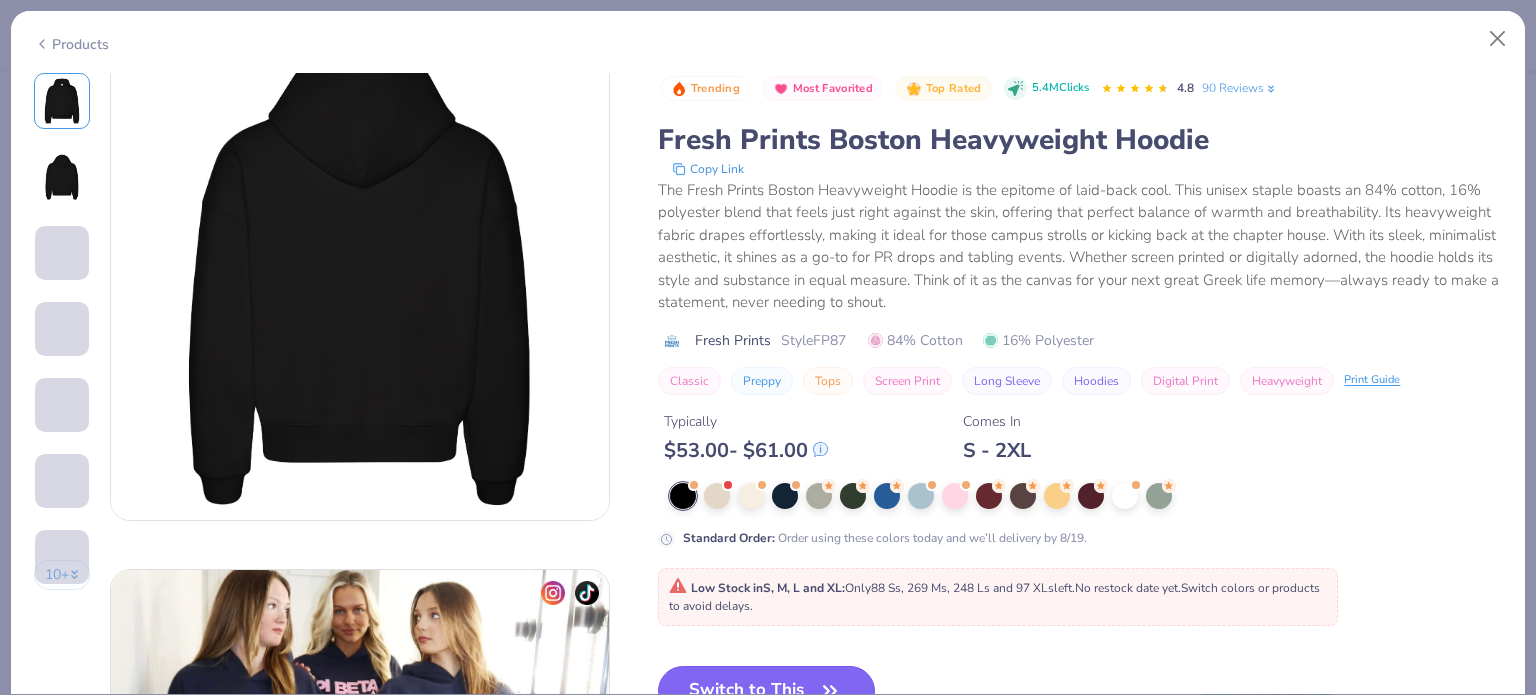 click on "Switch to This" at bounding box center [766, 691] 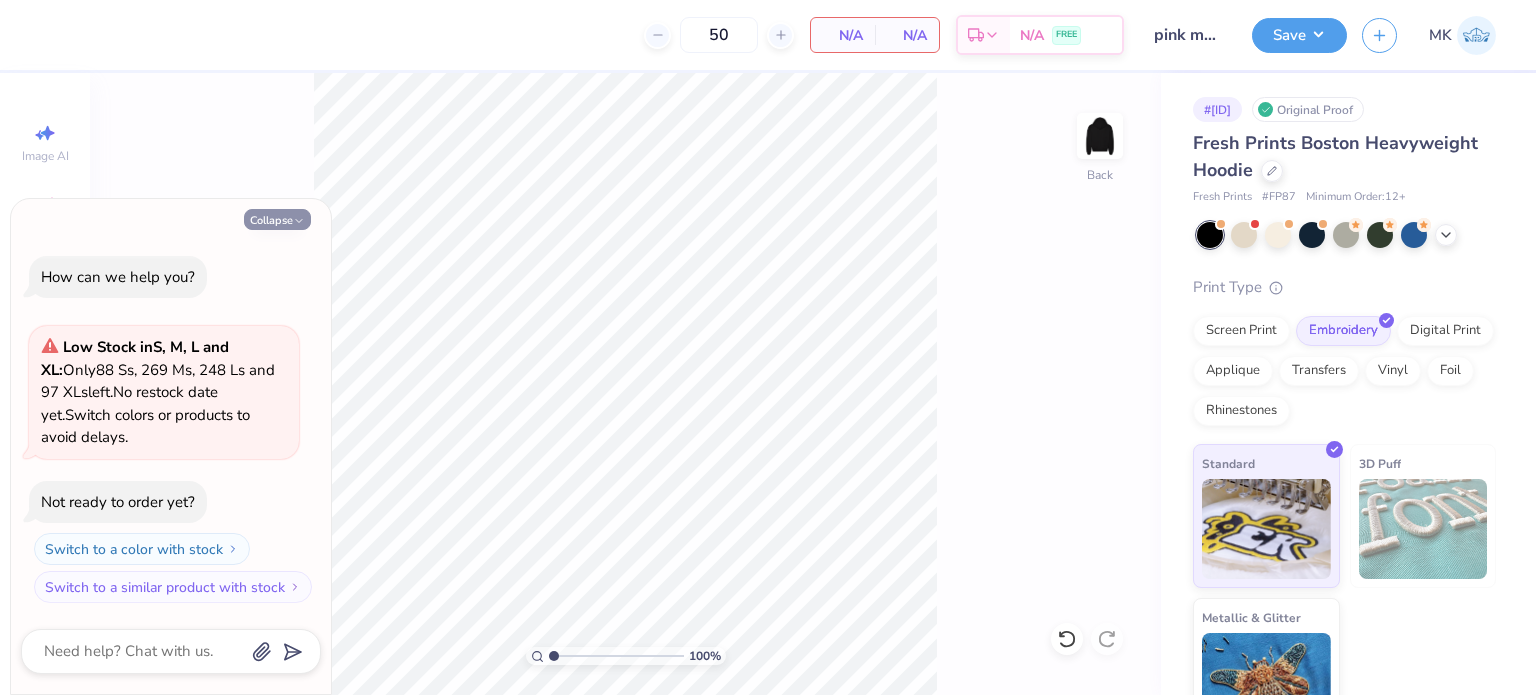 click 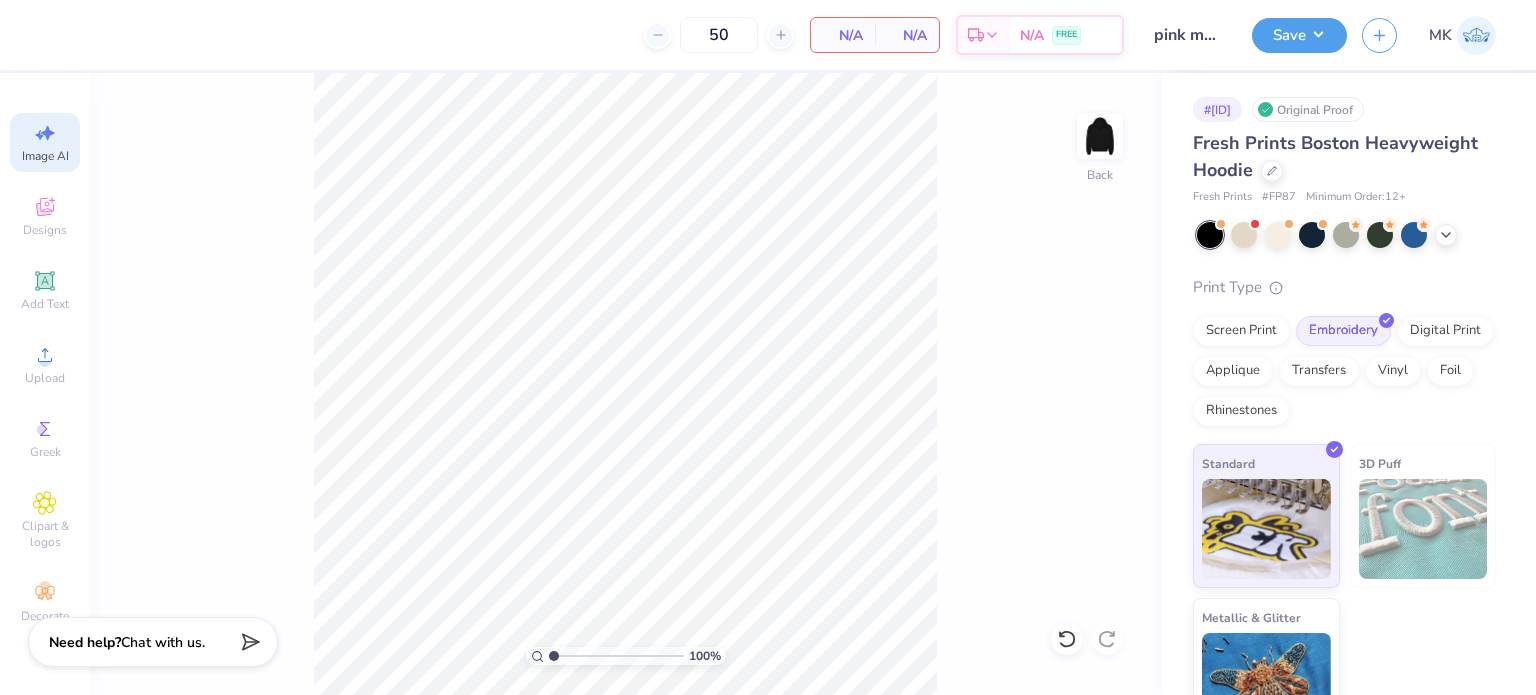 drag, startPoint x: 43, startPoint y: 133, endPoint x: 69, endPoint y: 147, distance: 29.529646 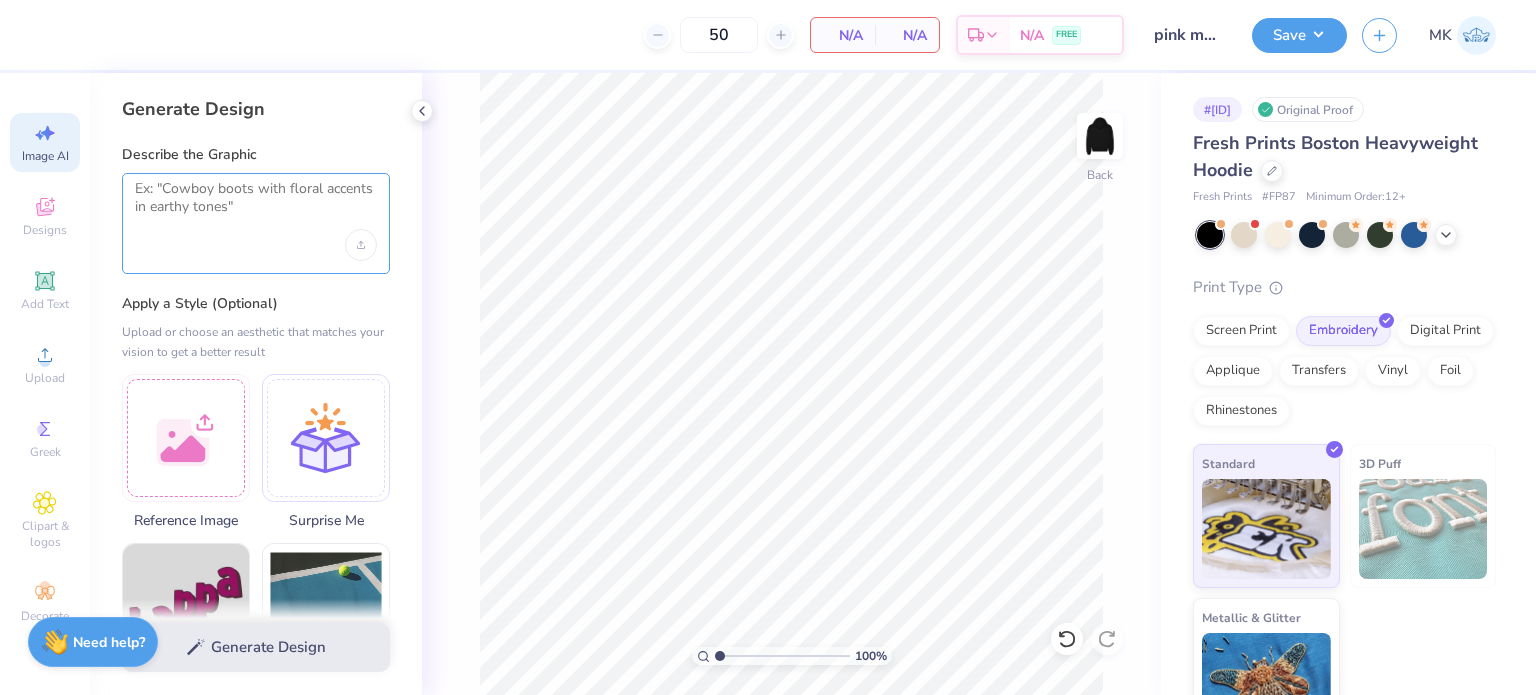 click at bounding box center (256, 205) 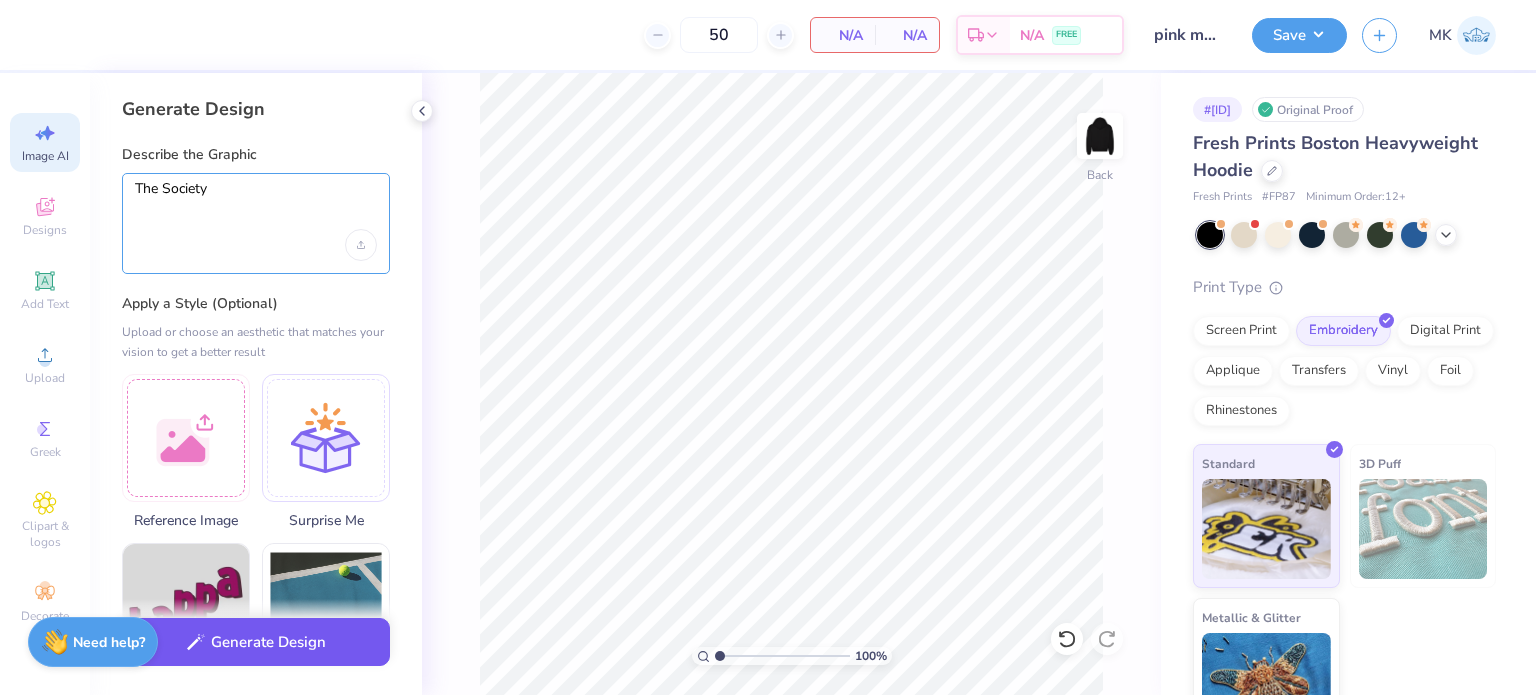 type on "The Society" 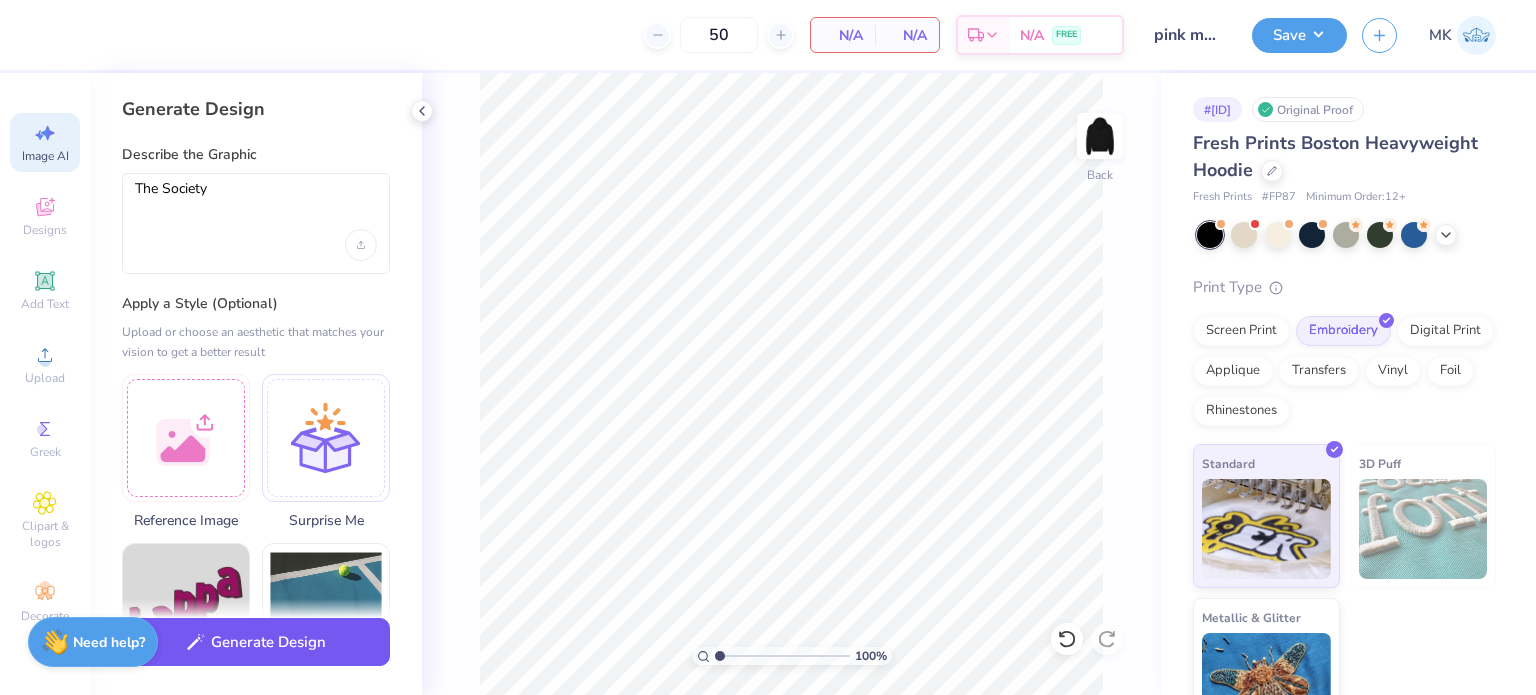 click on "Generate Design" at bounding box center (256, 642) 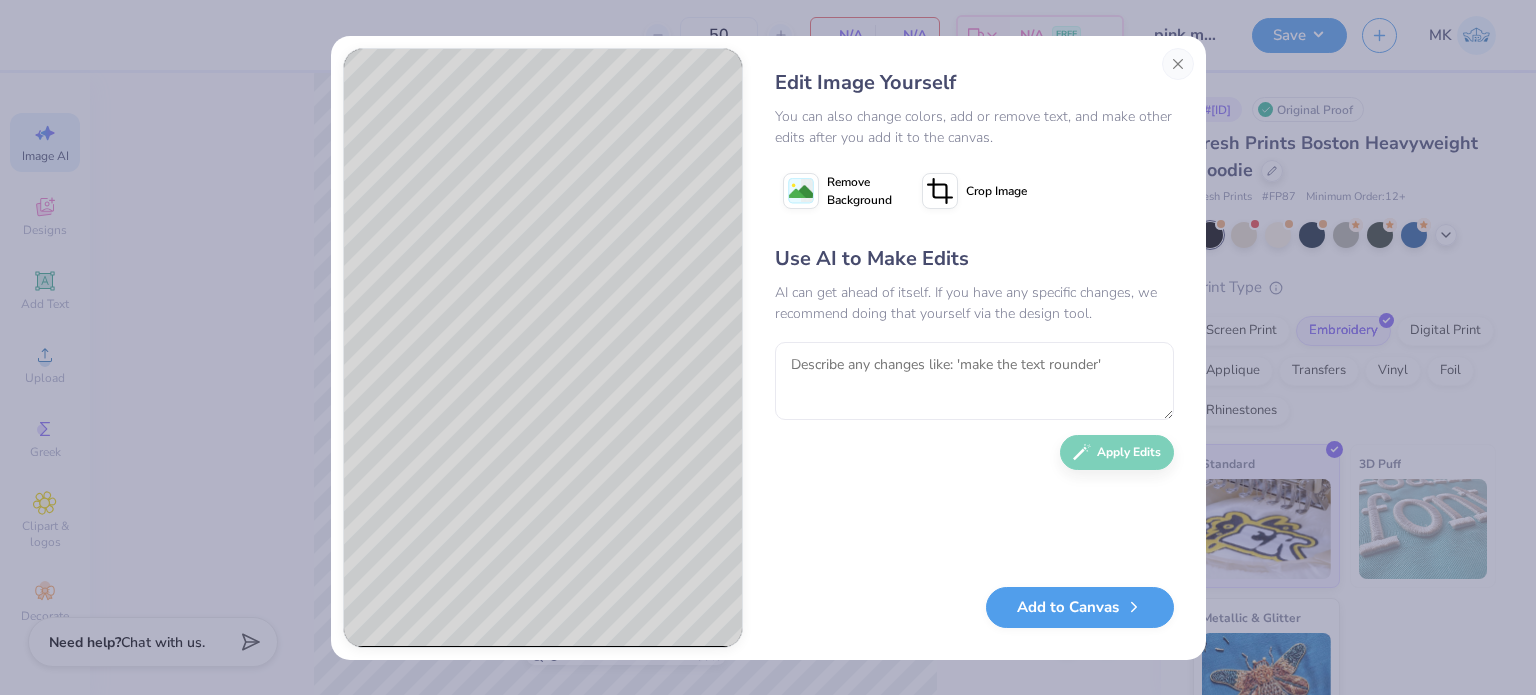 click 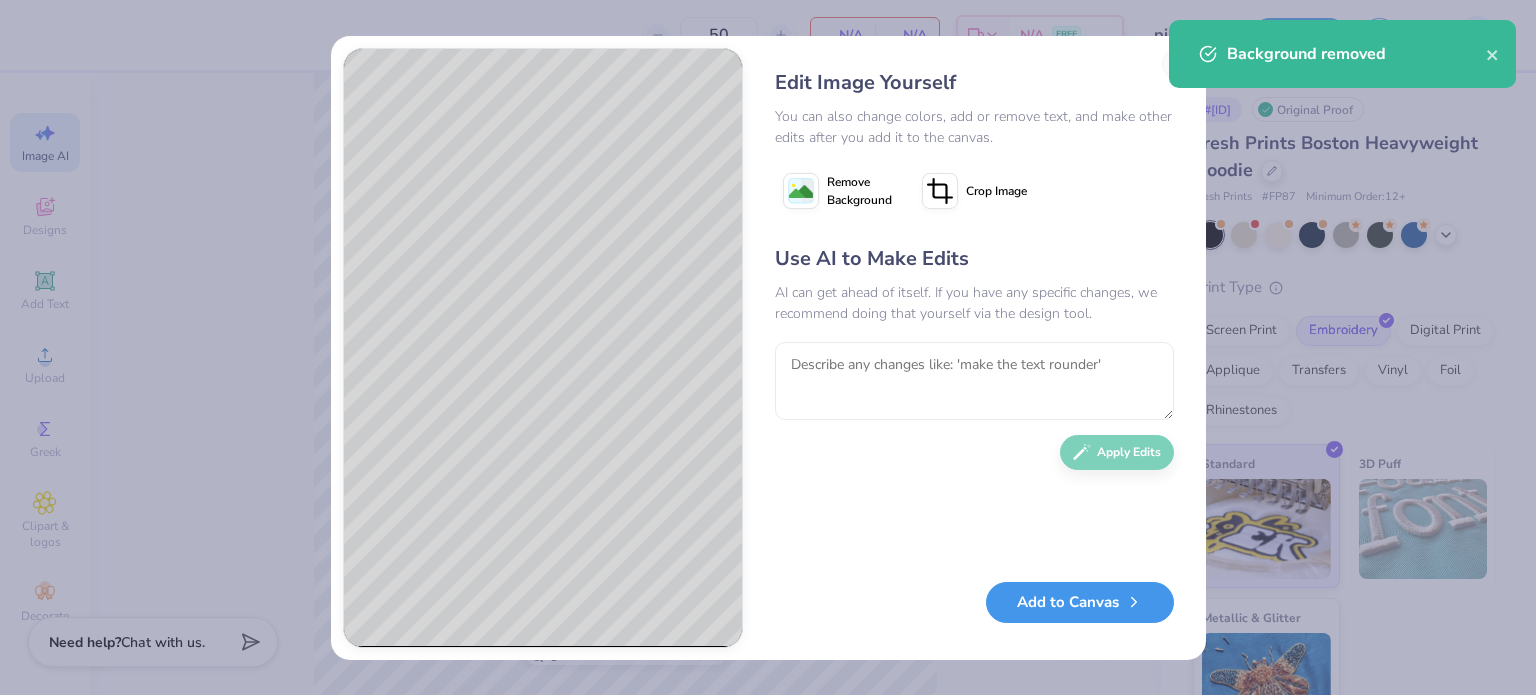 click on "Add to Canvas" at bounding box center [1080, 602] 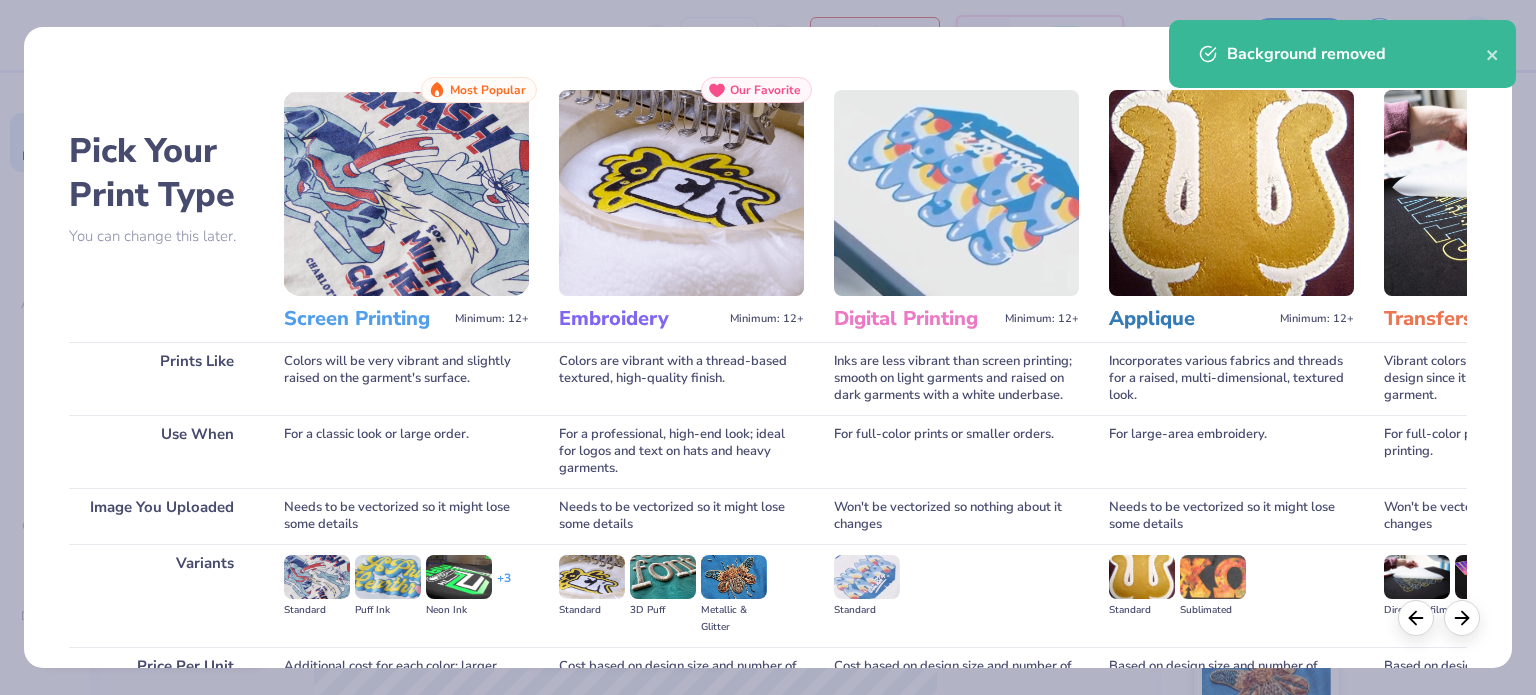 scroll, scrollTop: 201, scrollLeft: 0, axis: vertical 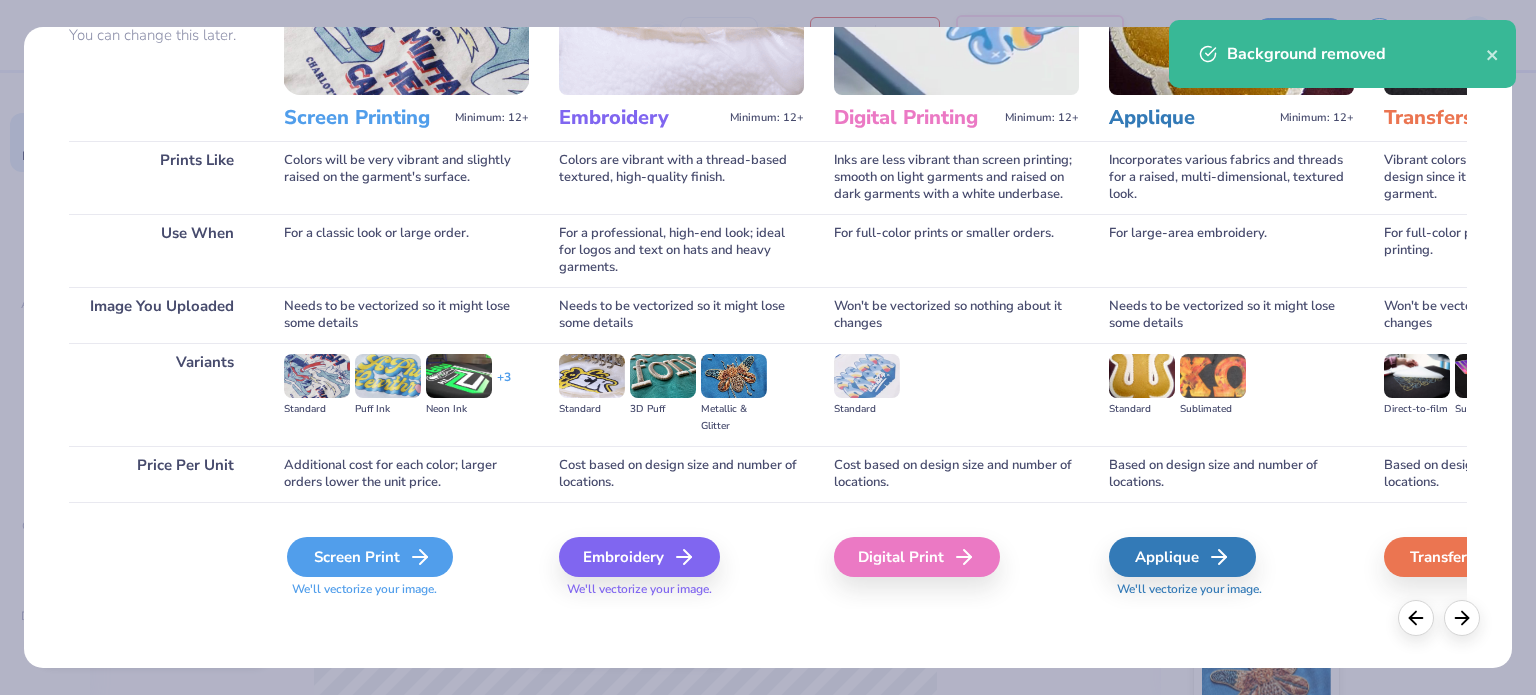 click on "Screen Print" at bounding box center [370, 557] 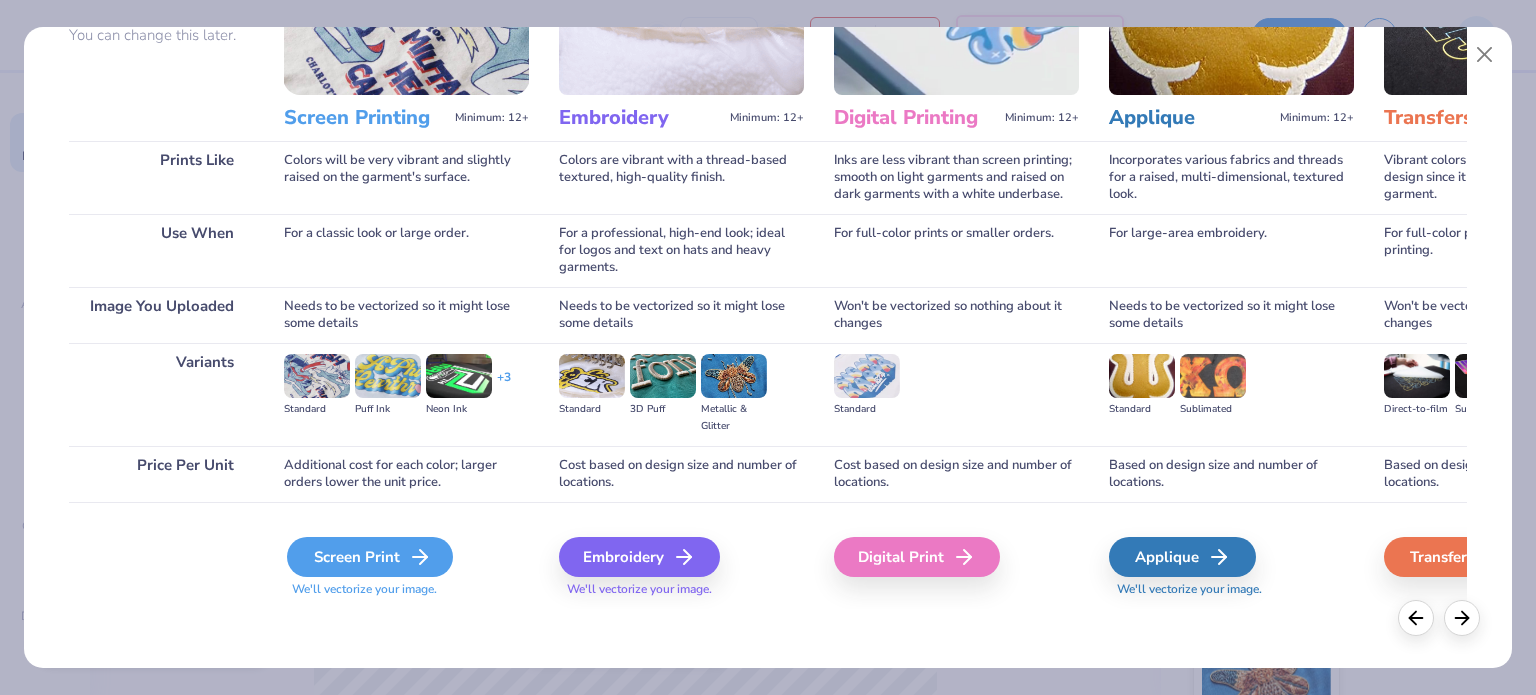 type 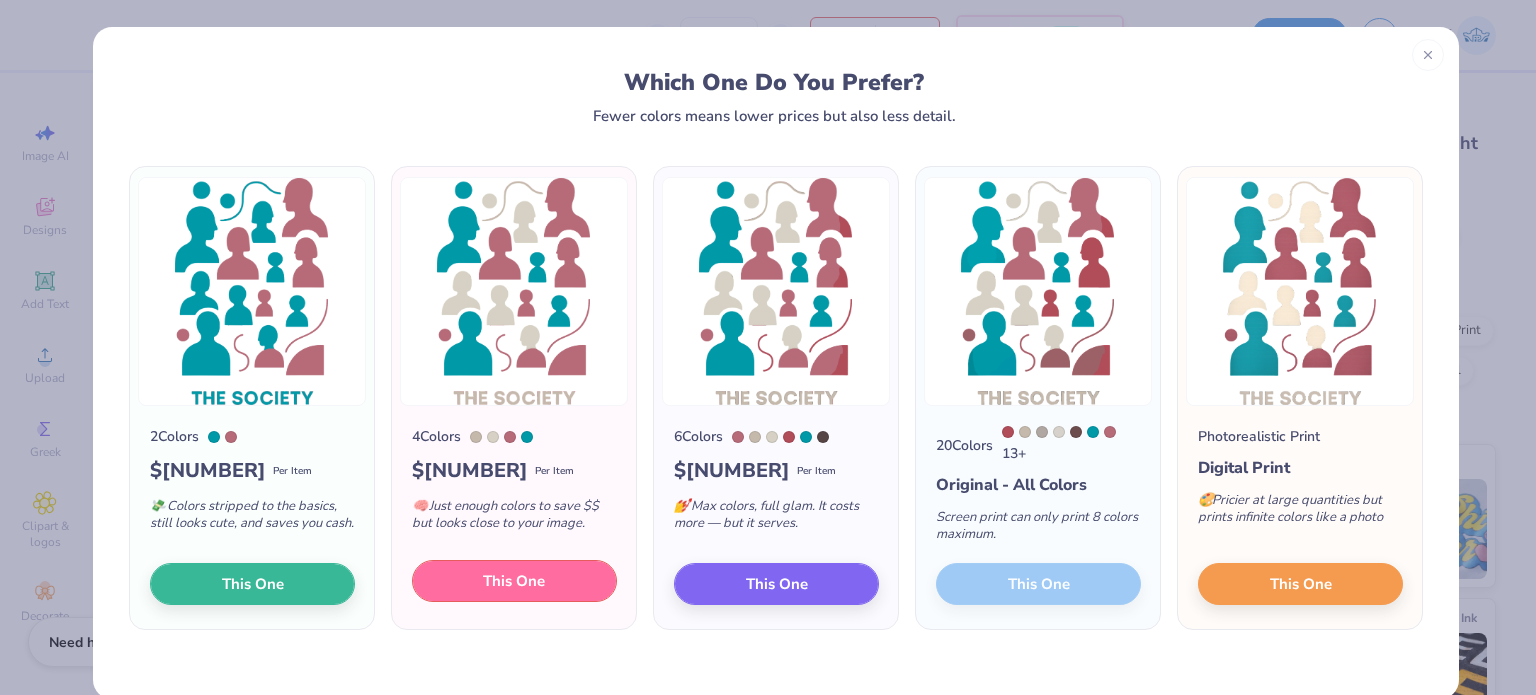 click on "This One" at bounding box center (514, 581) 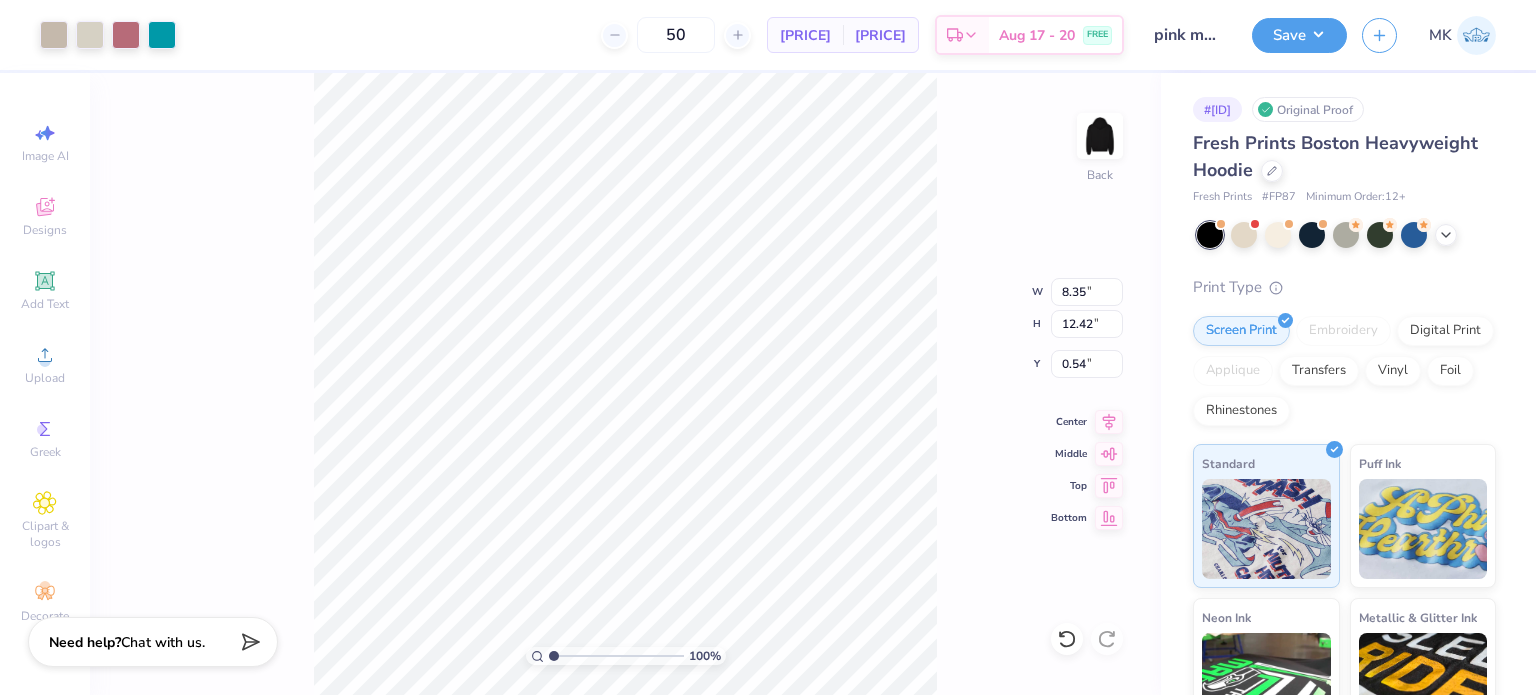 click at bounding box center [768, 347] 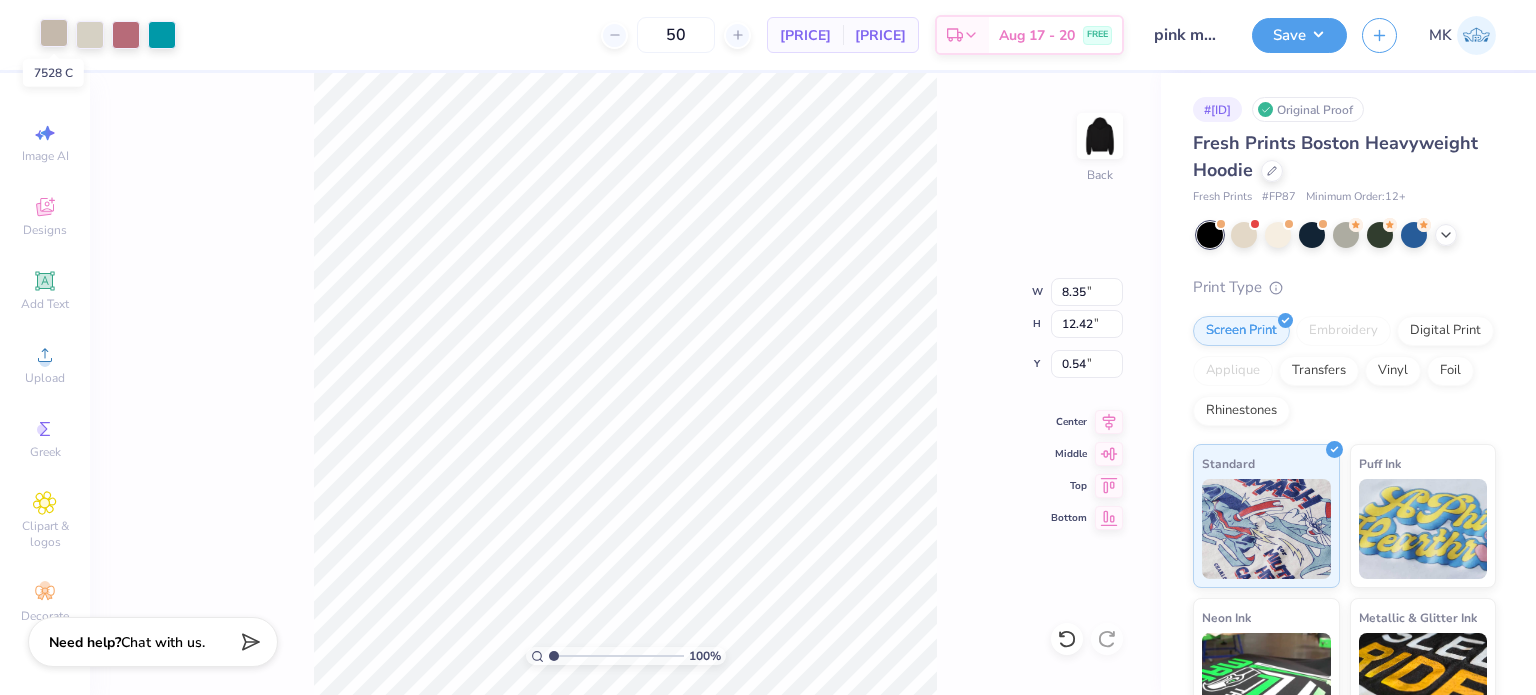 click at bounding box center [54, 33] 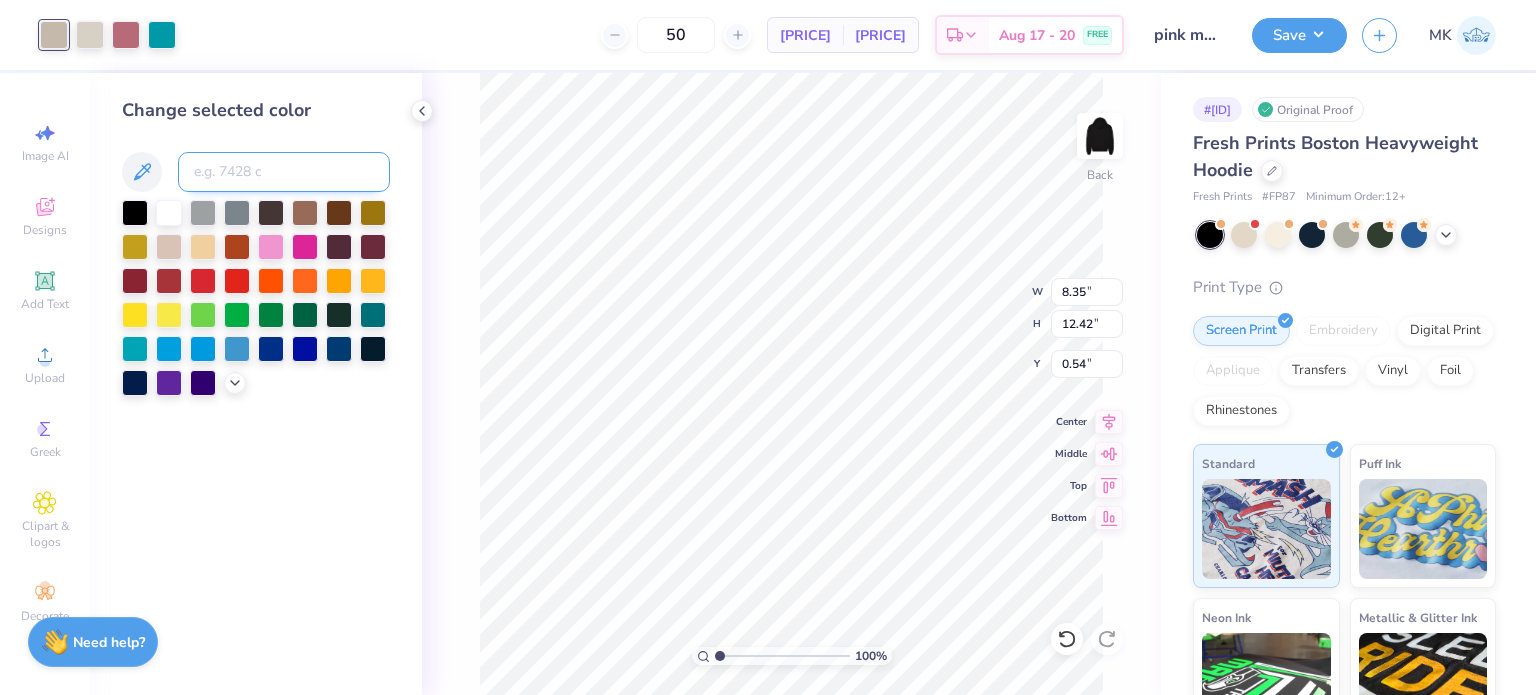 click at bounding box center [284, 172] 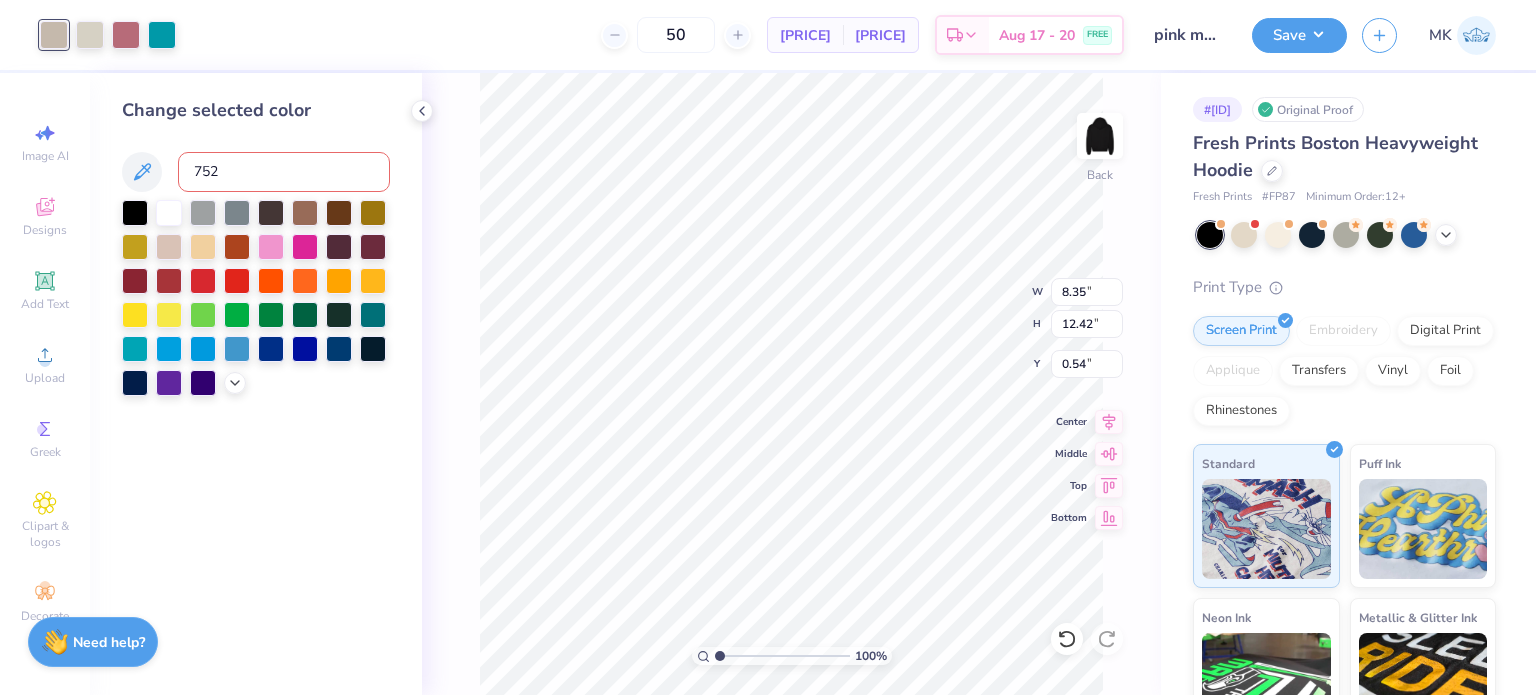 type on "7527" 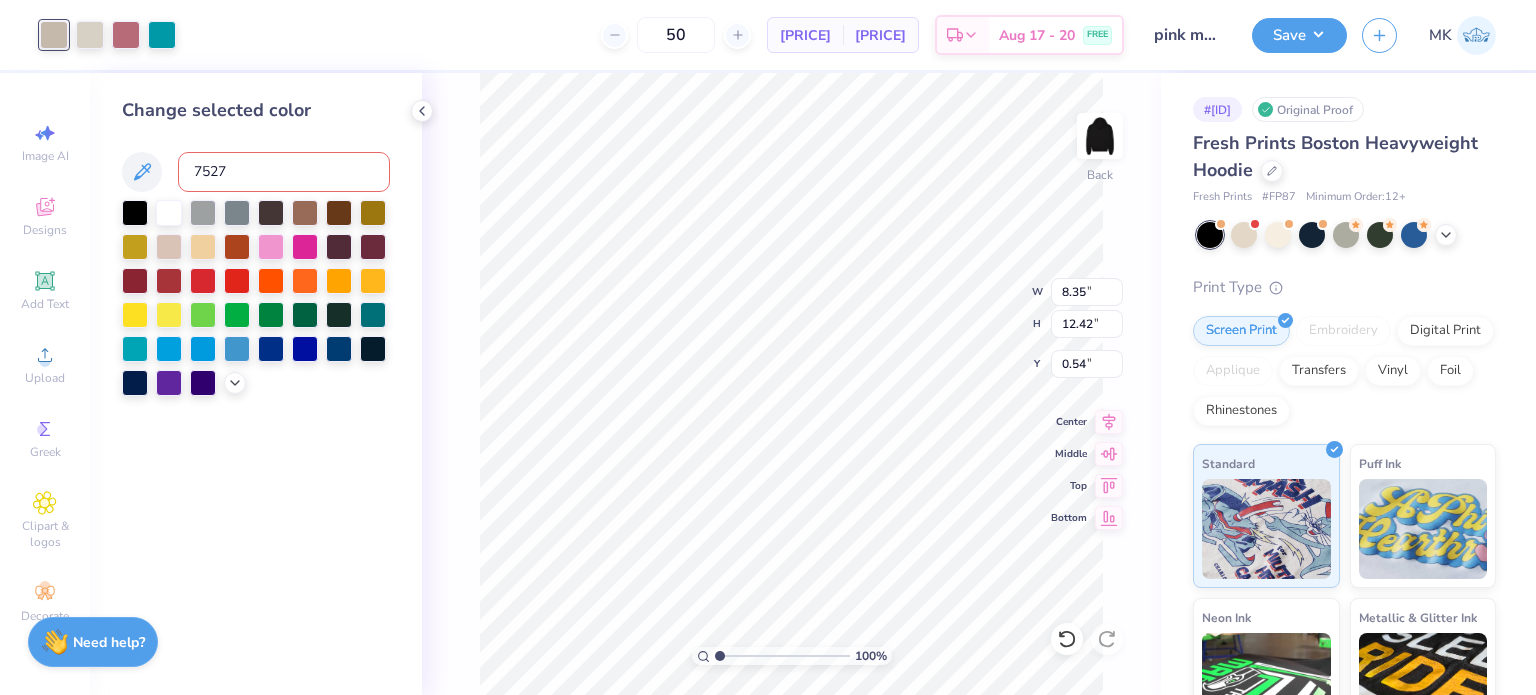 type 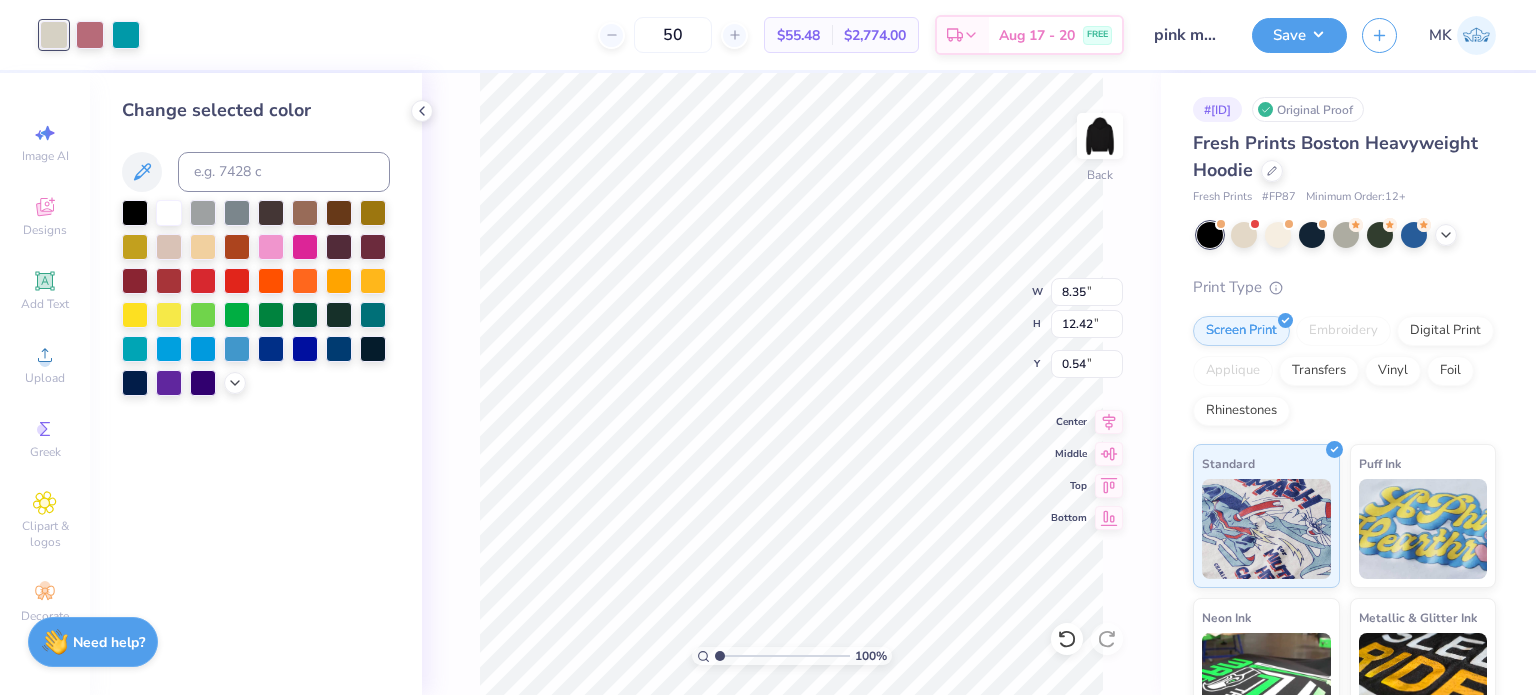 type on "7.47" 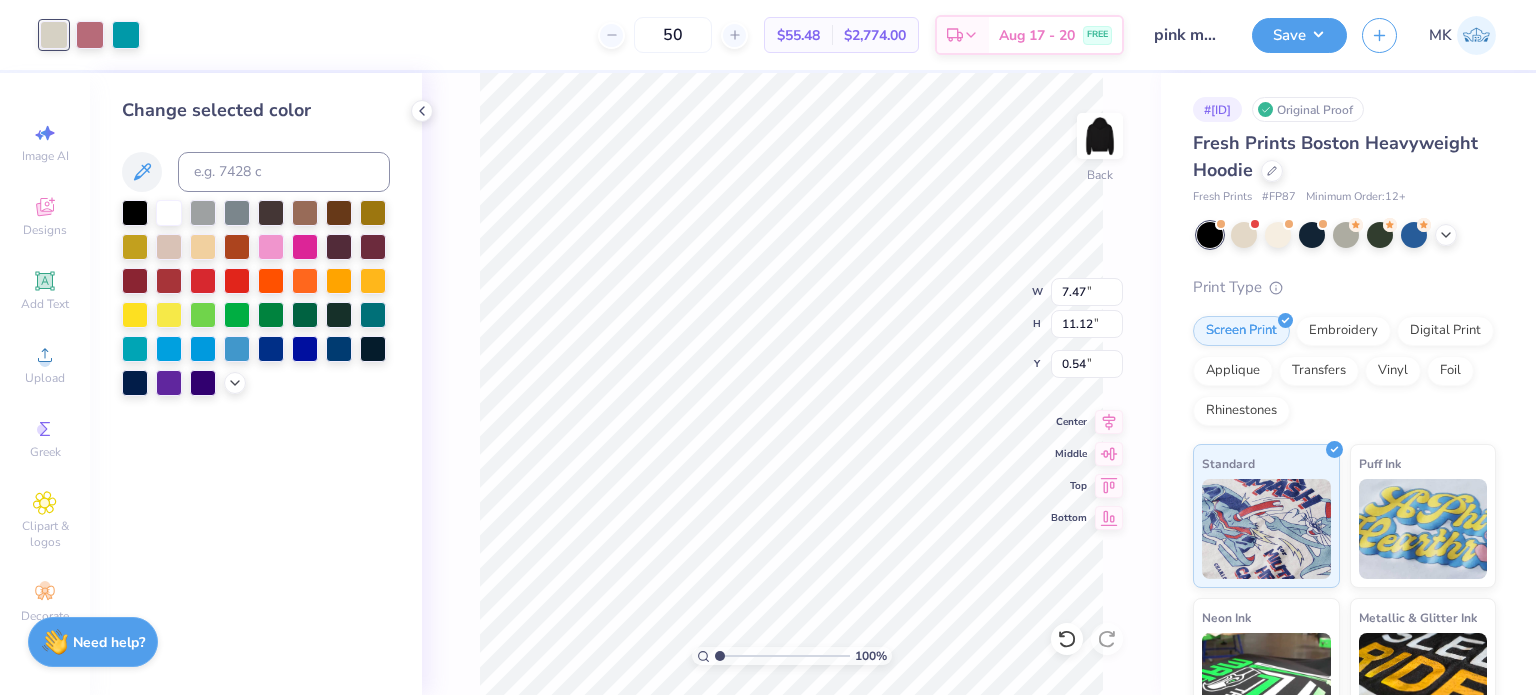 type on "5.27" 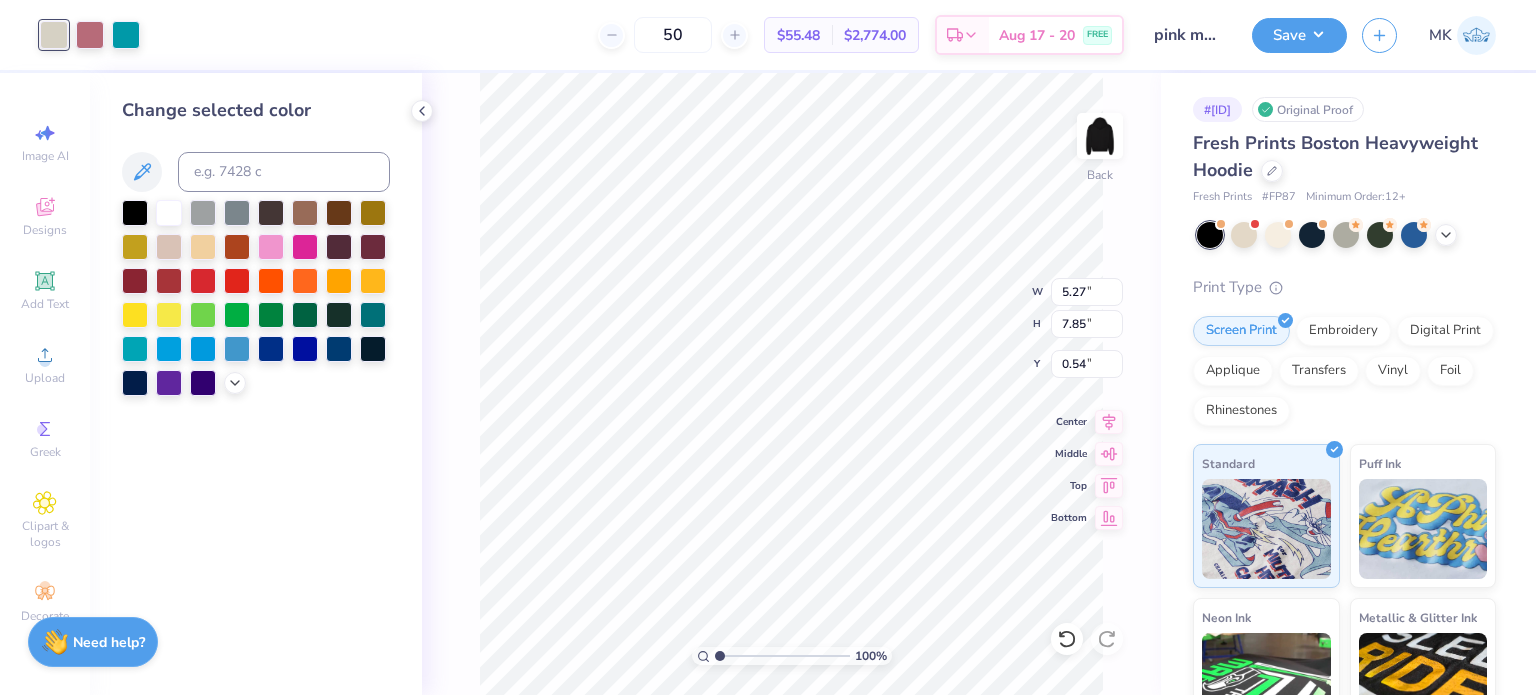 type on "3.94" 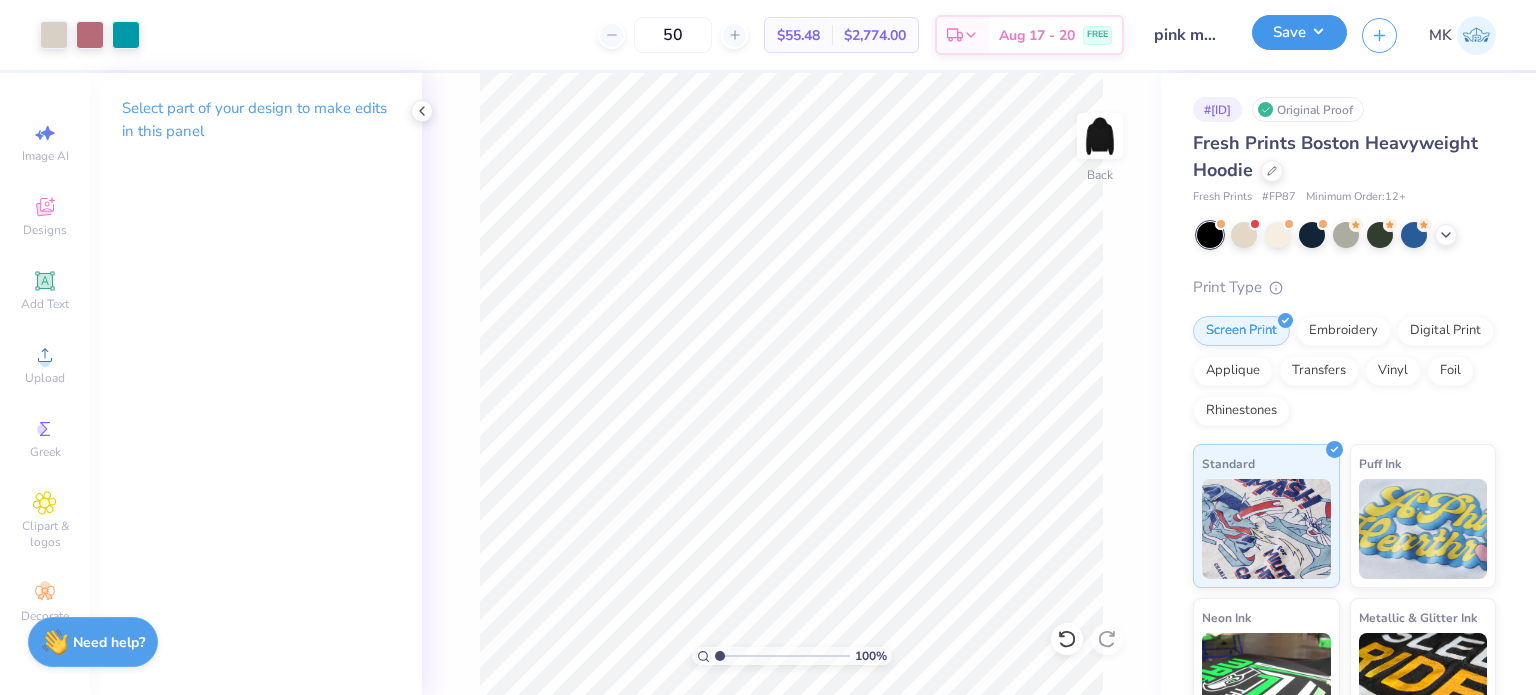 click on "Save" at bounding box center (1299, 32) 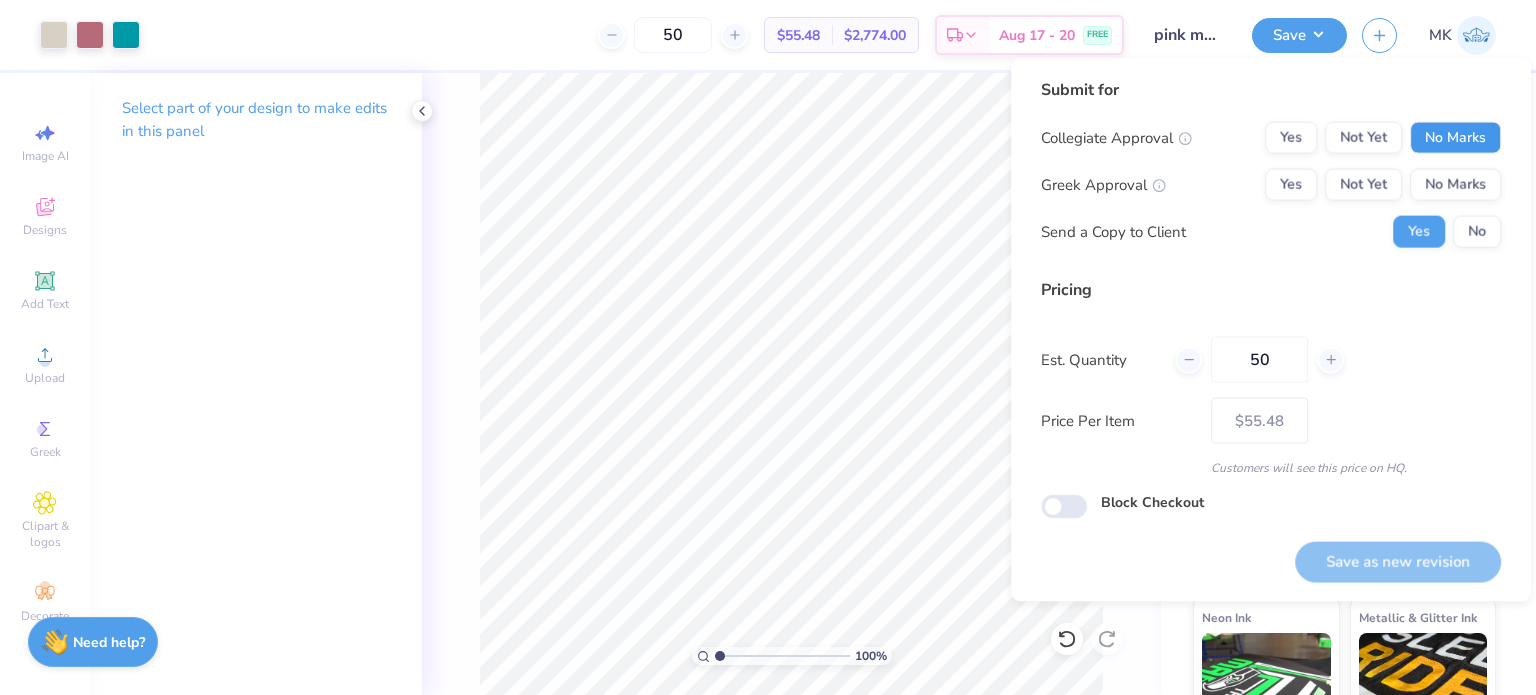 click on "No Marks" at bounding box center [1455, 138] 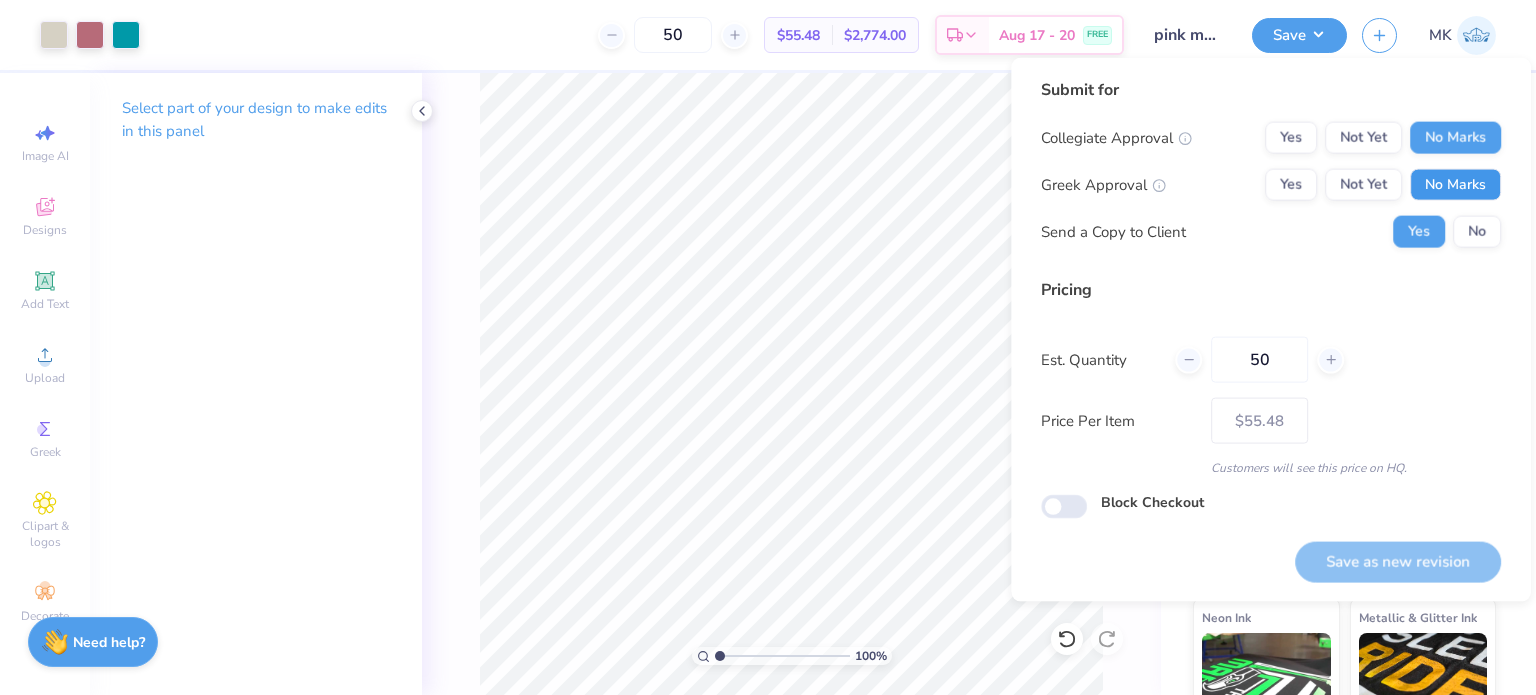 click on "No Marks" at bounding box center (1455, 185) 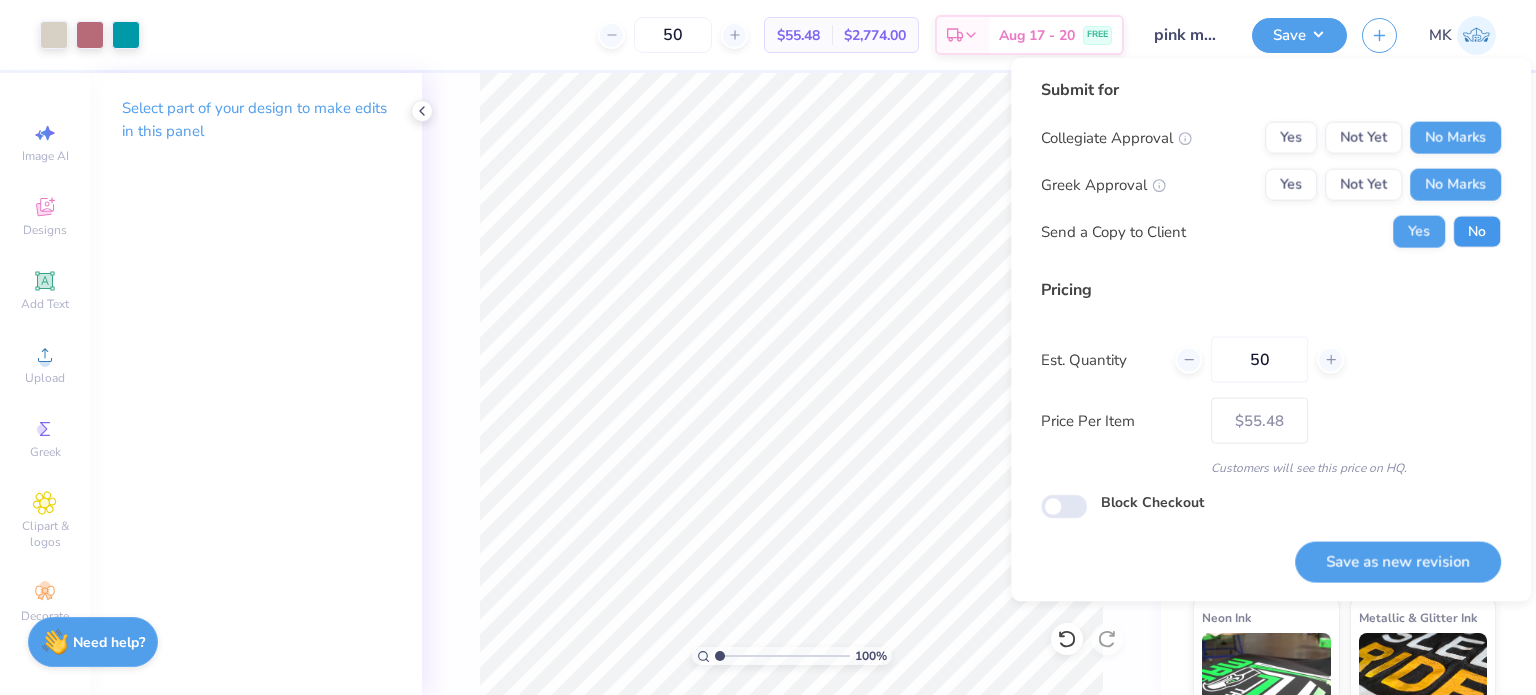 click on "No" at bounding box center (1477, 232) 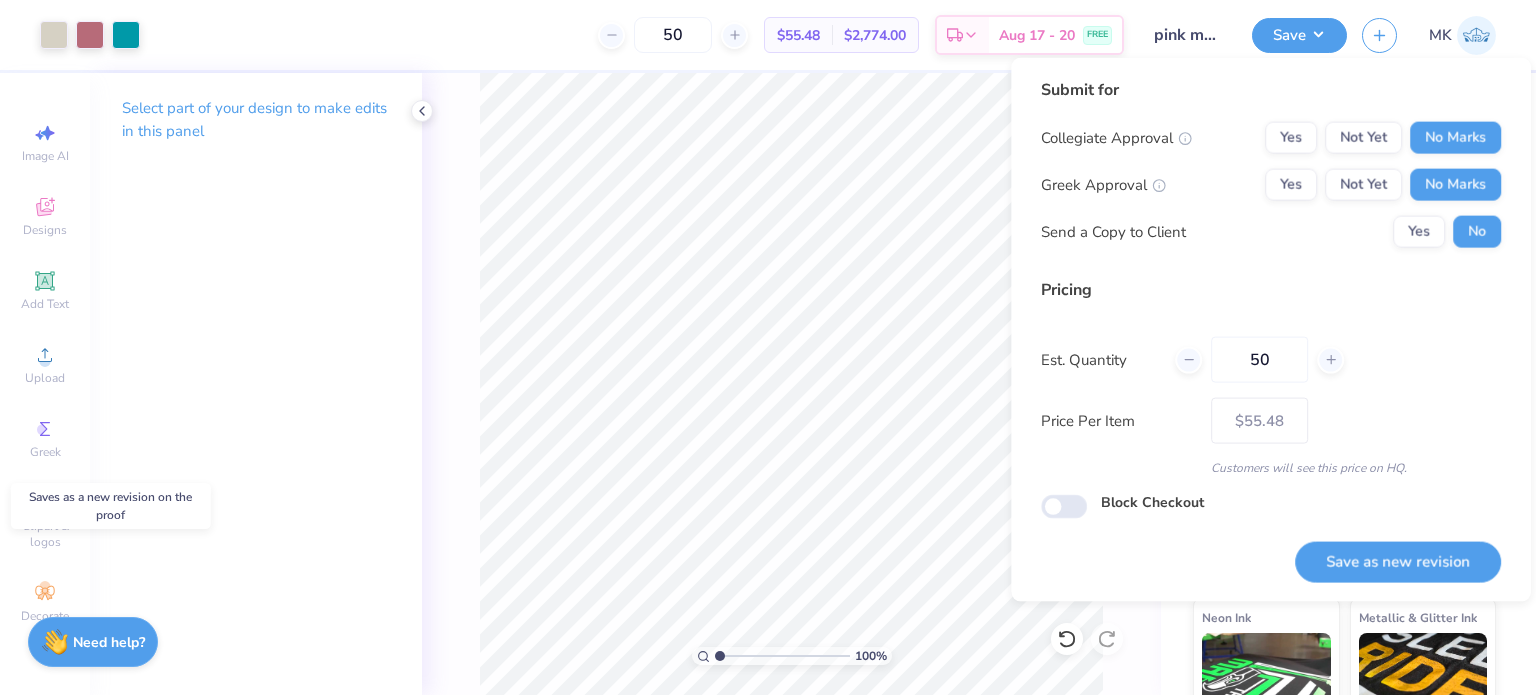 click on "Save as new revision" at bounding box center (1398, 561) 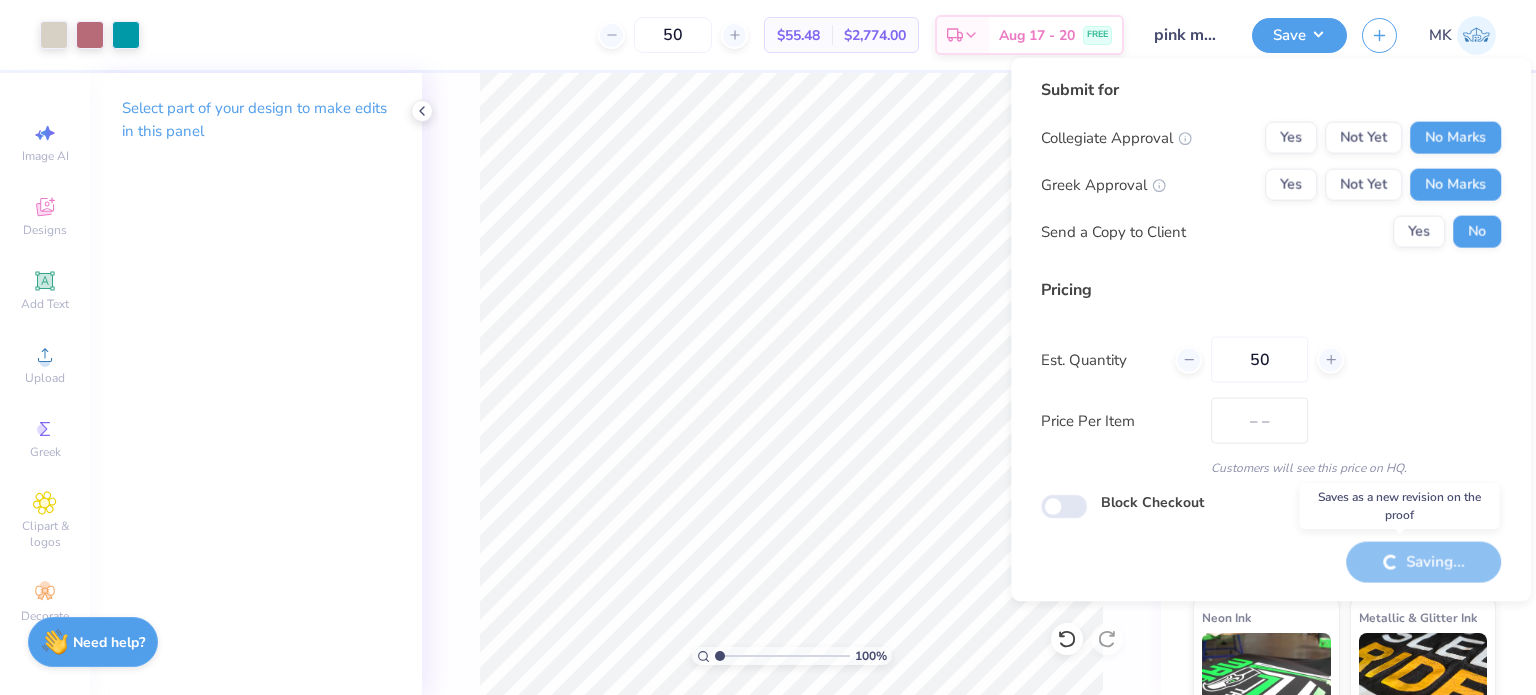 type on "$55.48" 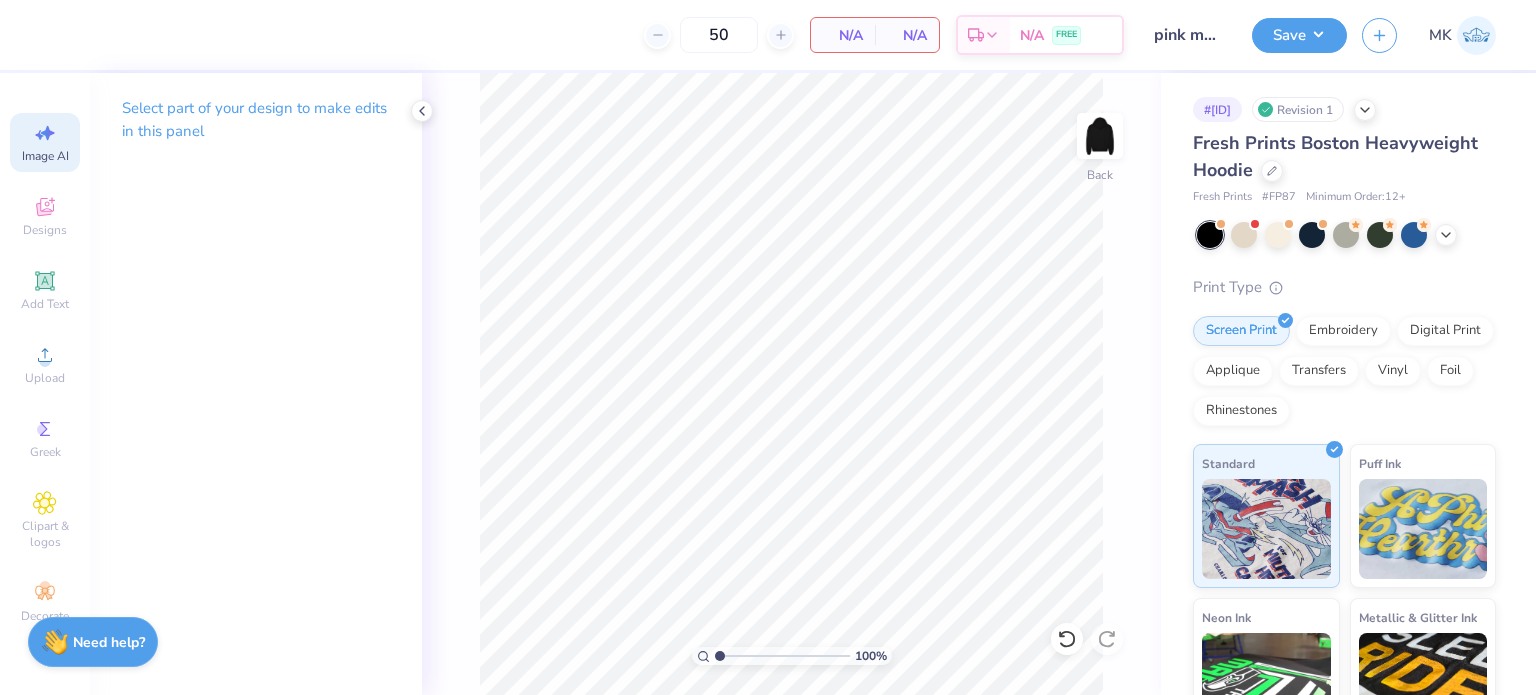 click on "Image AI" at bounding box center (45, 142) 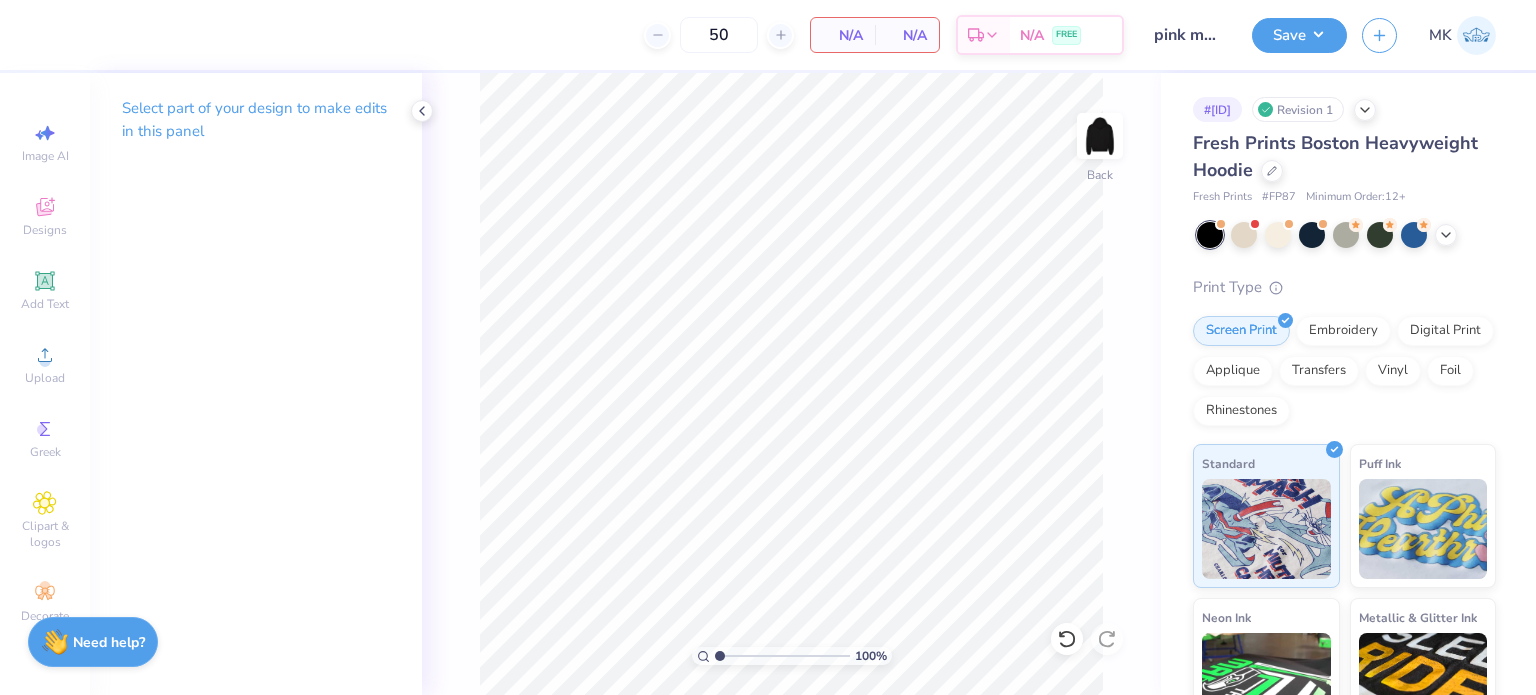 select on "4" 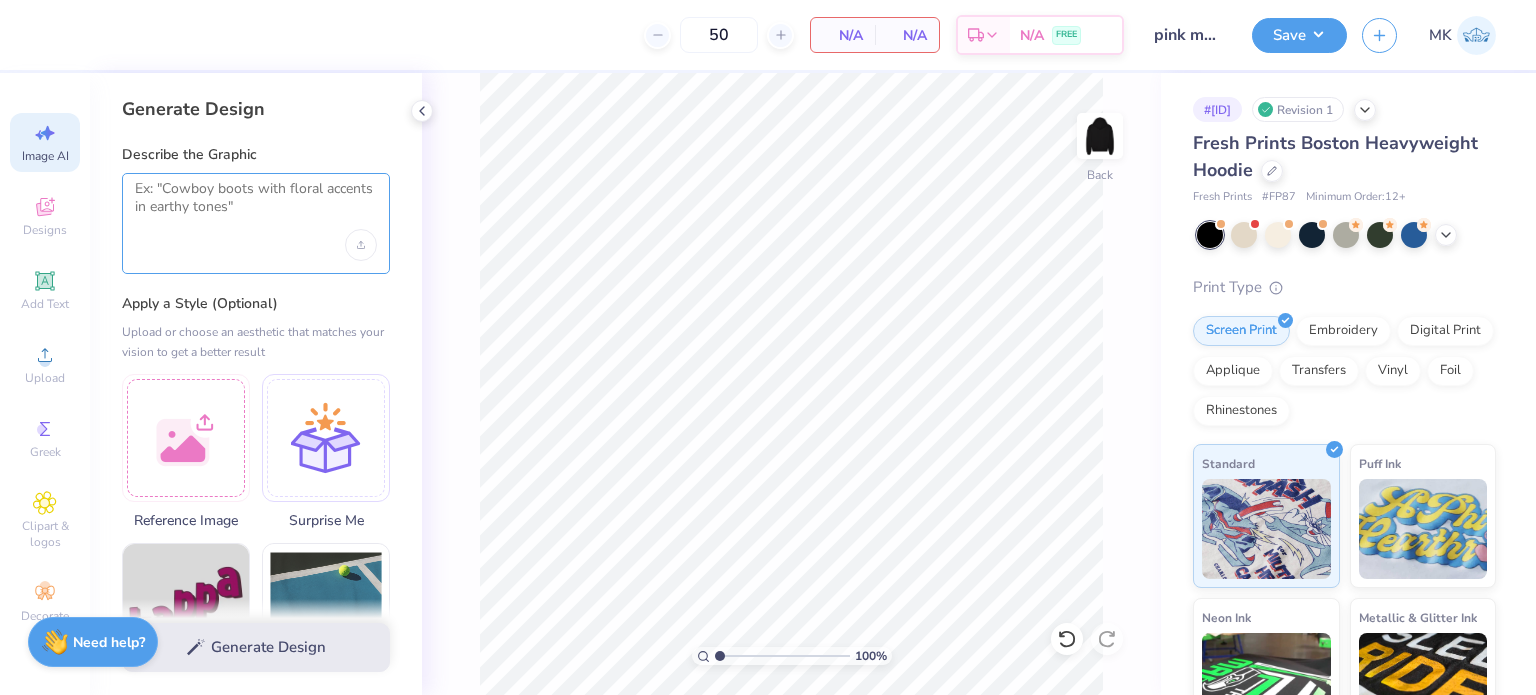 click at bounding box center (256, 205) 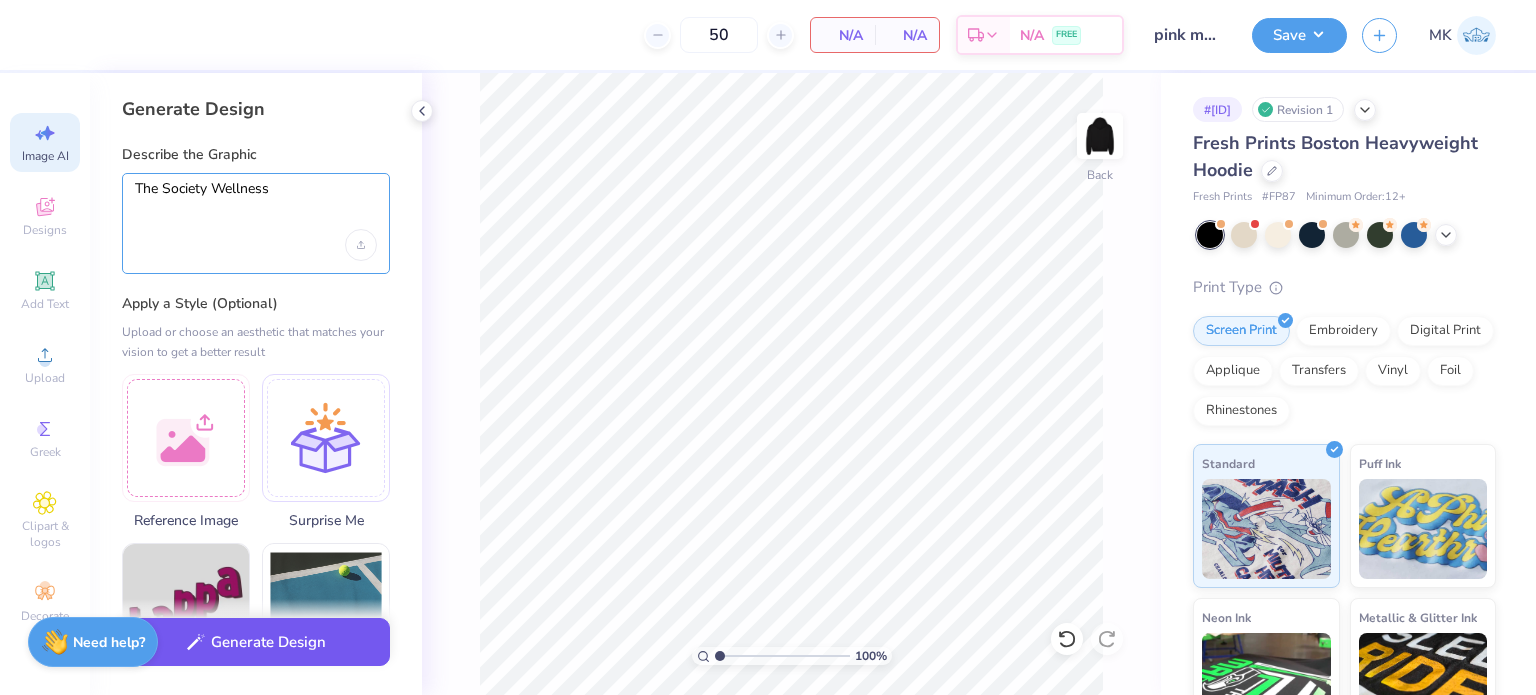 type on "The Society Wellness" 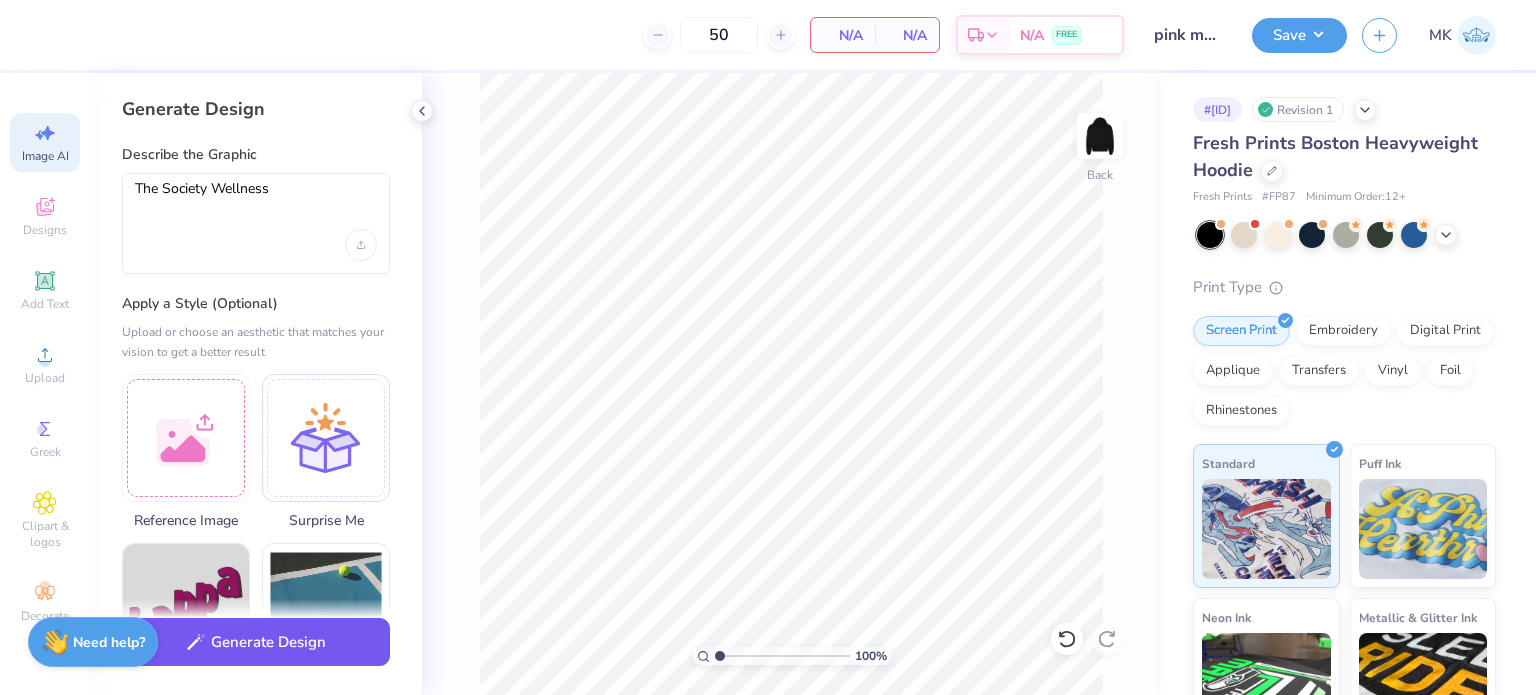 click on "Generate Design" at bounding box center (256, 642) 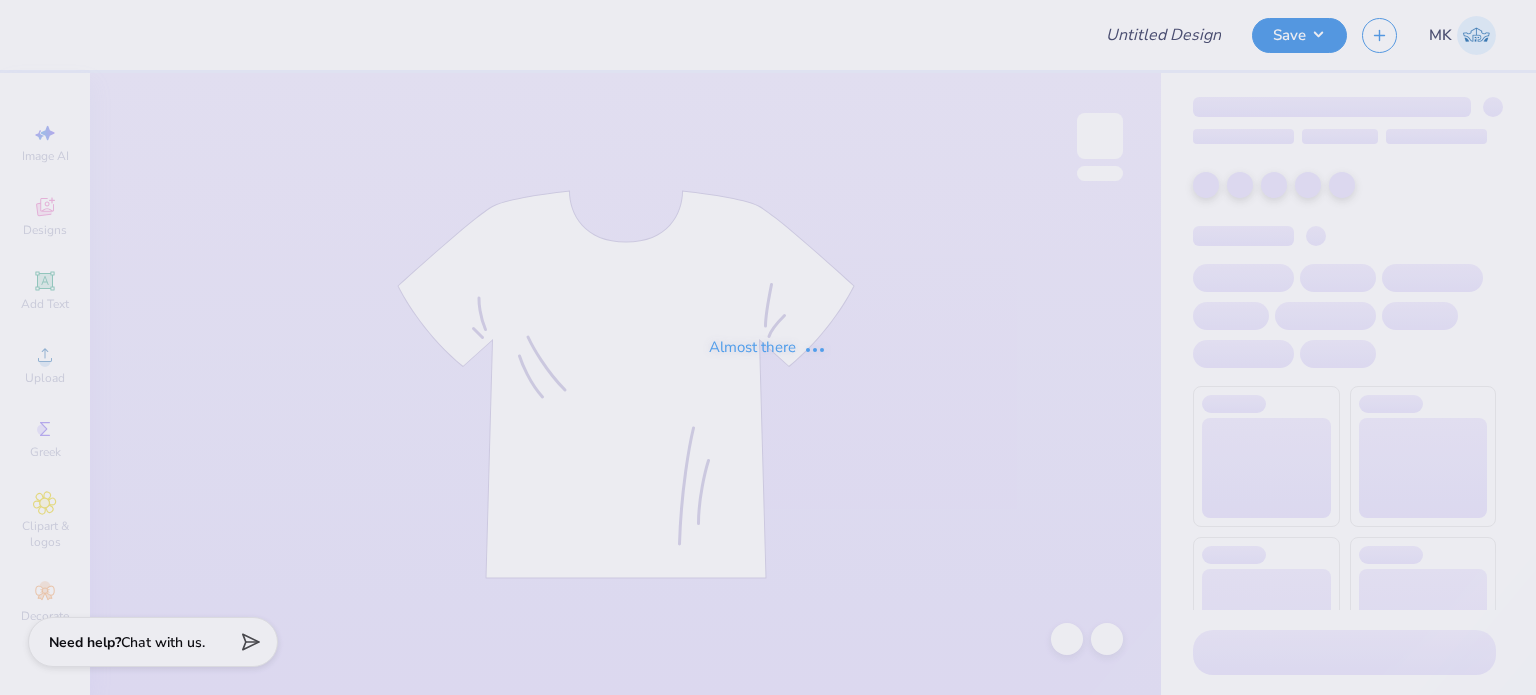scroll, scrollTop: 0, scrollLeft: 0, axis: both 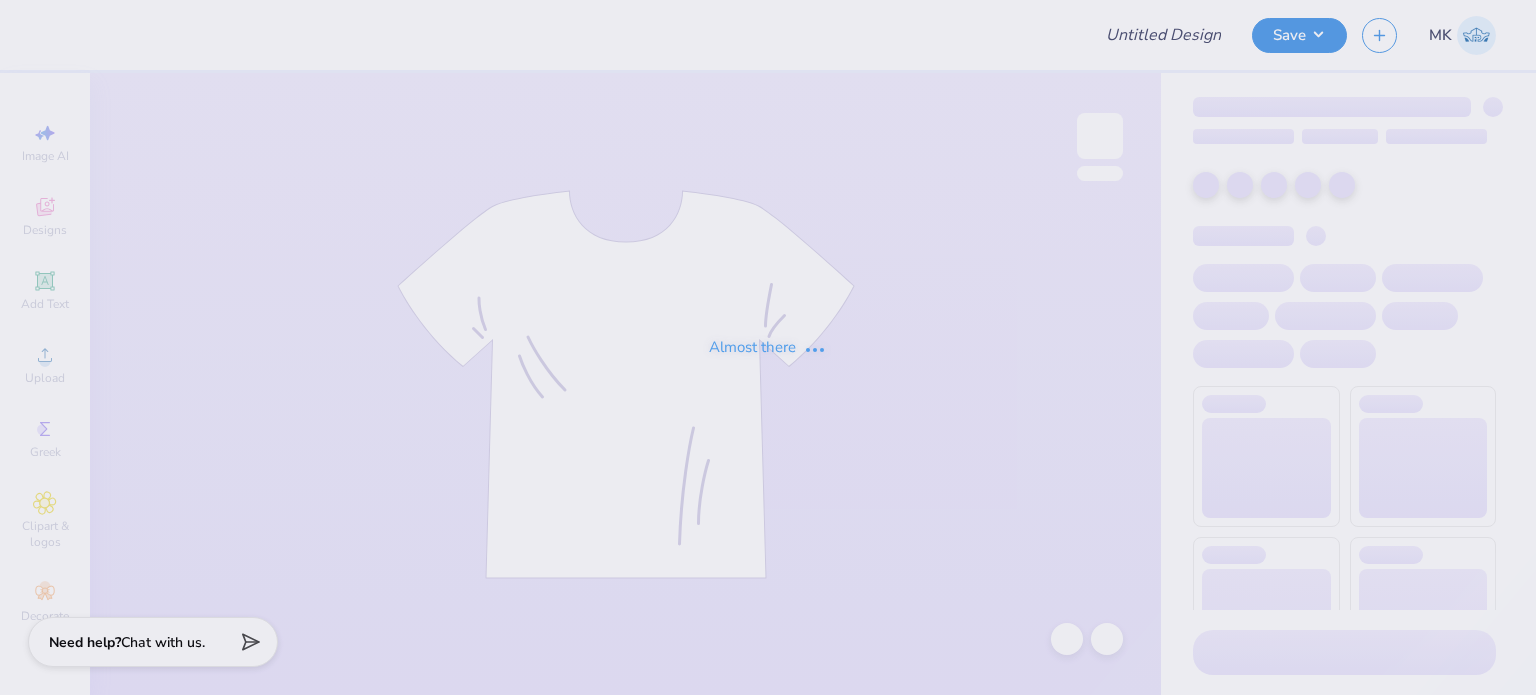 type on "sr20!" 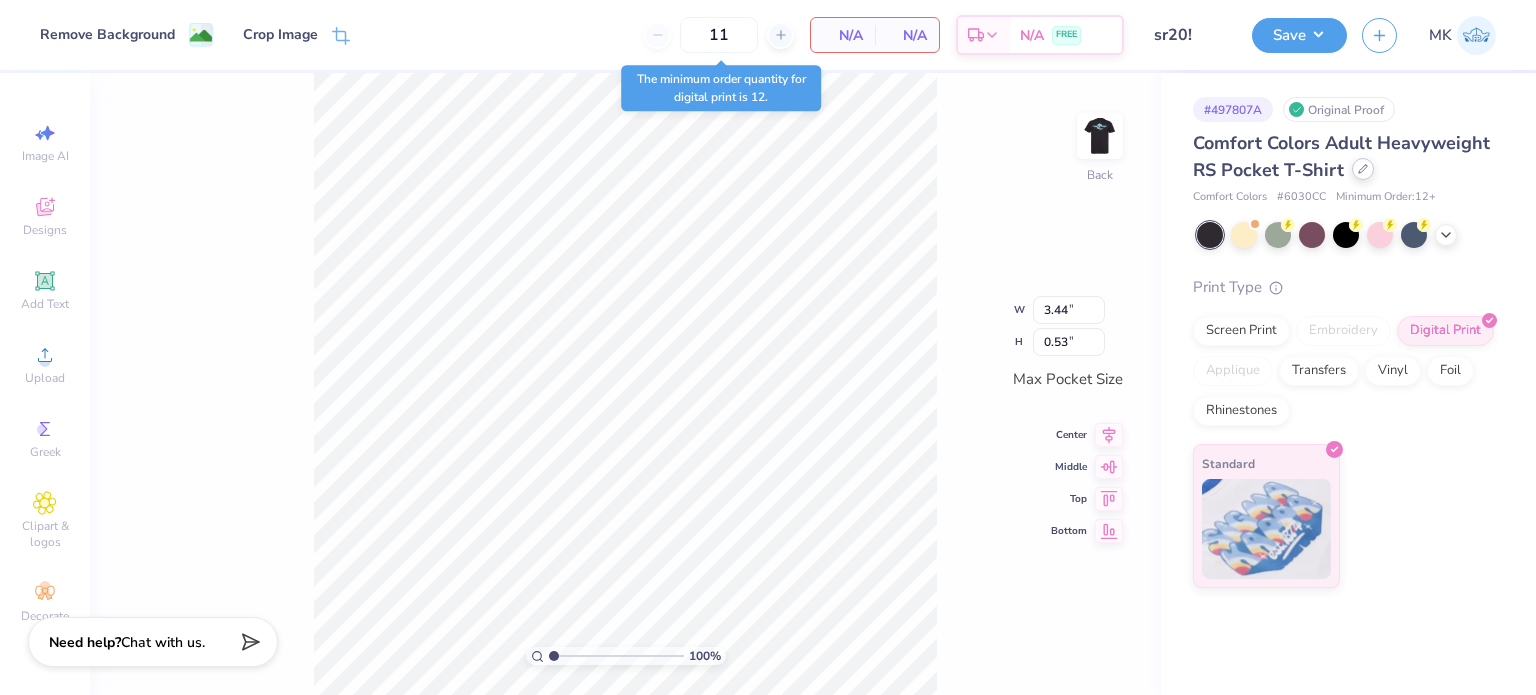 click 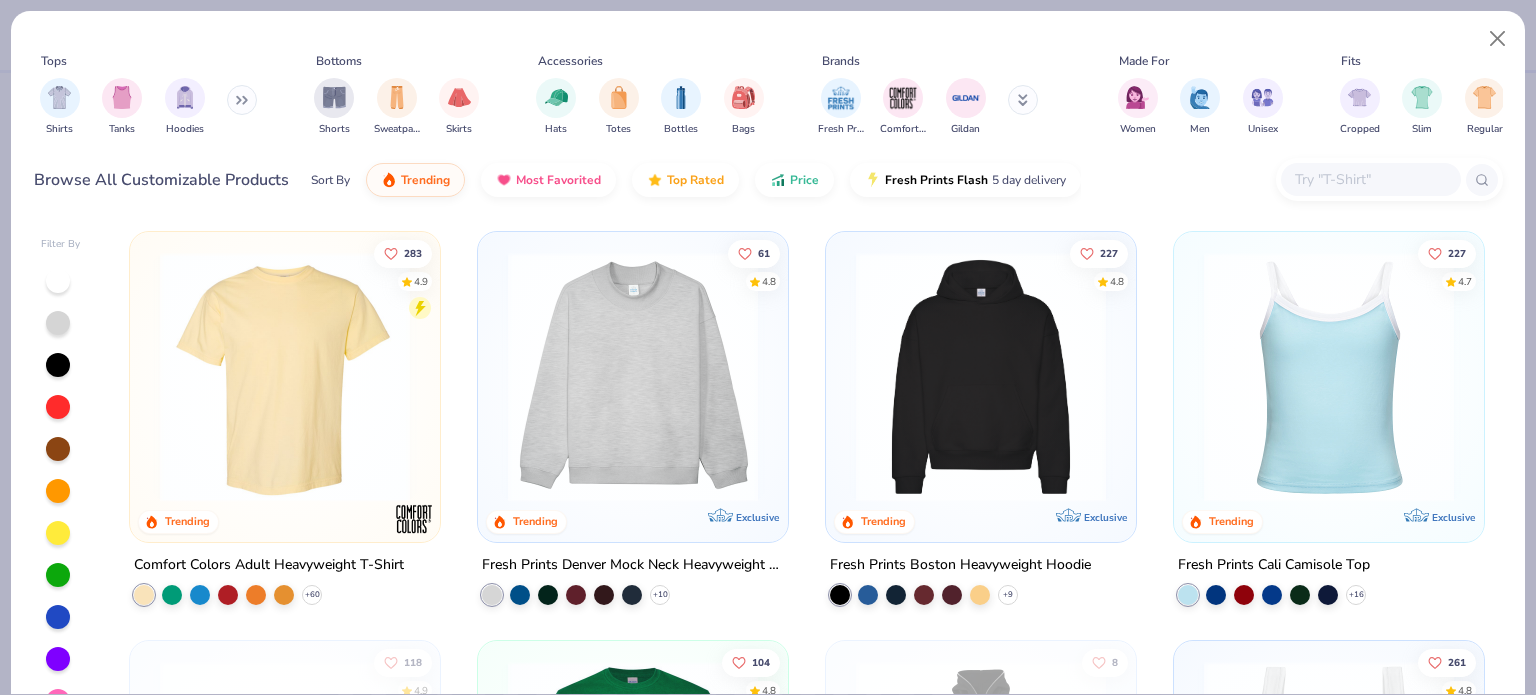 click at bounding box center (285, 377) 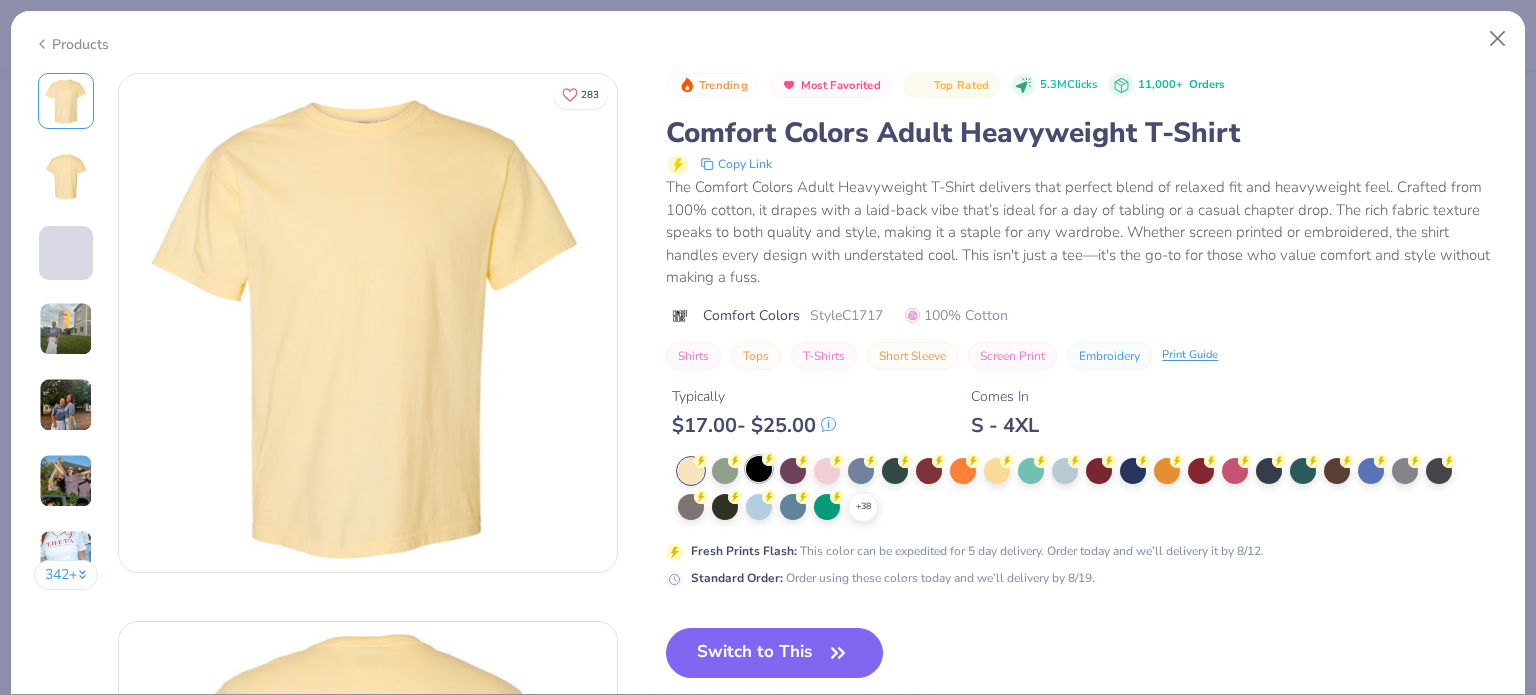 click at bounding box center [759, 469] 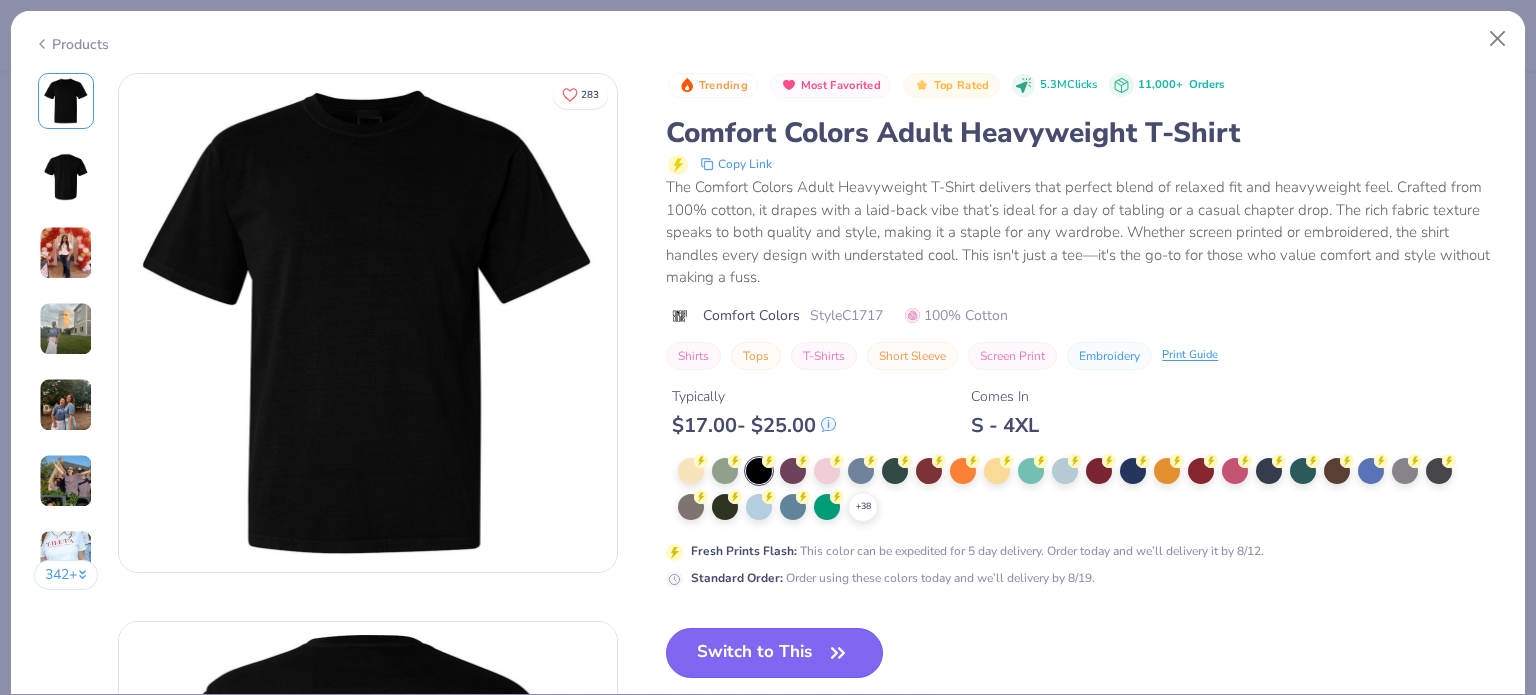 click on "Switch to This" at bounding box center (774, 653) 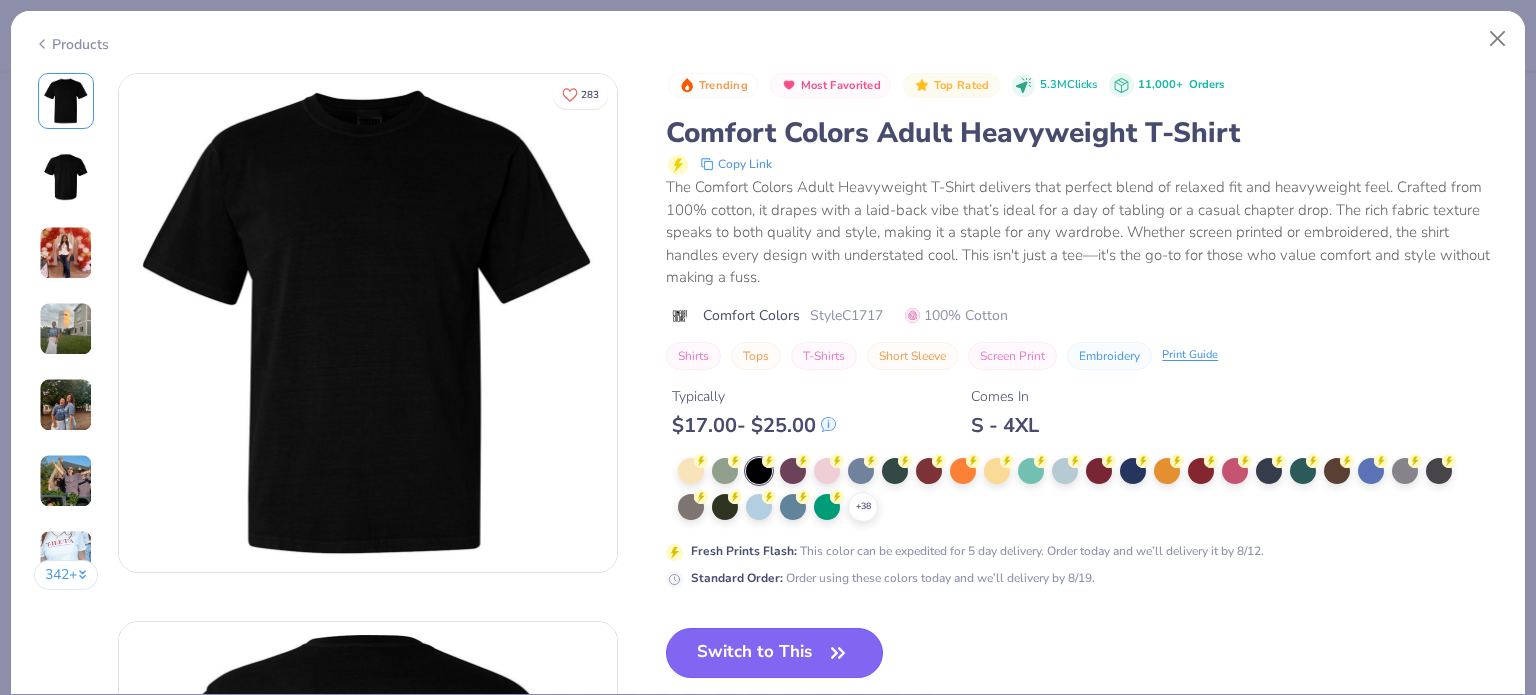 click on "Switch to This" at bounding box center (774, 653) 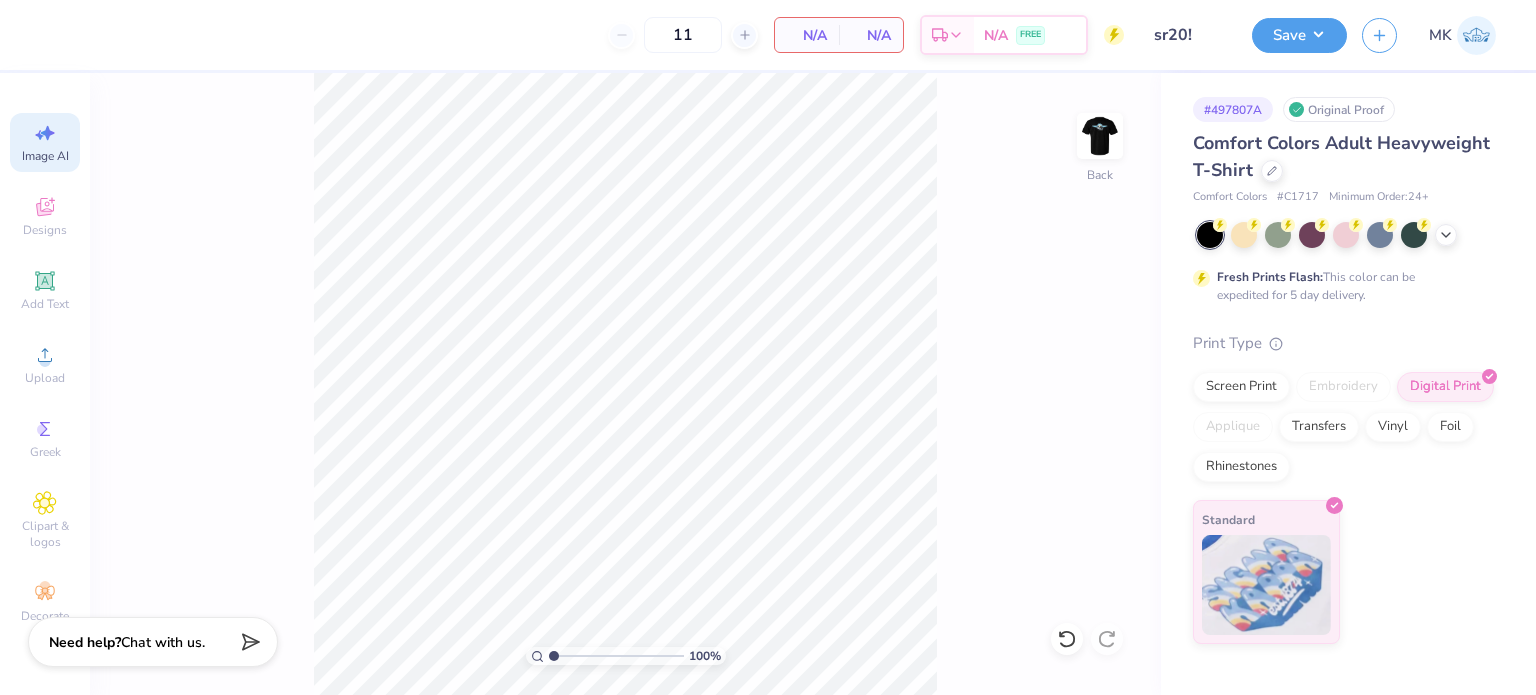 click on "Image AI" at bounding box center (45, 156) 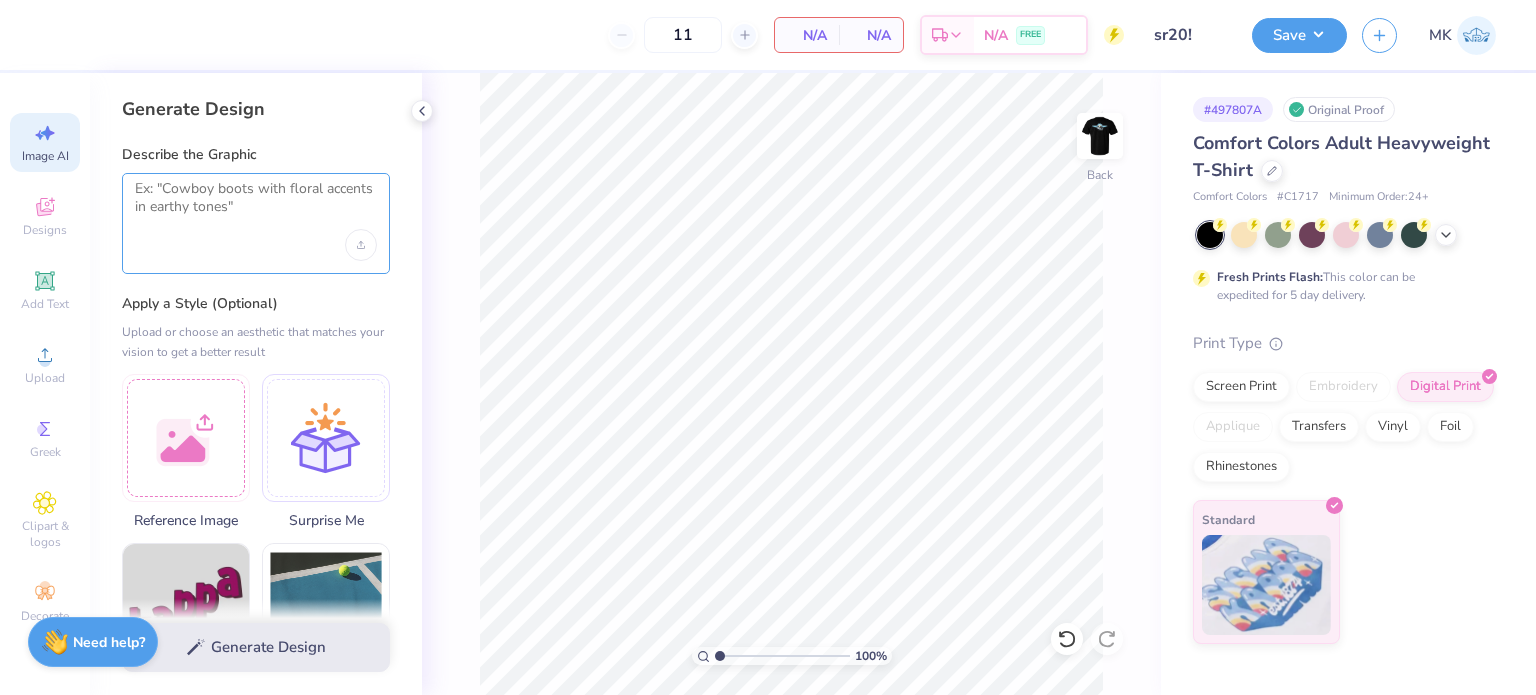 click at bounding box center [256, 205] 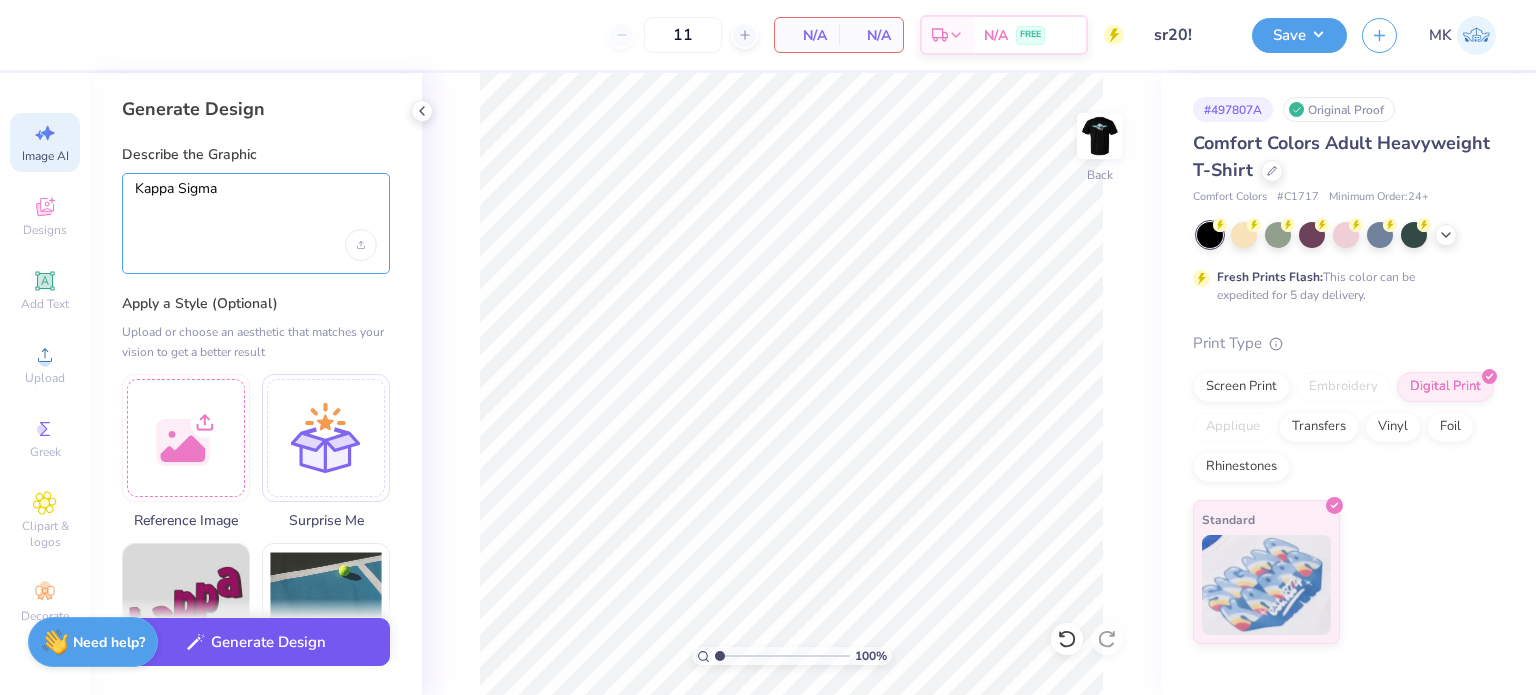 type on "Kappa Sigma" 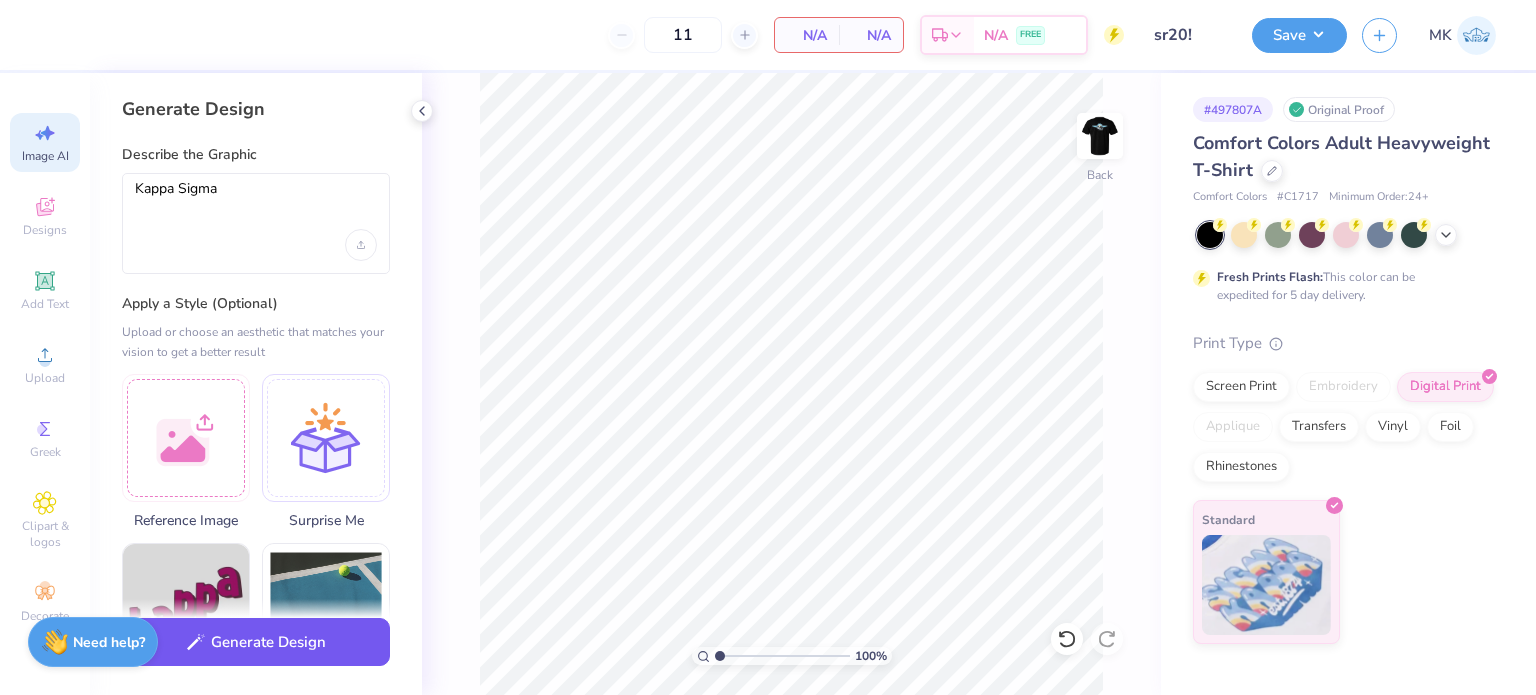 click on "Generate Design" at bounding box center (256, 642) 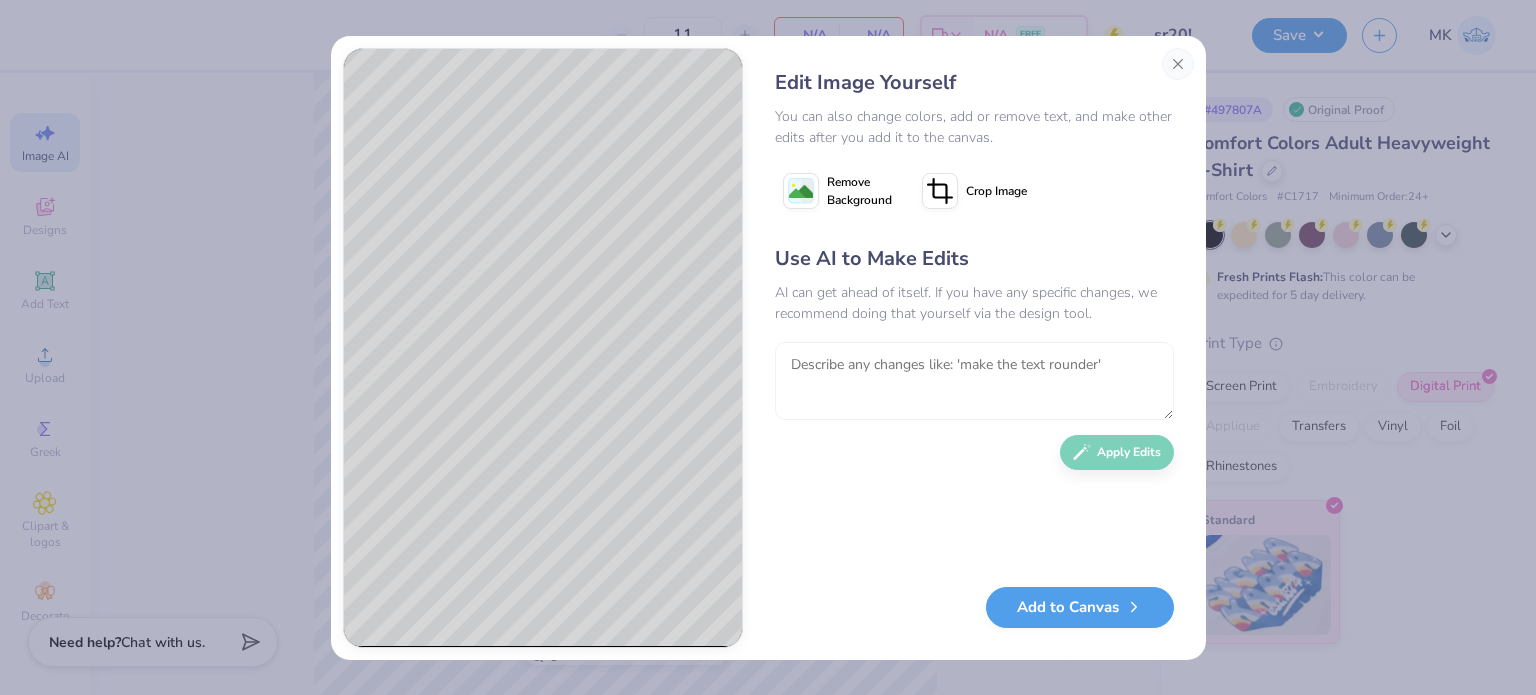 click at bounding box center (974, 381) 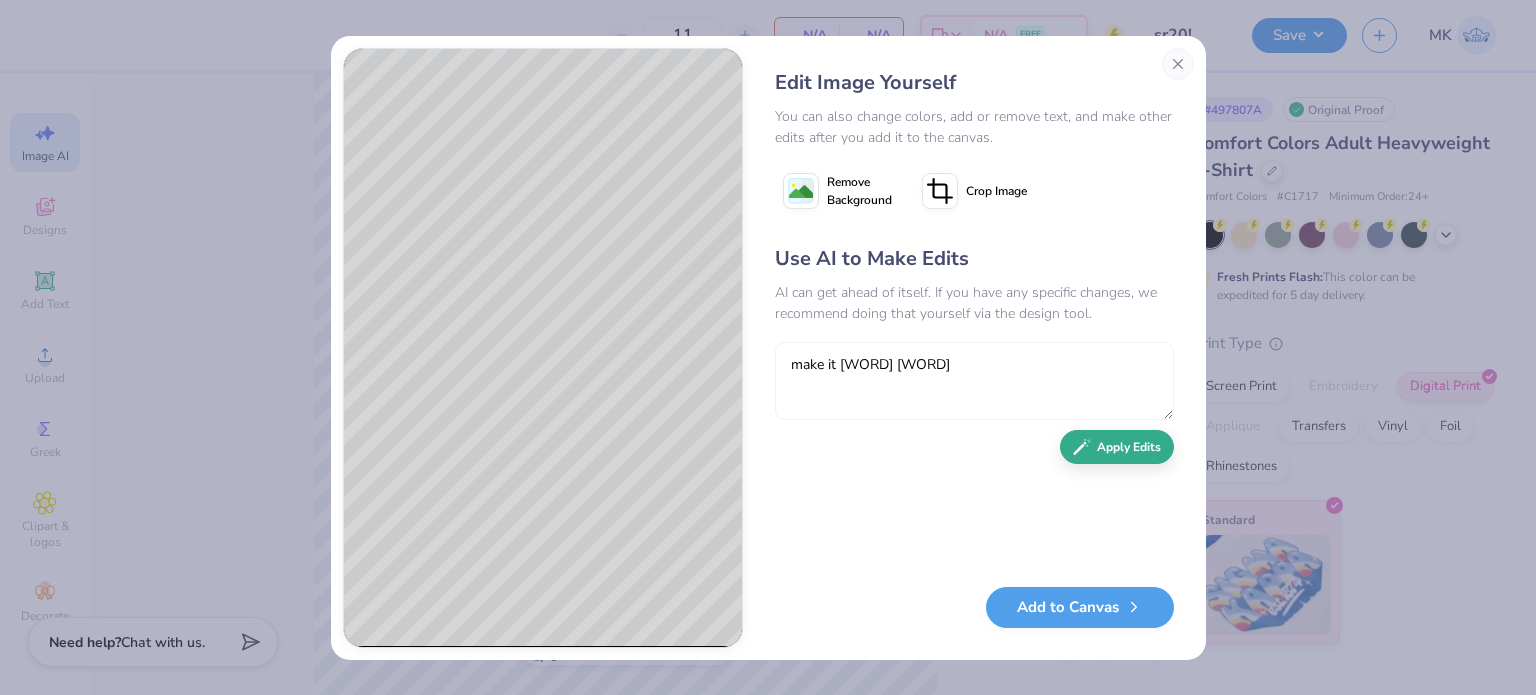type on "make it [WORD] [WORD]" 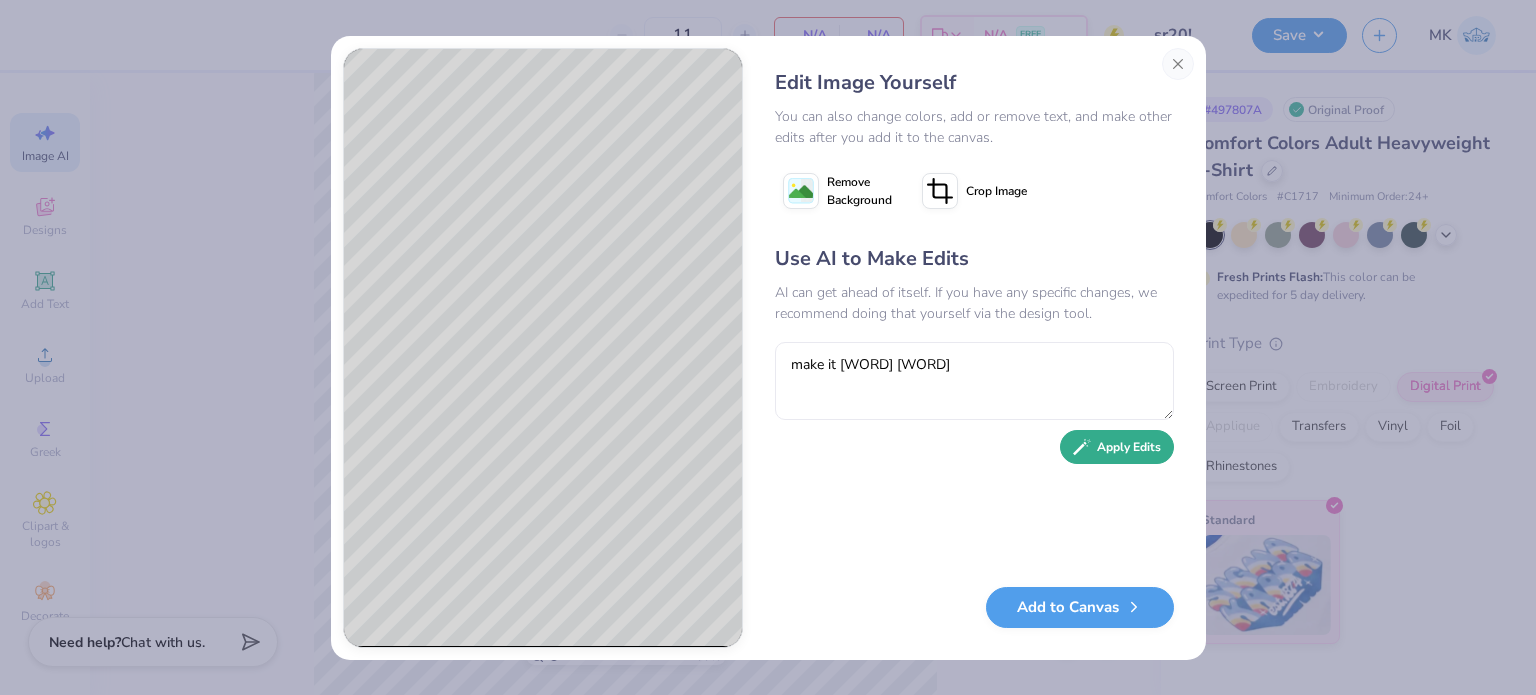 click 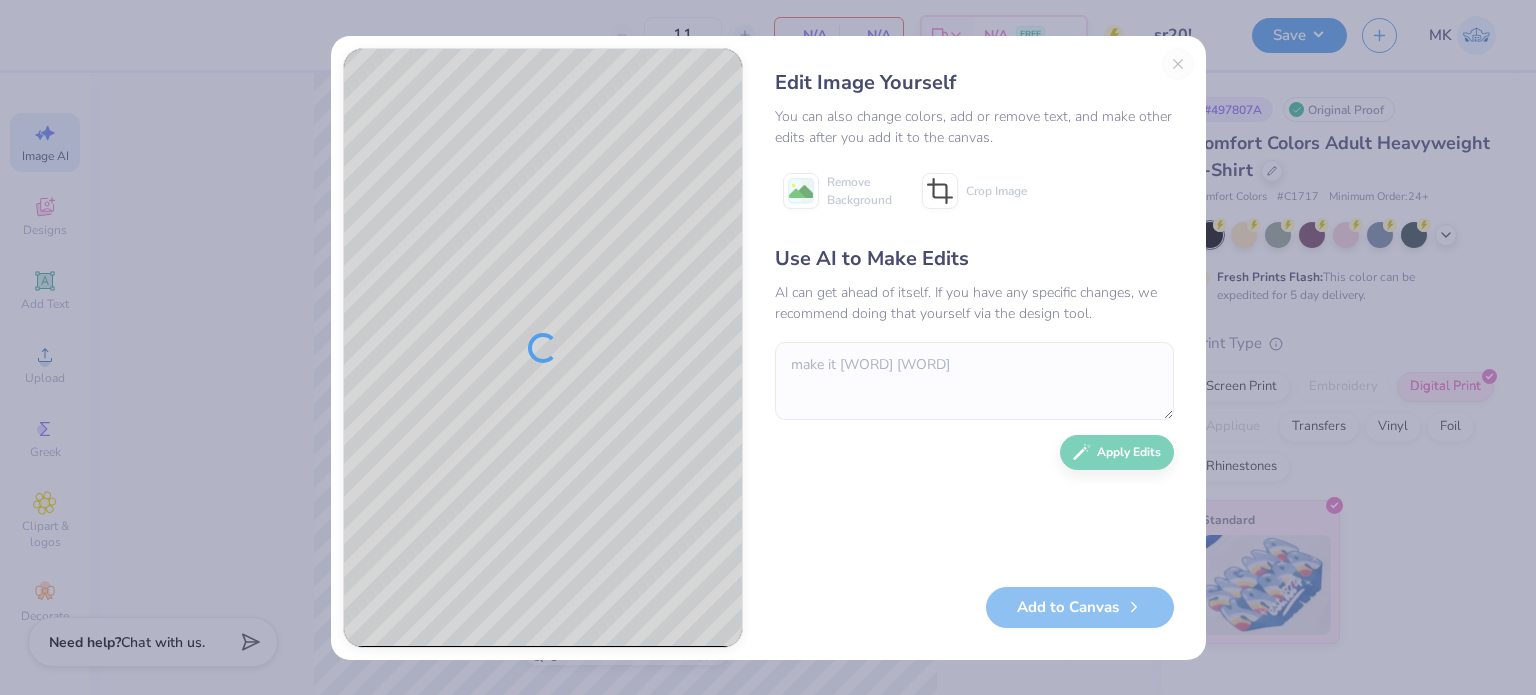type 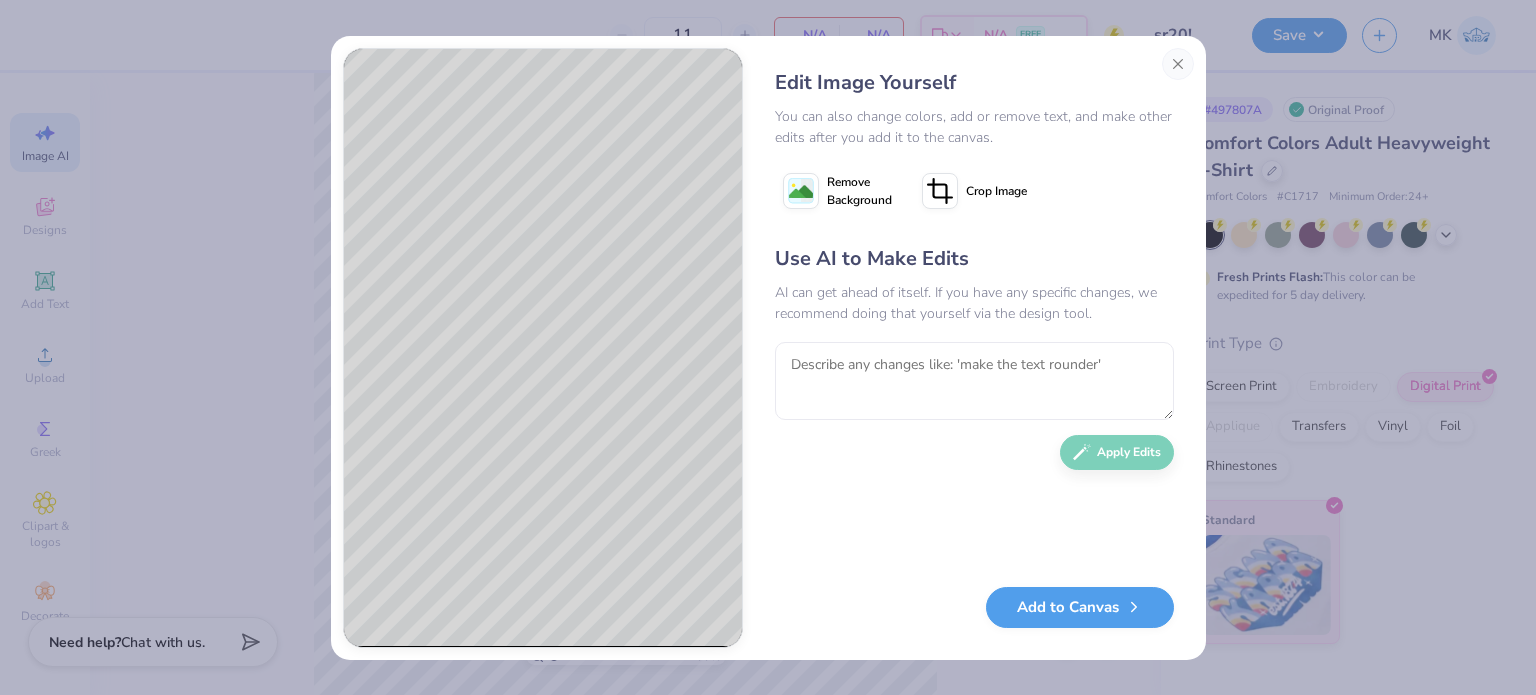 click 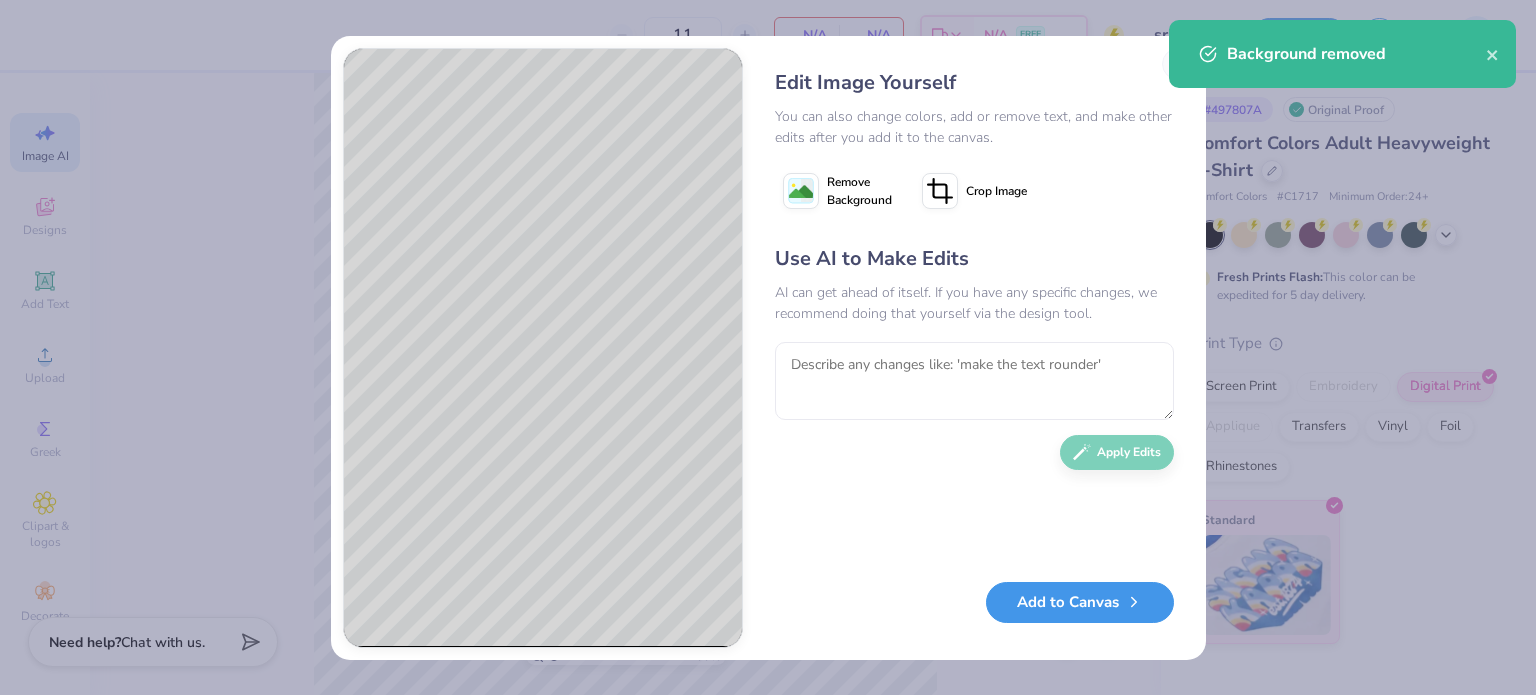 click on "Add to Canvas" at bounding box center (1080, 602) 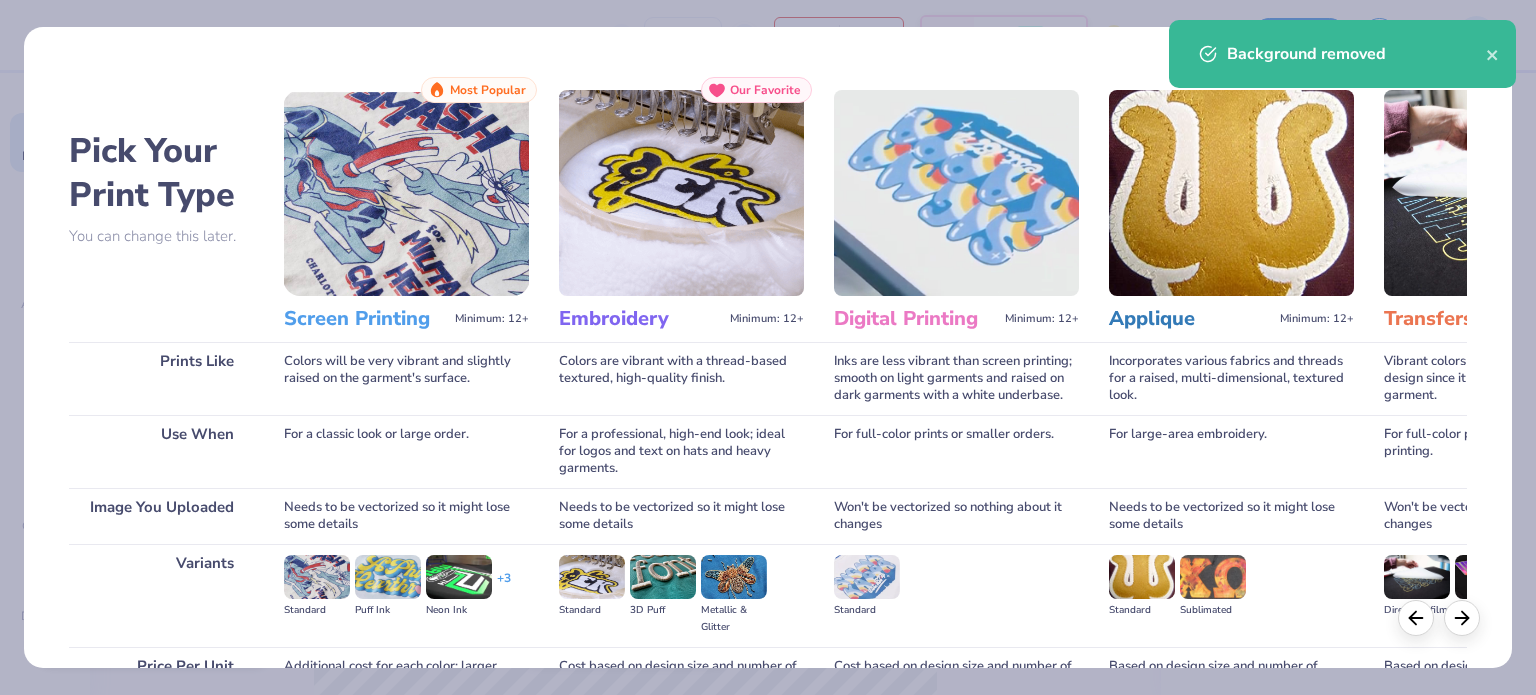 scroll, scrollTop: 200, scrollLeft: 0, axis: vertical 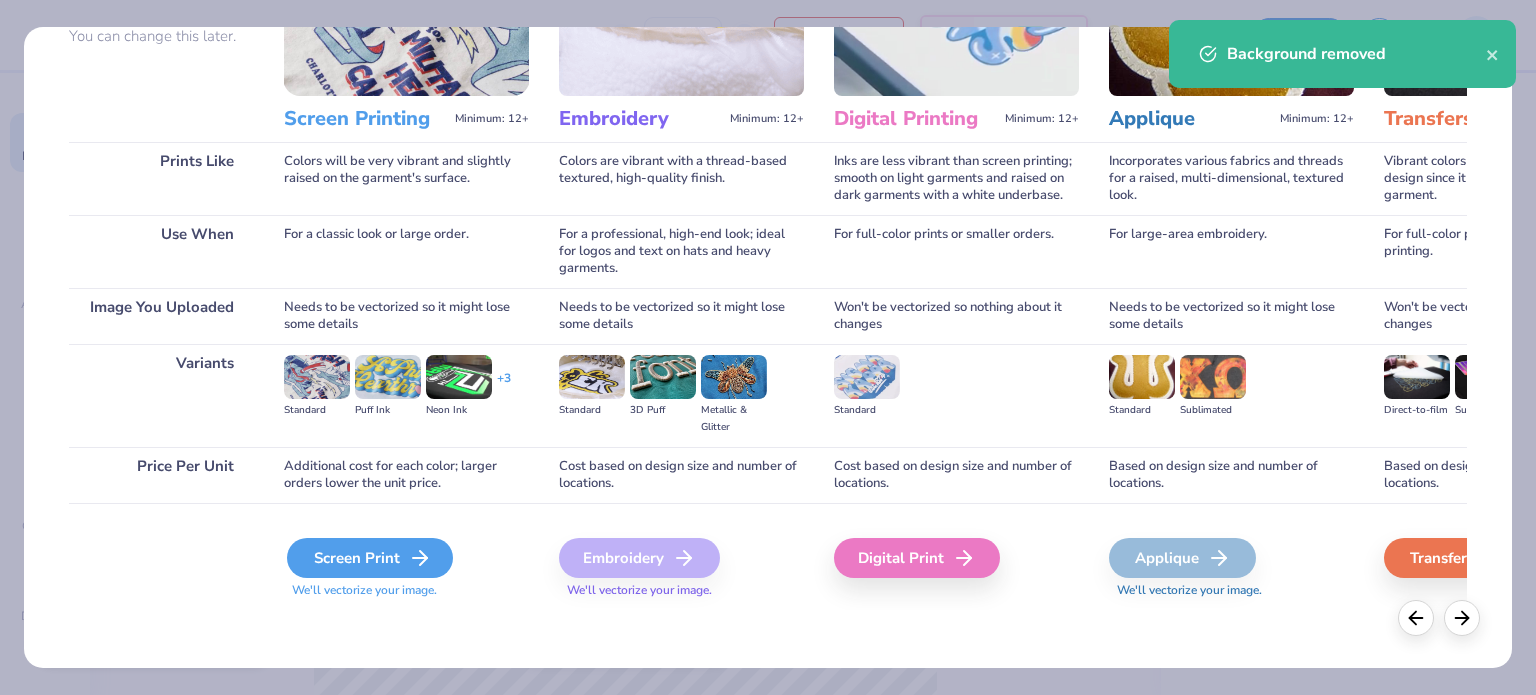 click on "Screen Print" at bounding box center (370, 558) 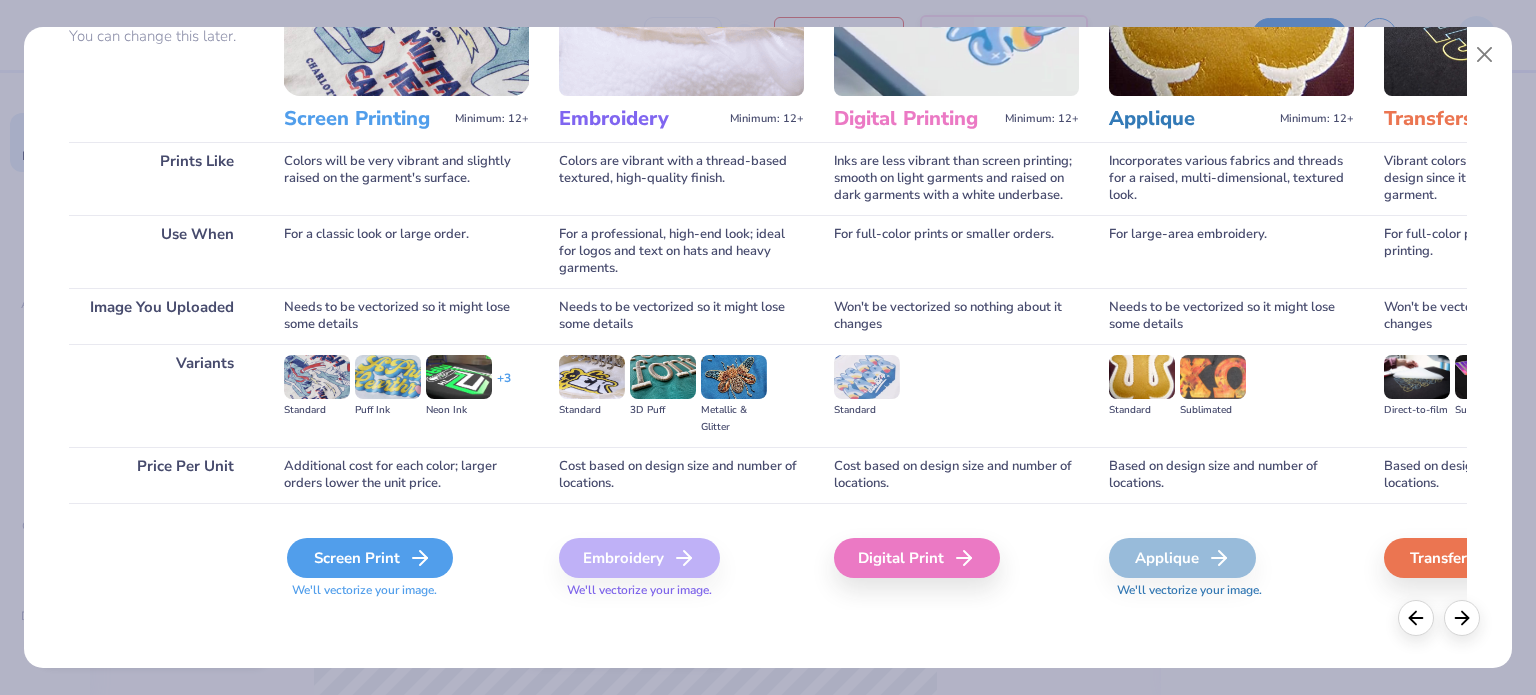 type 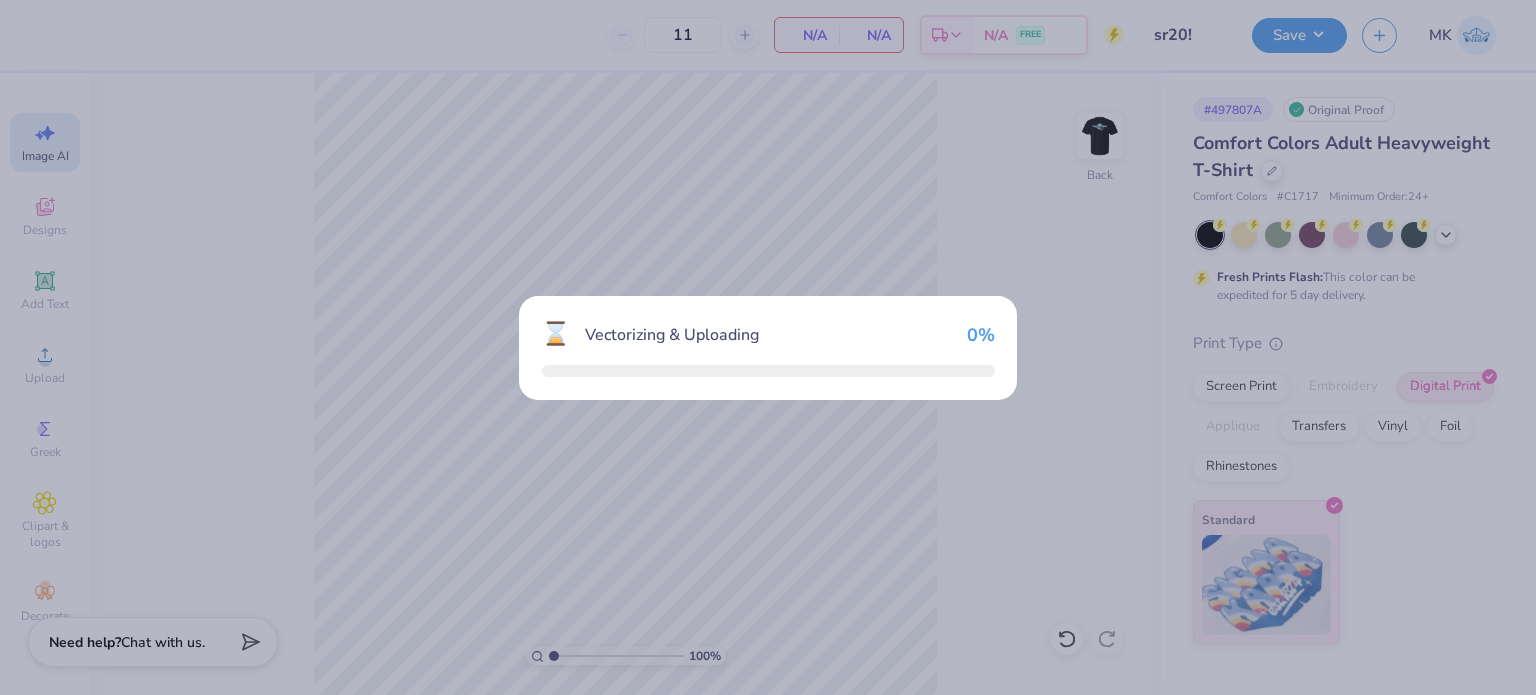 click on "⌛ Vectorizing & Uploading 0 %" at bounding box center [768, 347] 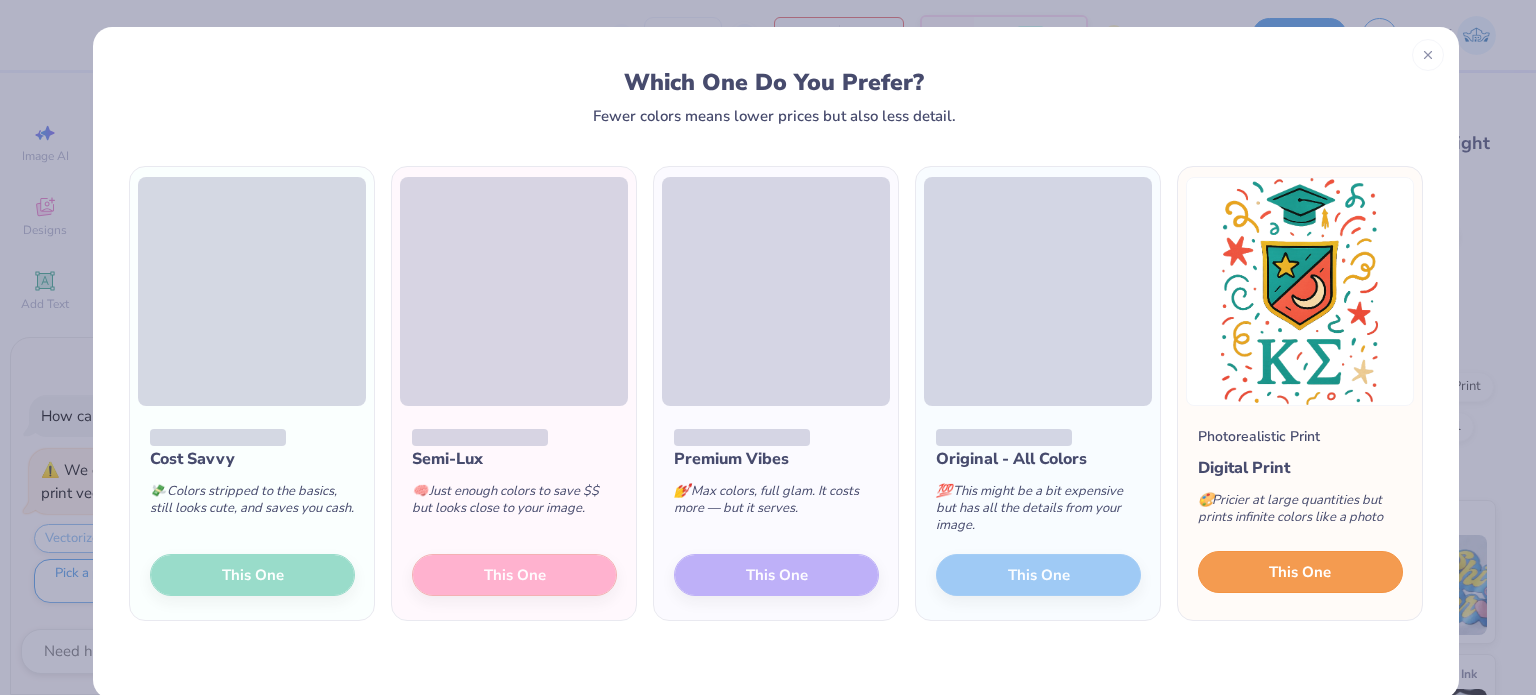 click on "This One" at bounding box center [1300, 572] 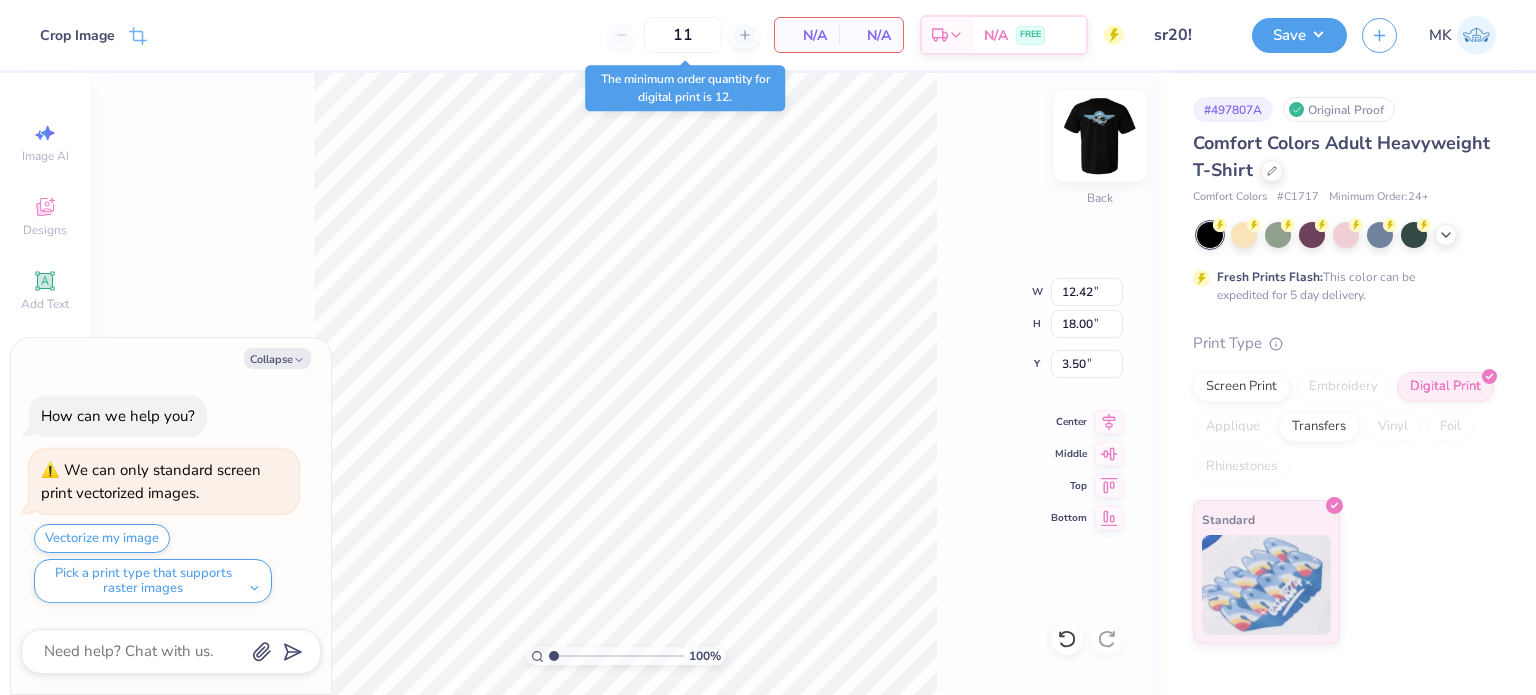 click at bounding box center (1100, 136) 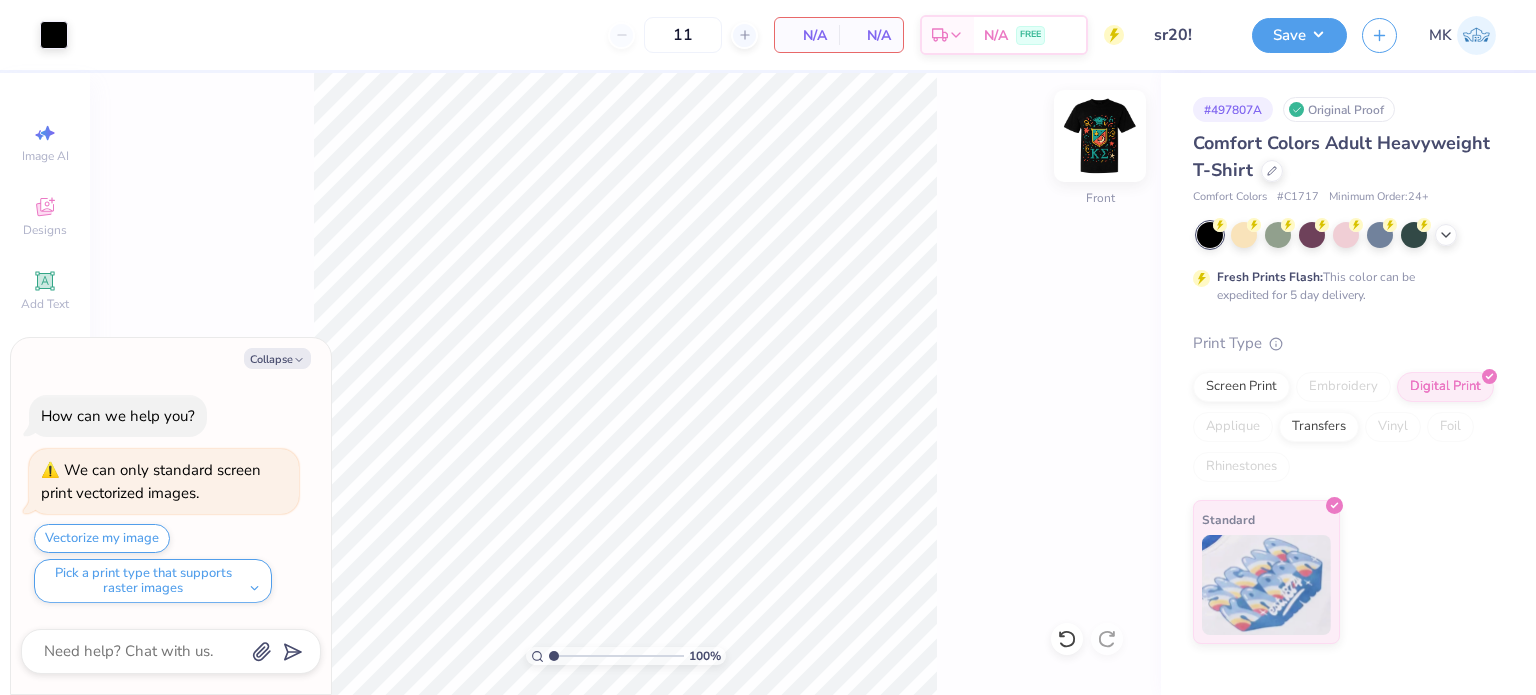 click at bounding box center [1100, 136] 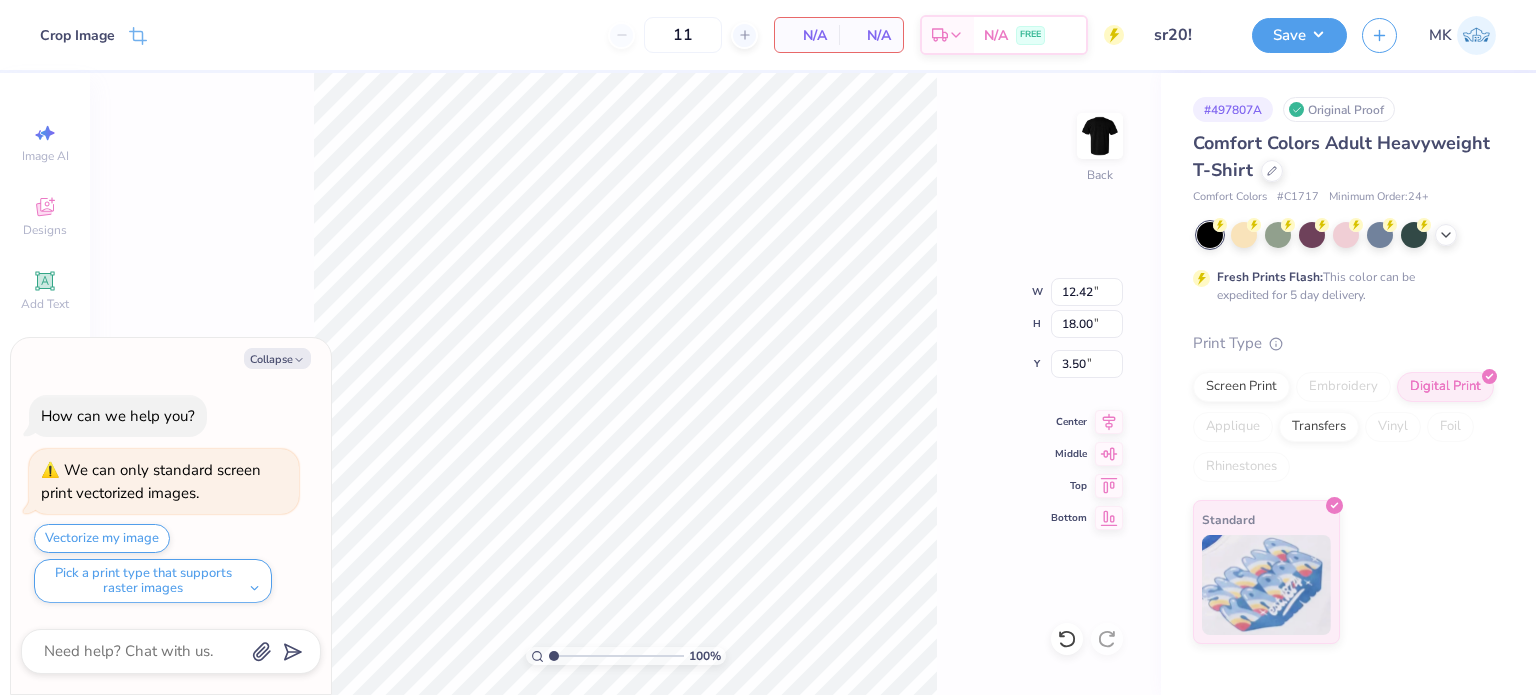 type on "x" 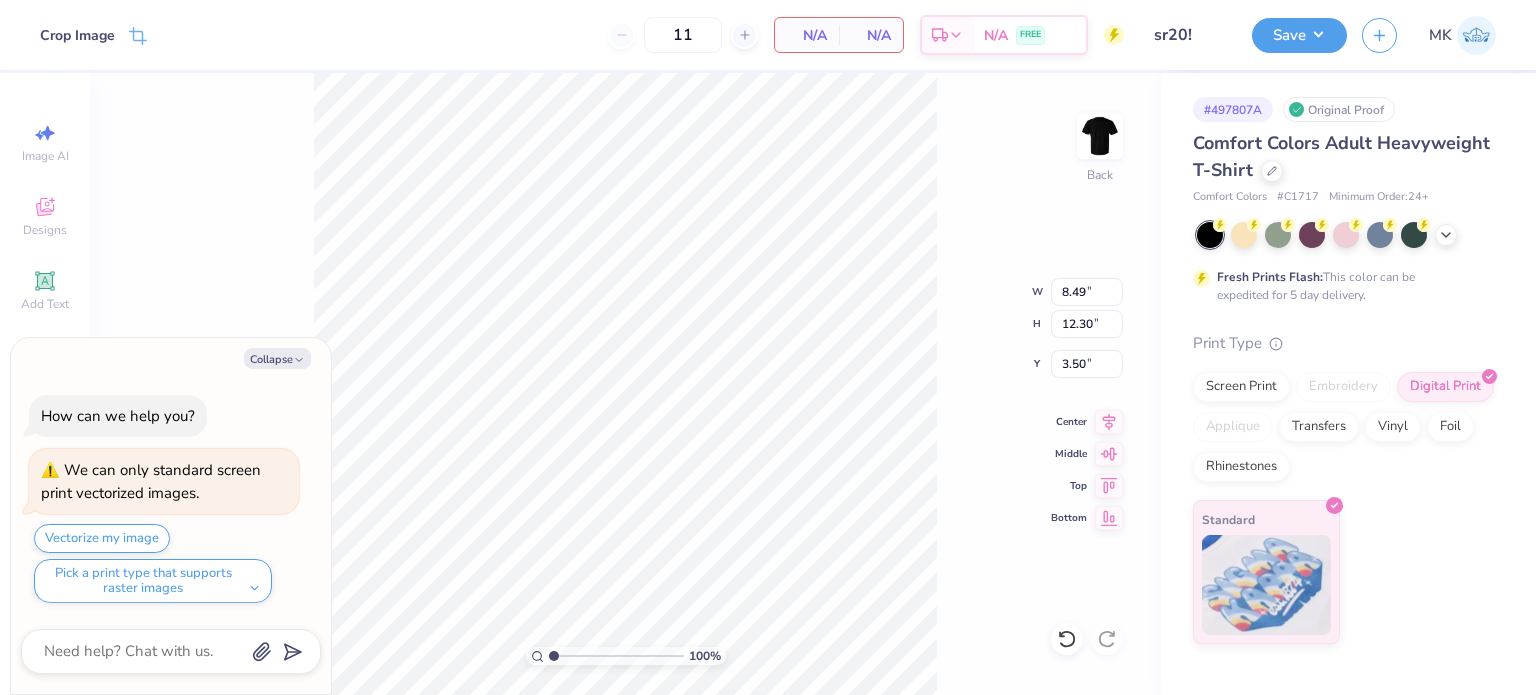 type on "x" 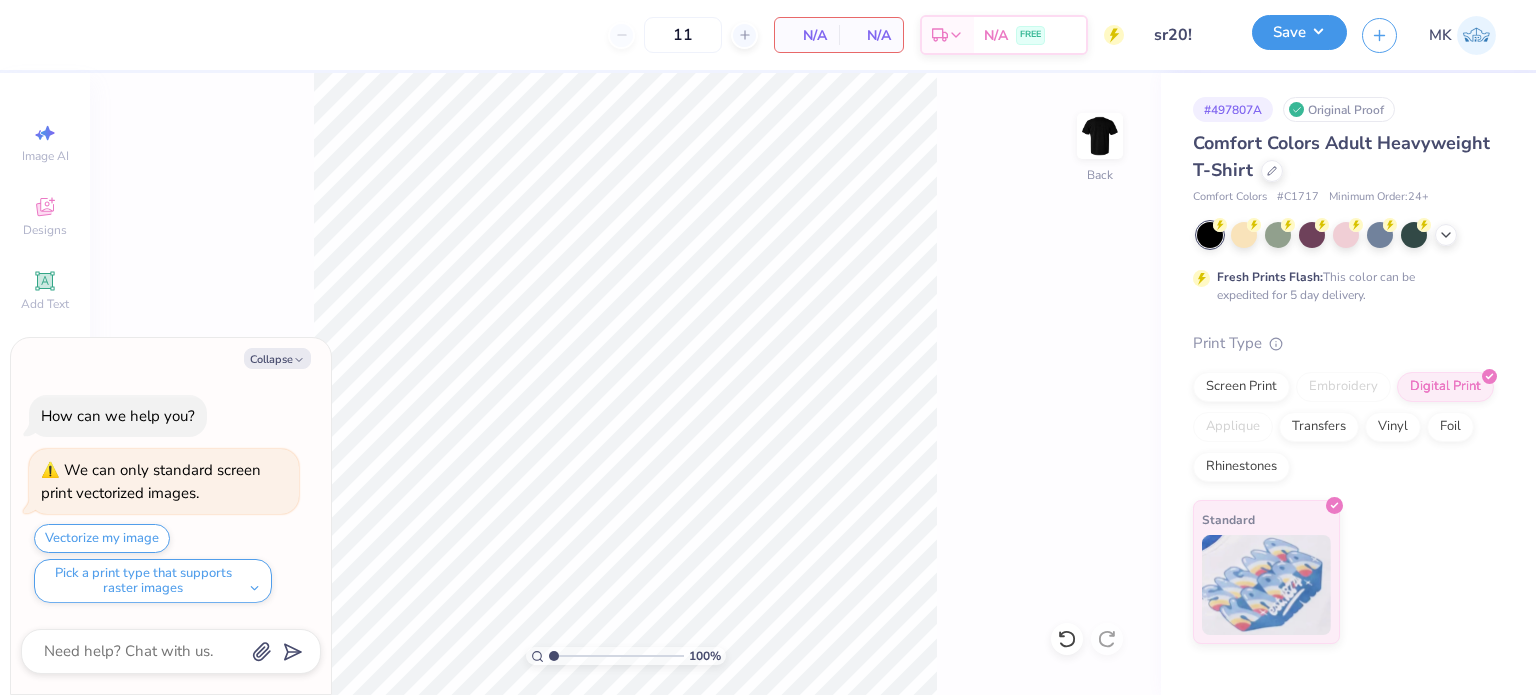 click on "Save" at bounding box center (1299, 32) 